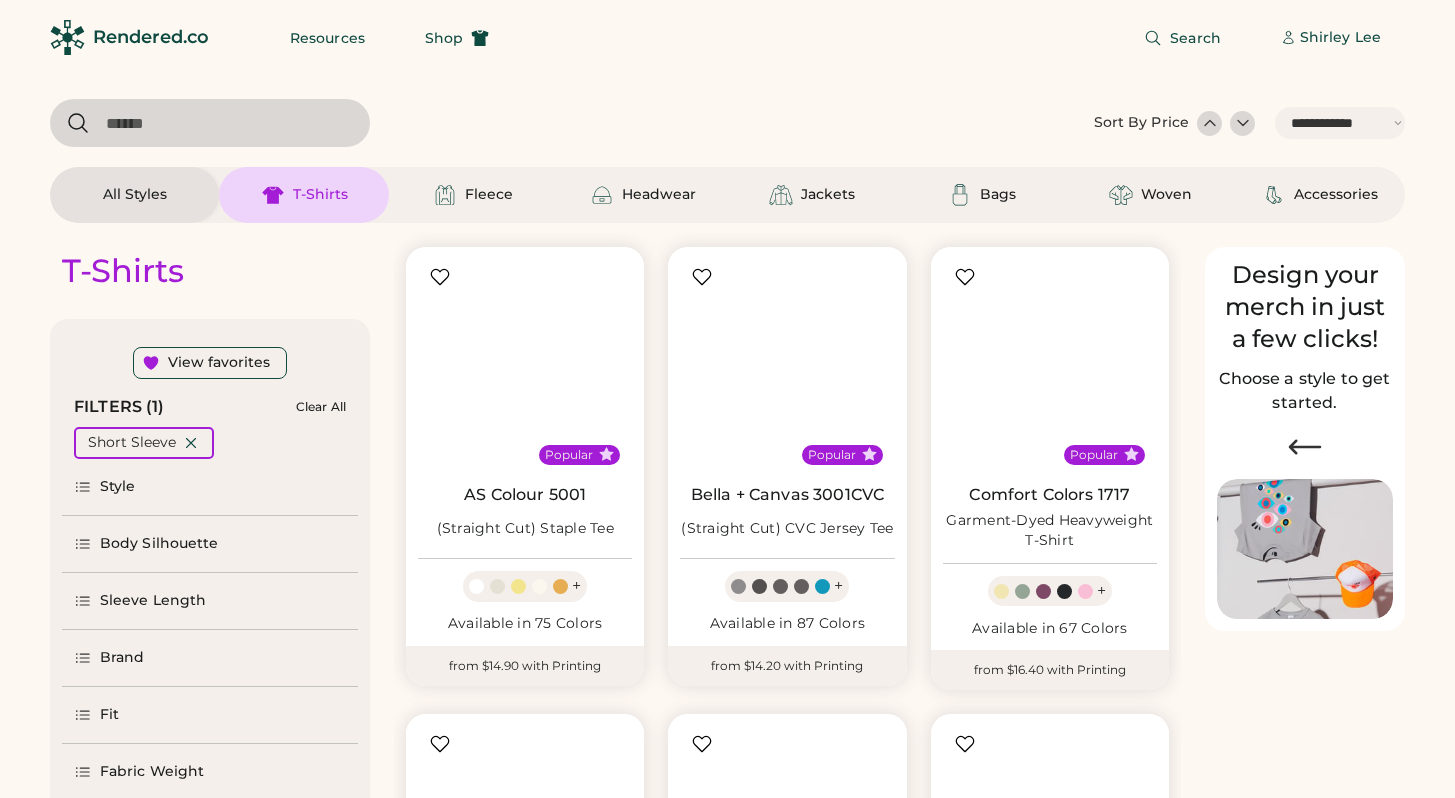 select on "*****" 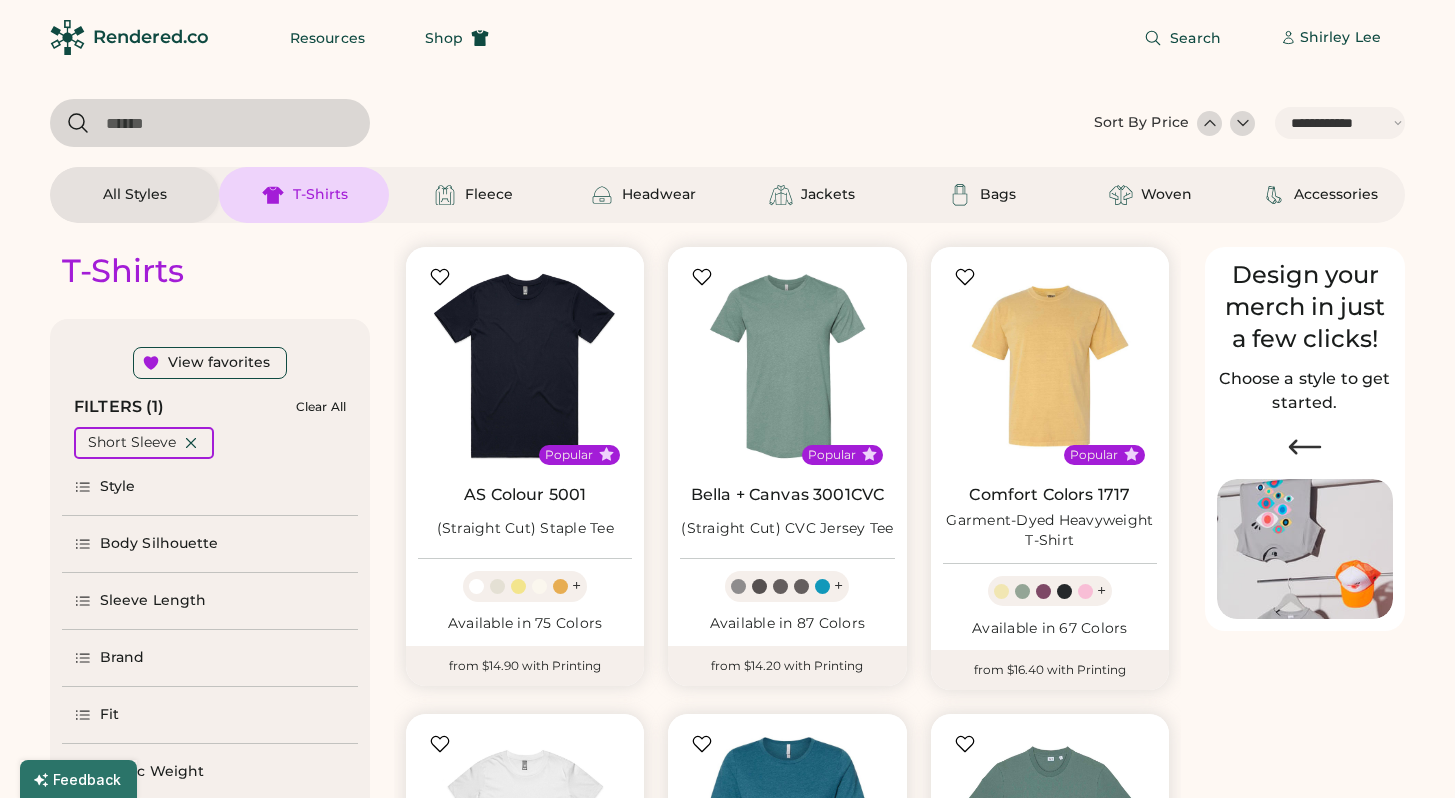 scroll, scrollTop: 0, scrollLeft: 0, axis: both 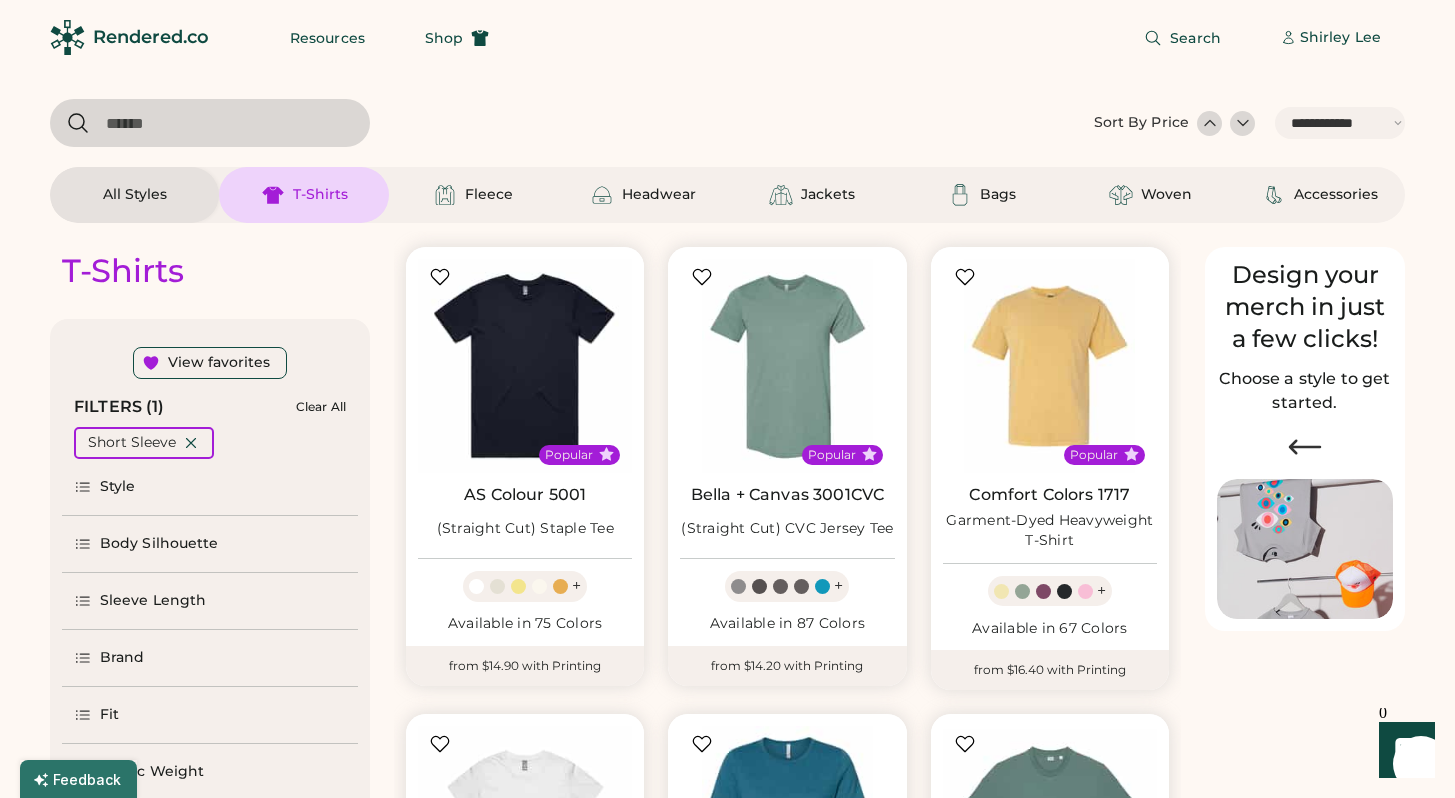 click on "**********" at bounding box center [1340, 123] 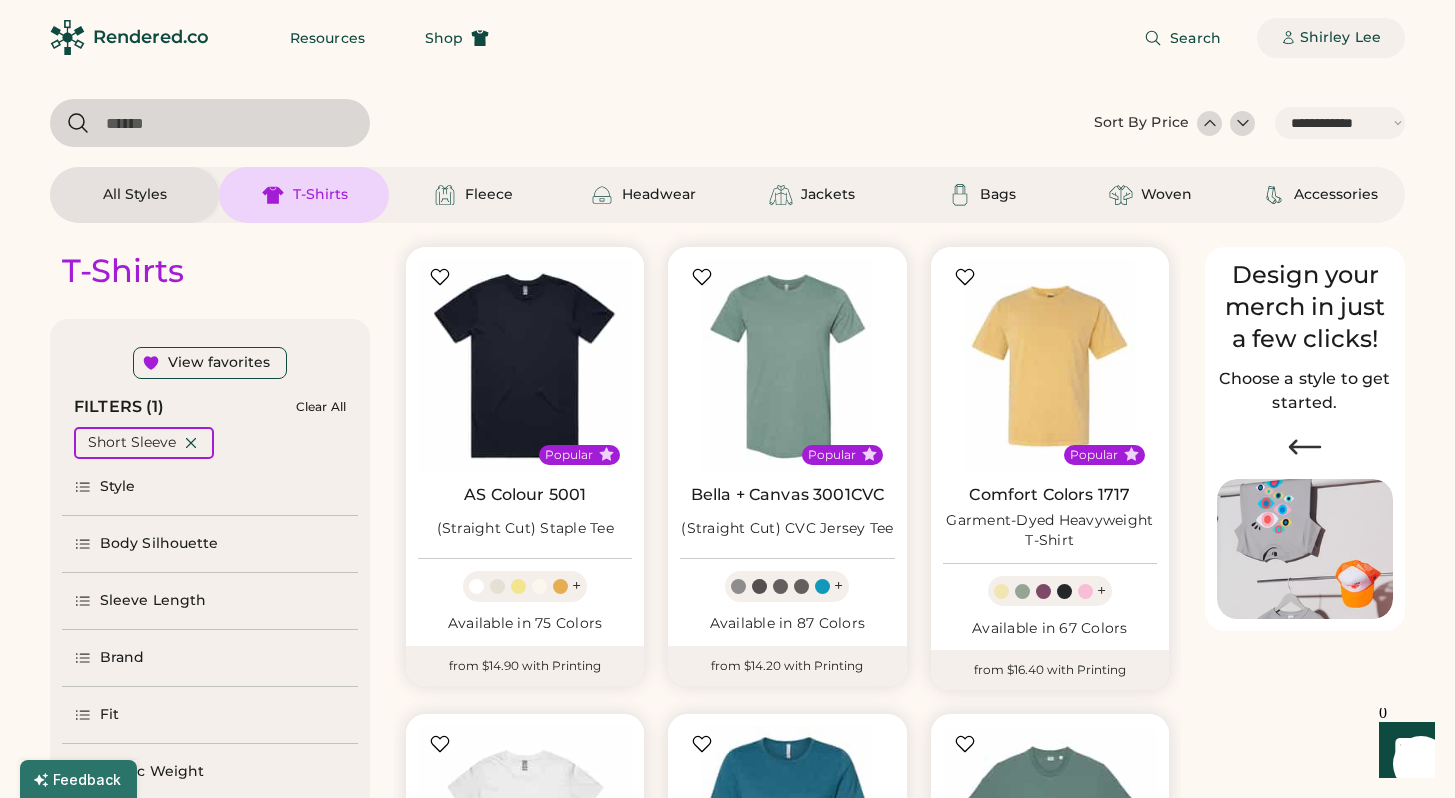 click on "Shirley Lee" at bounding box center (1331, 38) 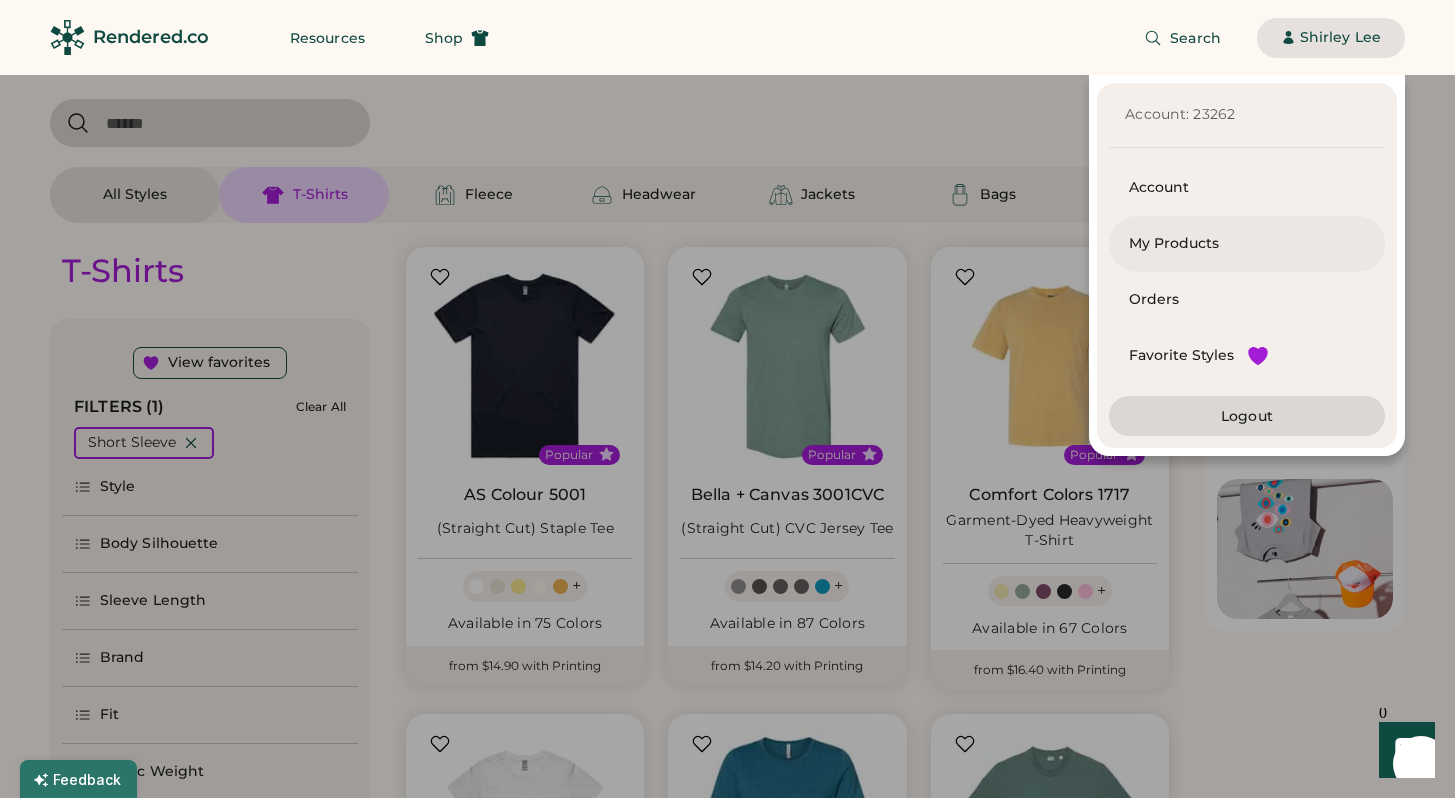 click on "My Products" at bounding box center [1247, 244] 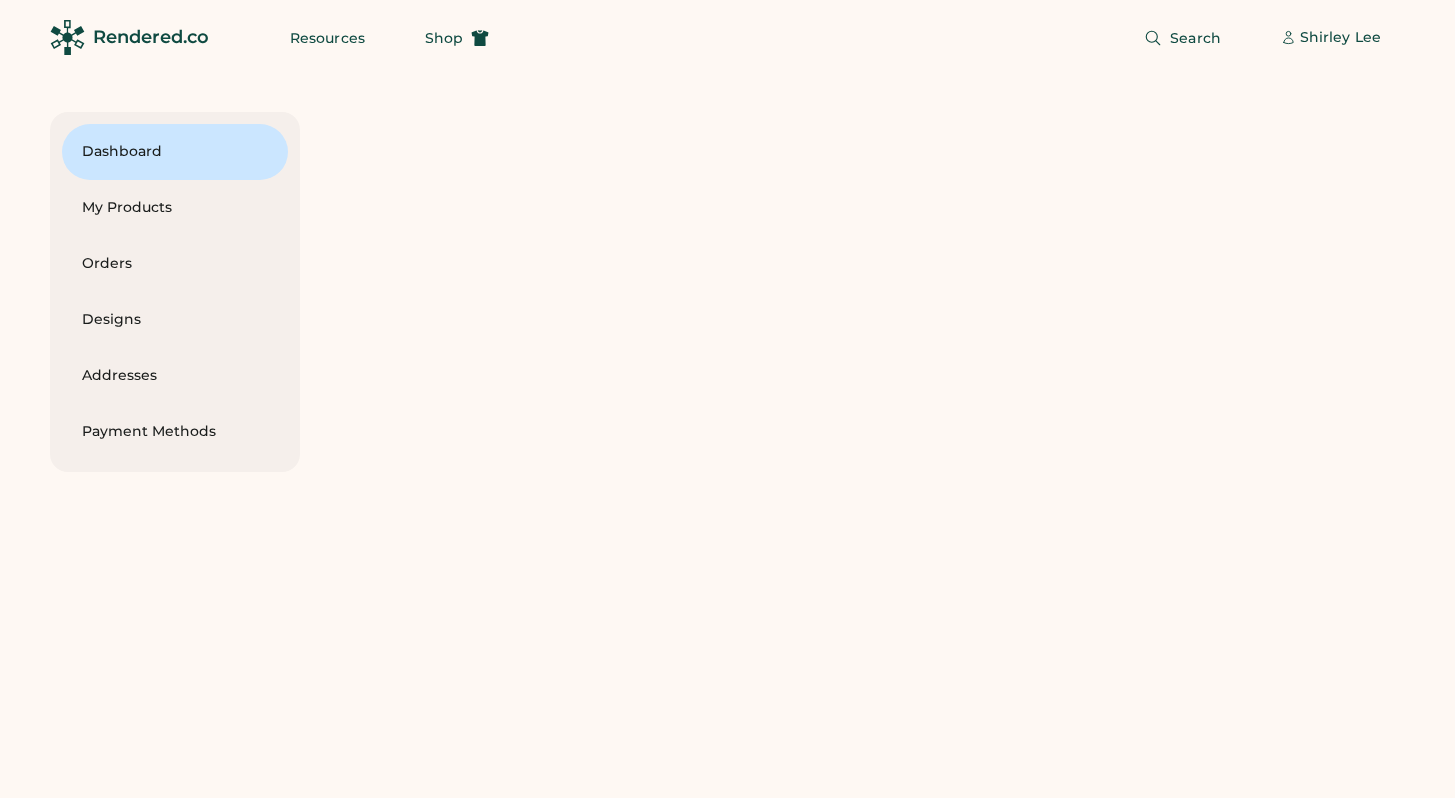 scroll, scrollTop: 0, scrollLeft: 0, axis: both 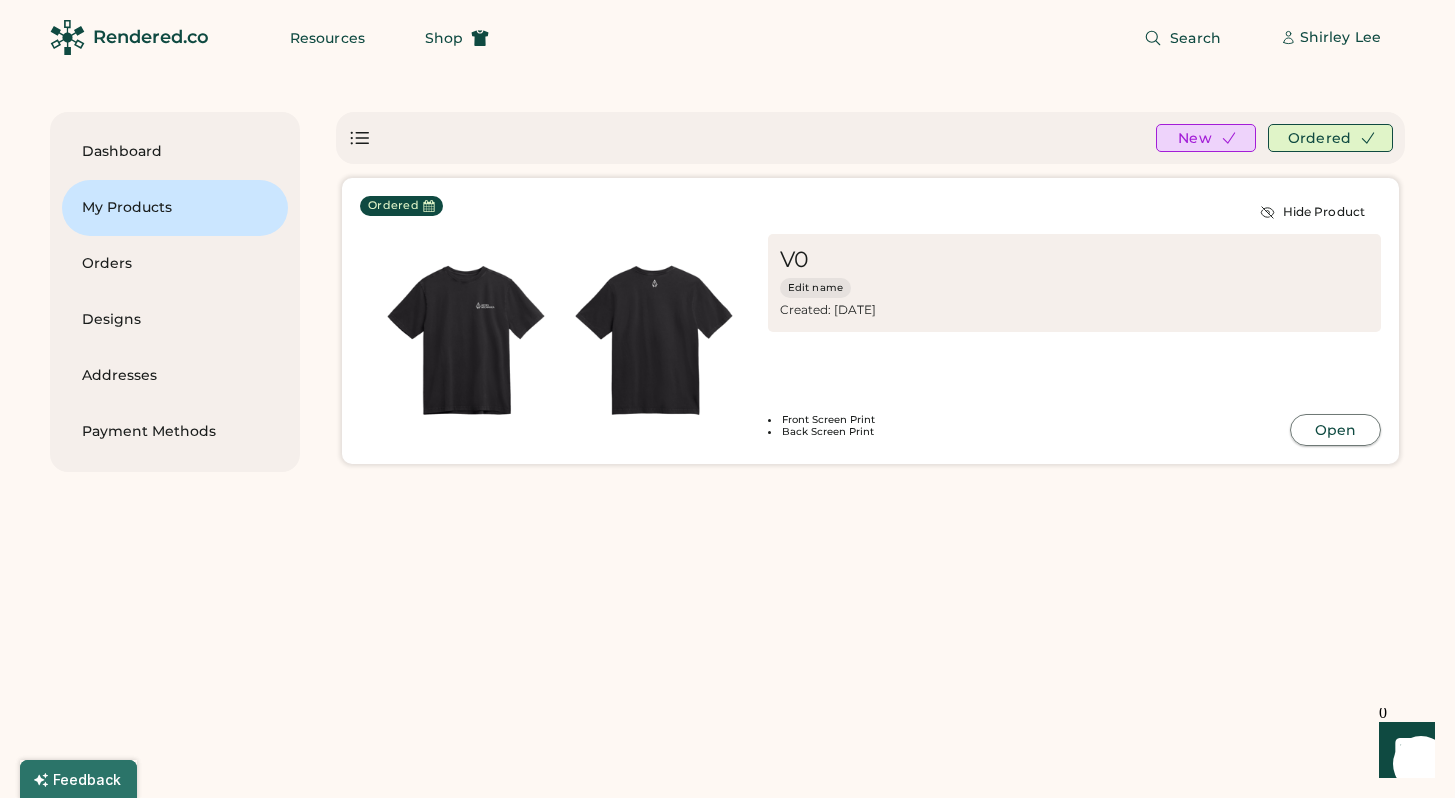 click on "Open" at bounding box center [1335, 430] 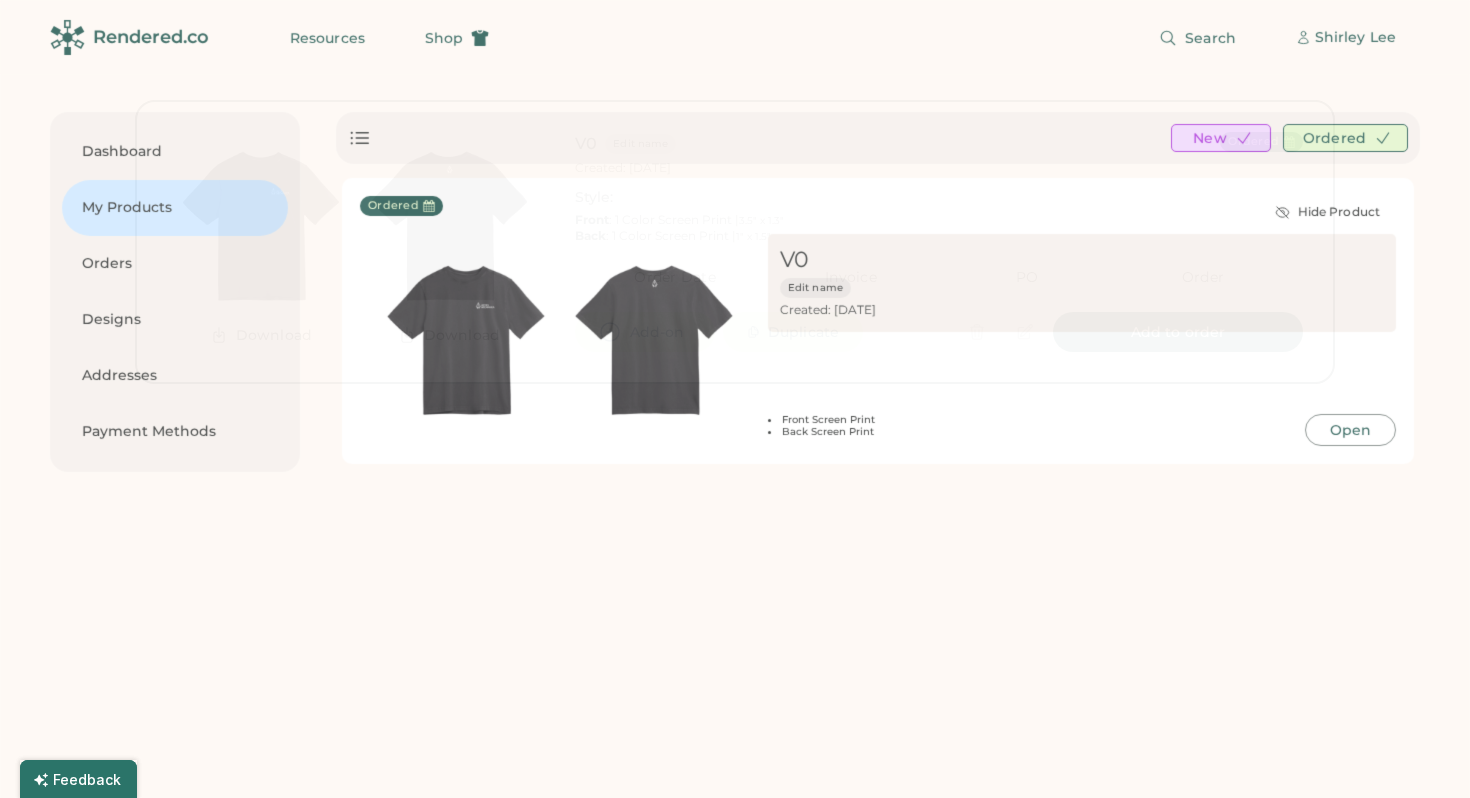 scroll, scrollTop: 0, scrollLeft: 0, axis: both 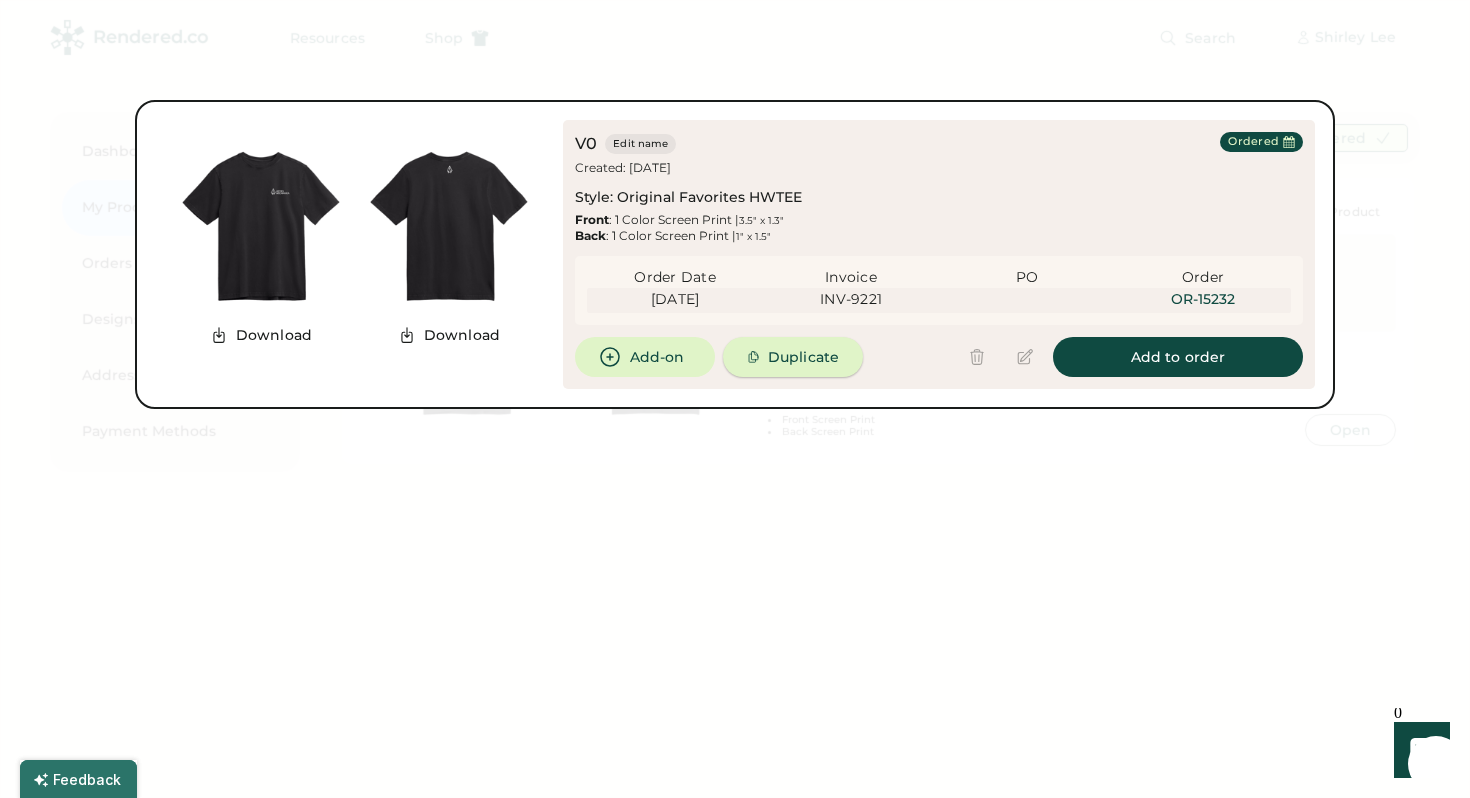 click on "Duplicate" at bounding box center (793, 357) 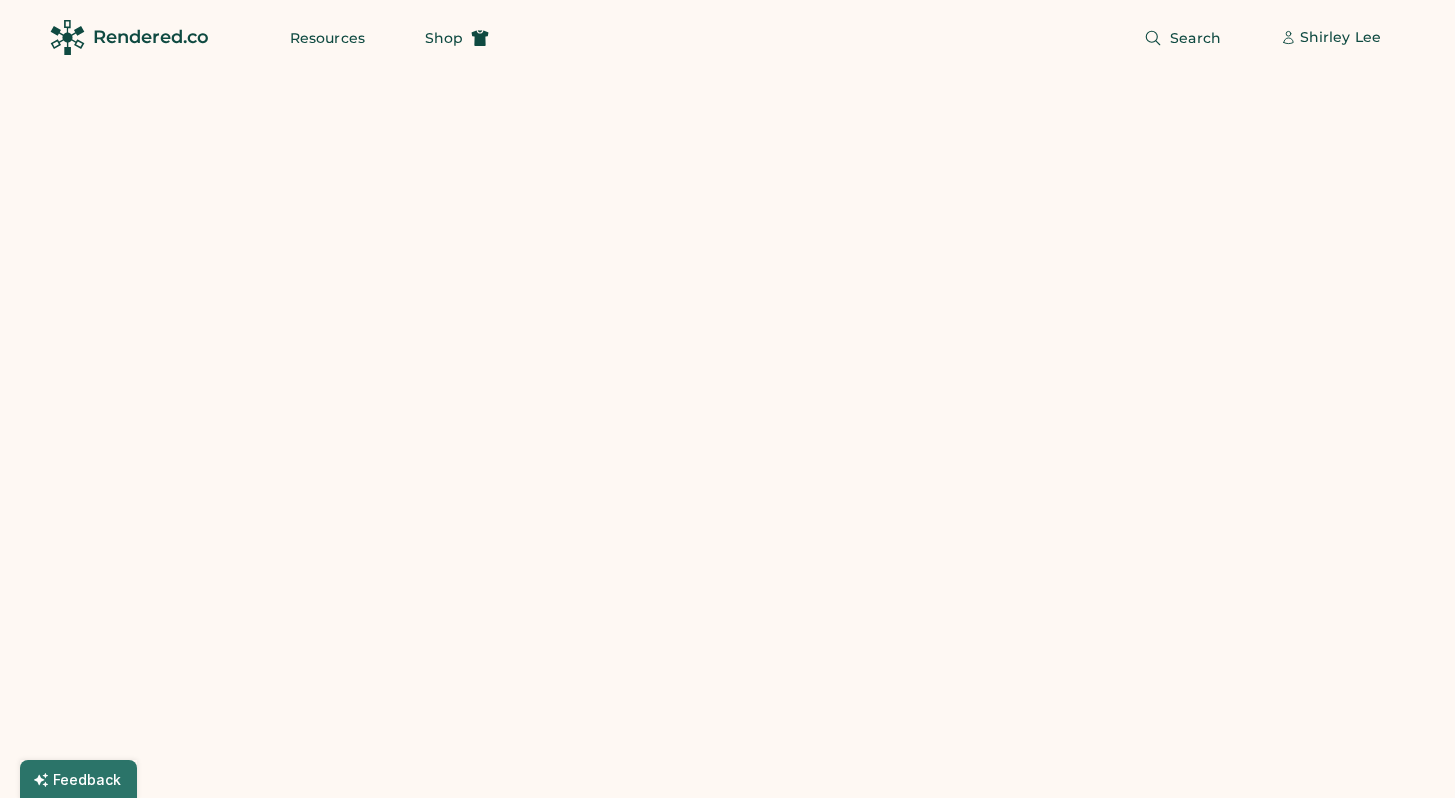 scroll, scrollTop: 0, scrollLeft: 0, axis: both 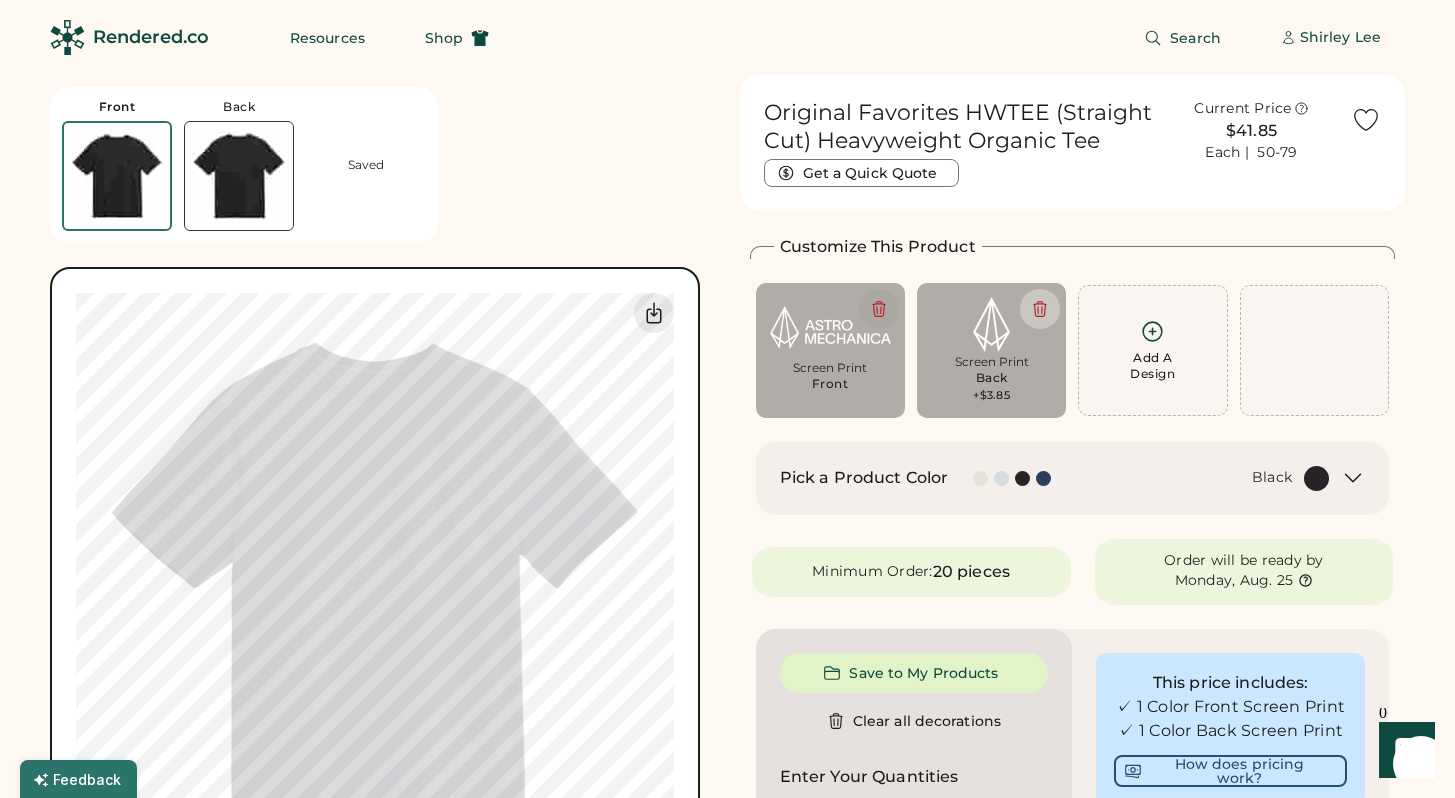 click 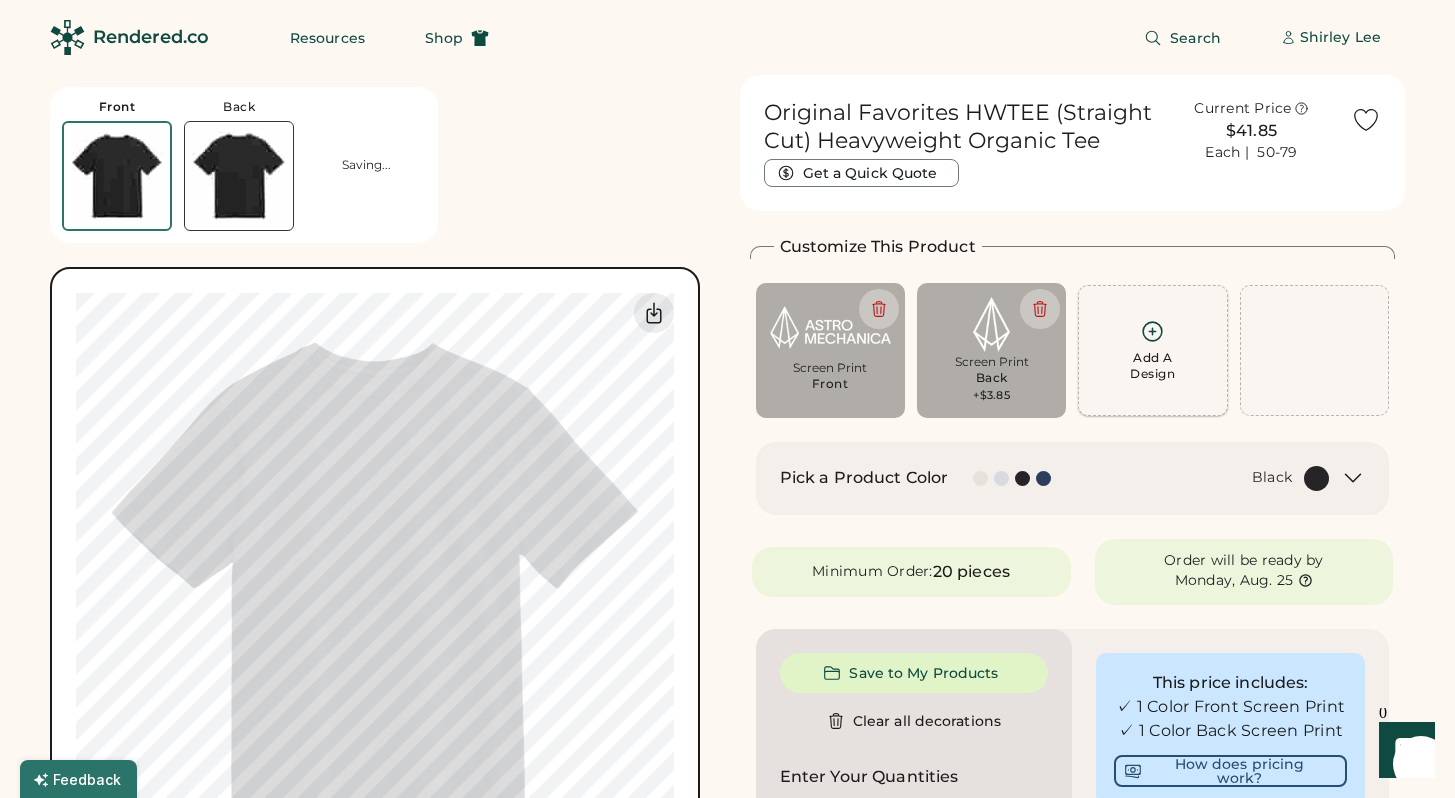 click on "Add A
Design" at bounding box center [1152, 350] 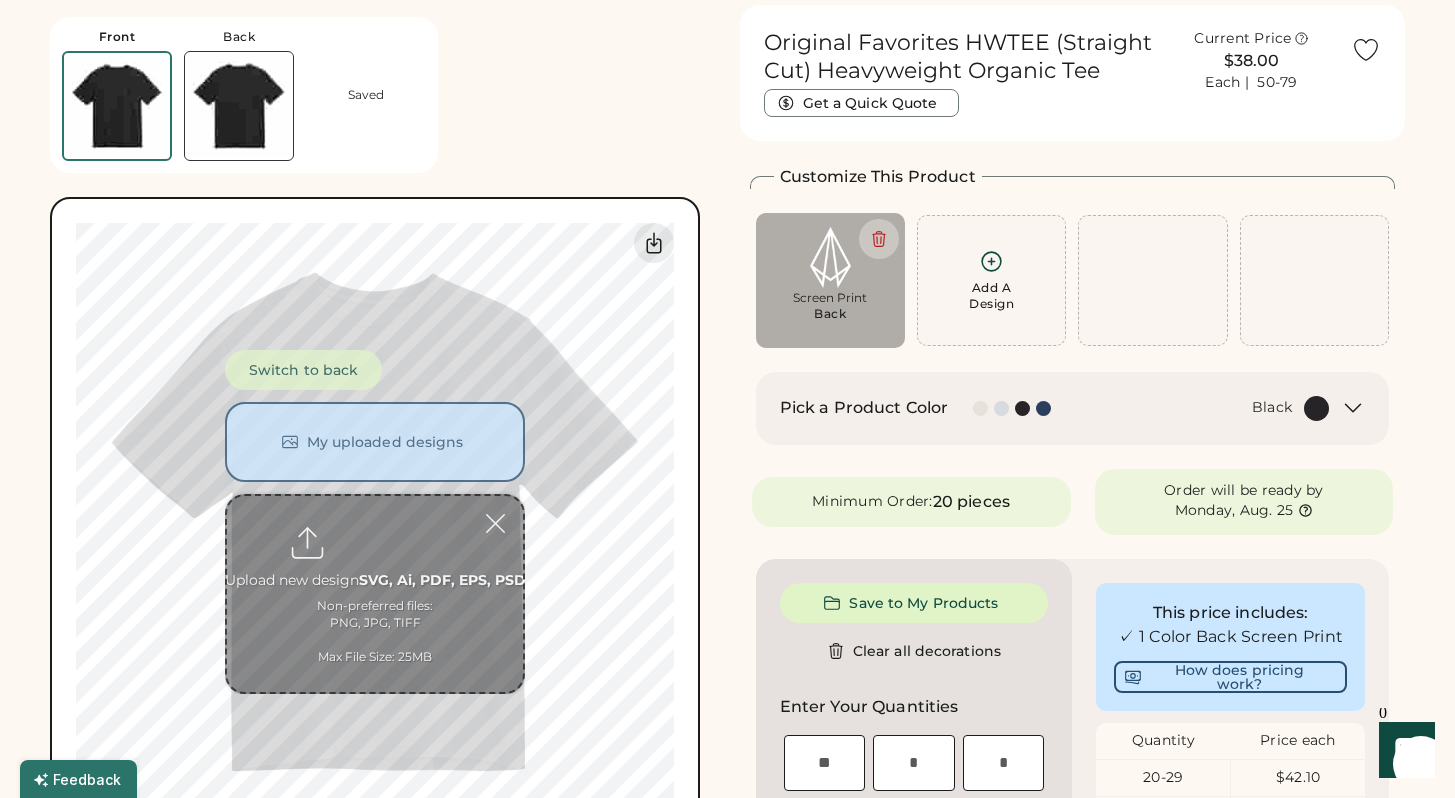 scroll, scrollTop: 75, scrollLeft: 0, axis: vertical 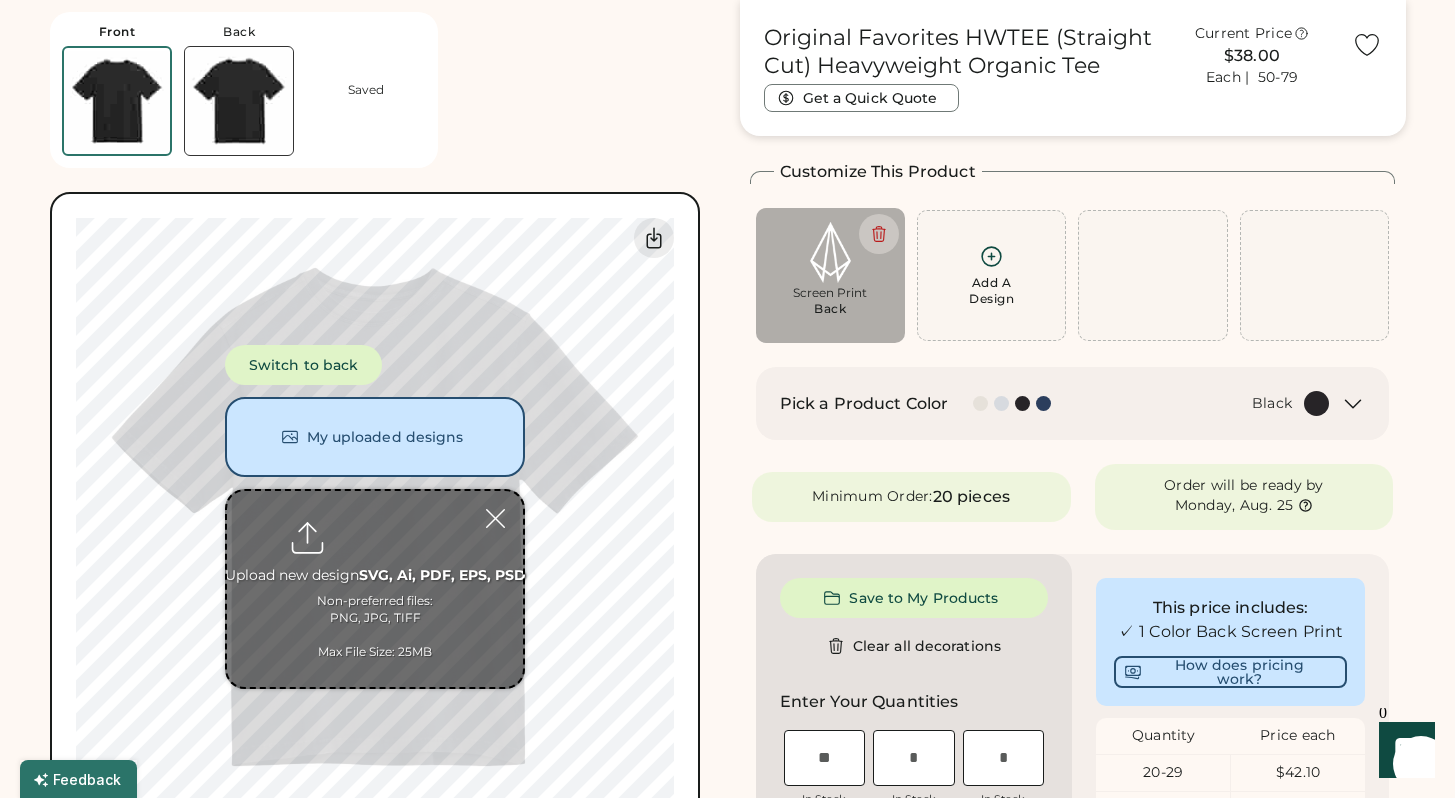 type on "**********" 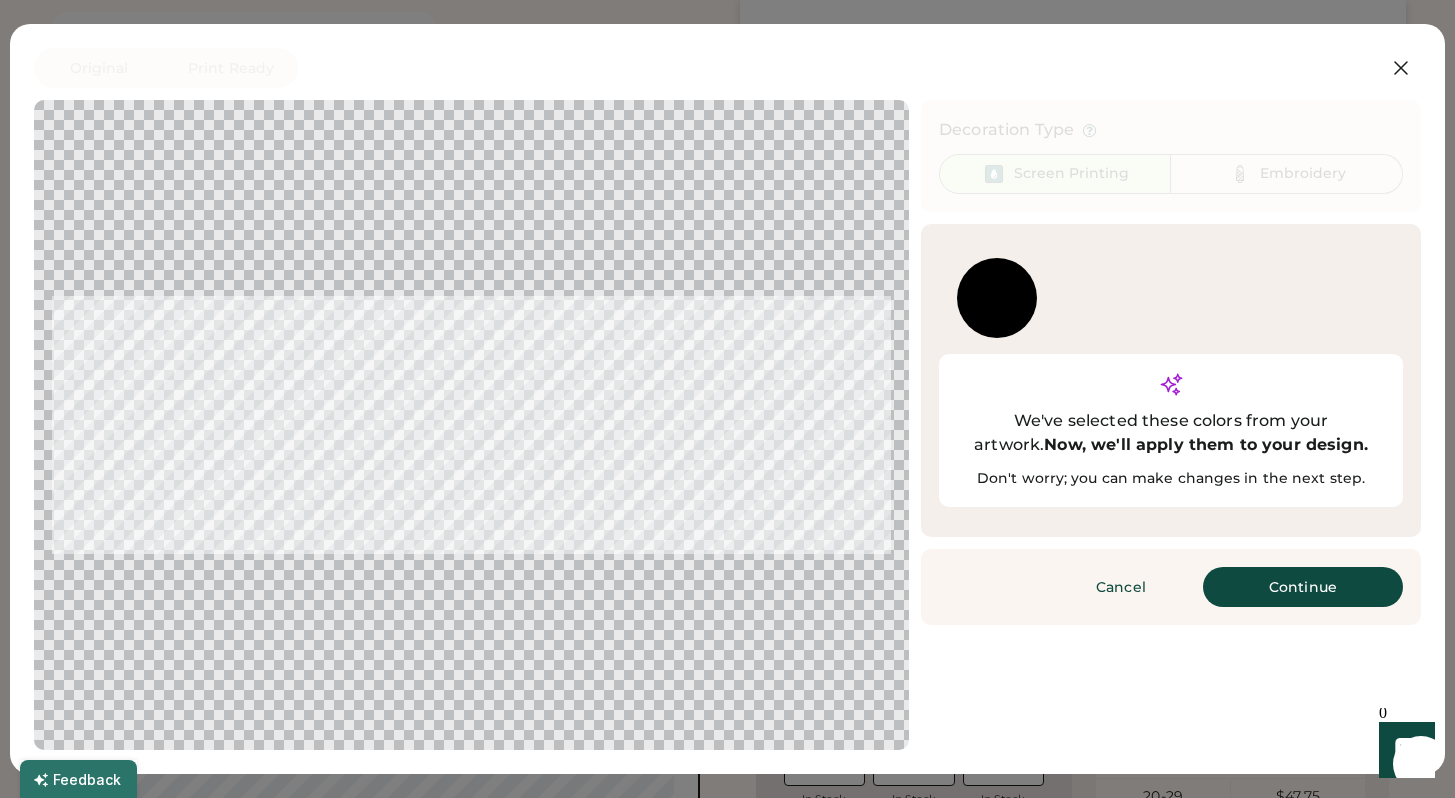 click at bounding box center [997, 298] 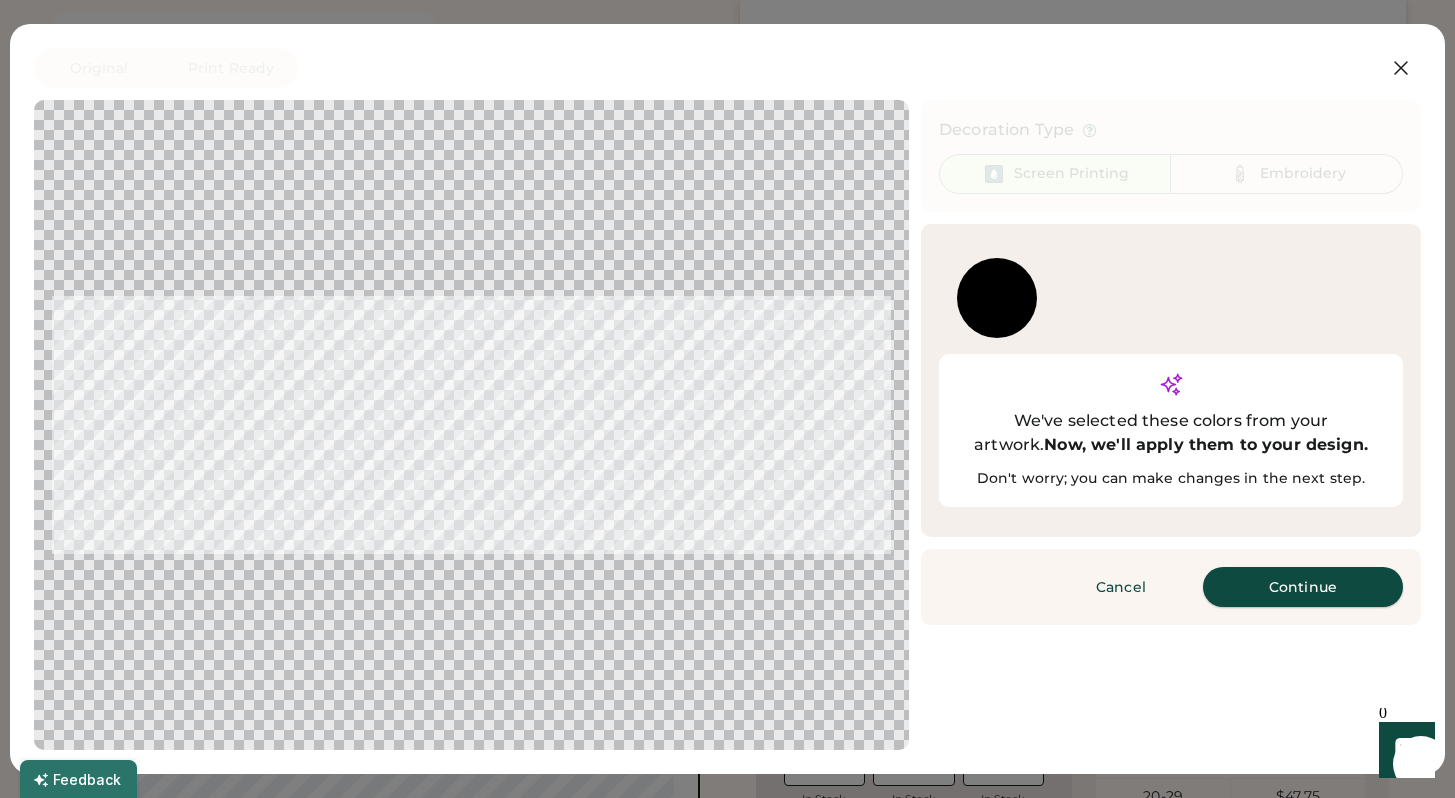 click on "Continue" at bounding box center [1303, 587] 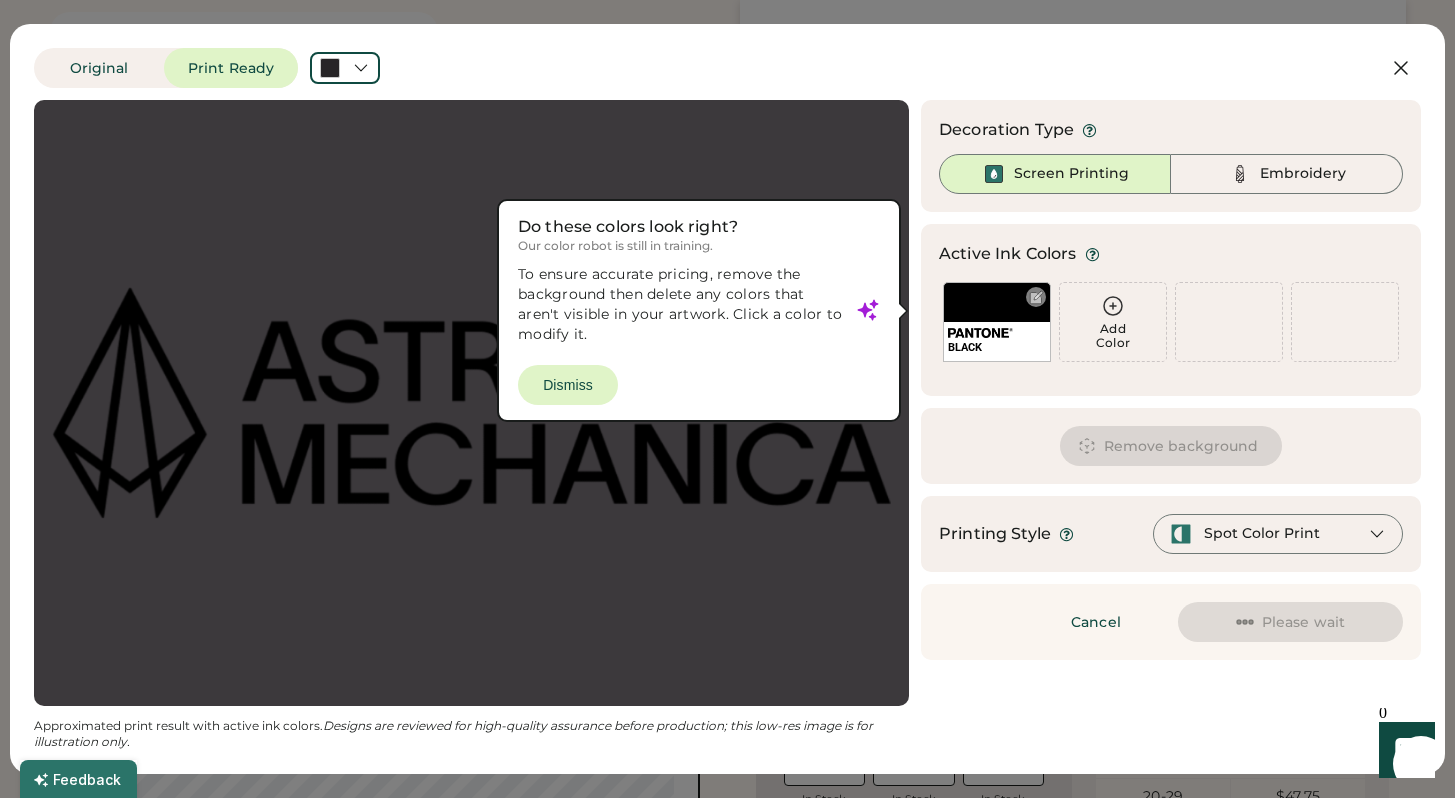 click at bounding box center (1036, 297) 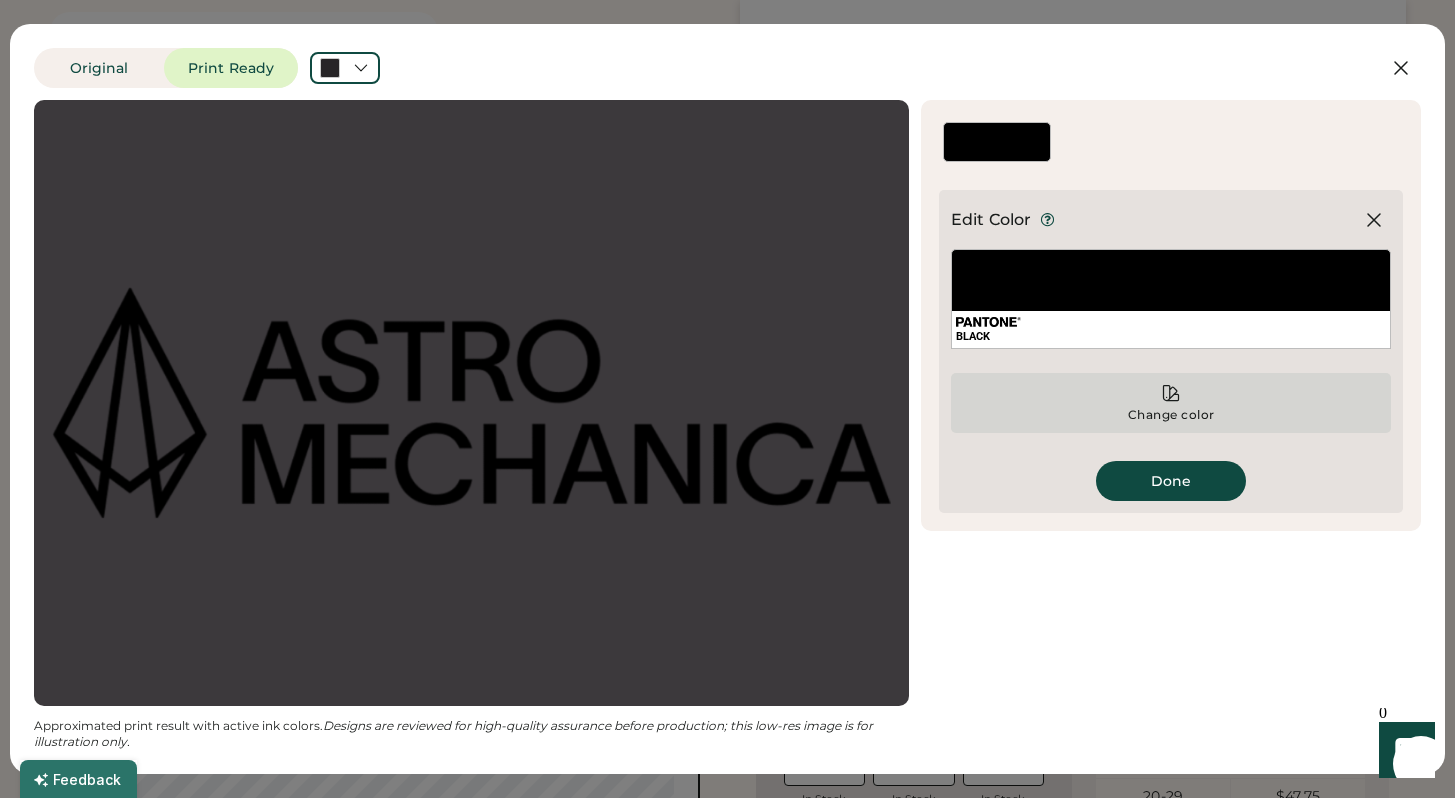 click on "Change color" at bounding box center [1171, 403] 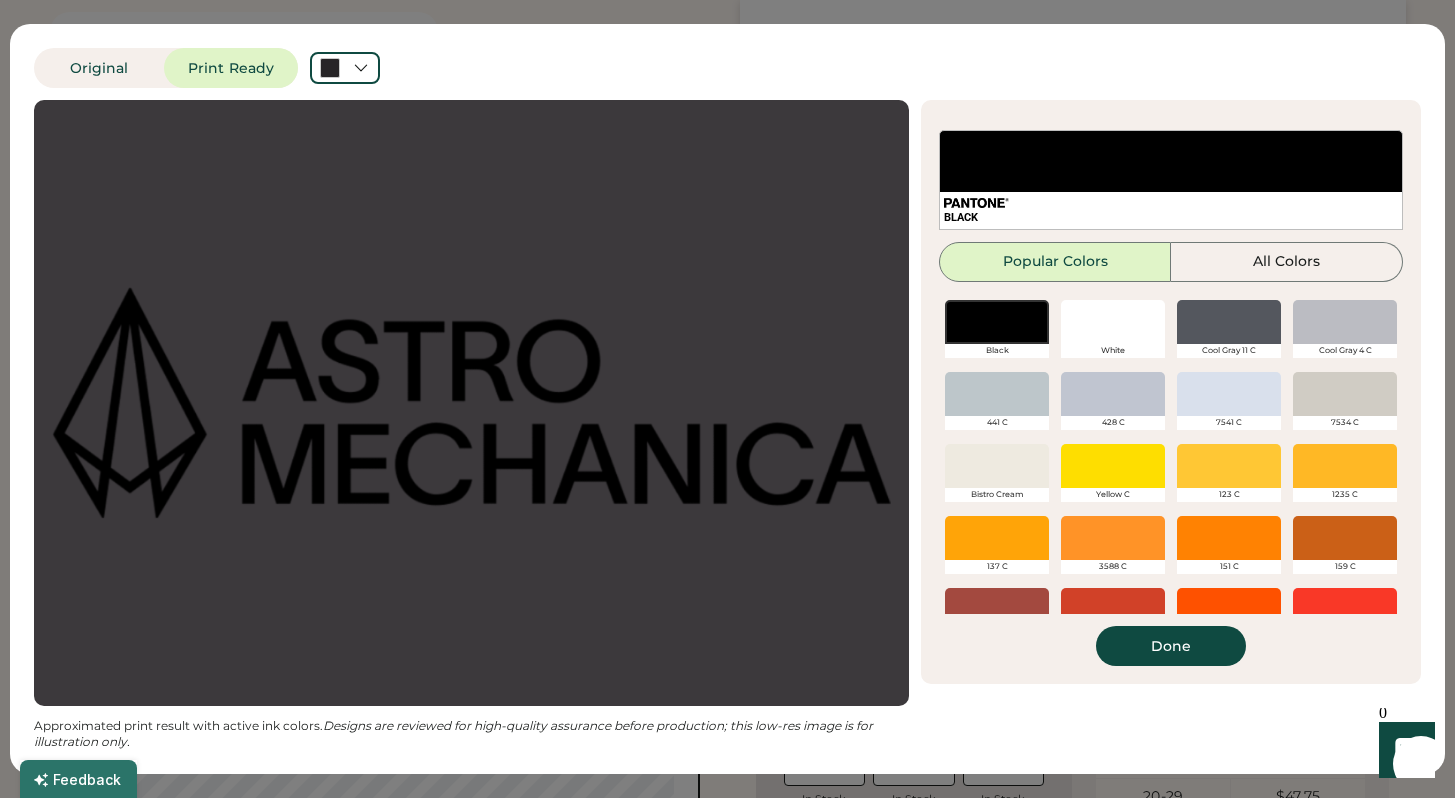 click at bounding box center (1113, 322) 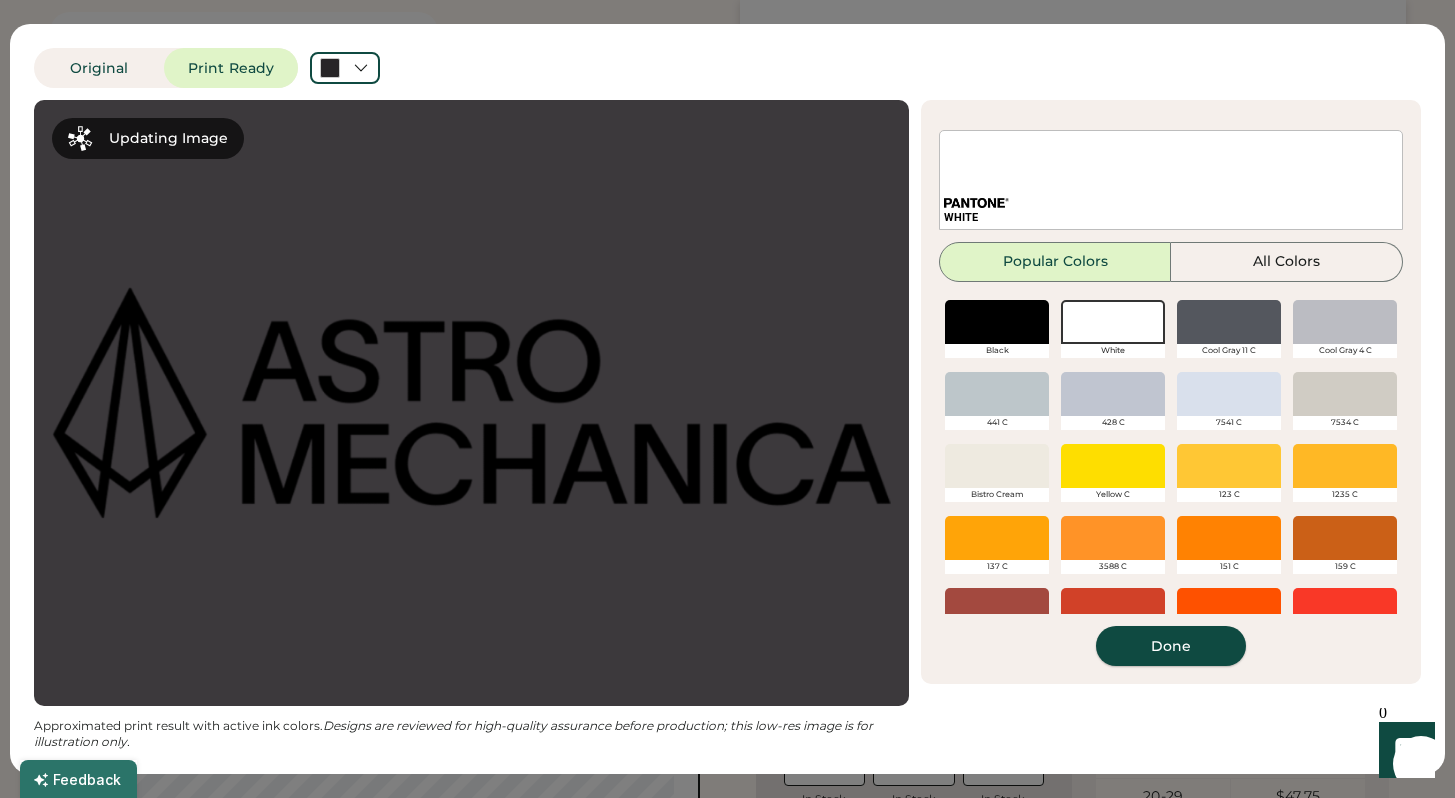 click on "Done" at bounding box center [1171, 646] 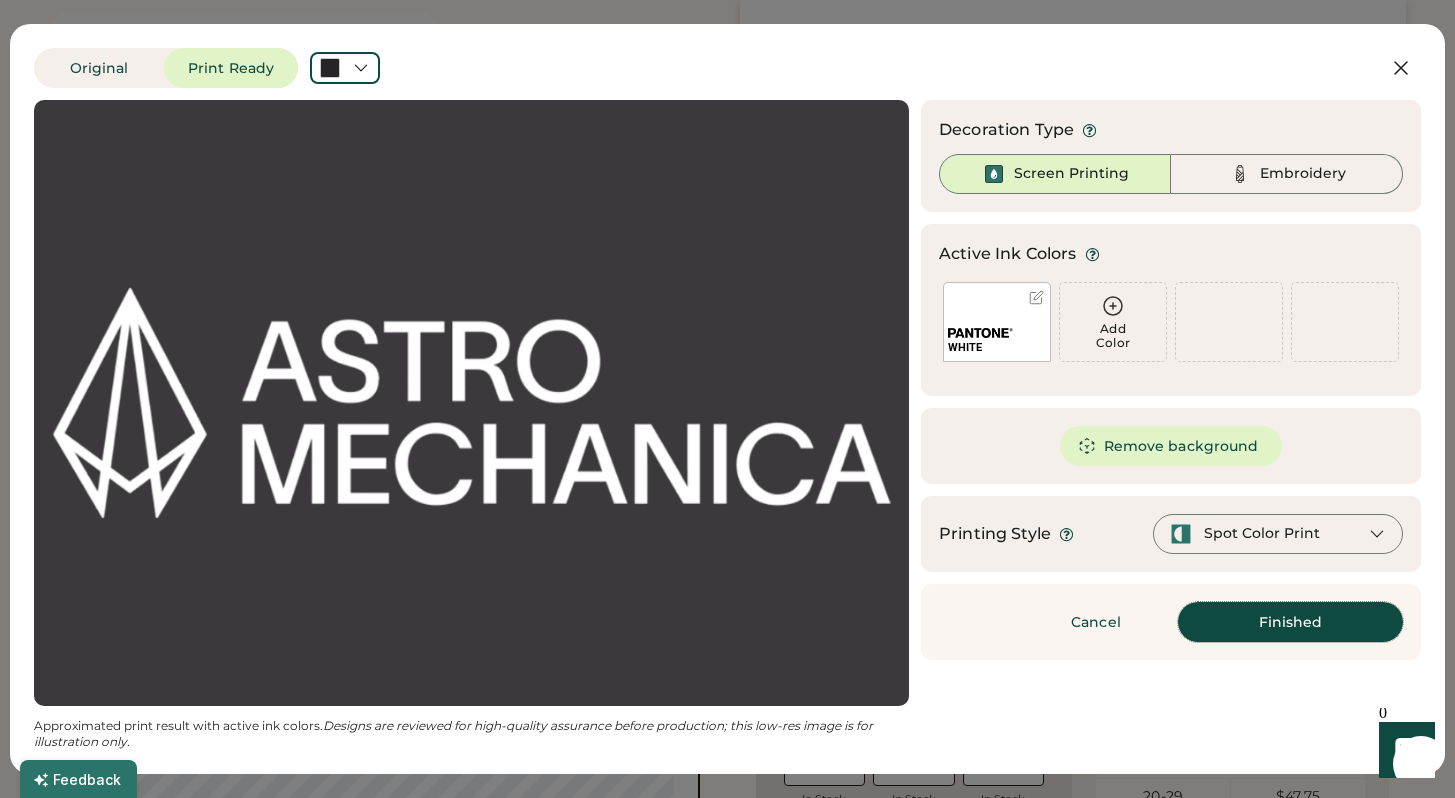 click on "Finished" at bounding box center (1290, 622) 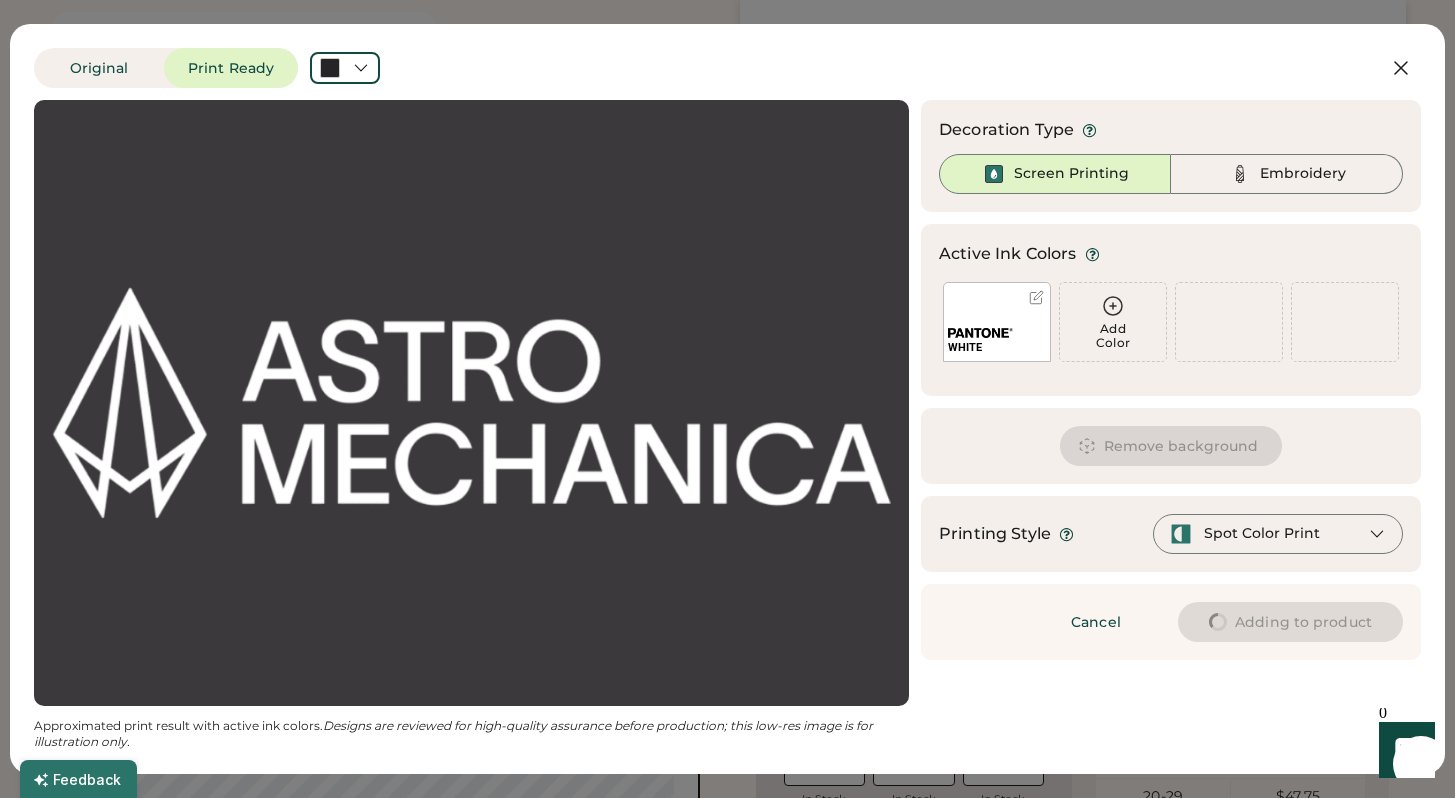 type on "****" 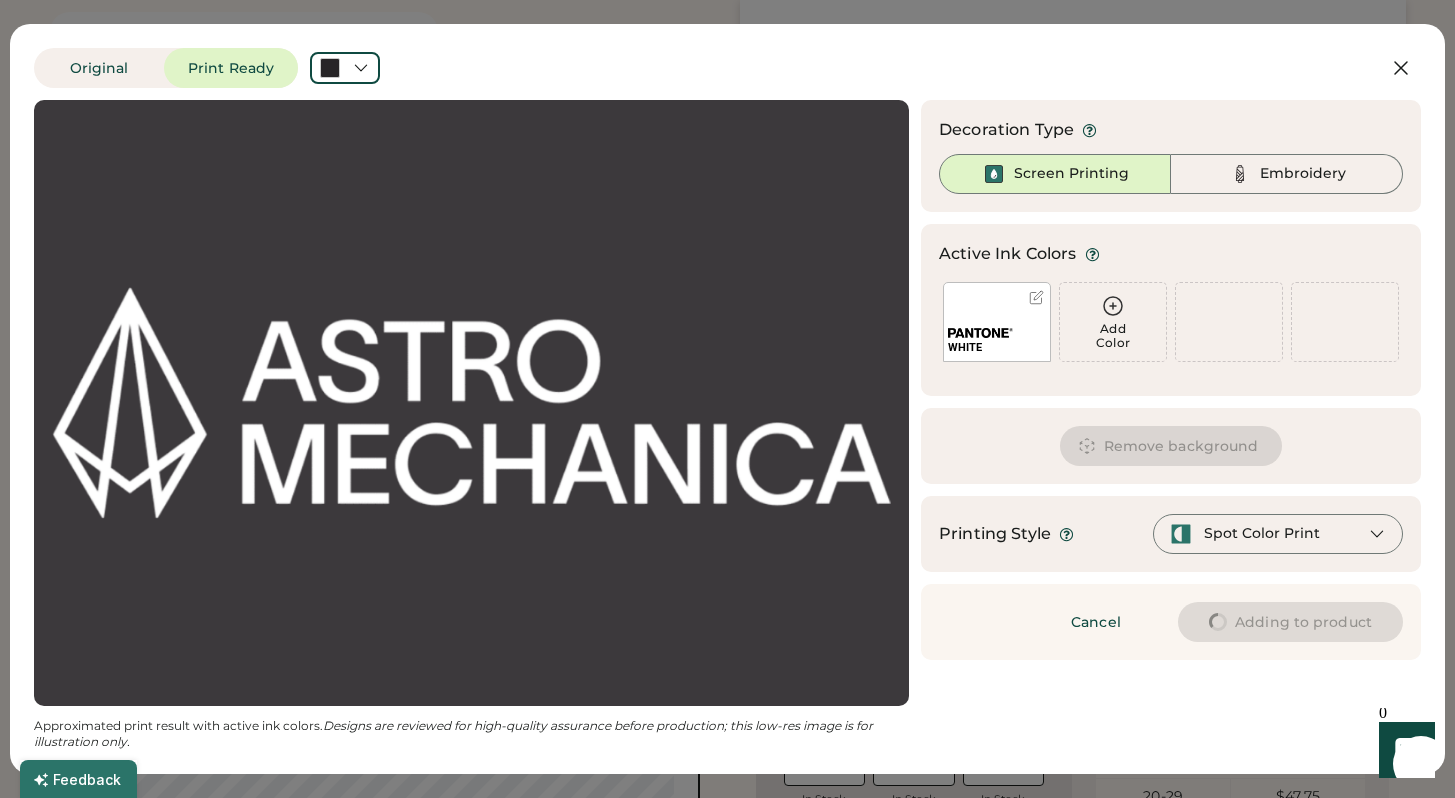 type on "****" 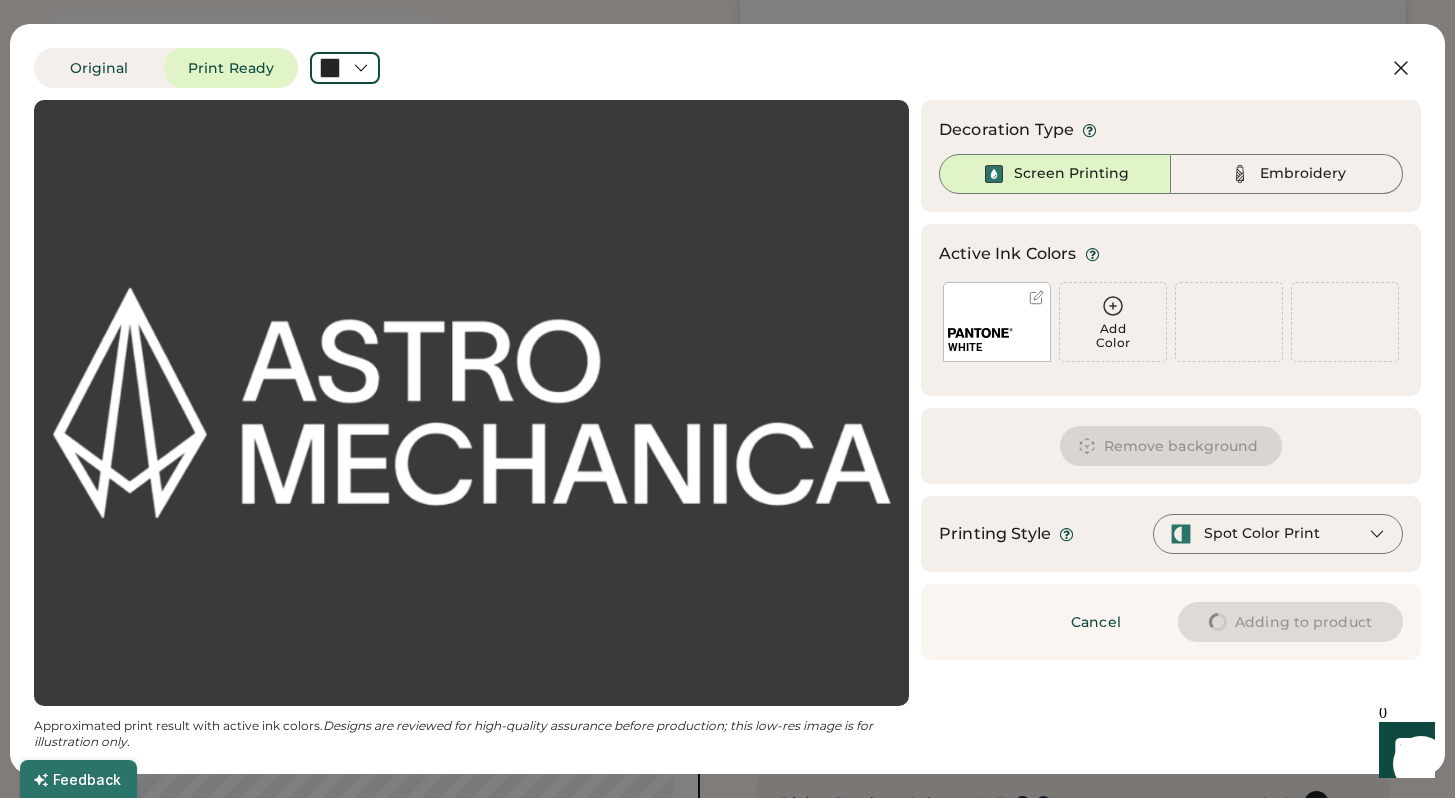 type on "****" 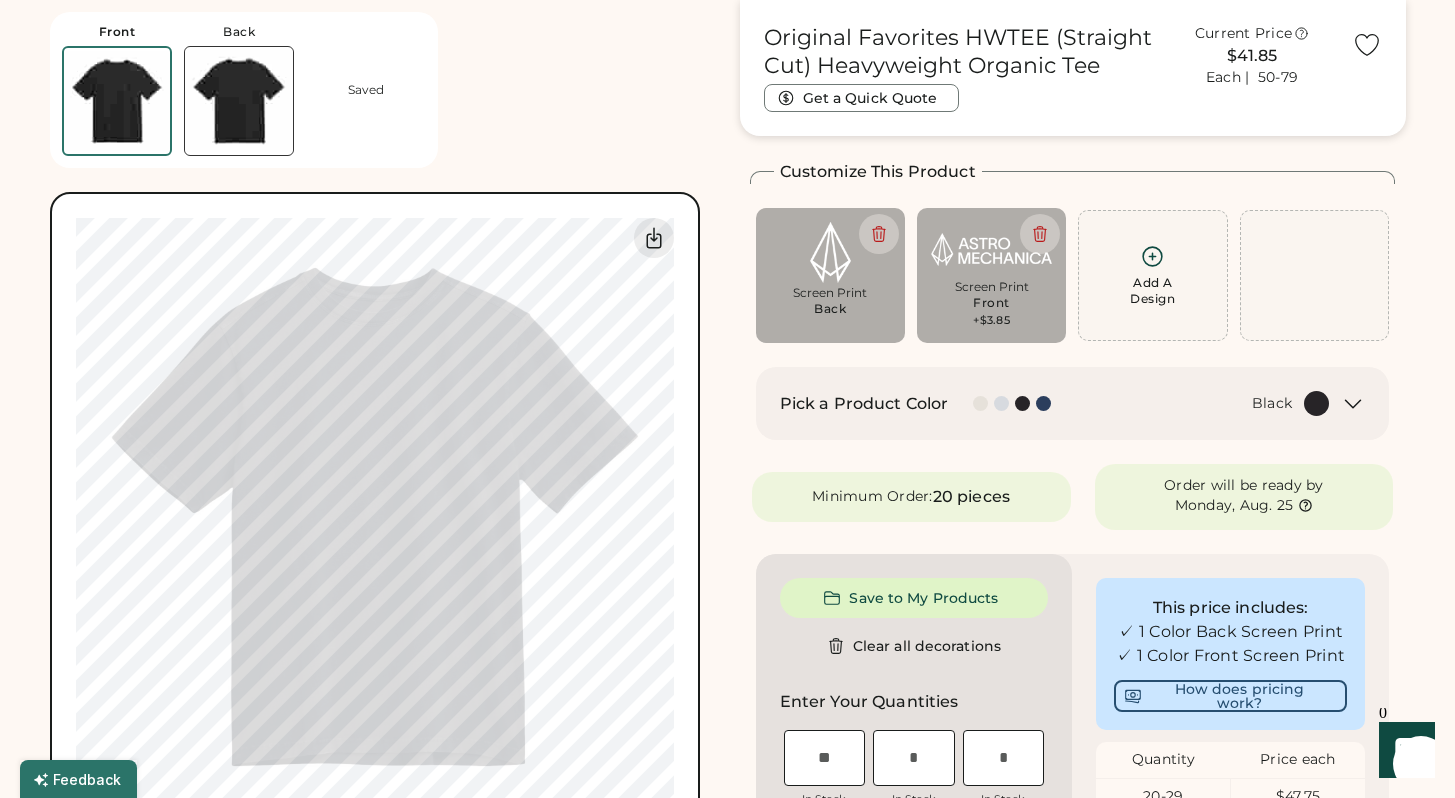 type on "****" 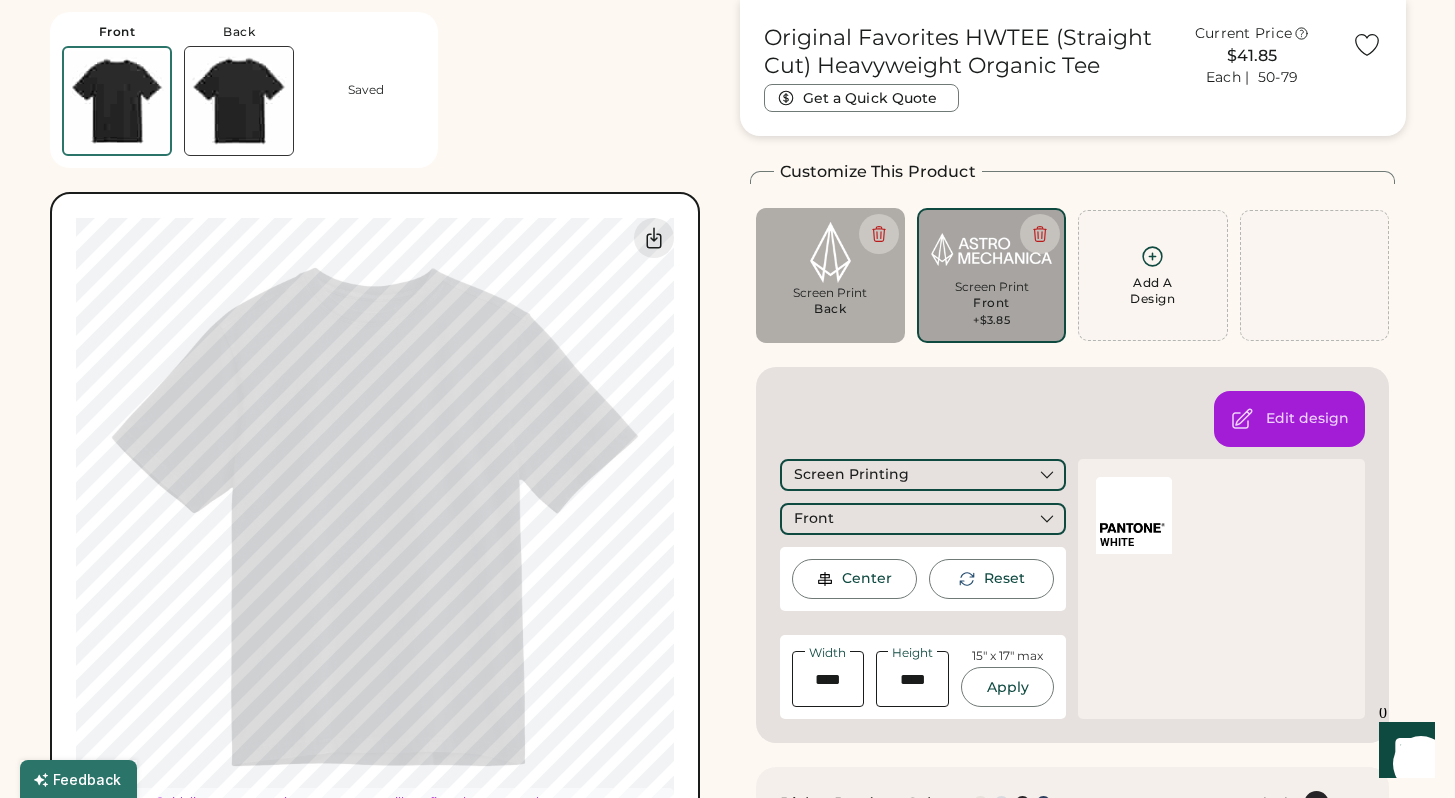 type on "****" 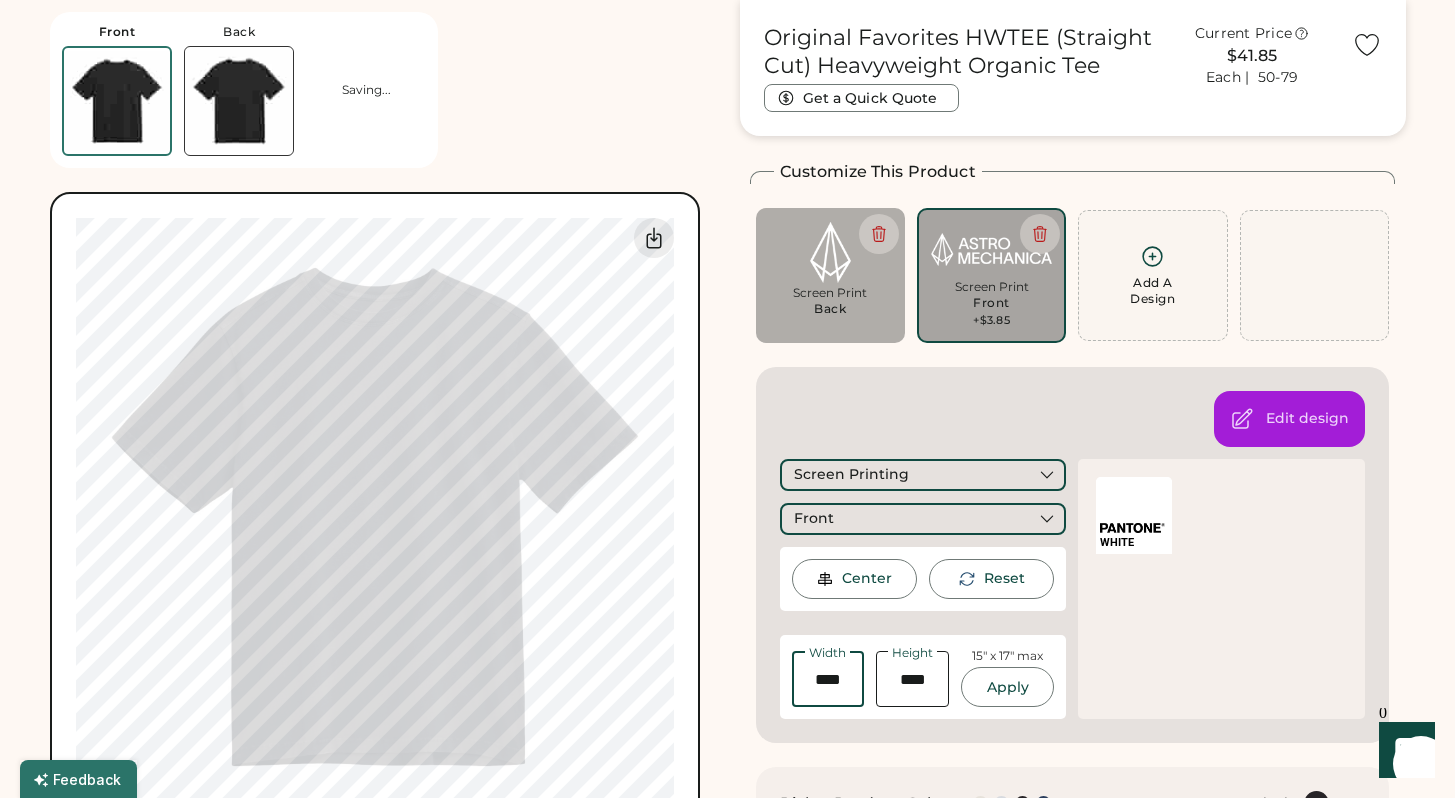 drag, startPoint x: 860, startPoint y: 682, endPoint x: 780, endPoint y: 677, distance: 80.1561 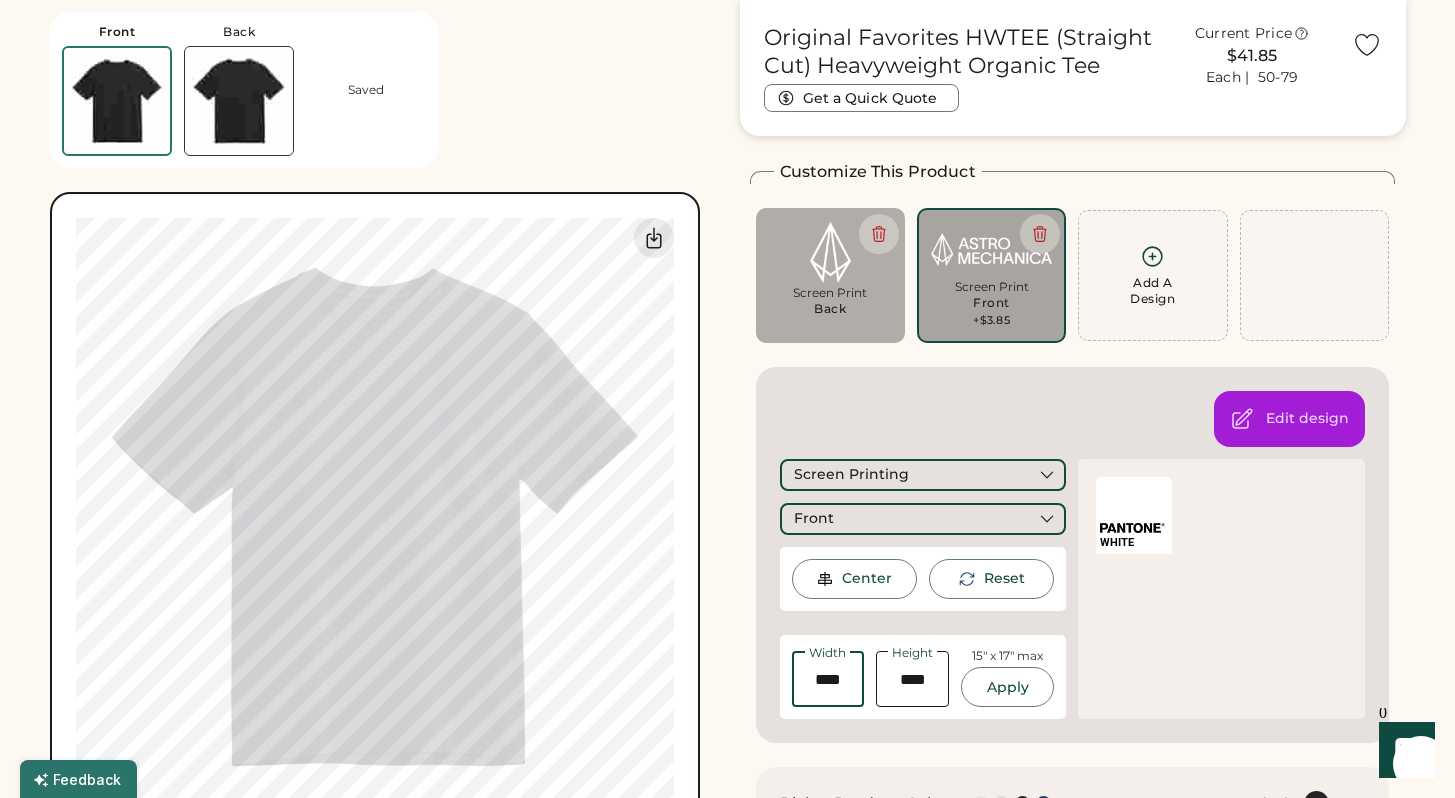 type on "****" 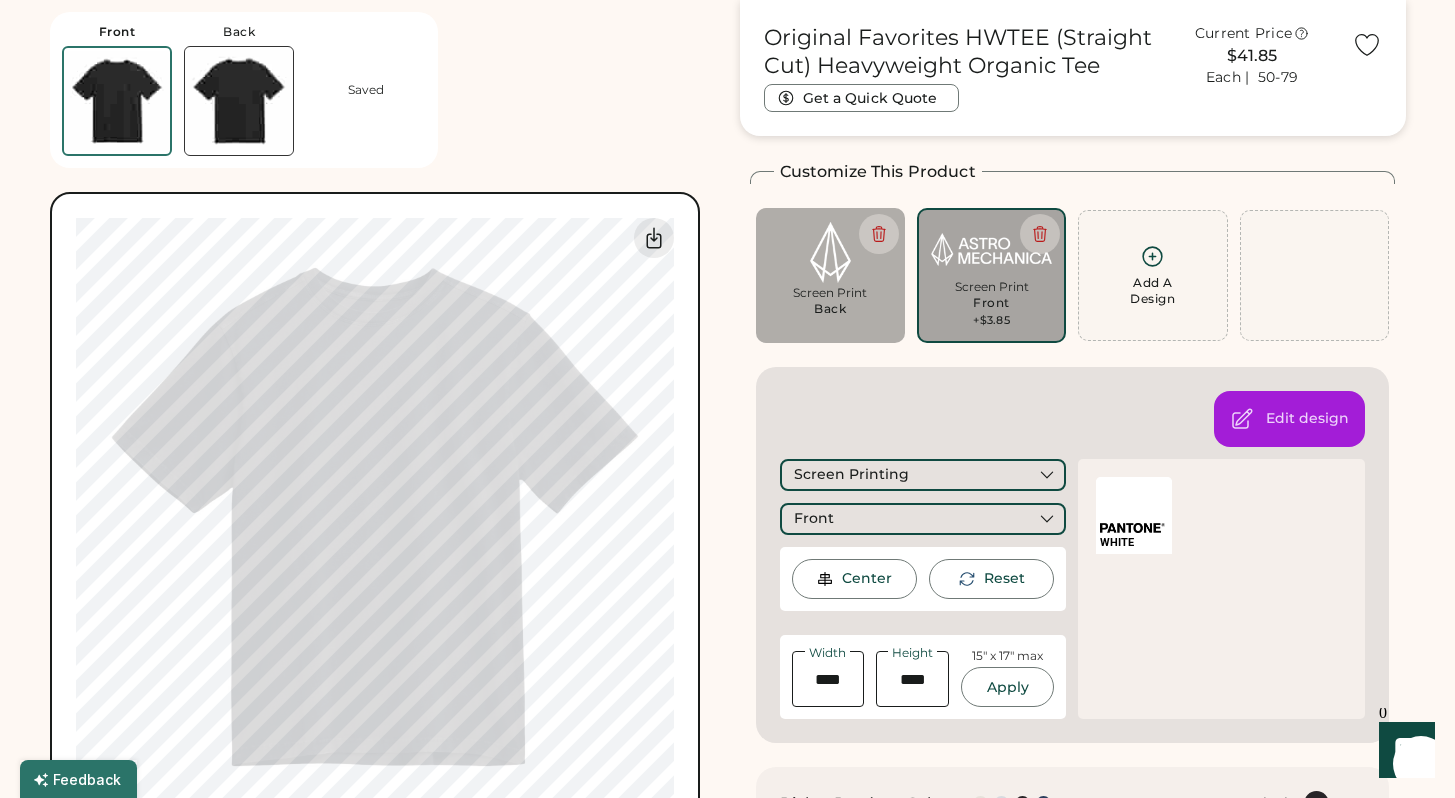 type on "****" 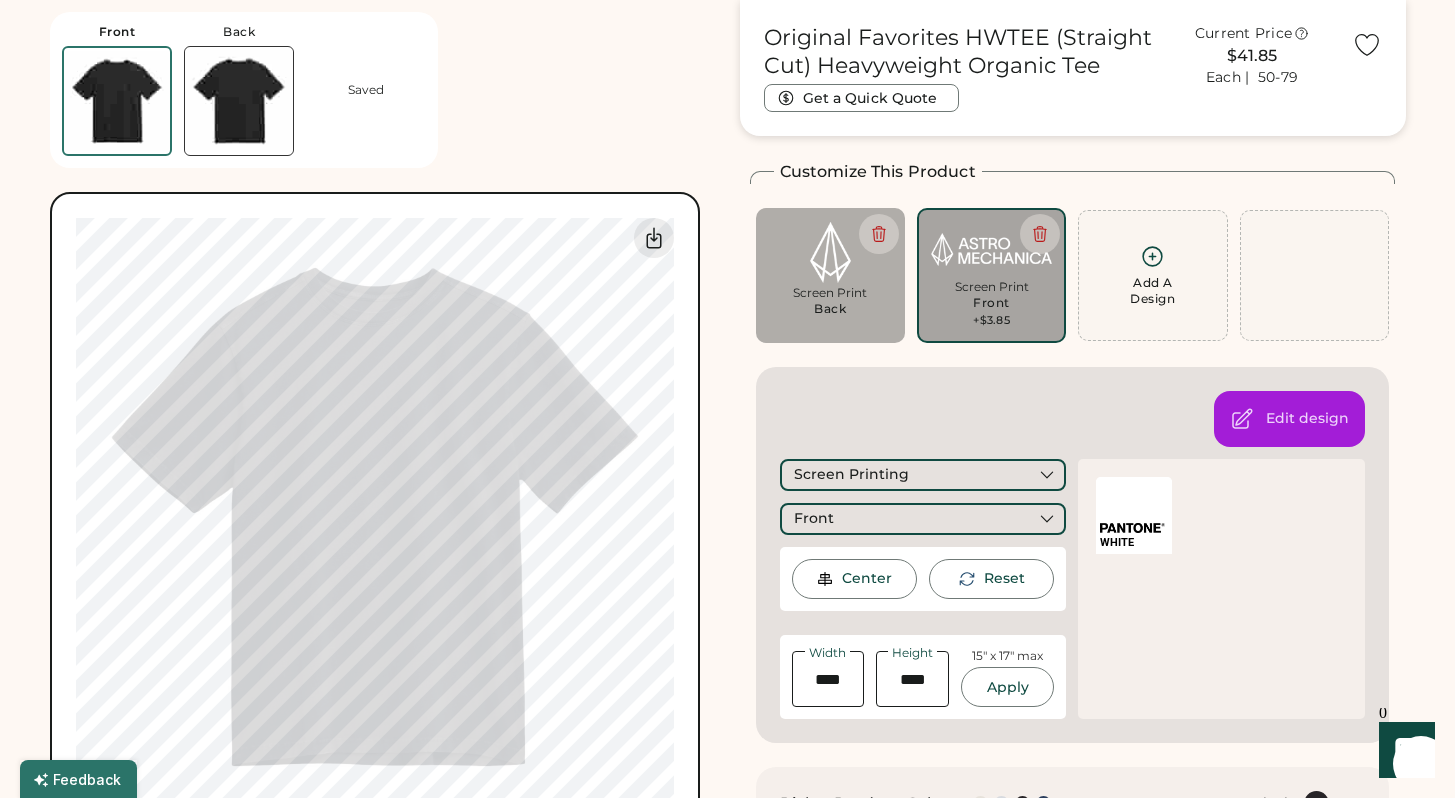 click on "Original Favorites HWTEE (Straight Cut) Heavyweight Organic Tee    Get a Quick Quote Current Price    $41.85 Each |  50-79    Customize This Product    Add A
Design
Screen Print Back       Add A
Design
Screen Print Front +$3.85        Add A
Design    Edit design Screen Printing    Front    Center    Reset Width Height 15" x 17" max Apply WHITE Pick a Product Color Black    Minimum Order:  20 pieces Order will be ready by Monday, Aug. 25        Save to My Products    Clear all decorations Enter Your Quantities XS In Stock
79 S In Stock
769 M In Stock
999+ L In Stock
999+ XL In Stock
475 2XL In Stock
282 Enter Quantities to Finalize Your Order Minimum Order Quantity is 20 Pieces Special instructions Add to cart This price includes: ✓ 1 Color Back Screen Print
✓ 1 Color Front Screen Print    How does pricing work? Quantity Price each 20-29 $47.75 30-49 $44.35 50-79 $41.85 80-99 $40.60 100-149 $39.35 150-299 $38.65       View more price breaks Product Details Relaxed Fit" at bounding box center (1073, 1128) 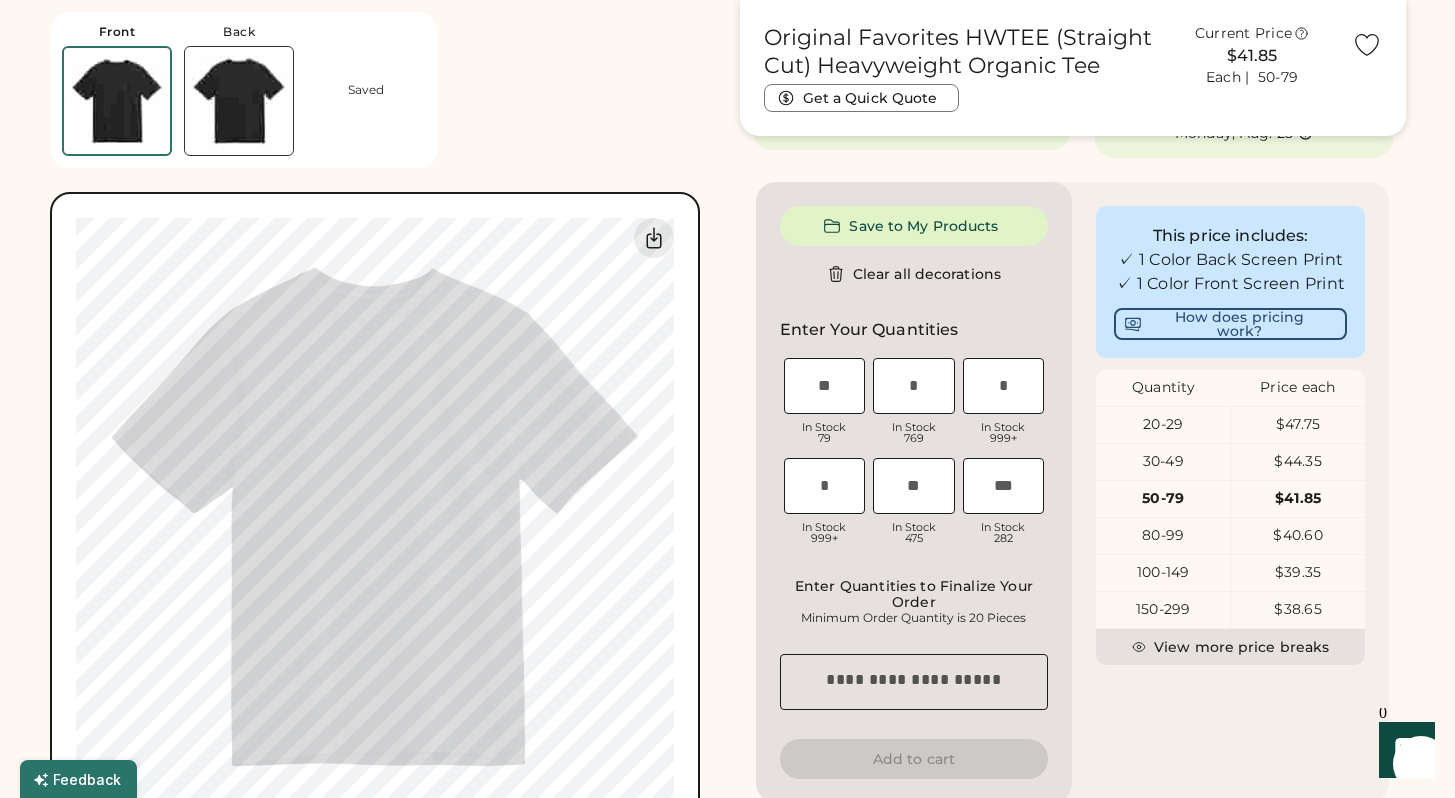 scroll, scrollTop: 966, scrollLeft: 0, axis: vertical 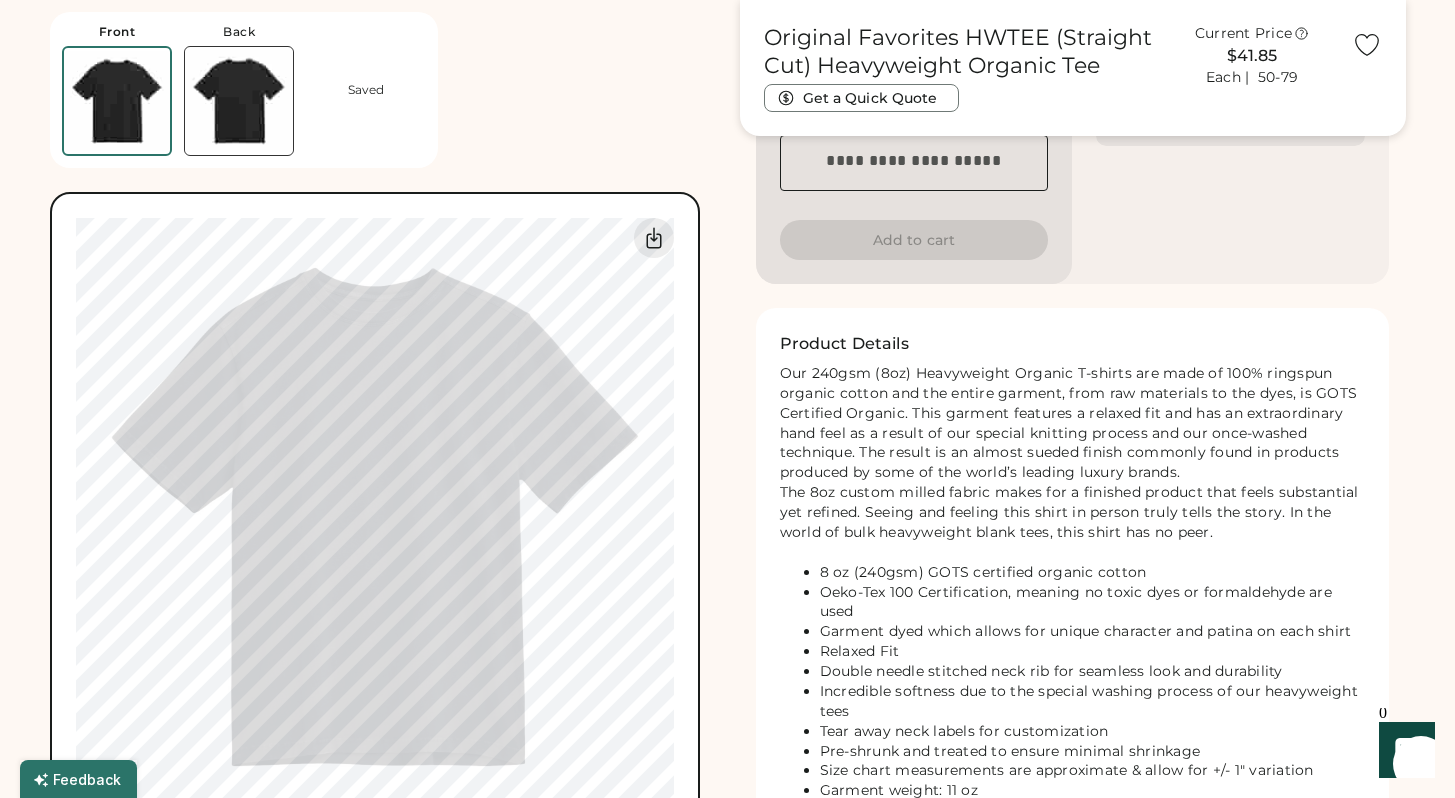 type on "****" 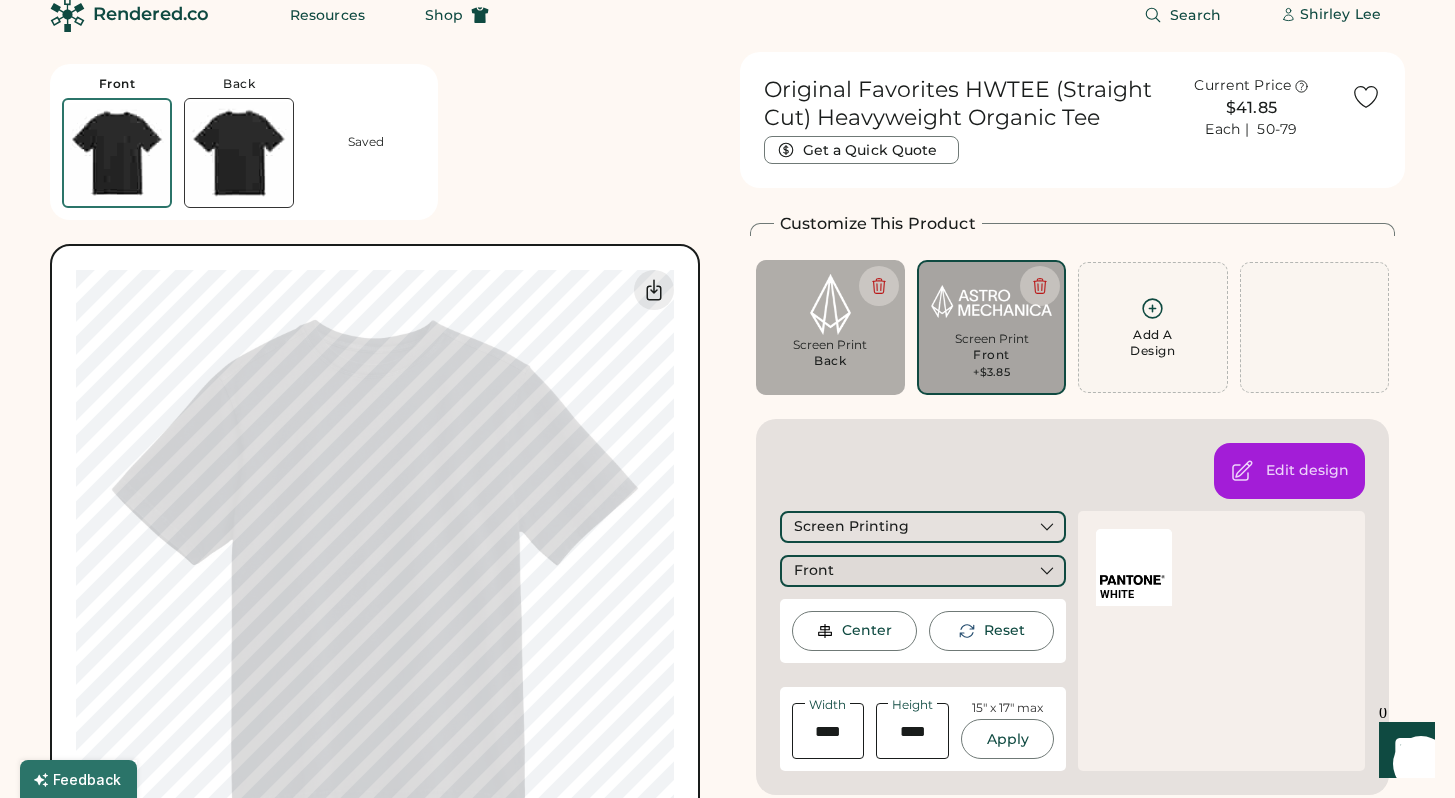 scroll, scrollTop: 24, scrollLeft: 0, axis: vertical 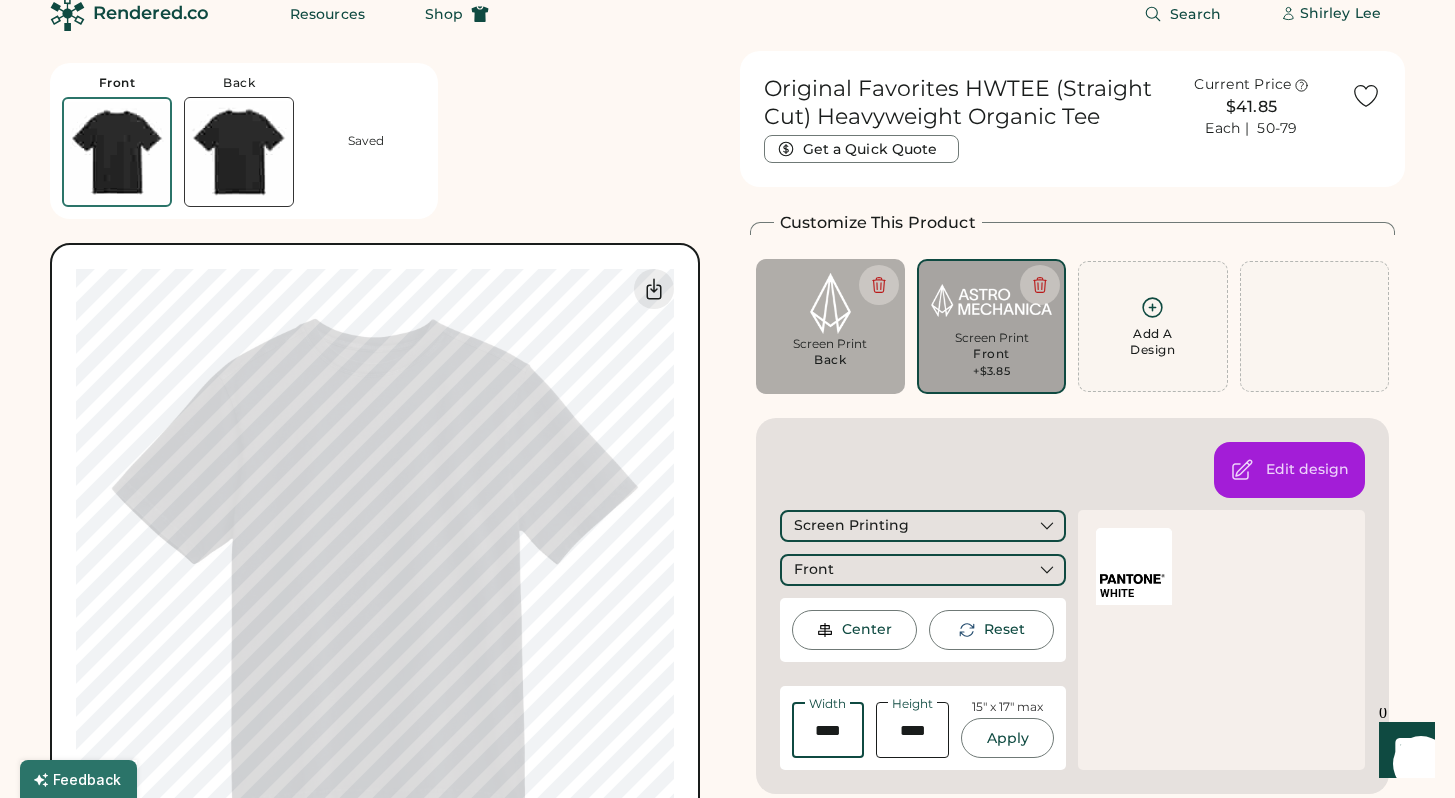 click on "Front Back Saved Switch to back    My uploaded designs Upload new design
SVG, Ai, PDF, EPS, PSD Non-preferred files:
PNG, JPG, TIFF Max File Size: 25MB    Guidelines are approximate; our team will confirm the correct placement. 0% 0%    Original Favorites HWTEE (Straight Cut) Heavyweight Organic Tee    Get a Quick Quote Current Price    $41.85 Each |  50-79    Customize This Product    Add A
Design
Screen Print Back       Add A
Design
Screen Print Front +$3.85        Add A
Design    Edit design Screen Printing    Front    Center    Reset Width Height 15" x 17" max Apply WHITE Pick a Product Color Black    Minimum Order:  20 pieces Order will be ready by Monday, Aug. 25        Save to My Products    Clear all decorations Enter Your Quantities XS In Stock
79 S In Stock
769 M In Stock
999+ L In Stock
999+ XL In Stock
475 2XL In Stock
282 Enter Quantities to Finalize Your Order Minimum Order Quantity is 20 Pieces Special instructions Add to cart This price includes:    Quantity" at bounding box center [727, 1179] 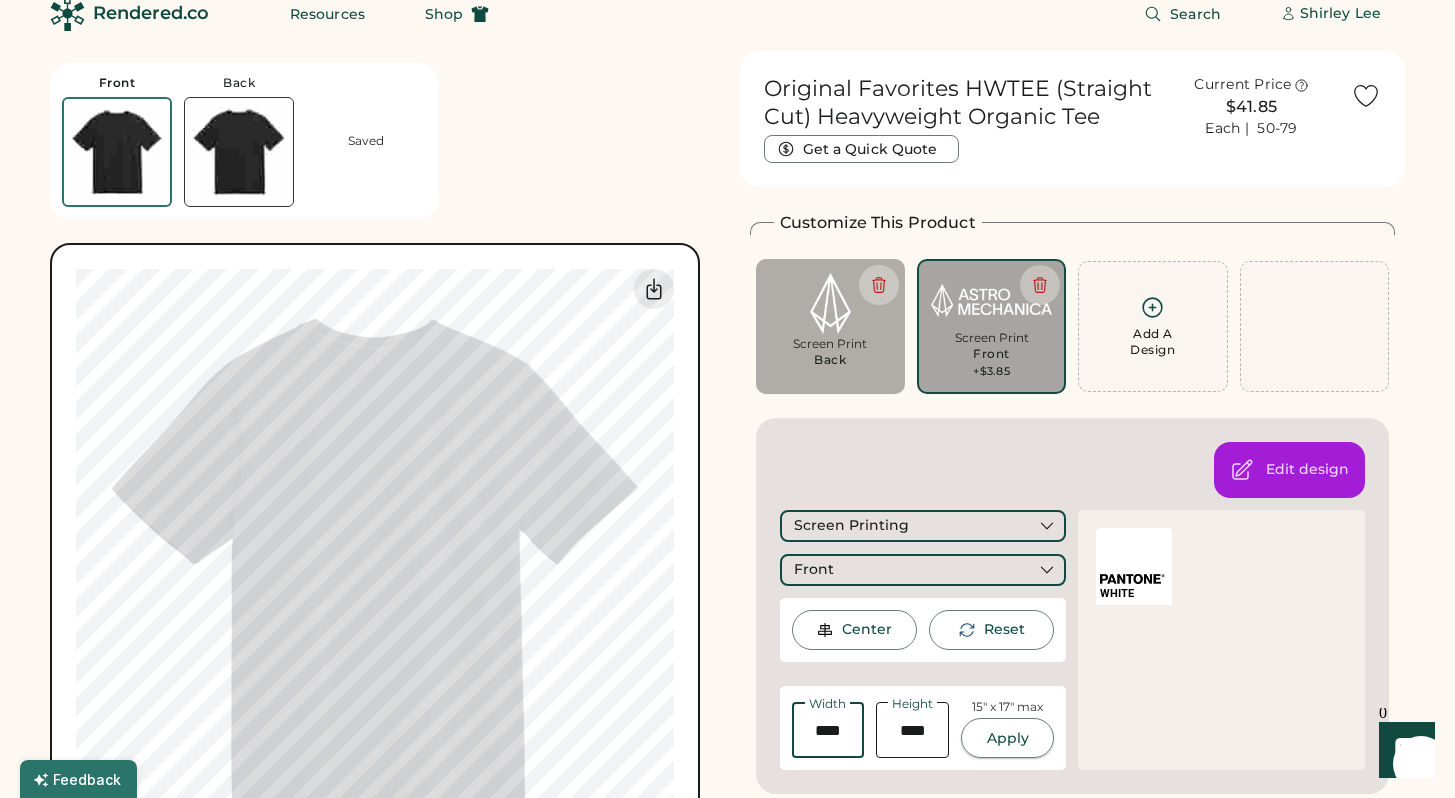 click on "Apply" at bounding box center (1007, 738) 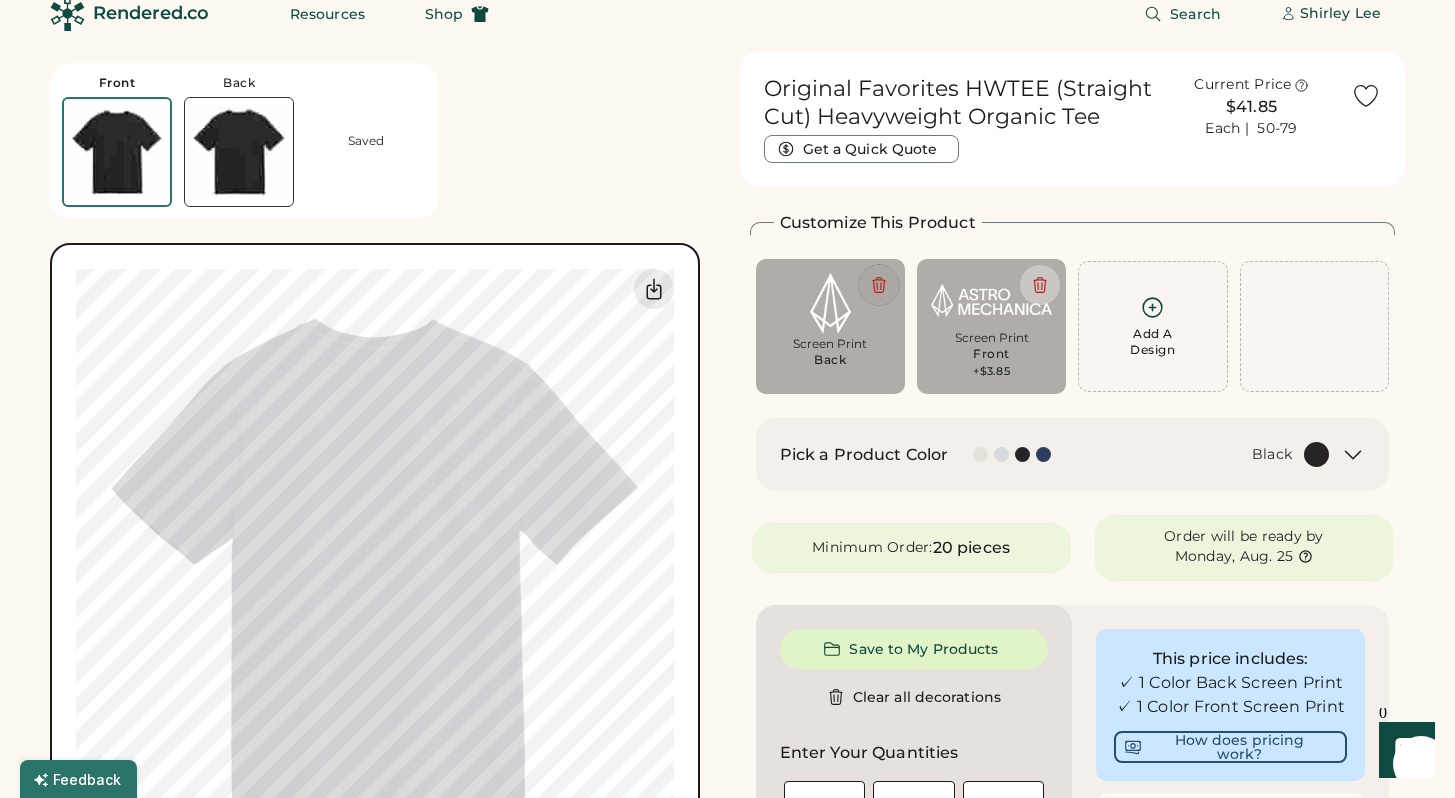 click 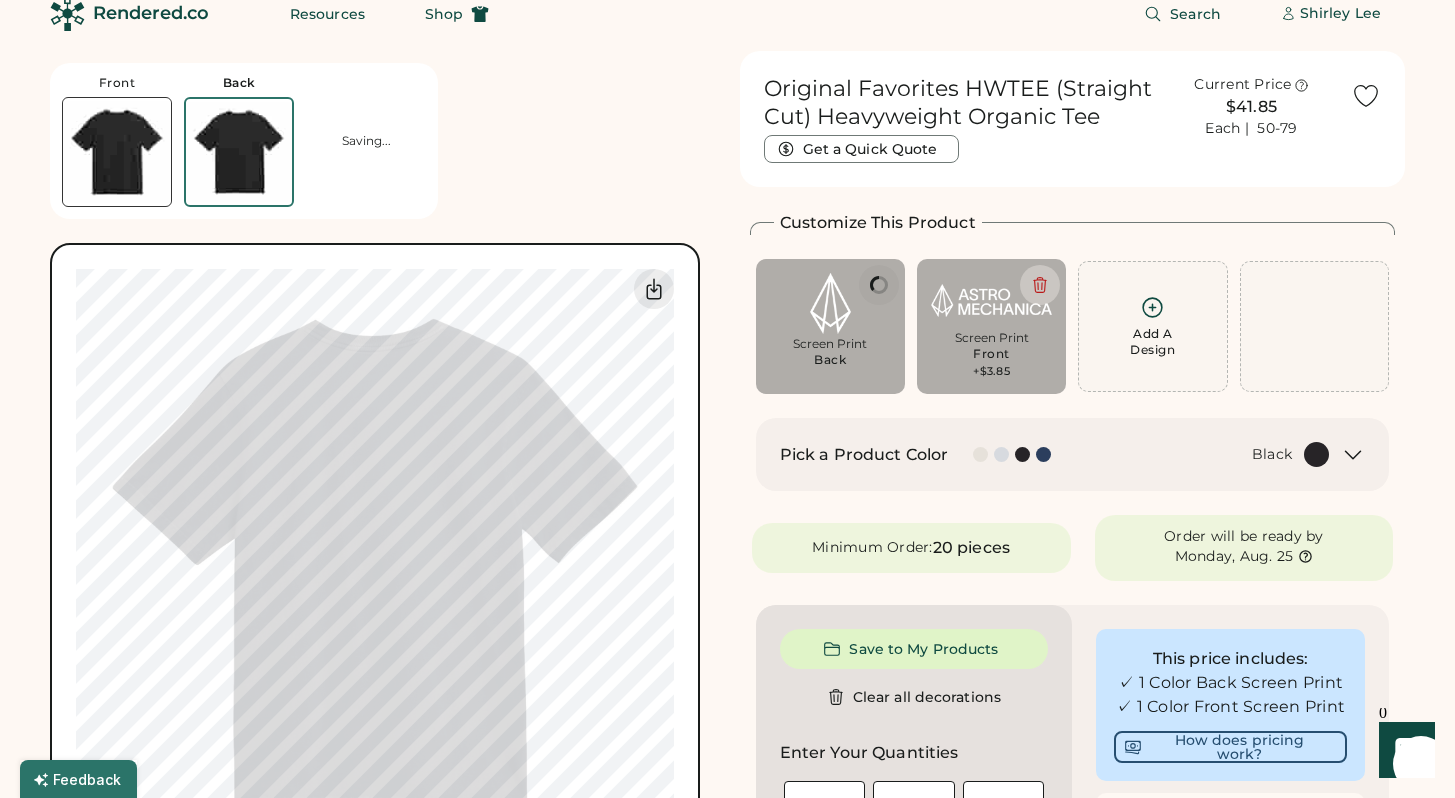 type on "****" 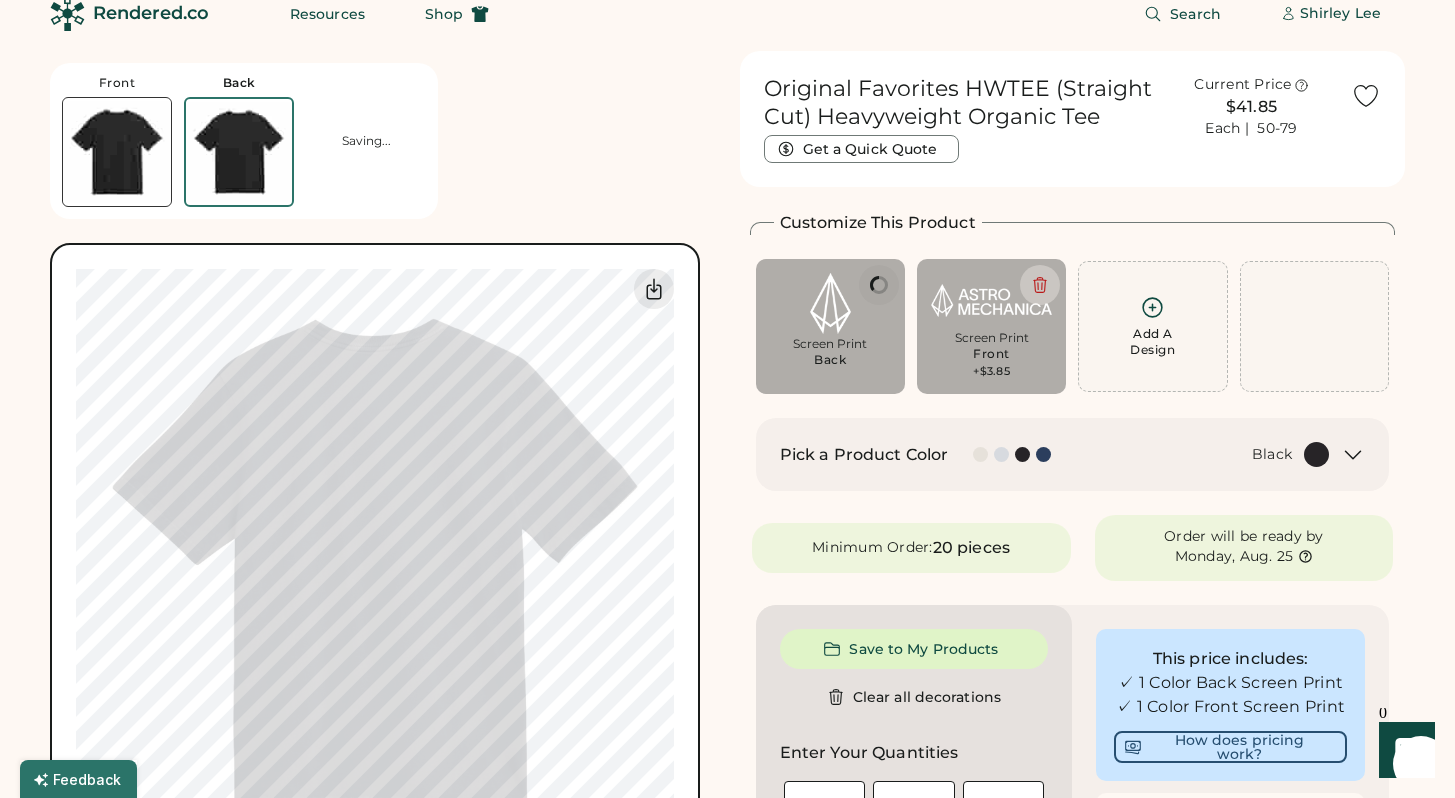 type on "****" 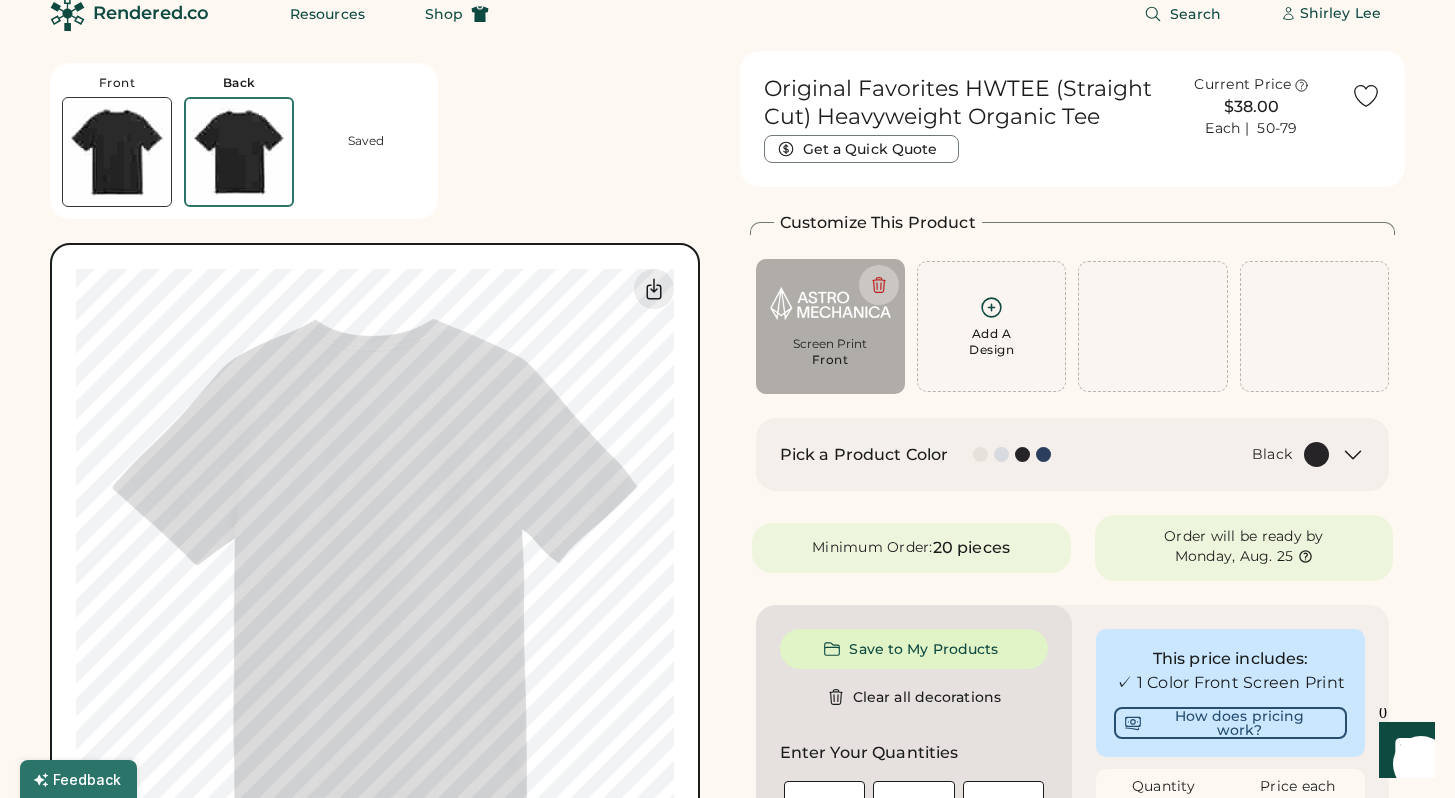 click at bounding box center [117, 152] 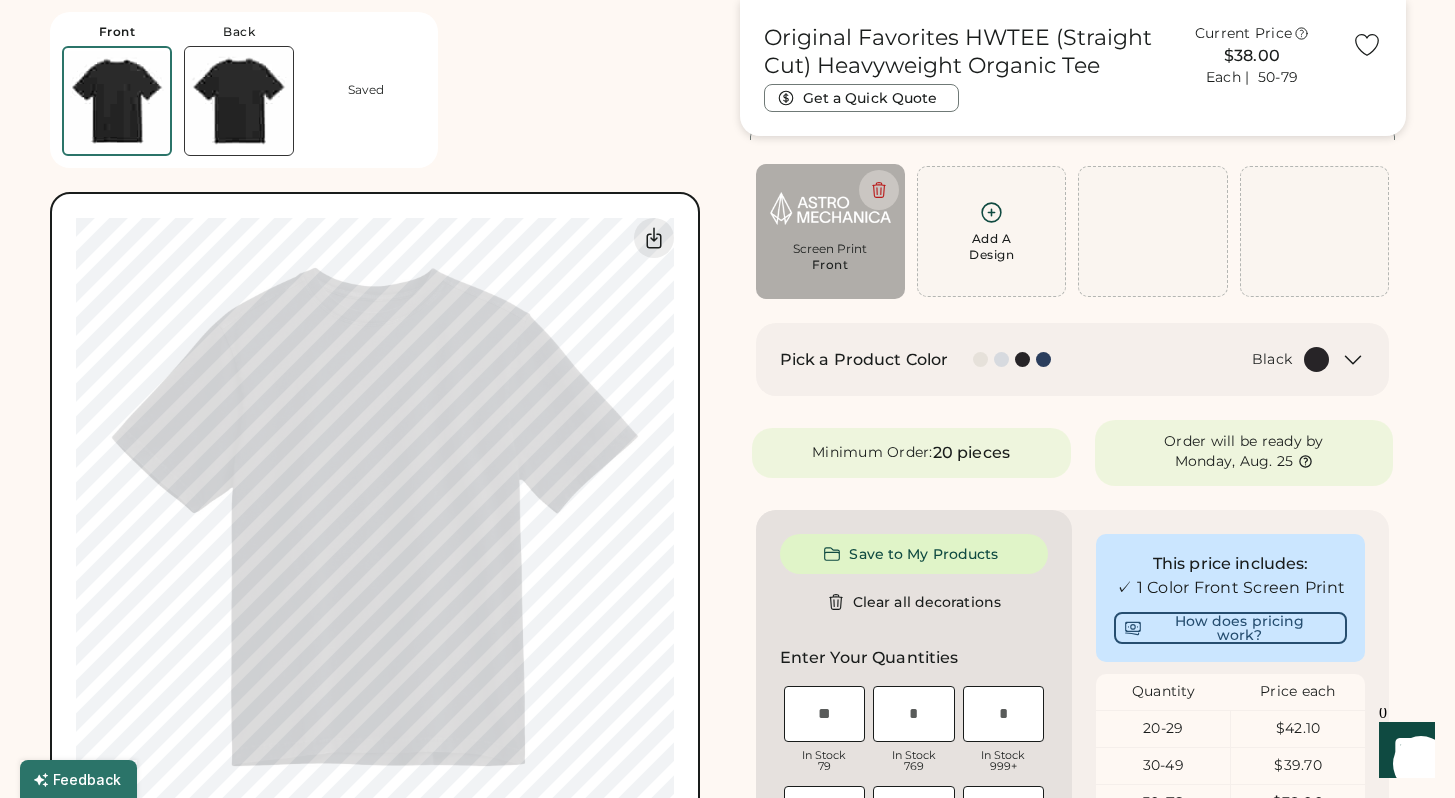 scroll, scrollTop: 0, scrollLeft: 0, axis: both 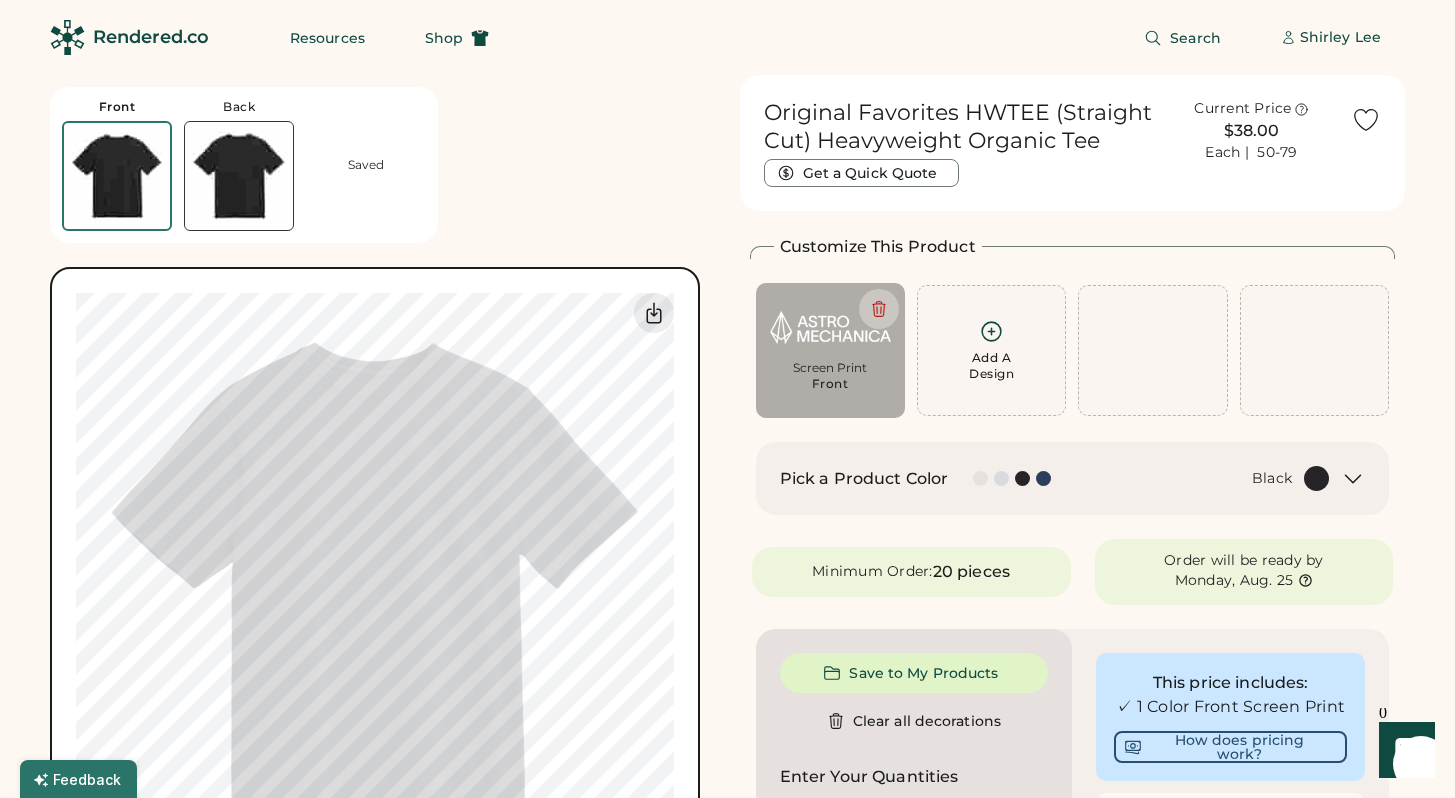 click at bounding box center (239, 176) 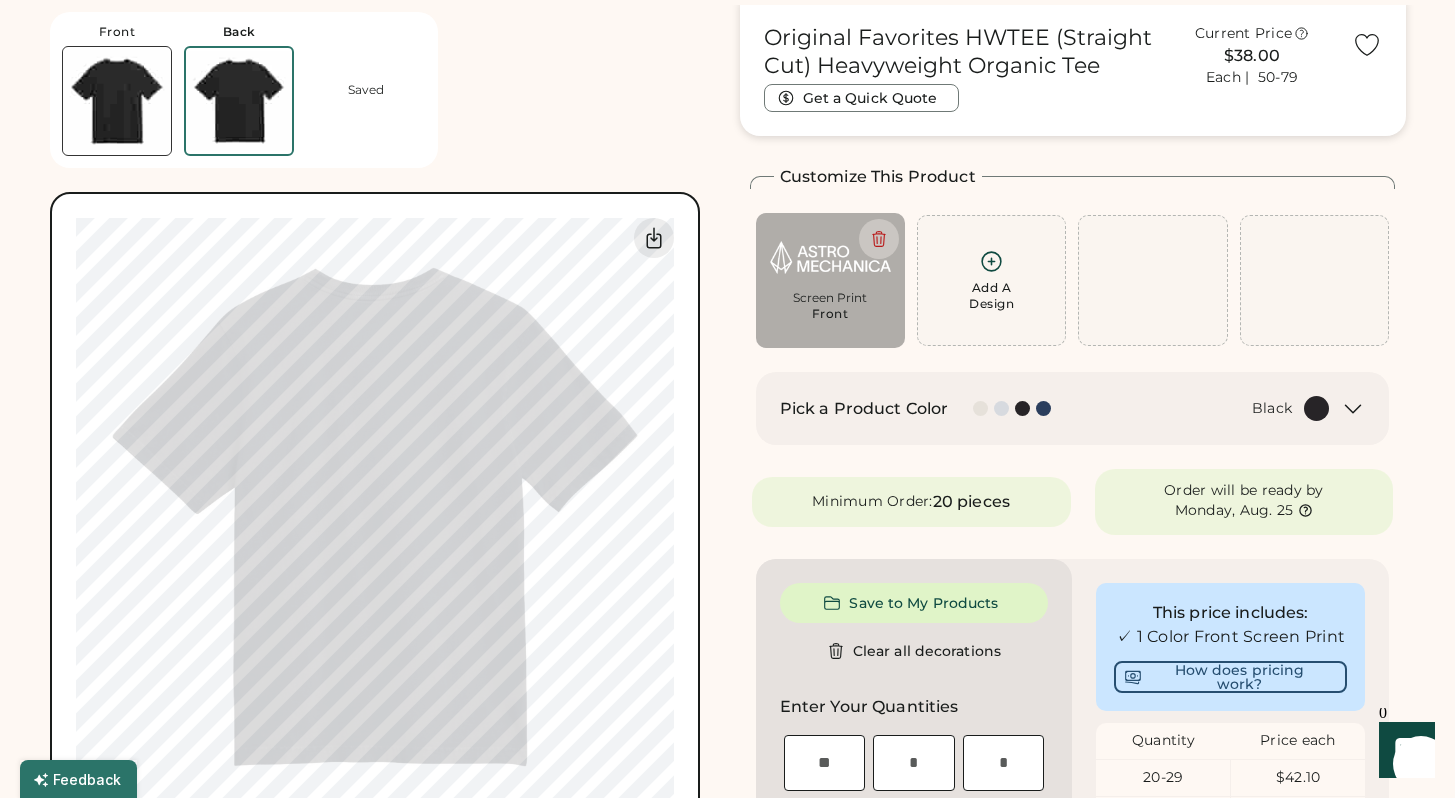 scroll, scrollTop: 75, scrollLeft: 0, axis: vertical 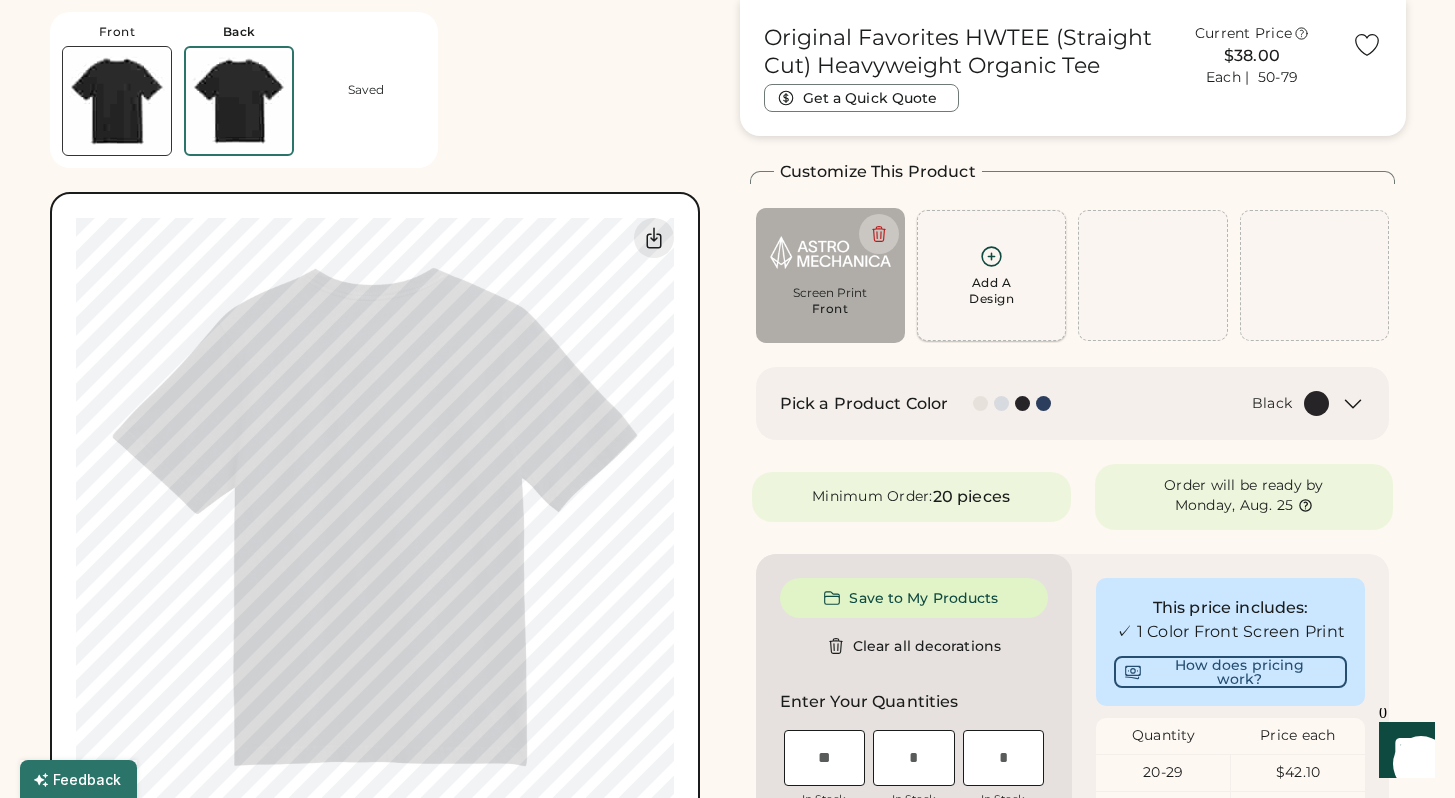 click on "Add A
Design" at bounding box center (991, 291) 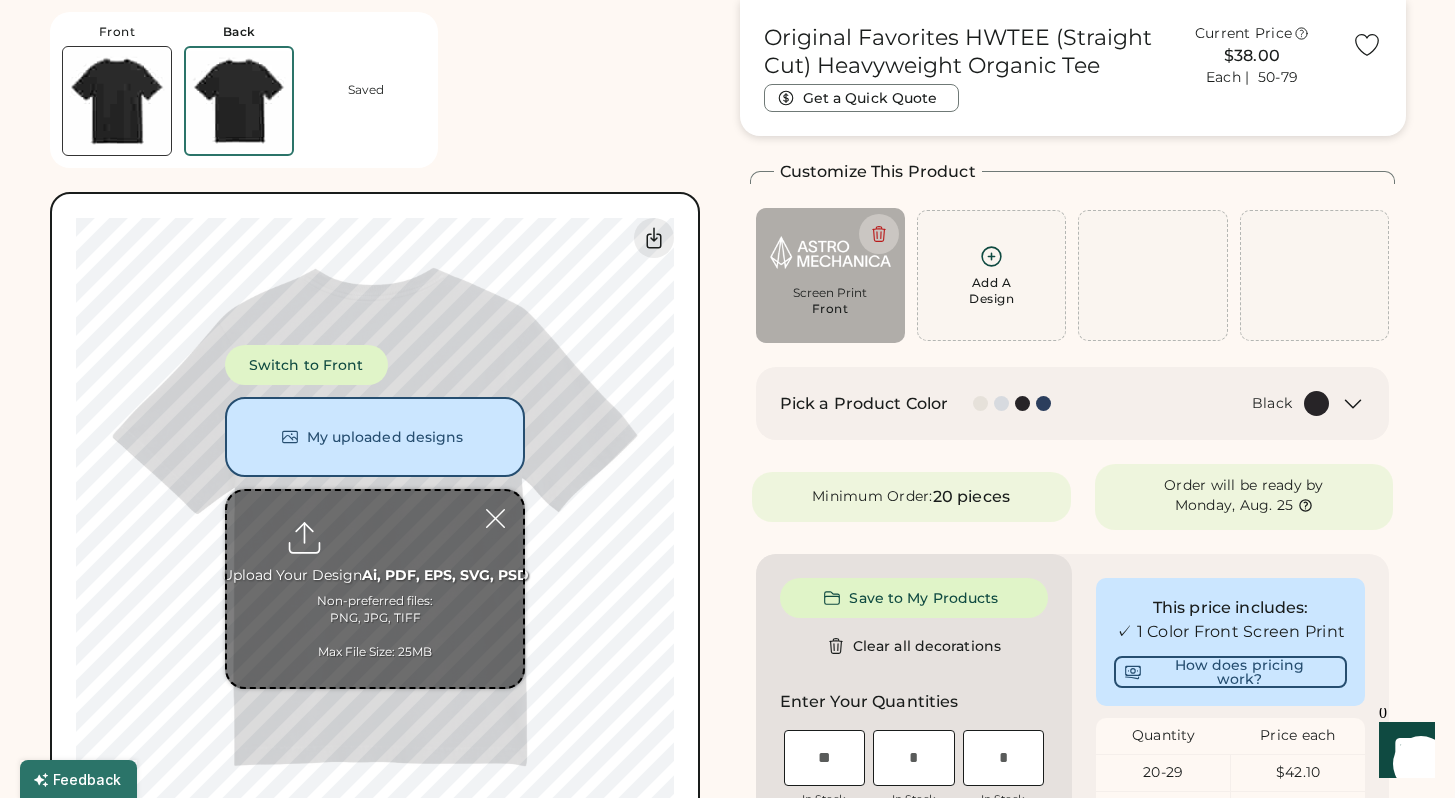 type on "**********" 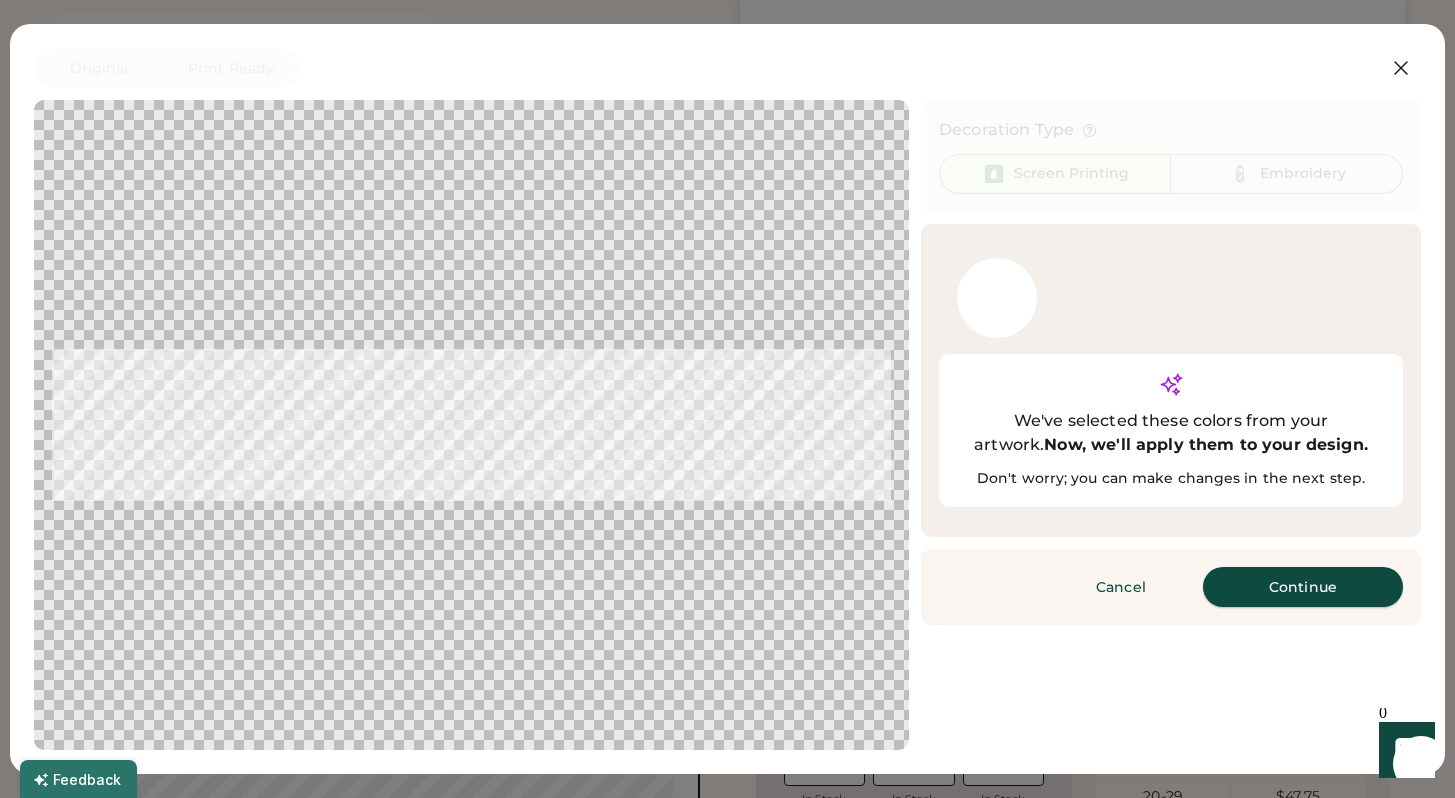 click on "Continue" at bounding box center [1303, 587] 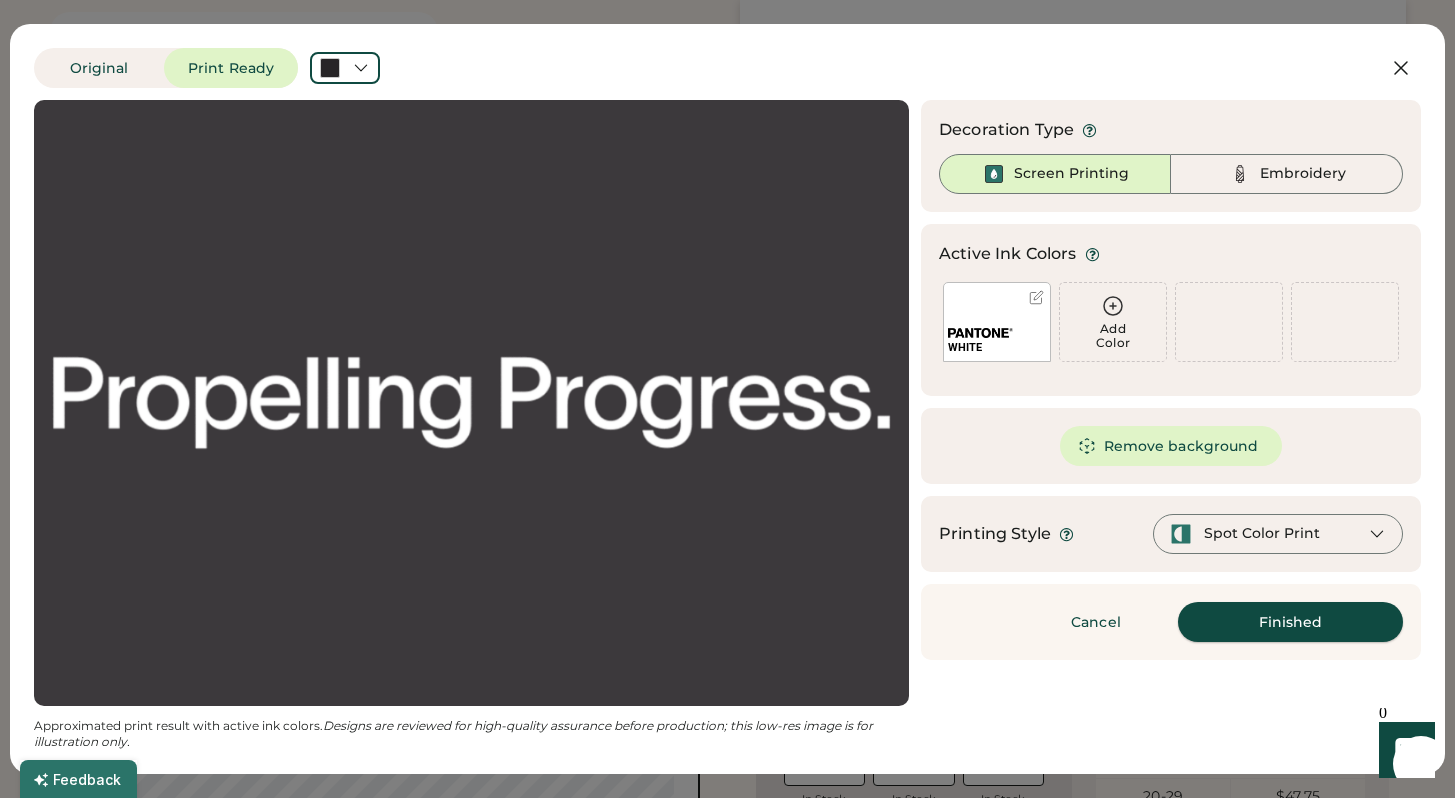 click on "Finished" at bounding box center (1290, 622) 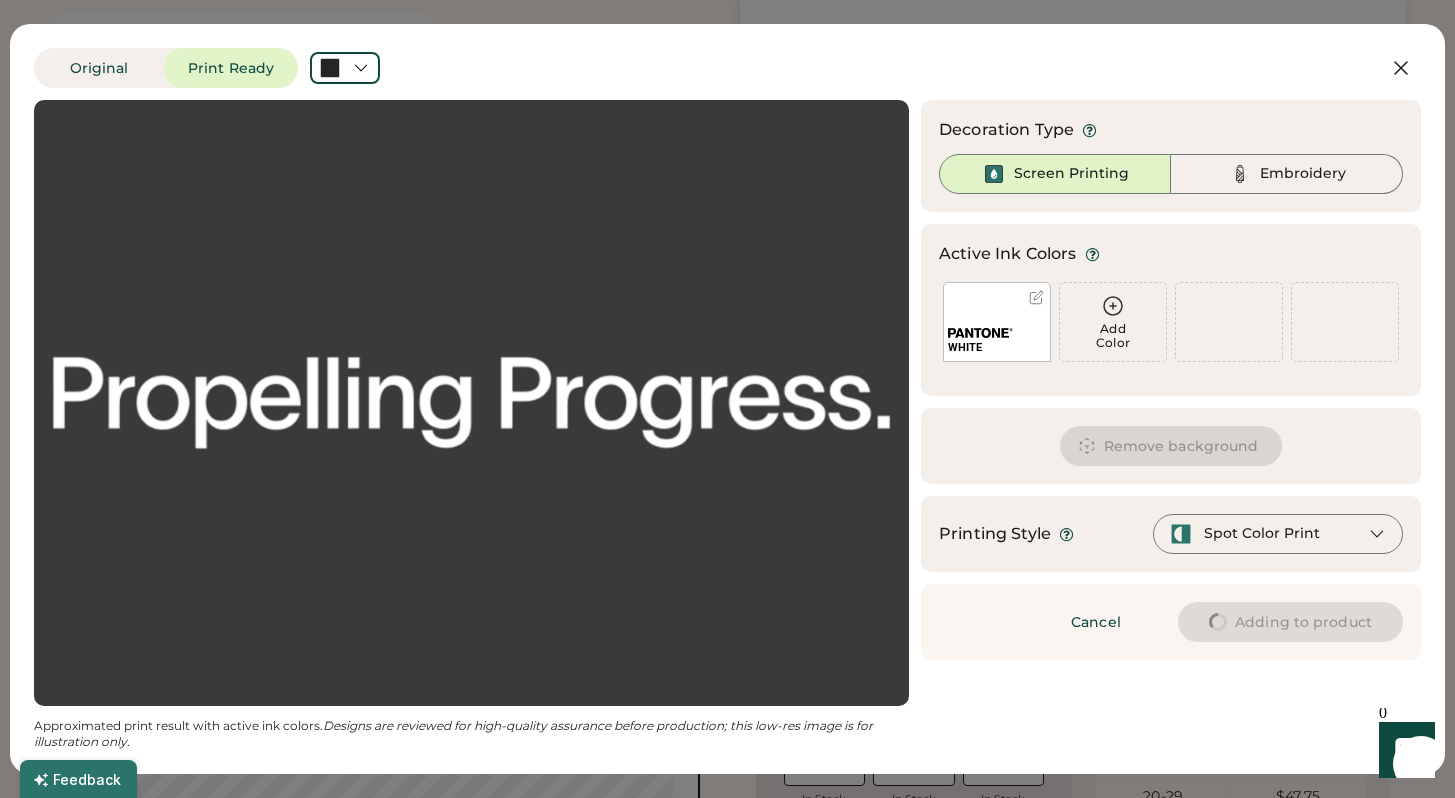 type on "****" 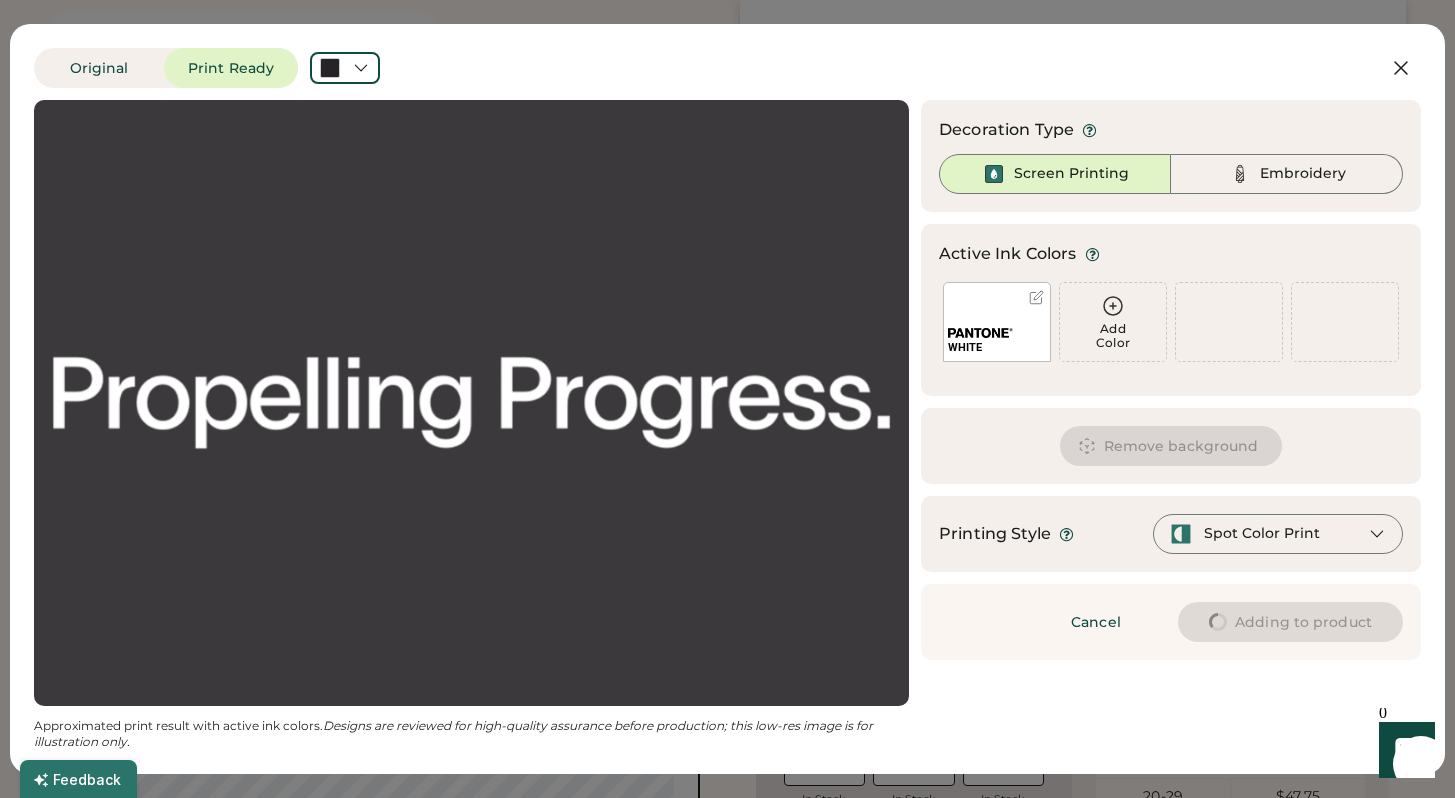 type on "****" 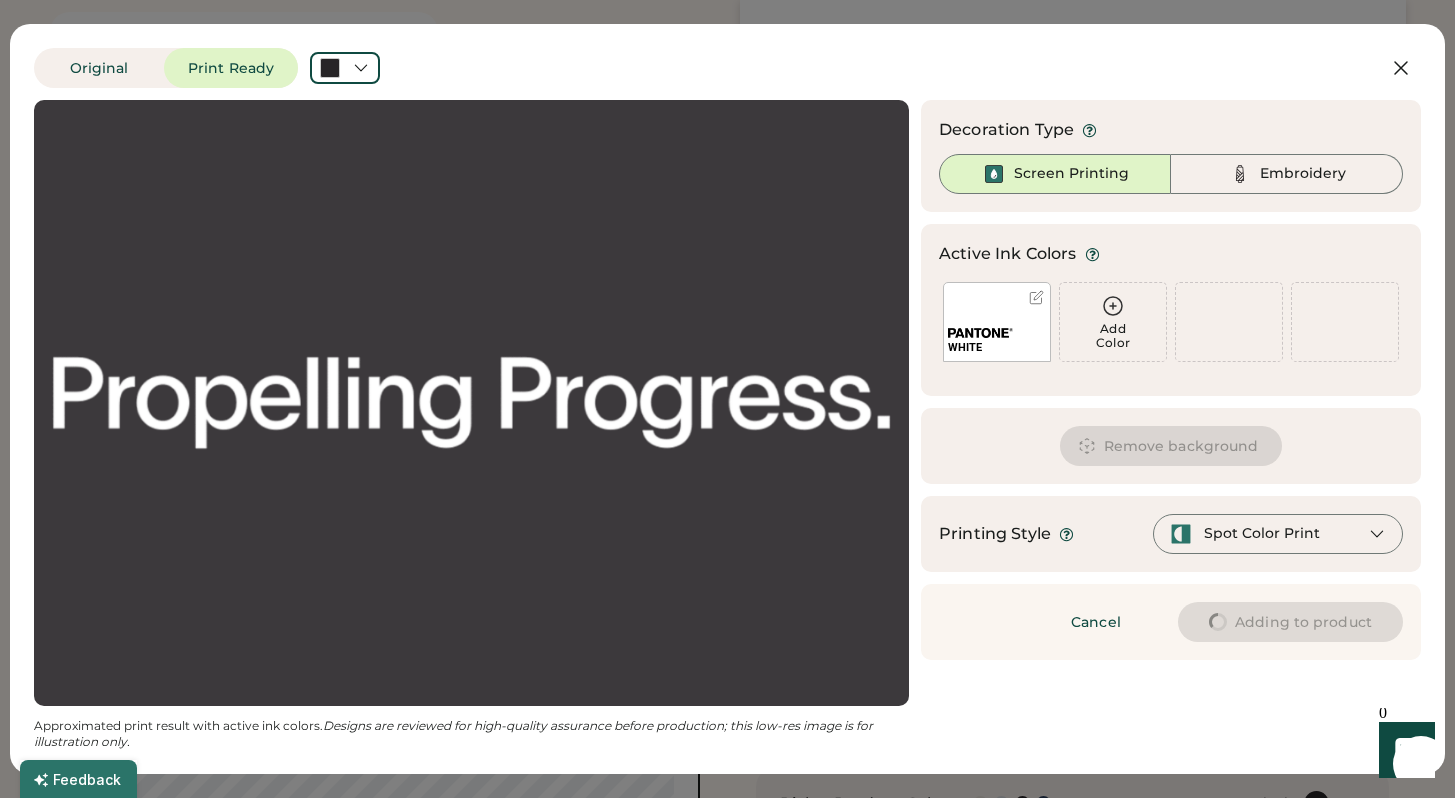 type on "****" 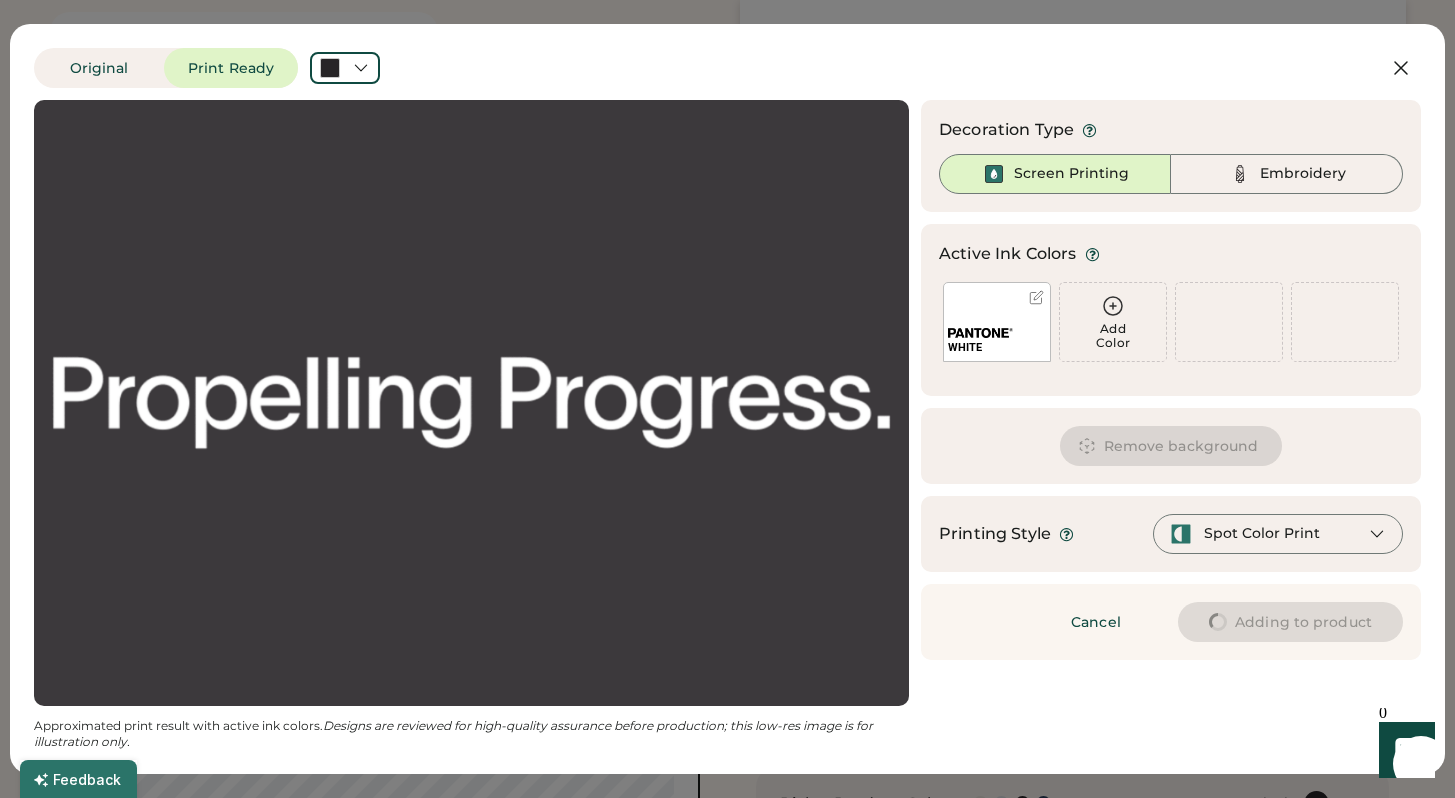 type on "****" 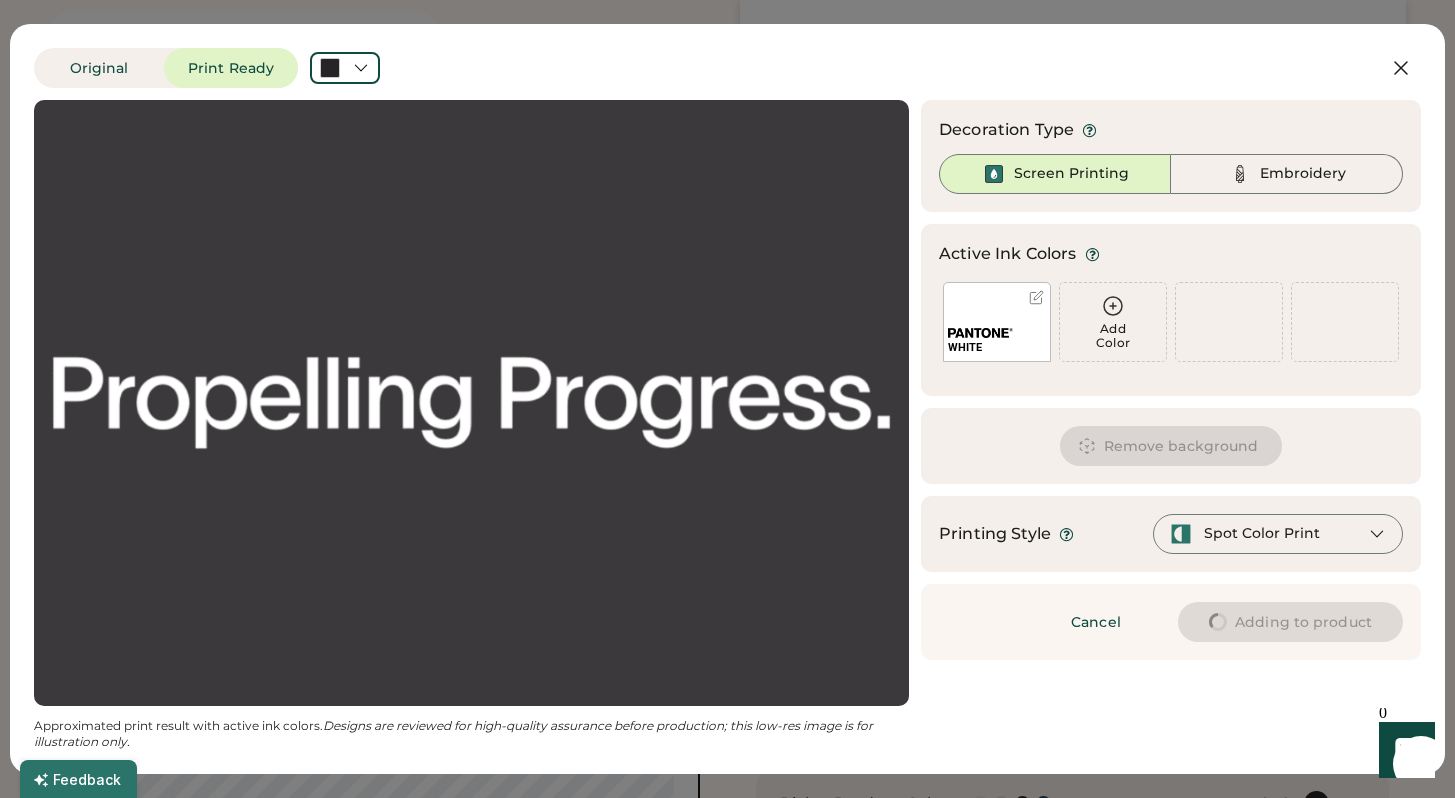 type on "****" 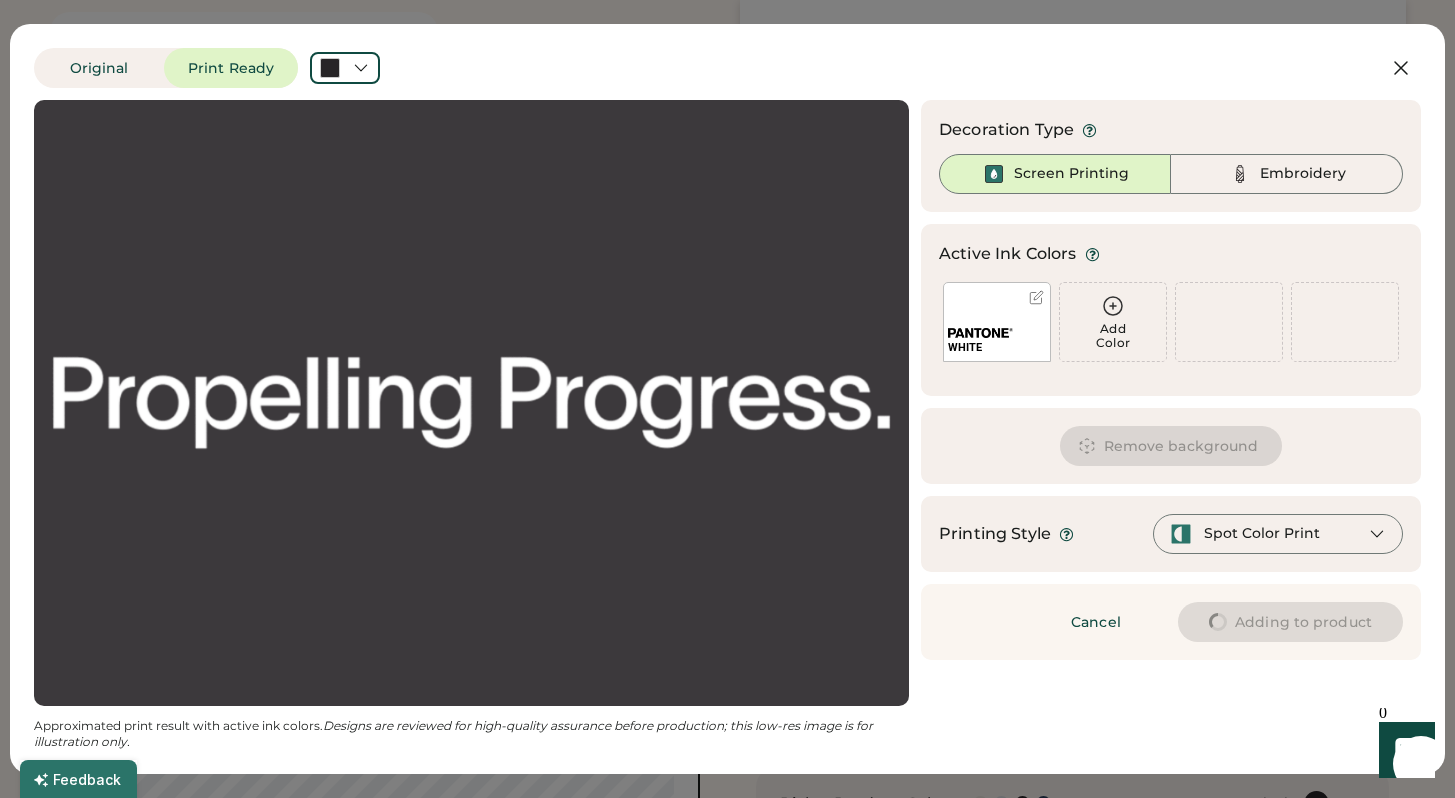 type on "****" 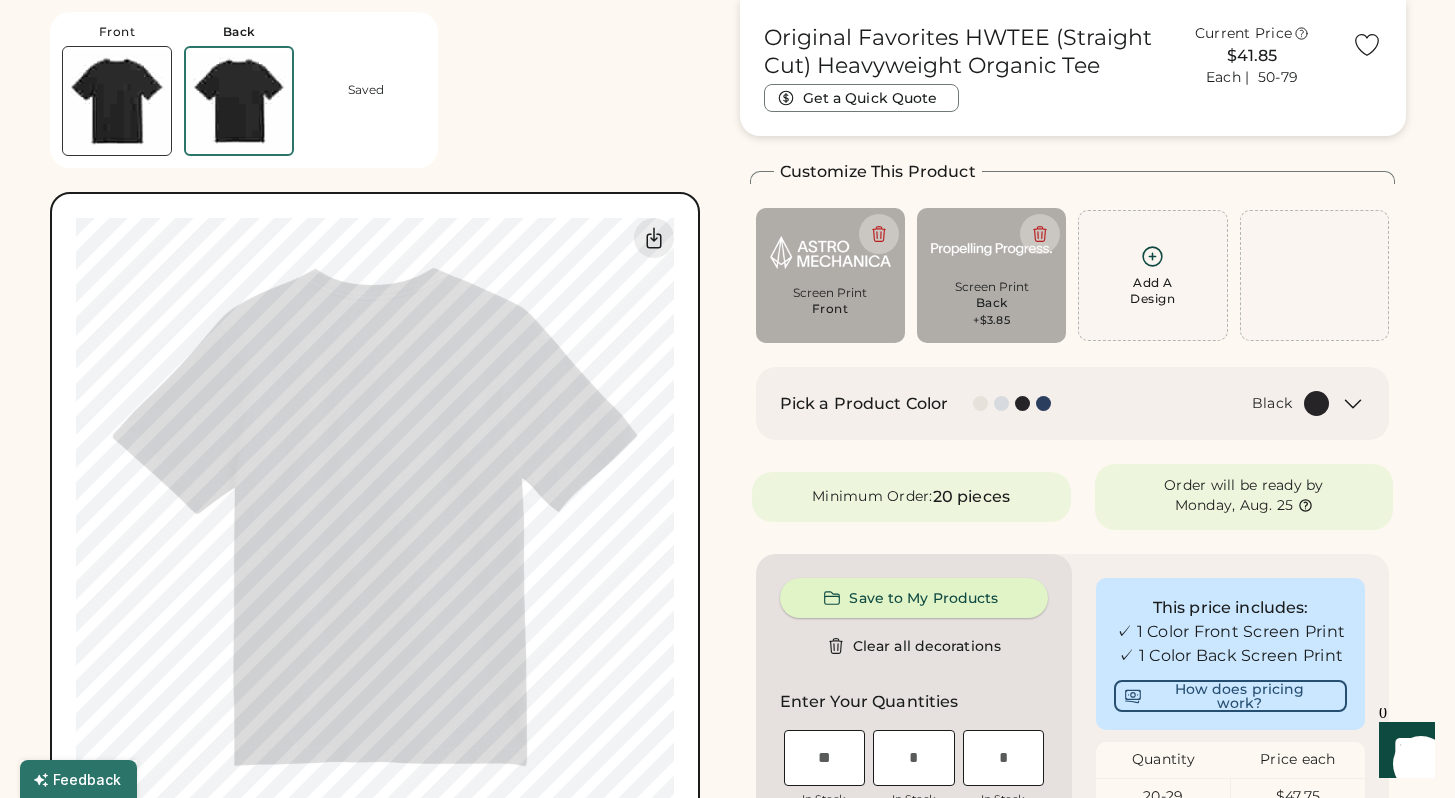 type on "****" 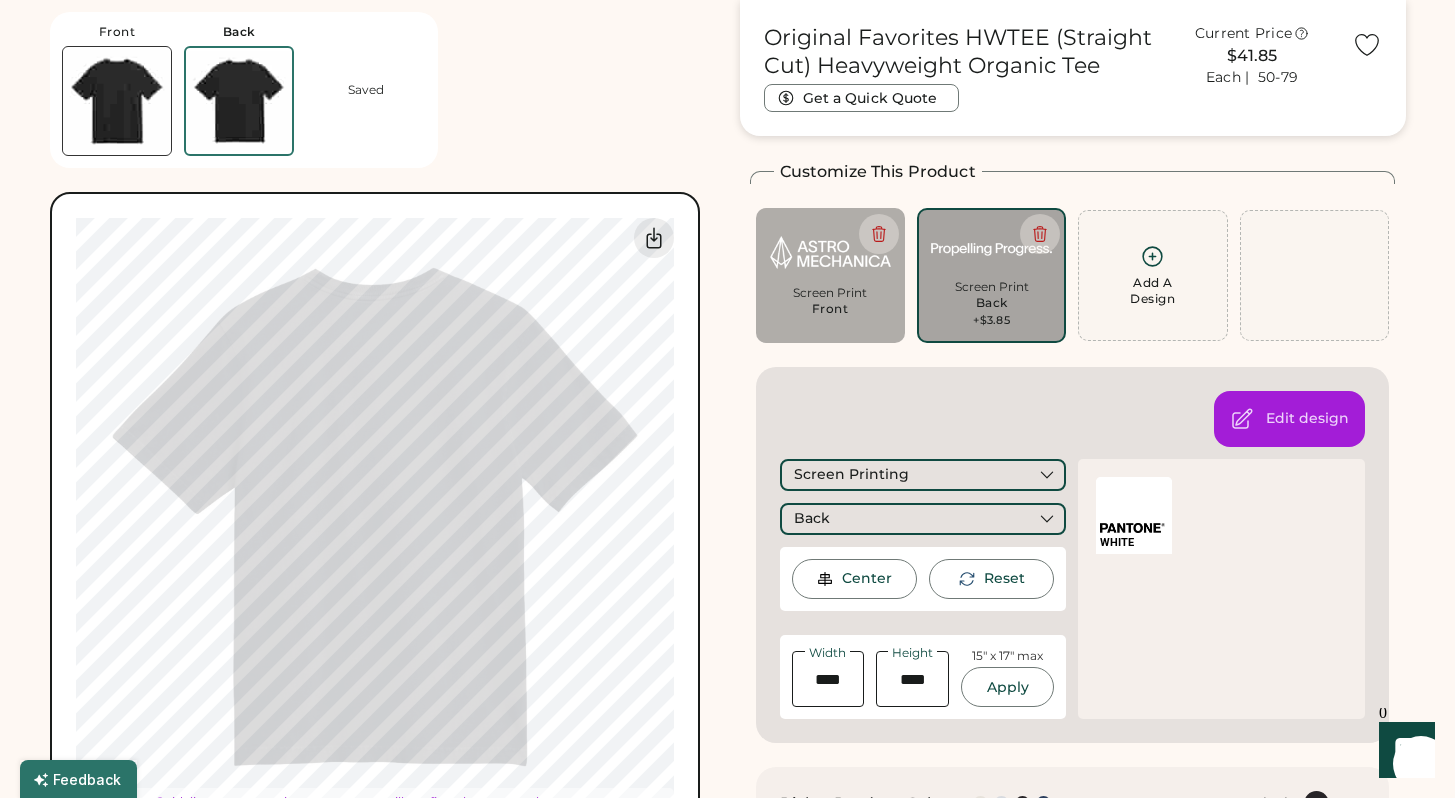 type on "****" 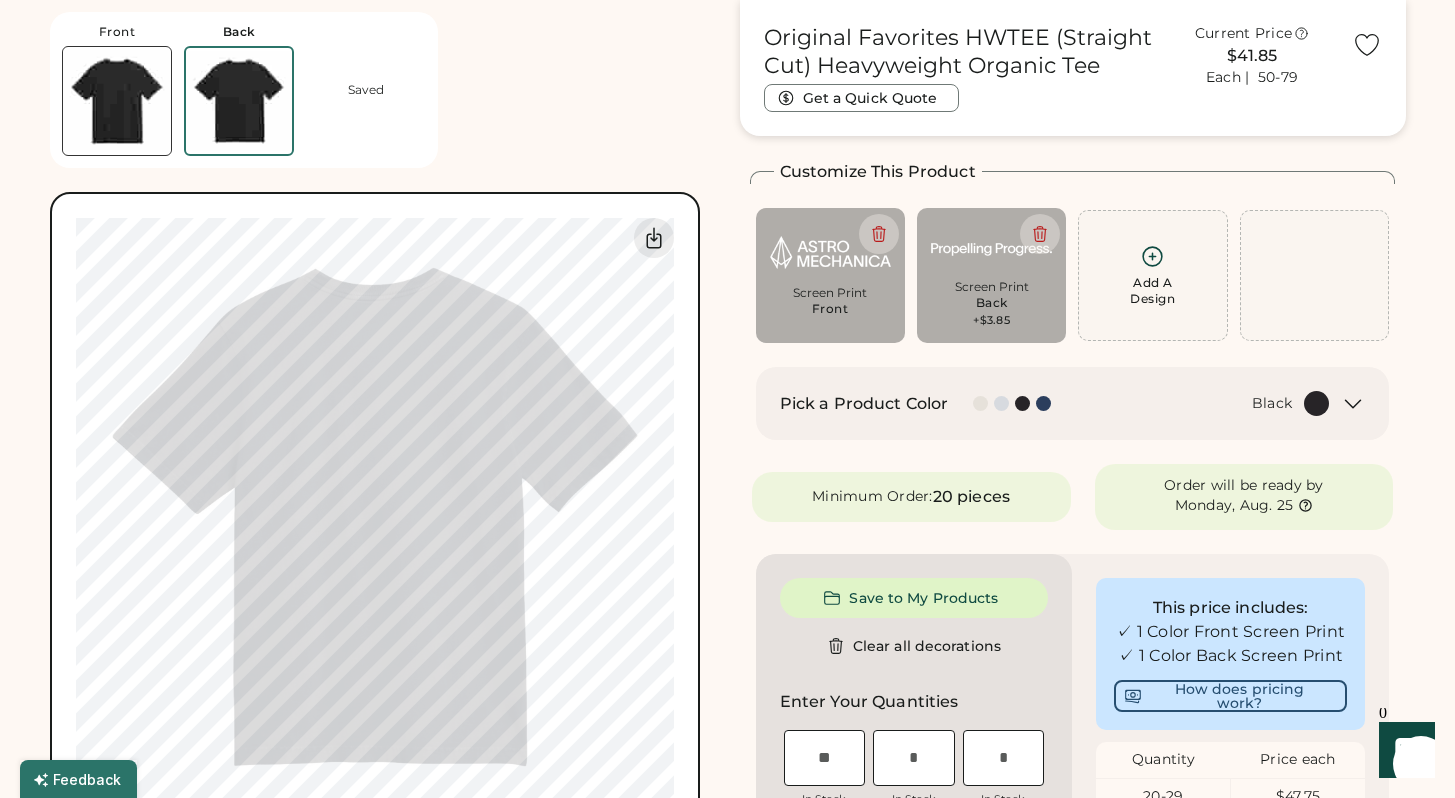 click at bounding box center (117, 101) 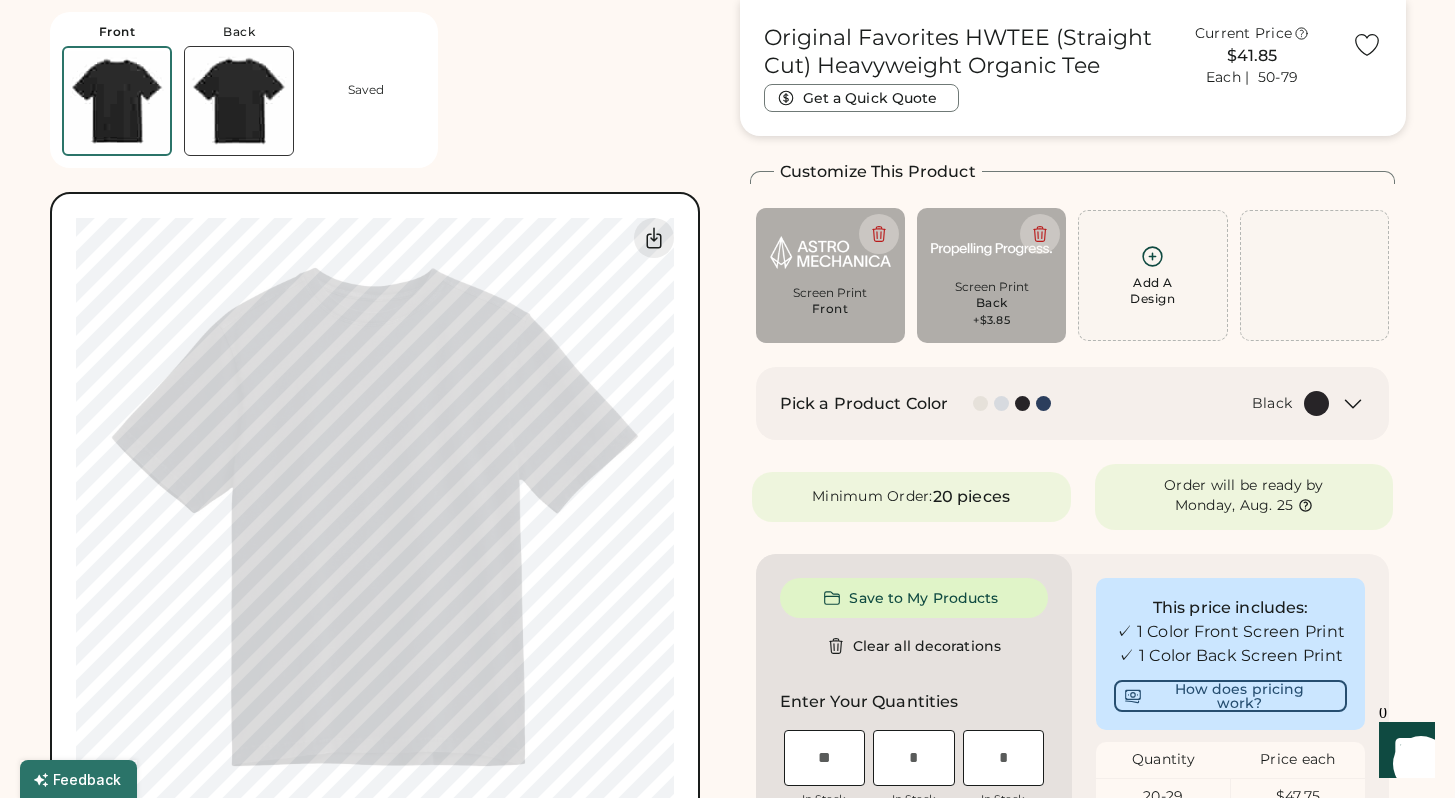 click at bounding box center [239, 101] 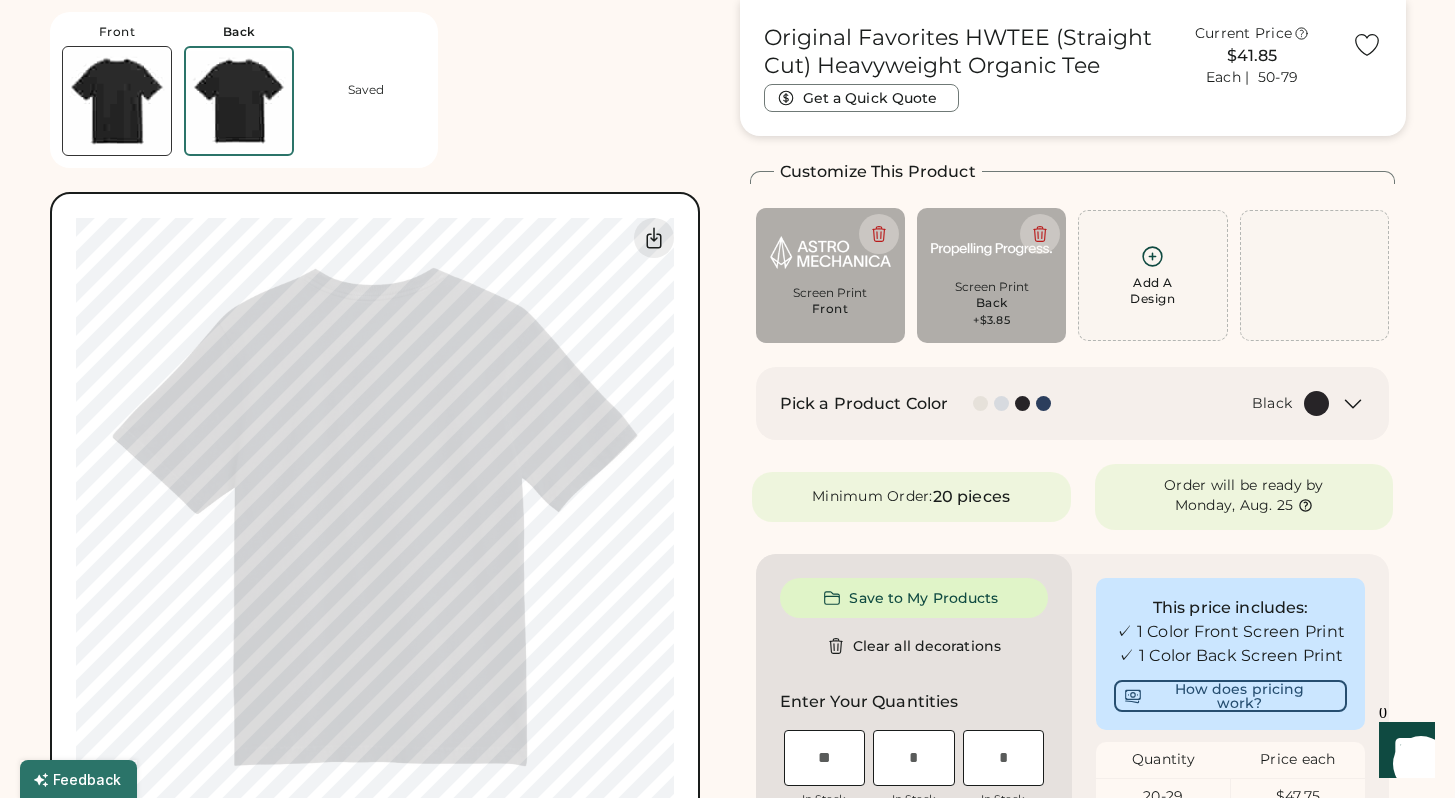 click at bounding box center [117, 101] 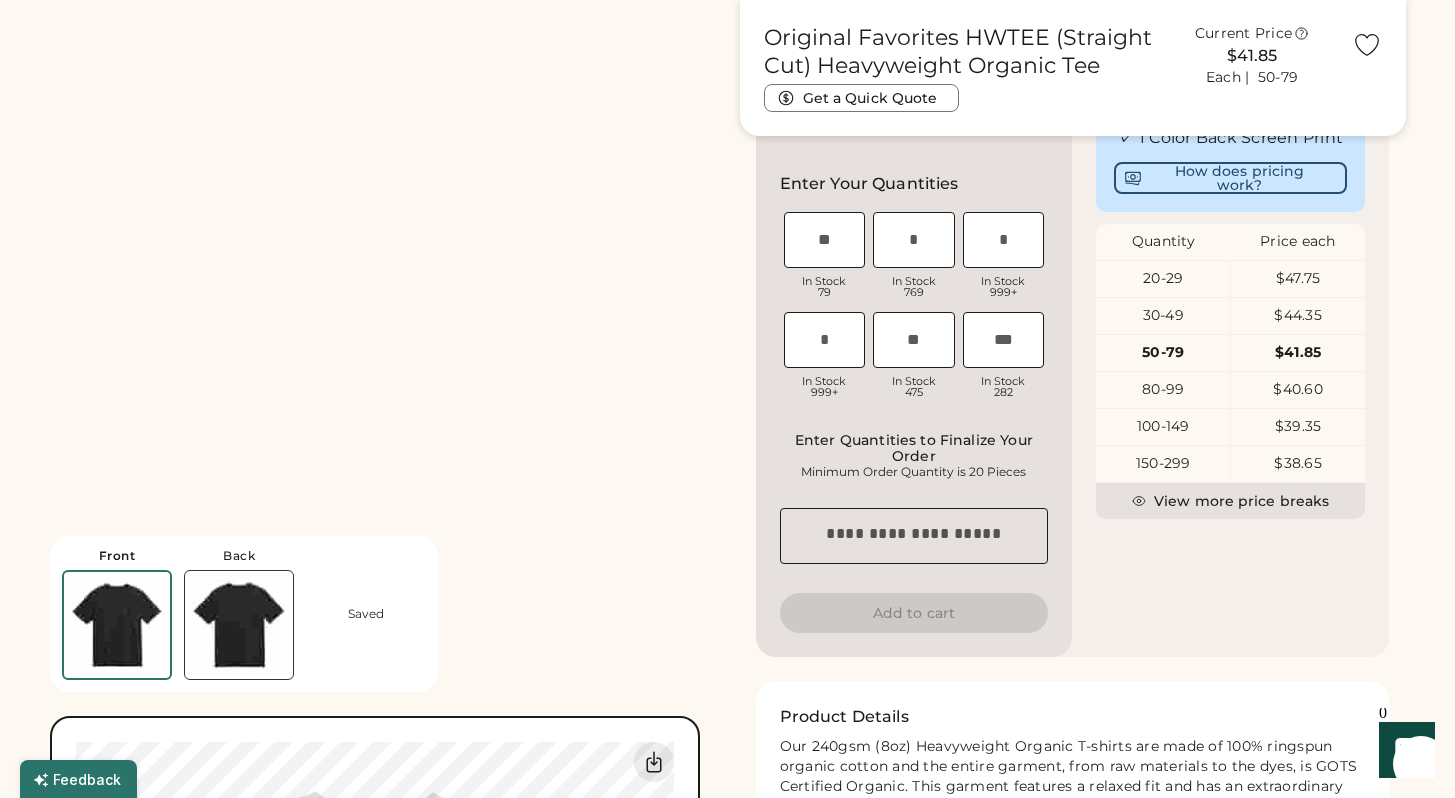 scroll, scrollTop: 0, scrollLeft: 0, axis: both 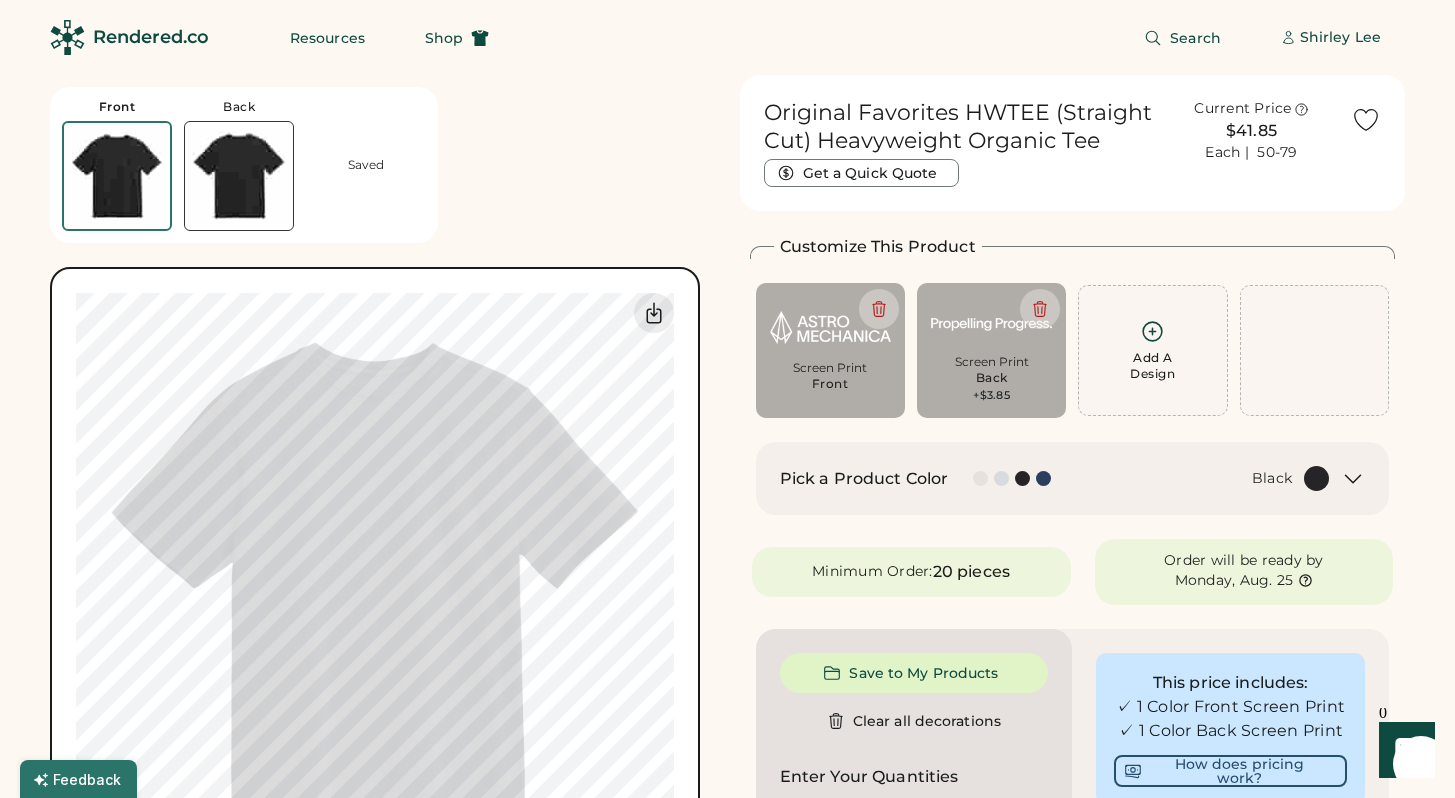 click on "Saved" at bounding box center [366, 165] 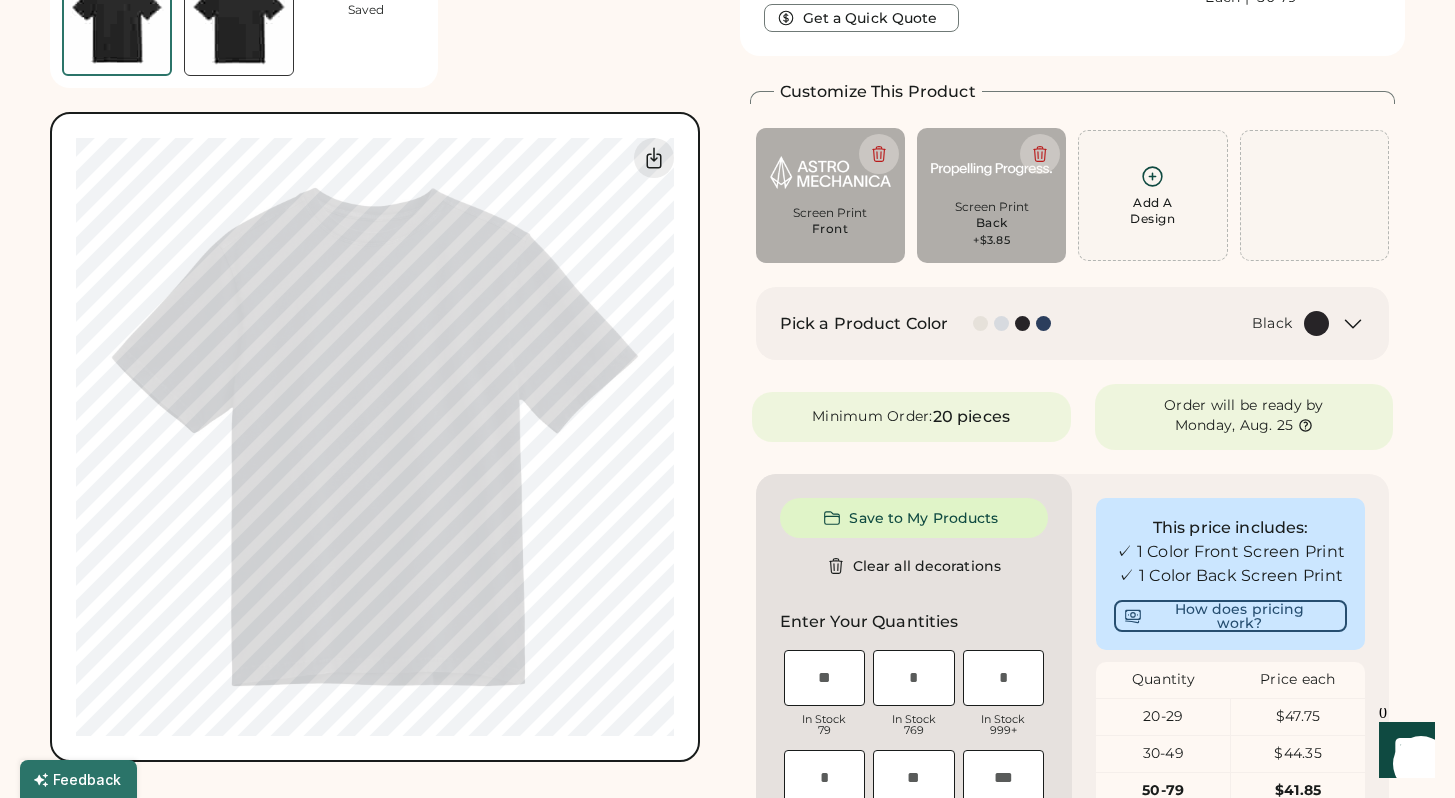 scroll, scrollTop: 0, scrollLeft: 0, axis: both 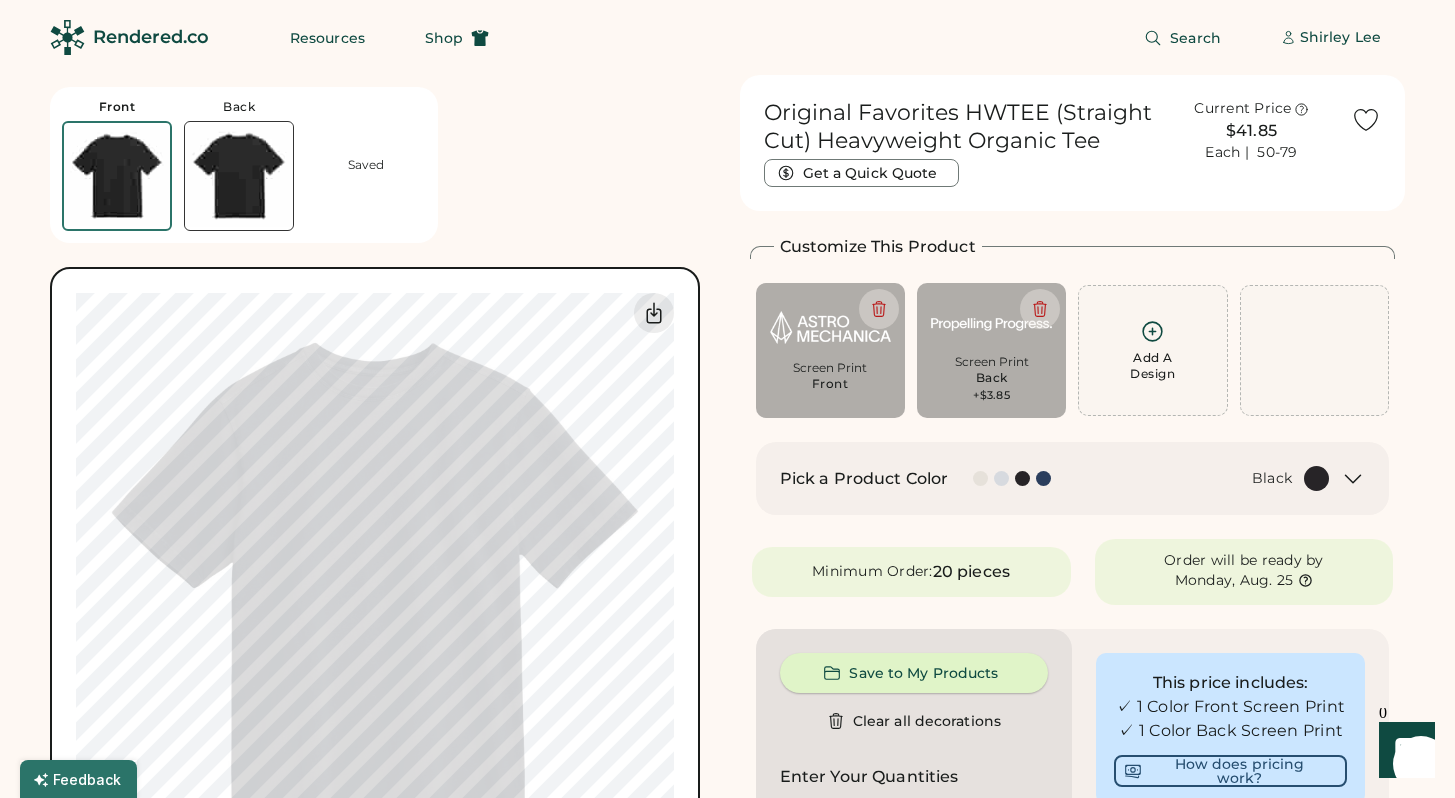 click on "Save to My Products" at bounding box center (914, 673) 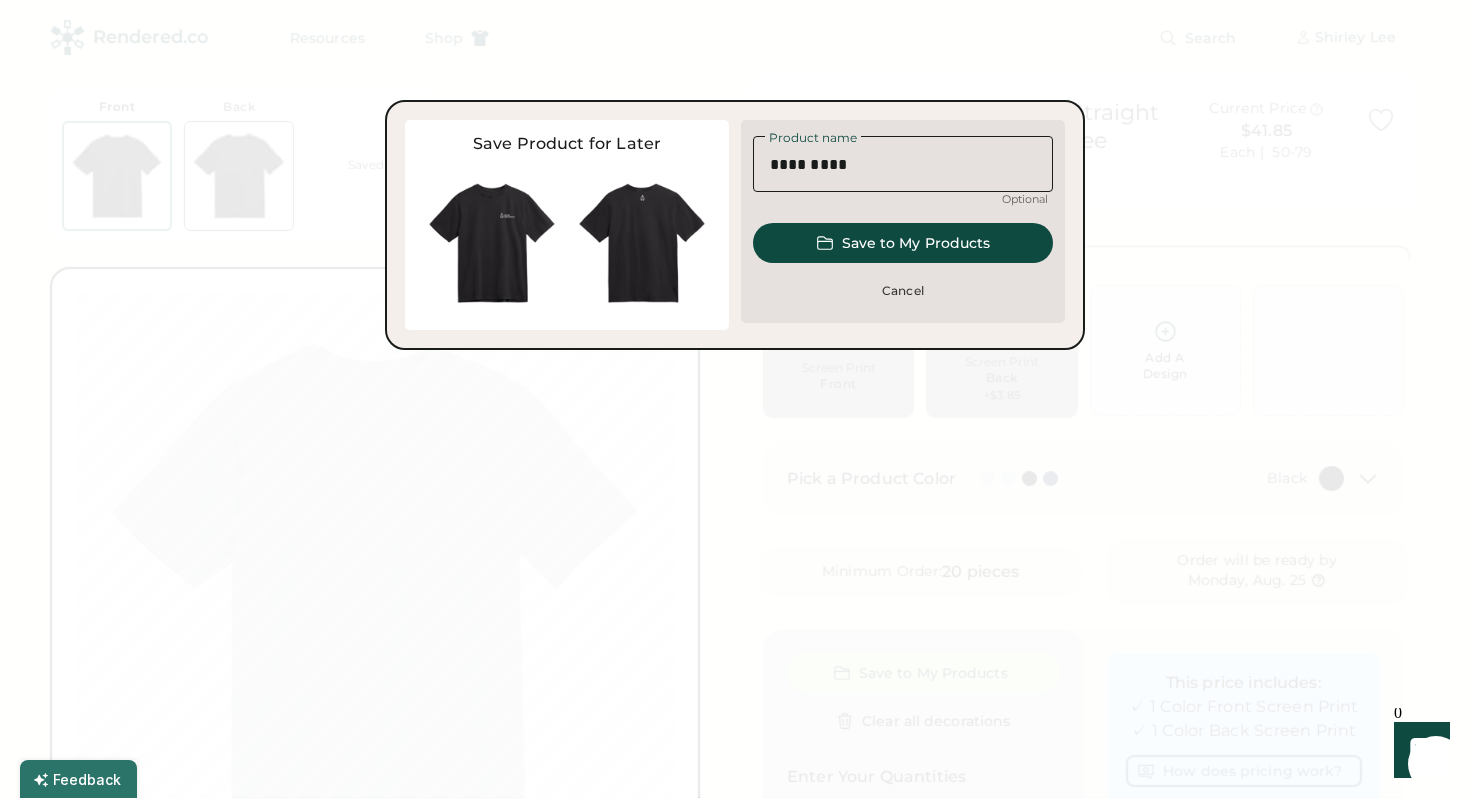 click on "Product name" at bounding box center (813, 138) 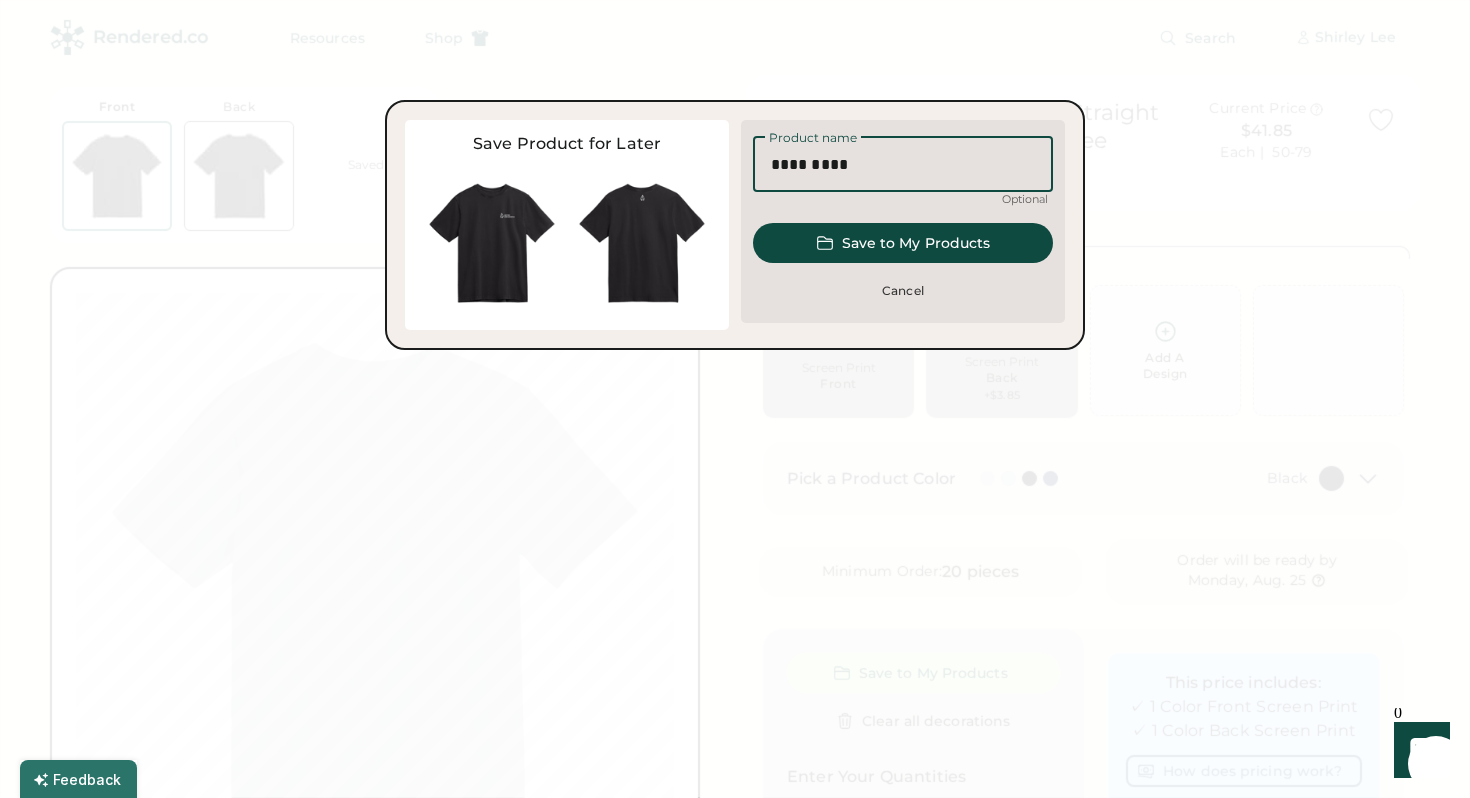 drag, startPoint x: 891, startPoint y: 160, endPoint x: 690, endPoint y: 158, distance: 201.00995 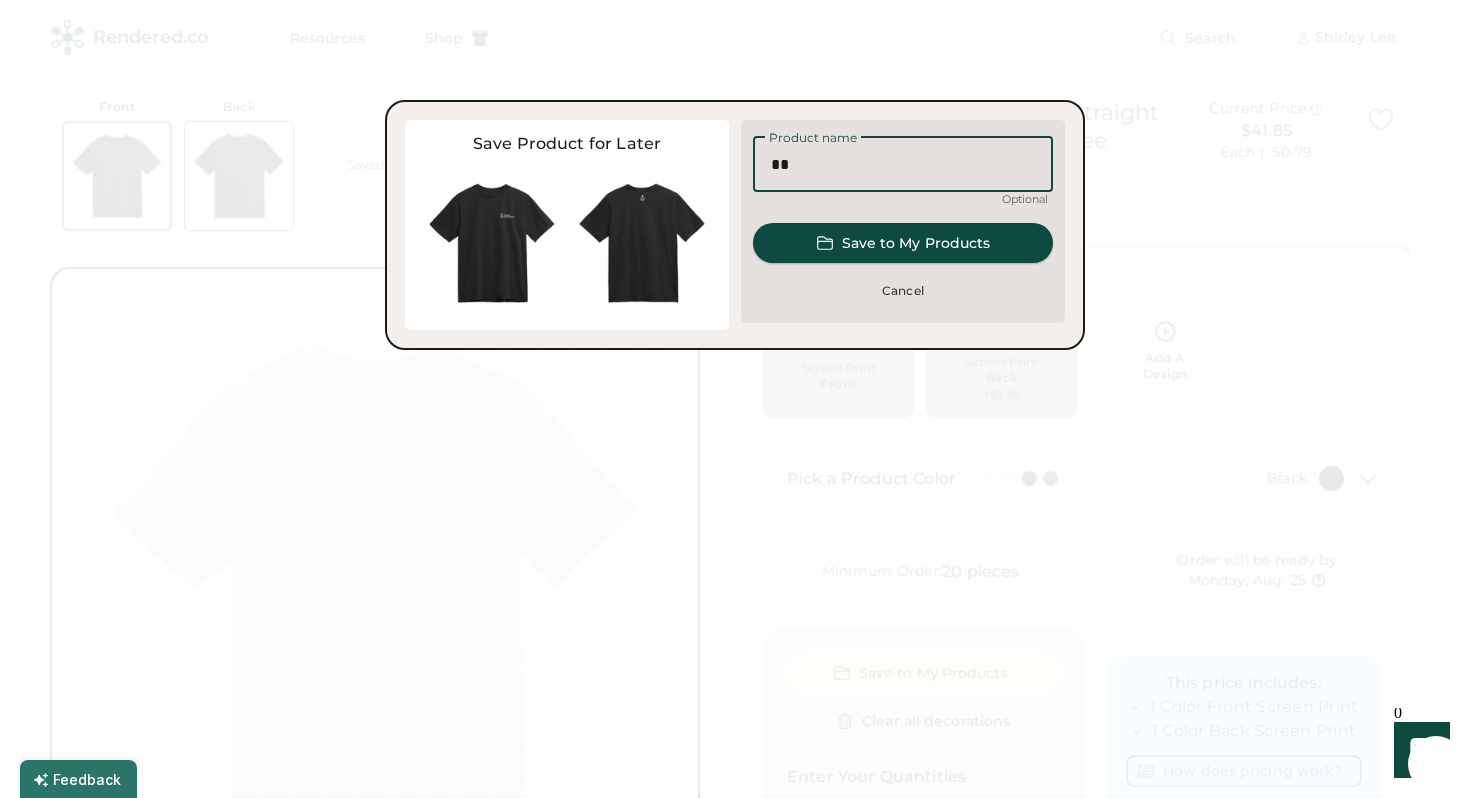 type on "**" 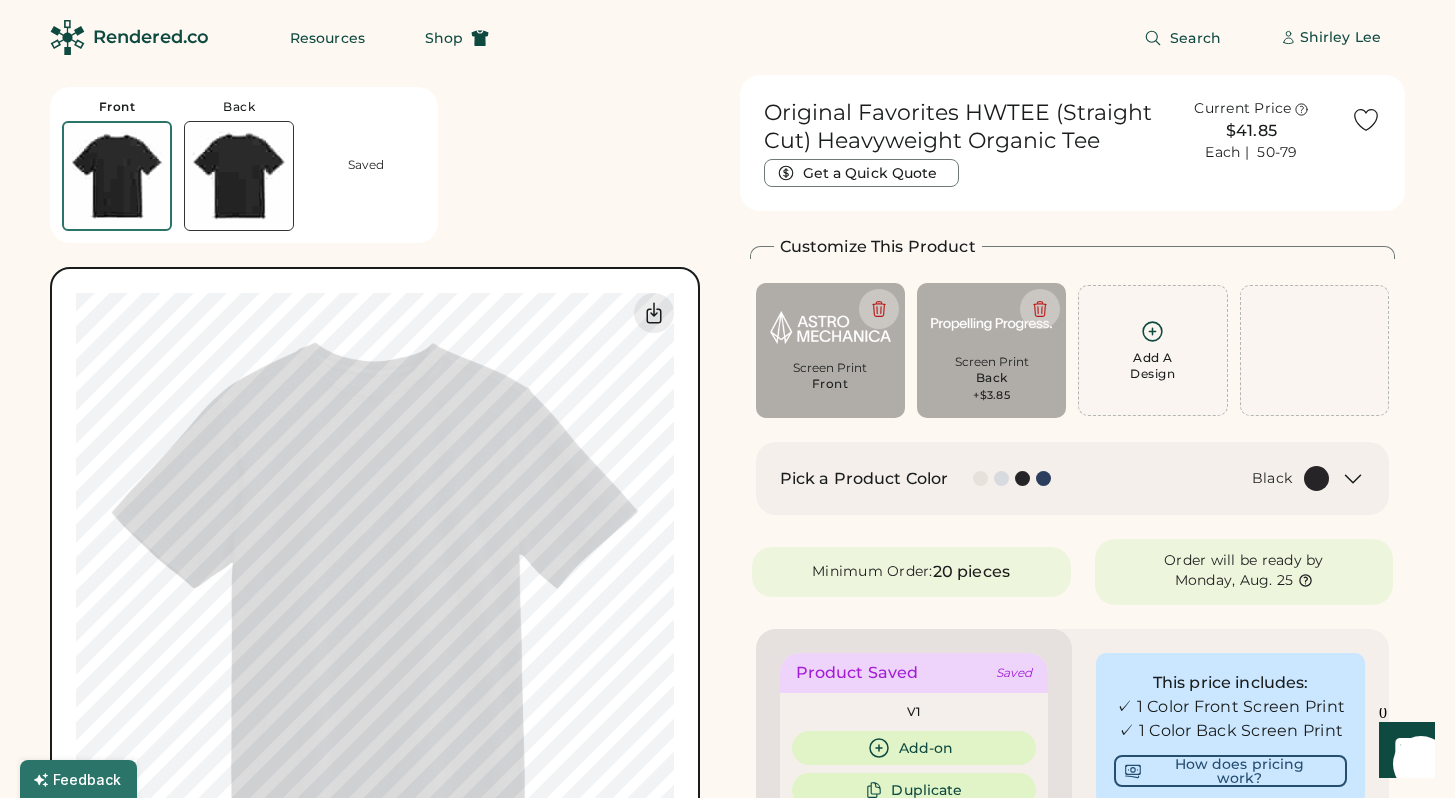 click on "Front Back Saved" at bounding box center (244, 165) 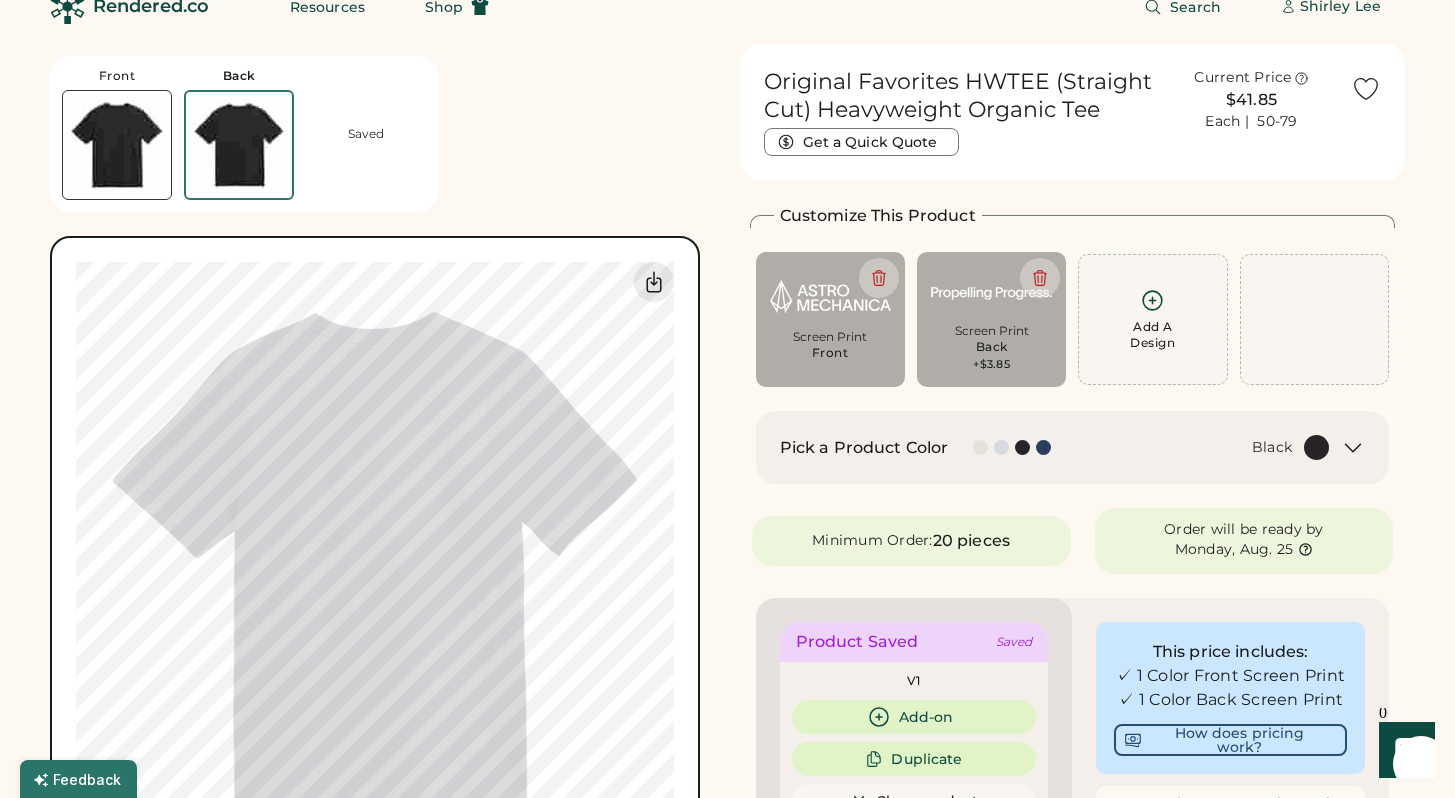 scroll, scrollTop: 75, scrollLeft: 0, axis: vertical 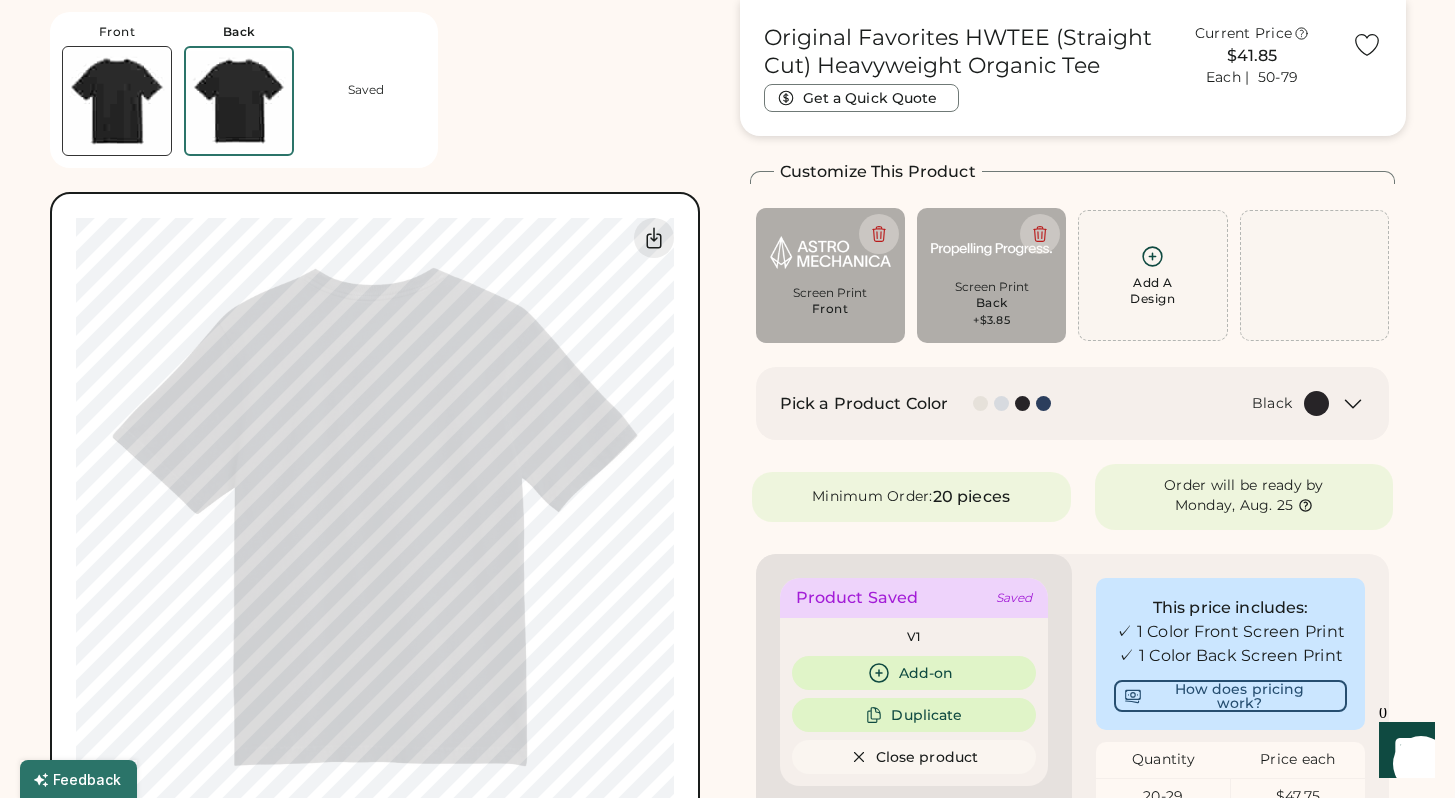 click on "Front Back Saved" at bounding box center (244, 90) 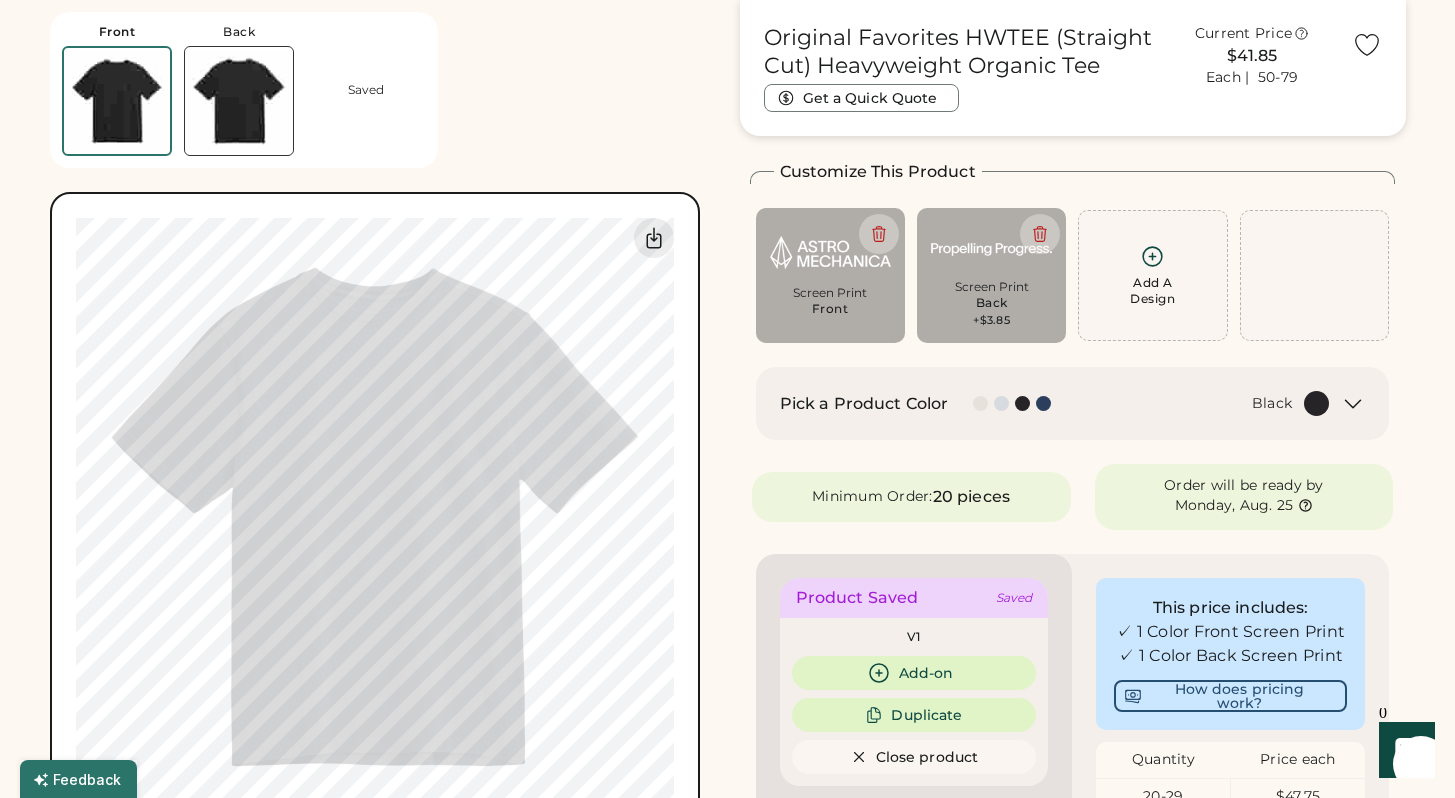 type on "****" 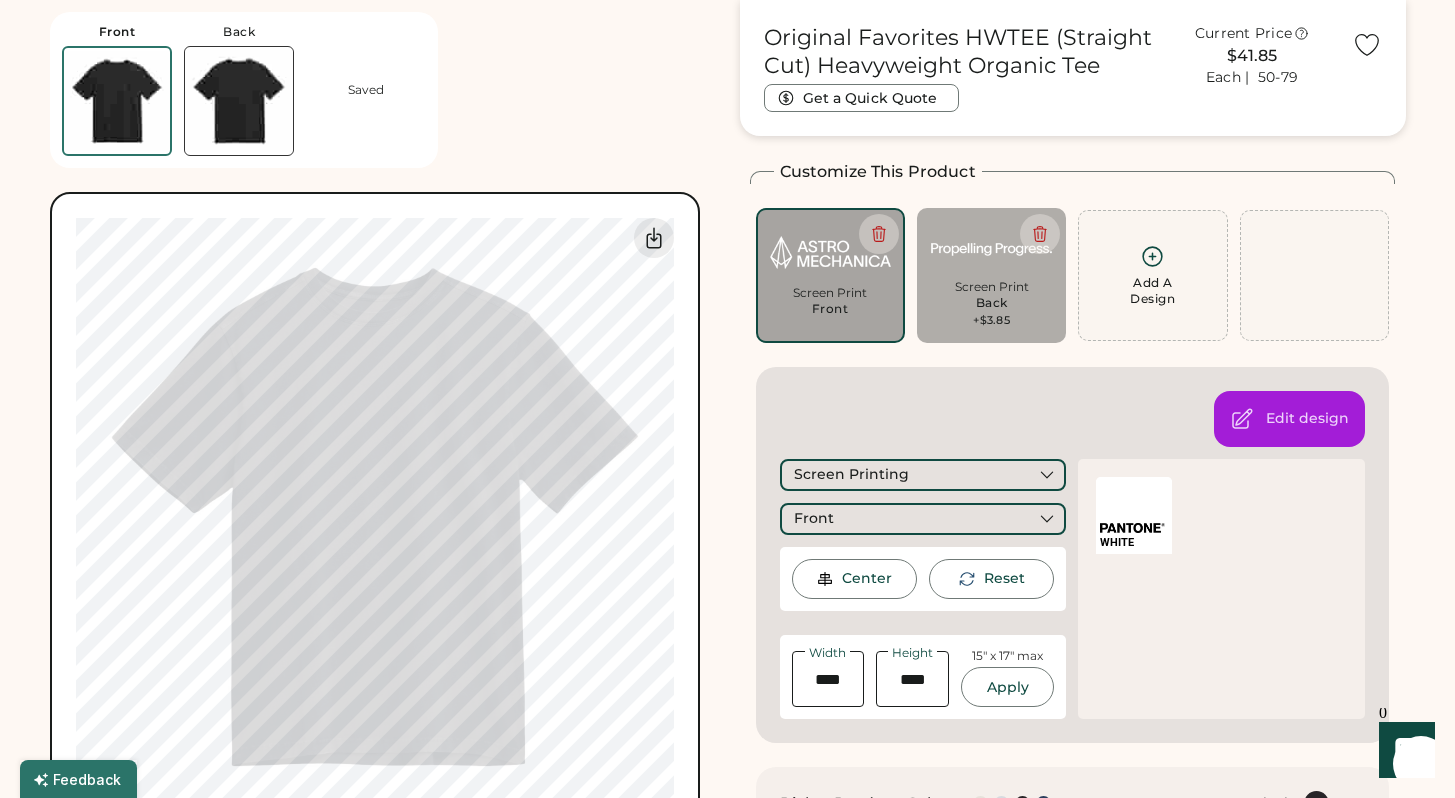 click at bounding box center [239, 101] 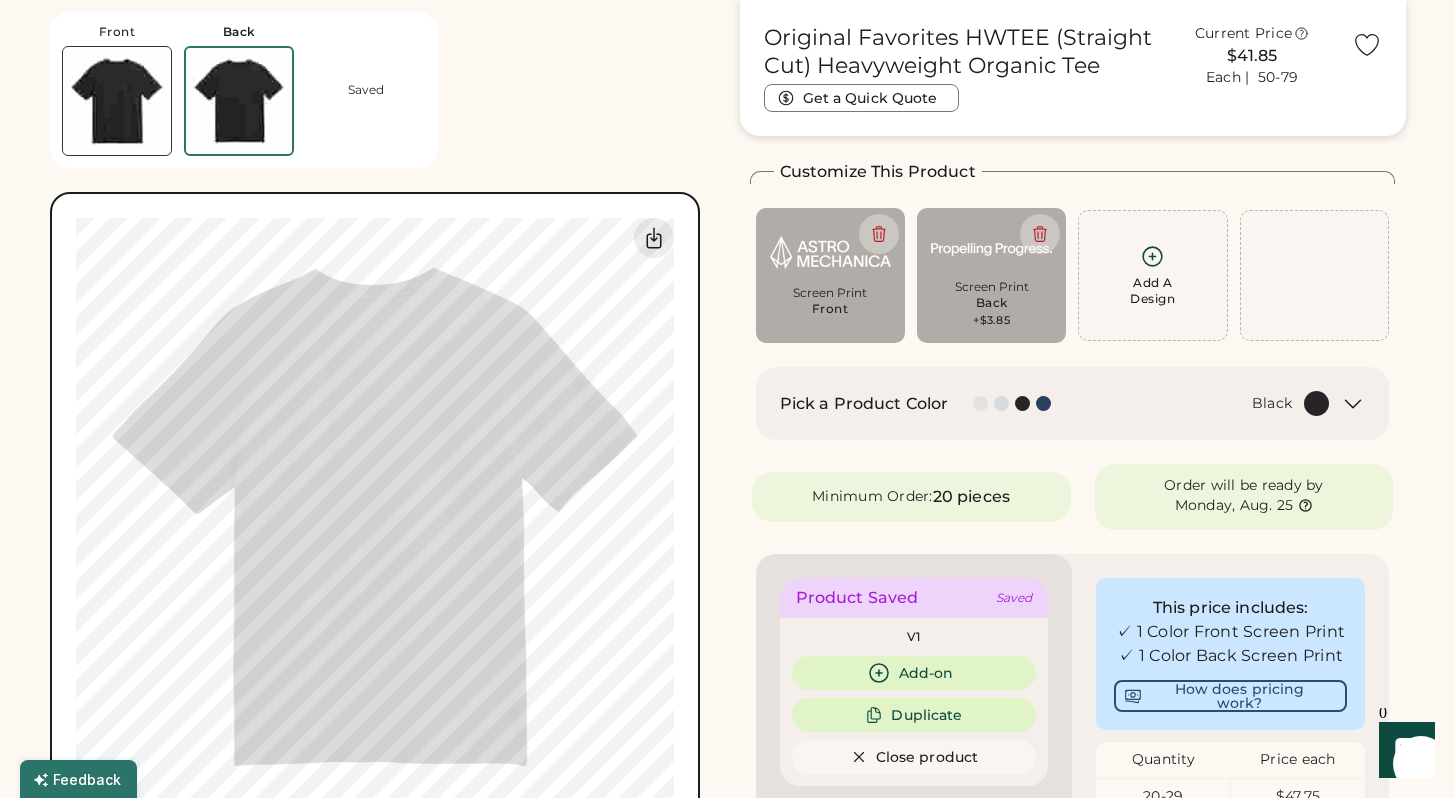 type on "****" 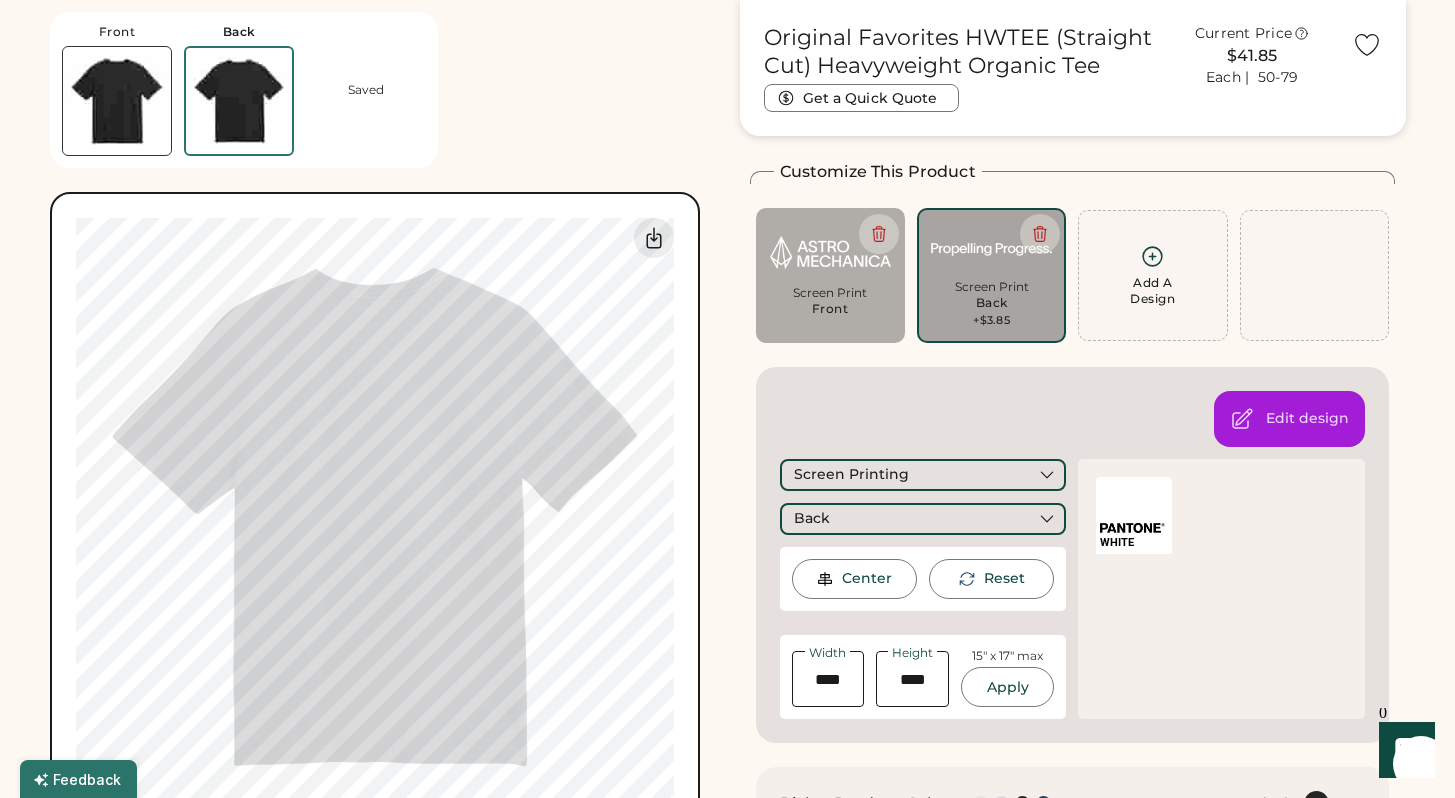 click on "WHITE" at bounding box center (1221, 589) 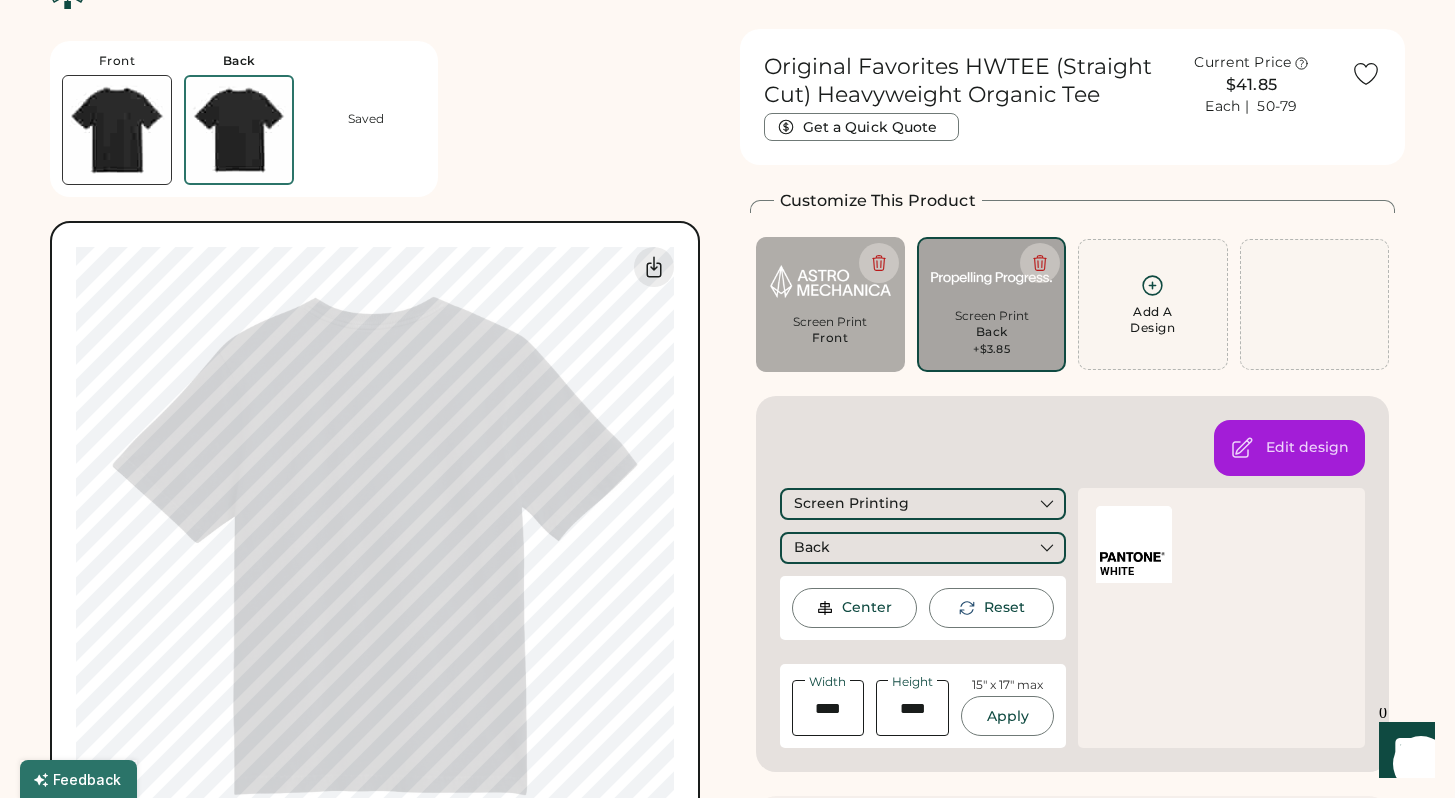 scroll, scrollTop: 0, scrollLeft: 0, axis: both 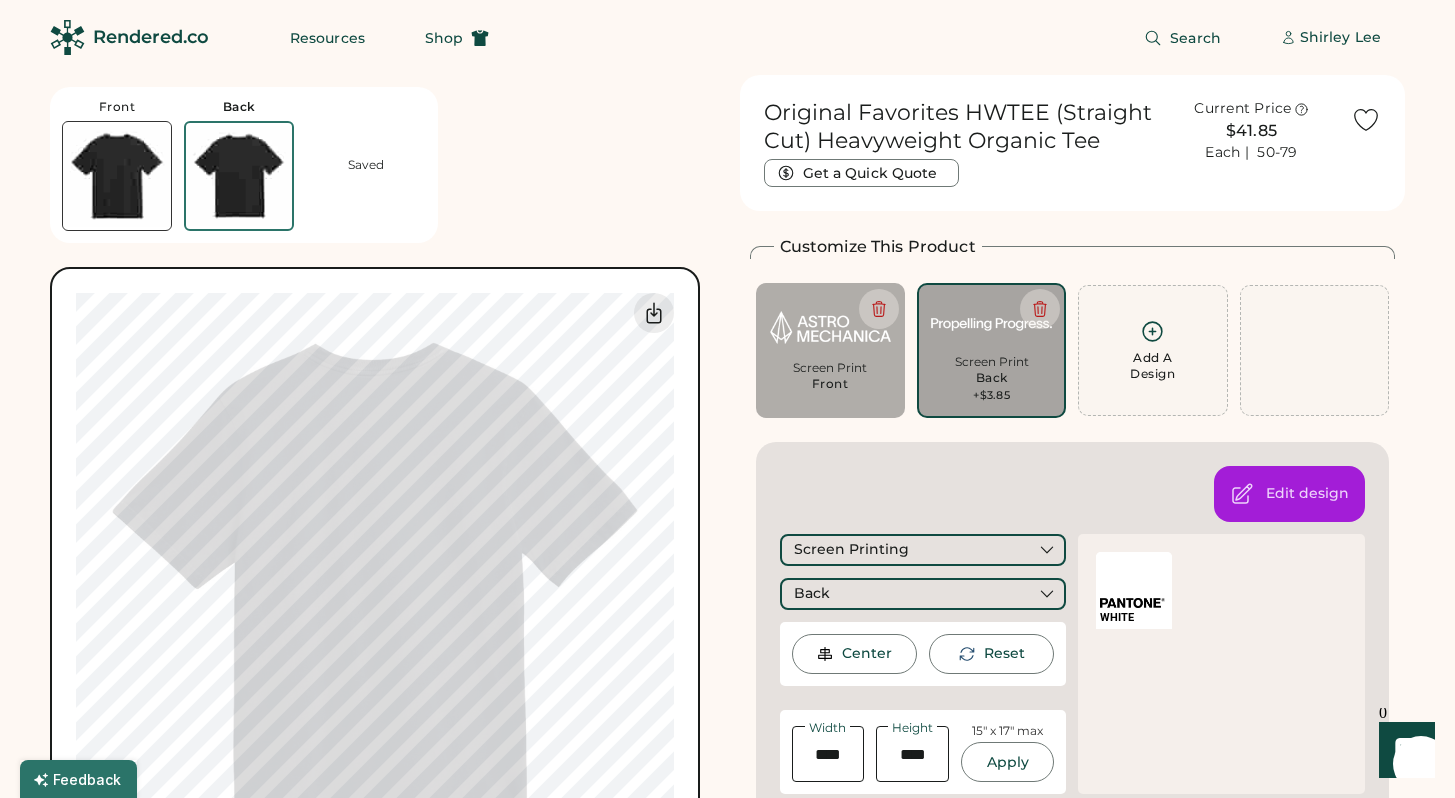 click on "Front Back Saved Switch to back    My uploaded designs Upload new design
SVG, Ai, PDF, EPS, PSD Non-preferred files:
PNG, JPG, TIFF Max File Size: 25MB    Guidelines are approximate; our team will confirm the correct placement. Switch to Front    My uploaded designs Upload Your Design
Ai, PDF, EPS, SVG, PSD Non-preferred files:
PNG, JPG, TIFF Max File Size: 25MB 100% 100%    Guidelines are approximate; our team will confirm the correct placement." at bounding box center [383, 496] 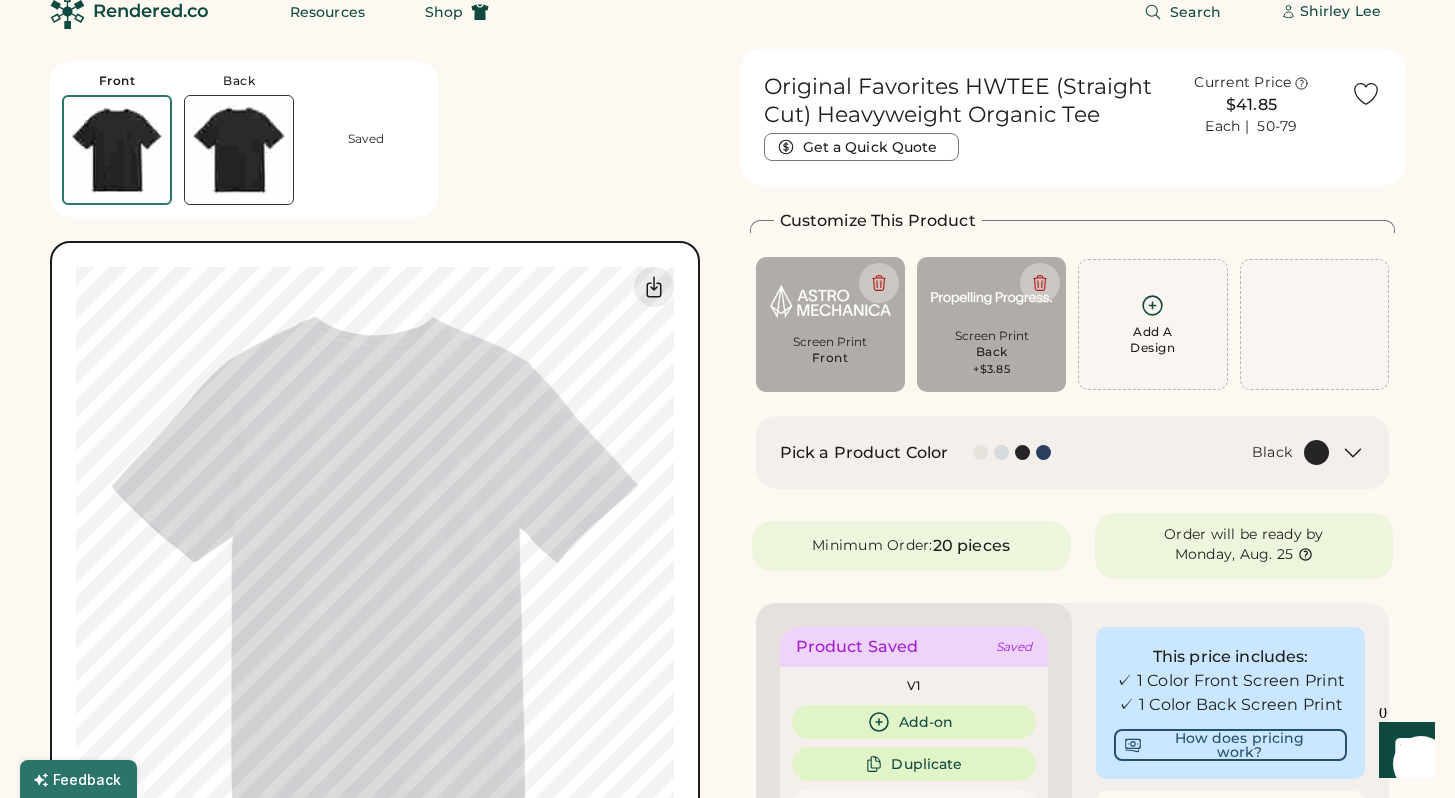 scroll, scrollTop: 0, scrollLeft: 0, axis: both 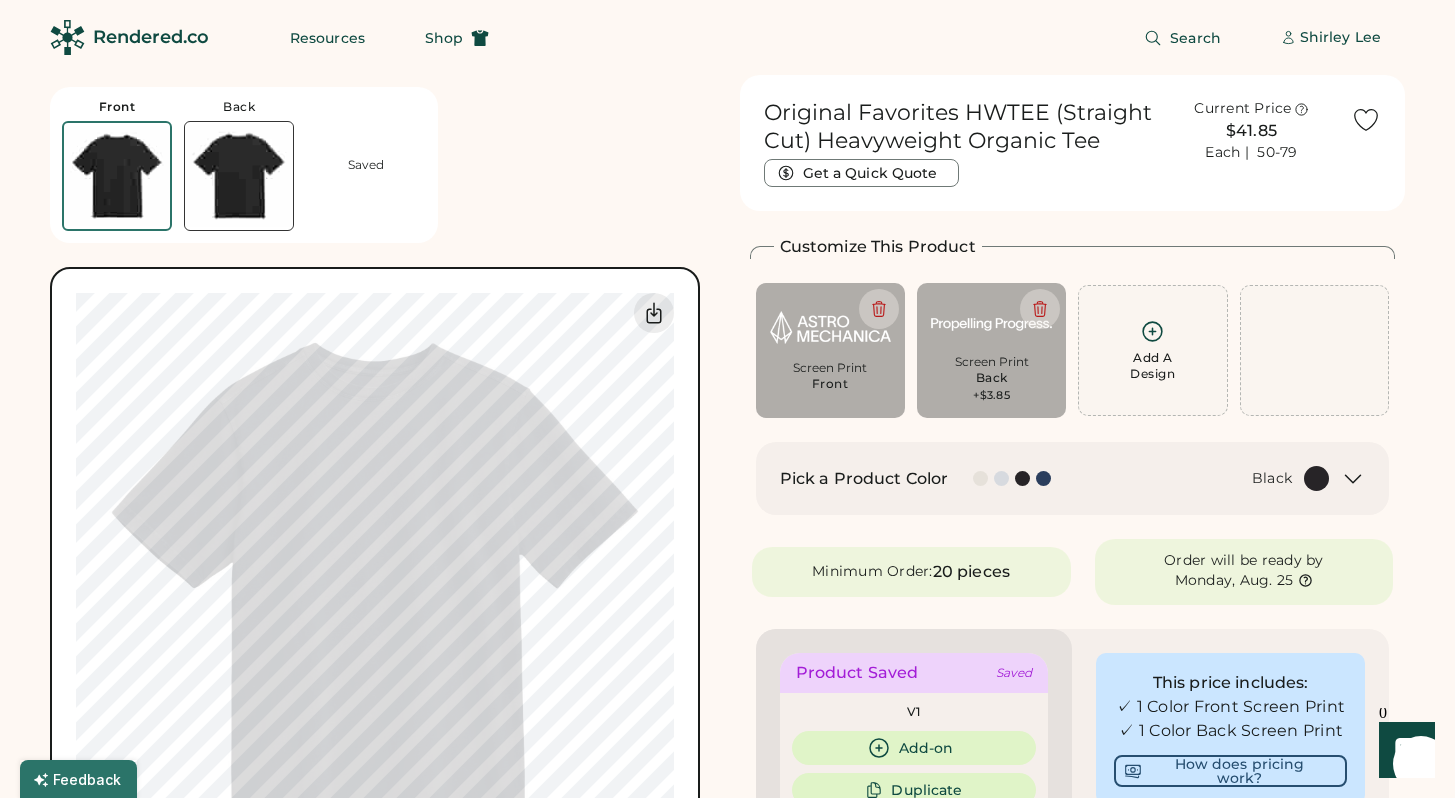 click at bounding box center [239, 176] 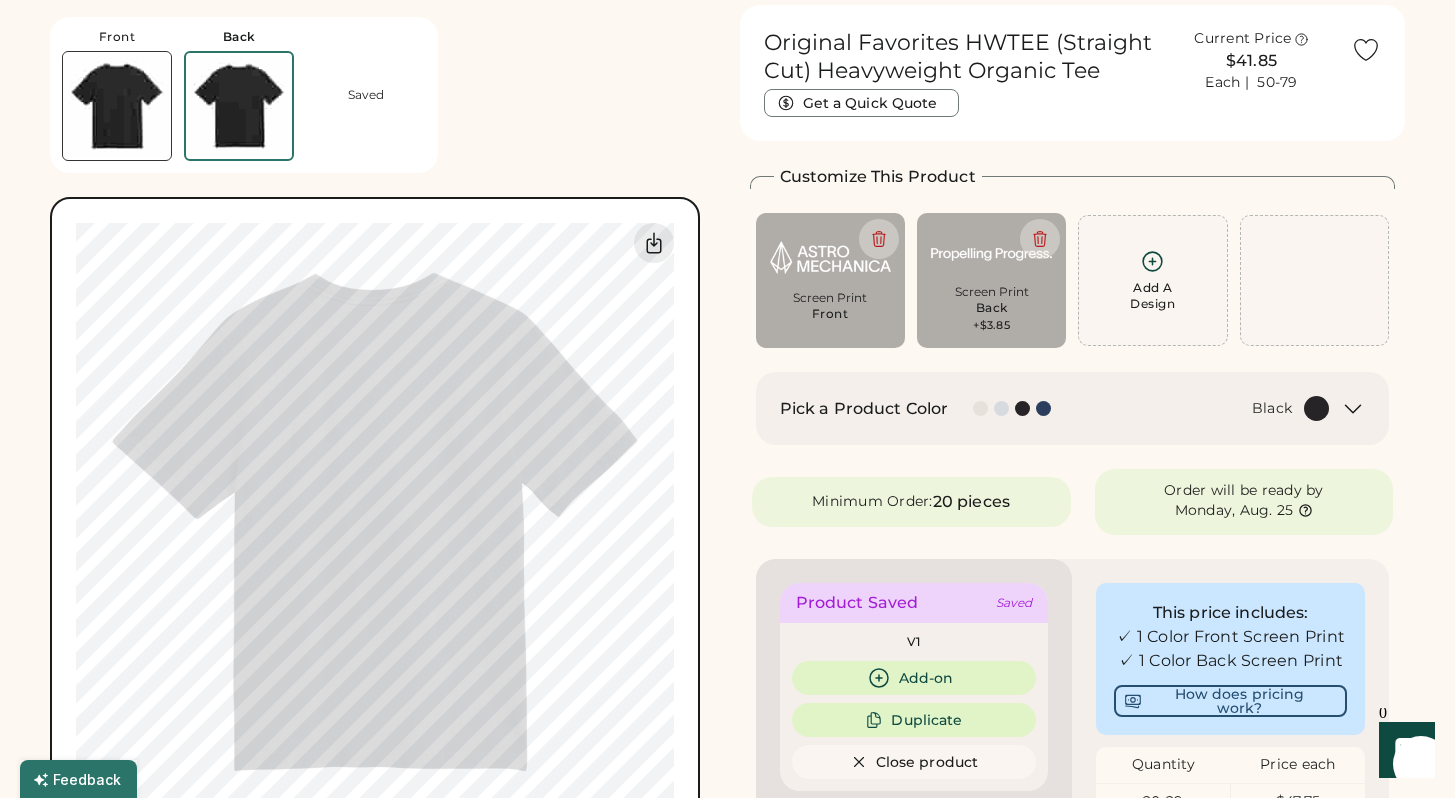 scroll, scrollTop: 75, scrollLeft: 0, axis: vertical 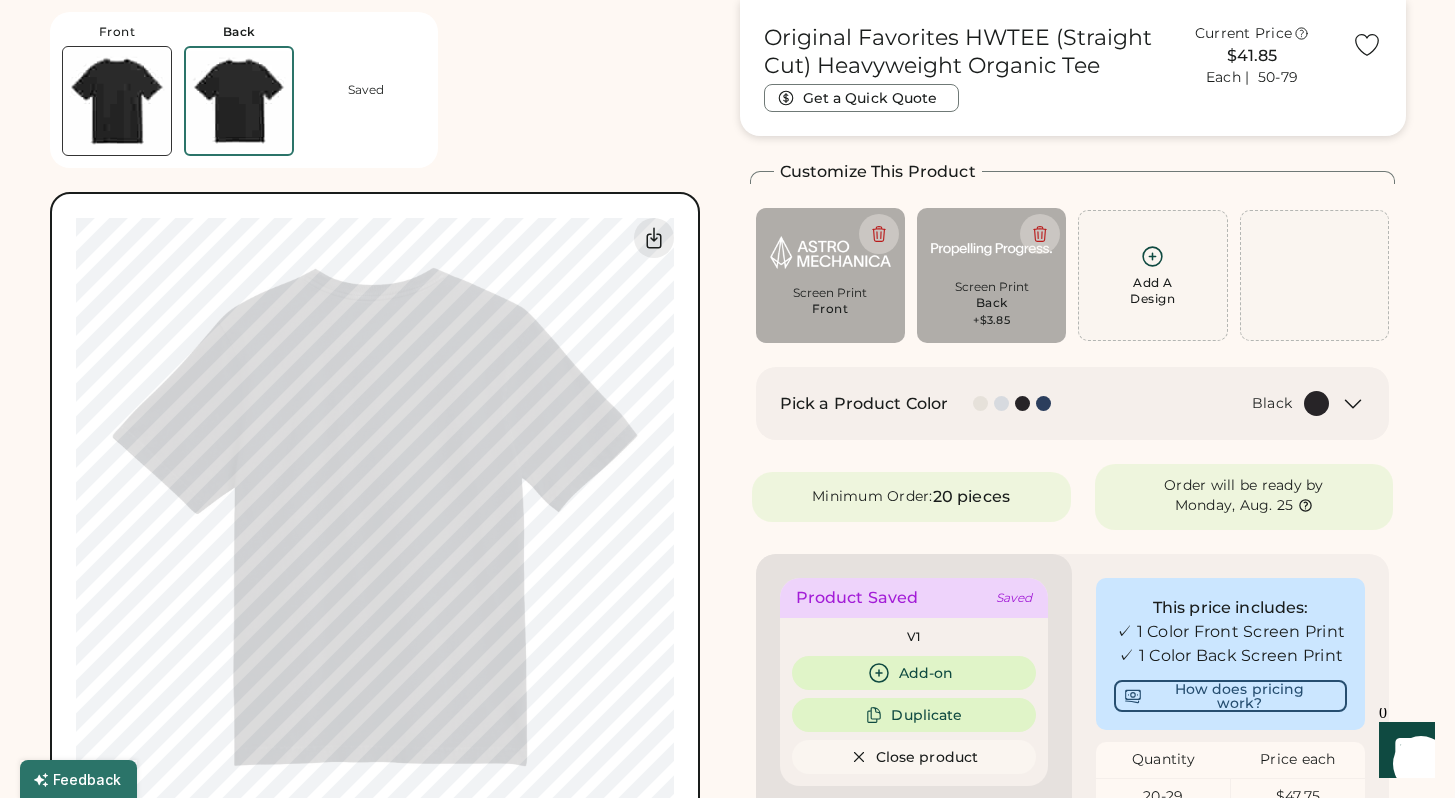 type on "****" 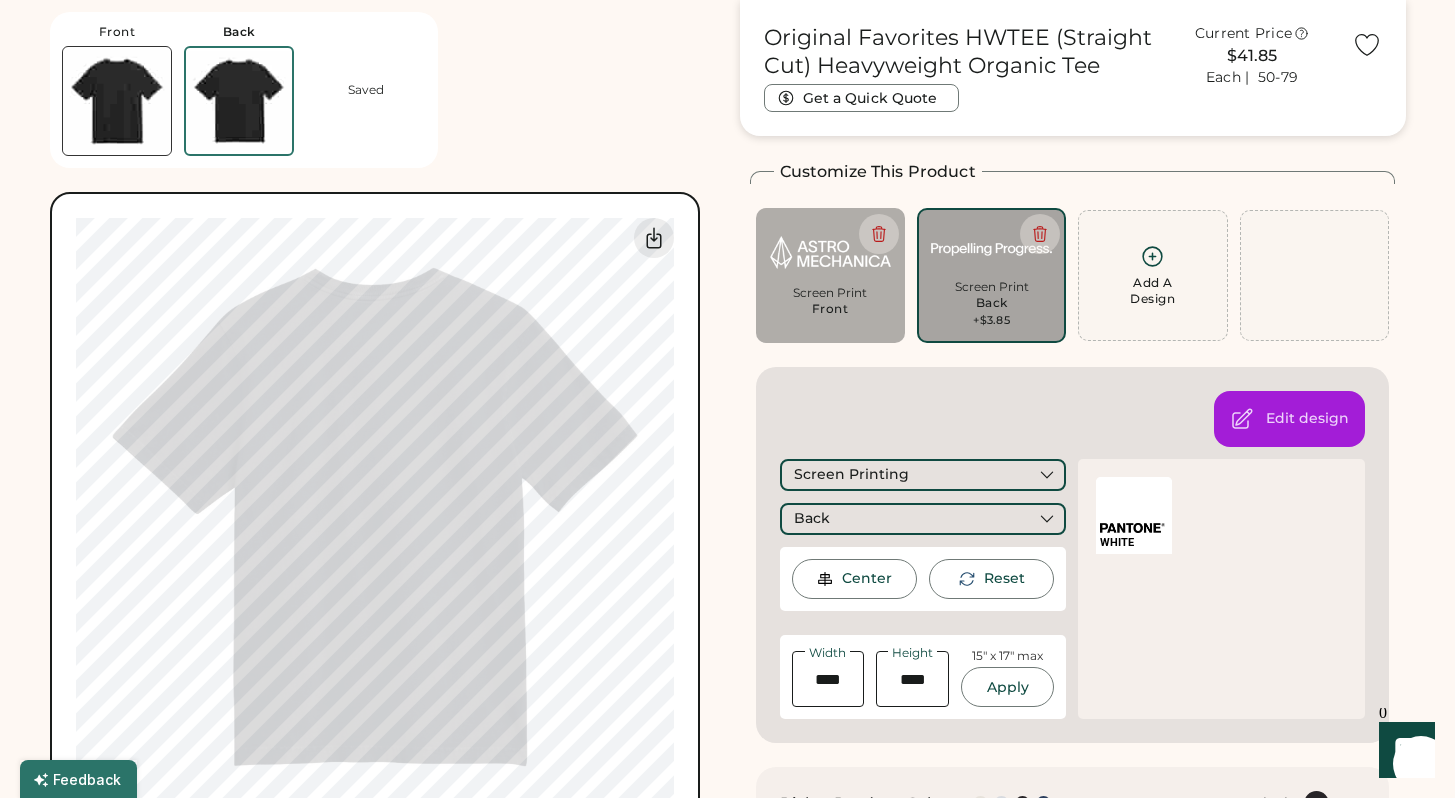 click on "Front Back Saved Switch to back    My uploaded designs Upload new design
SVG, Ai, PDF, EPS, PSD Non-preferred files:
PNG, JPG, TIFF Max File Size: 25MB    Guidelines are approximate; our team will confirm the correct placement. Switch to Front    My uploaded designs Upload Your Design
Ai, PDF, EPS, SVG, PSD Non-preferred files:
PNG, JPG, TIFF Max File Size: 25MB 100% 100%    Guidelines are approximate; our team will confirm the correct placement. Original Favorites HWTEE (Straight Cut) Heavyweight Organic Tee    Get a Quick Quote Current Price    $41.85 Each |  50-79    Customize This Product    Add A
Design
Screen Print Front       Add A
Design
Screen Print Back +$3.85        Add A
Design    Edit design Screen Printing    Back    Center    Reset Width Height 15" x 17" max Apply WHITE Pick a Product Color Black    Minimum Order:  20 pieces Order will be ready by Monday, Aug. 25     Product Saved Saved V1    Add-on    Duplicate    Close product    Save to My Products    XS S M" at bounding box center [727, 1188] 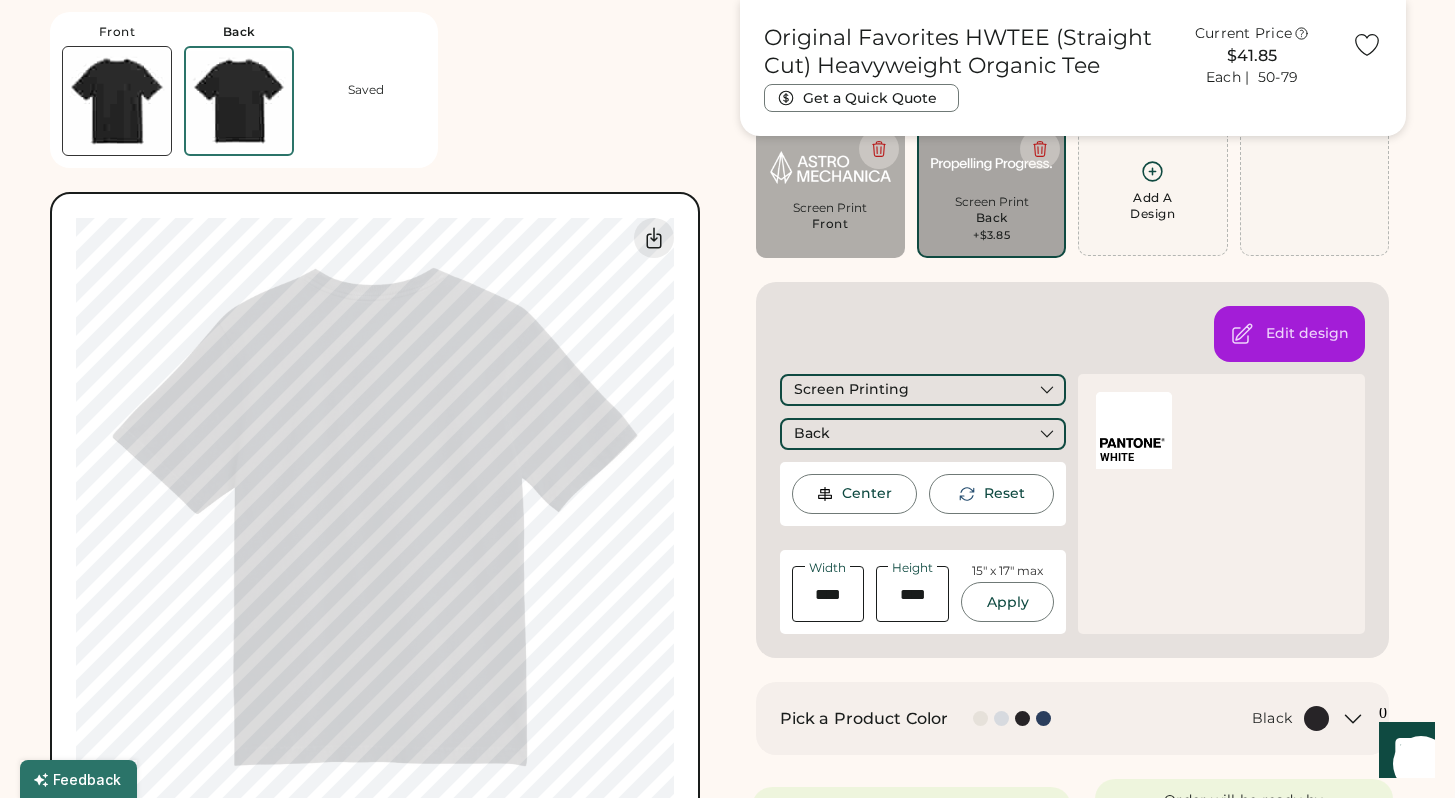 scroll, scrollTop: 833, scrollLeft: 0, axis: vertical 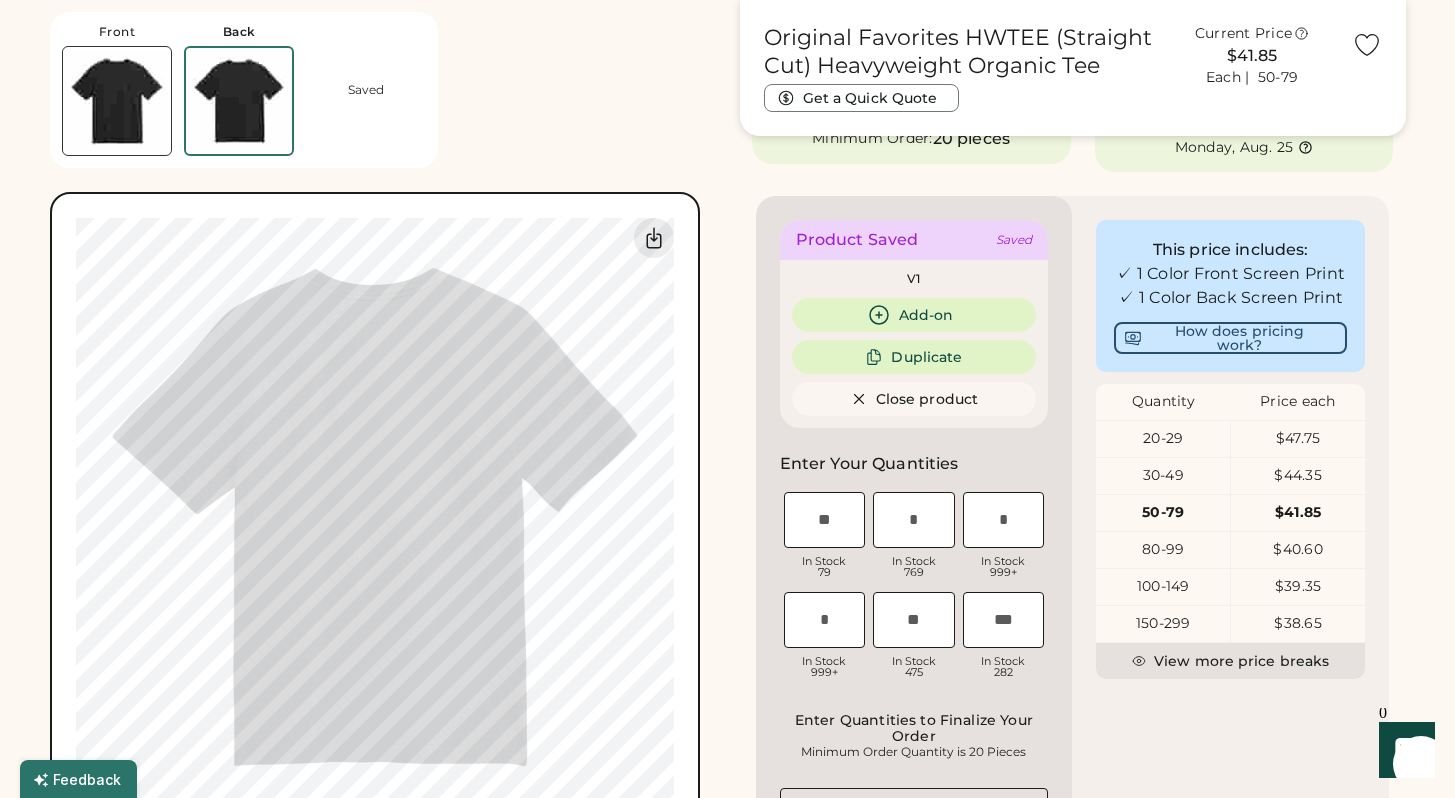 click on "Product Saved Saved V1    Add-on    Duplicate    Close product    Save to My Products    Clear all decorations Enter Your Quantities XS In Stock
79 S In Stock
769 M In Stock
999+ L In Stock
999+ XL In Stock
475 2XL In Stock
282 Enter Quantities to Finalize Your Order Minimum Order Quantity is 20 Pieces Special instructions Add to cart" at bounding box center (914, 566) 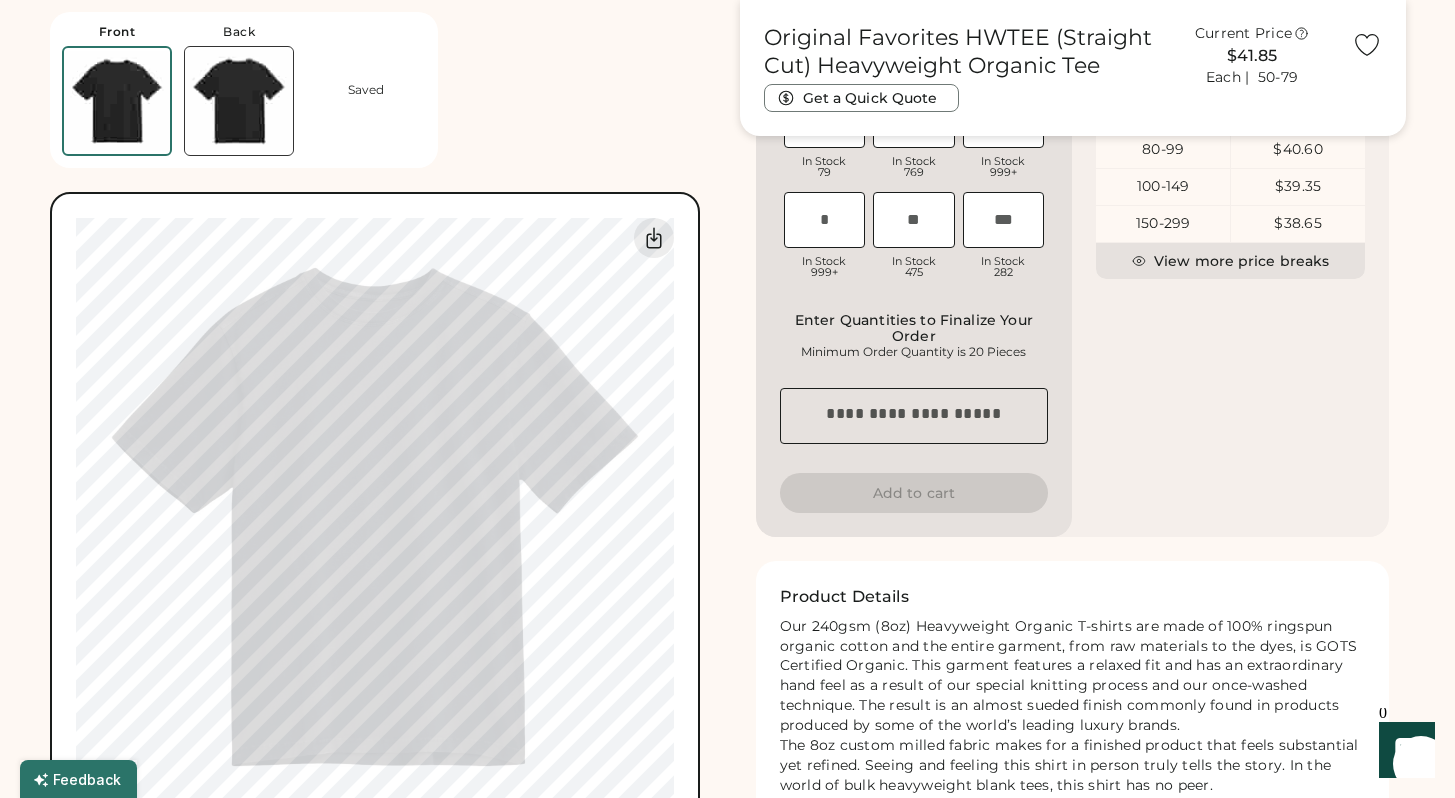 click at bounding box center (239, 101) 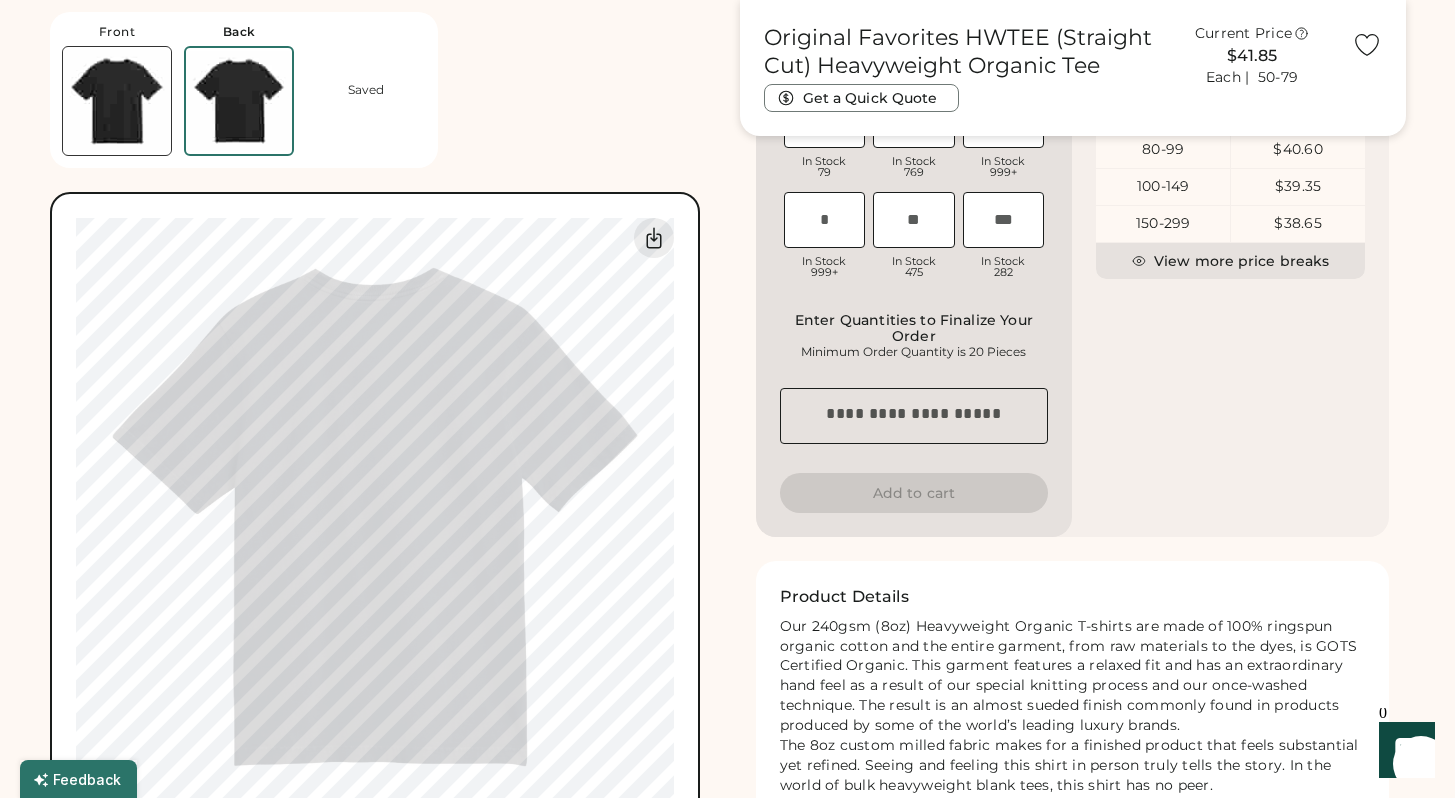 click at bounding box center (239, 101) 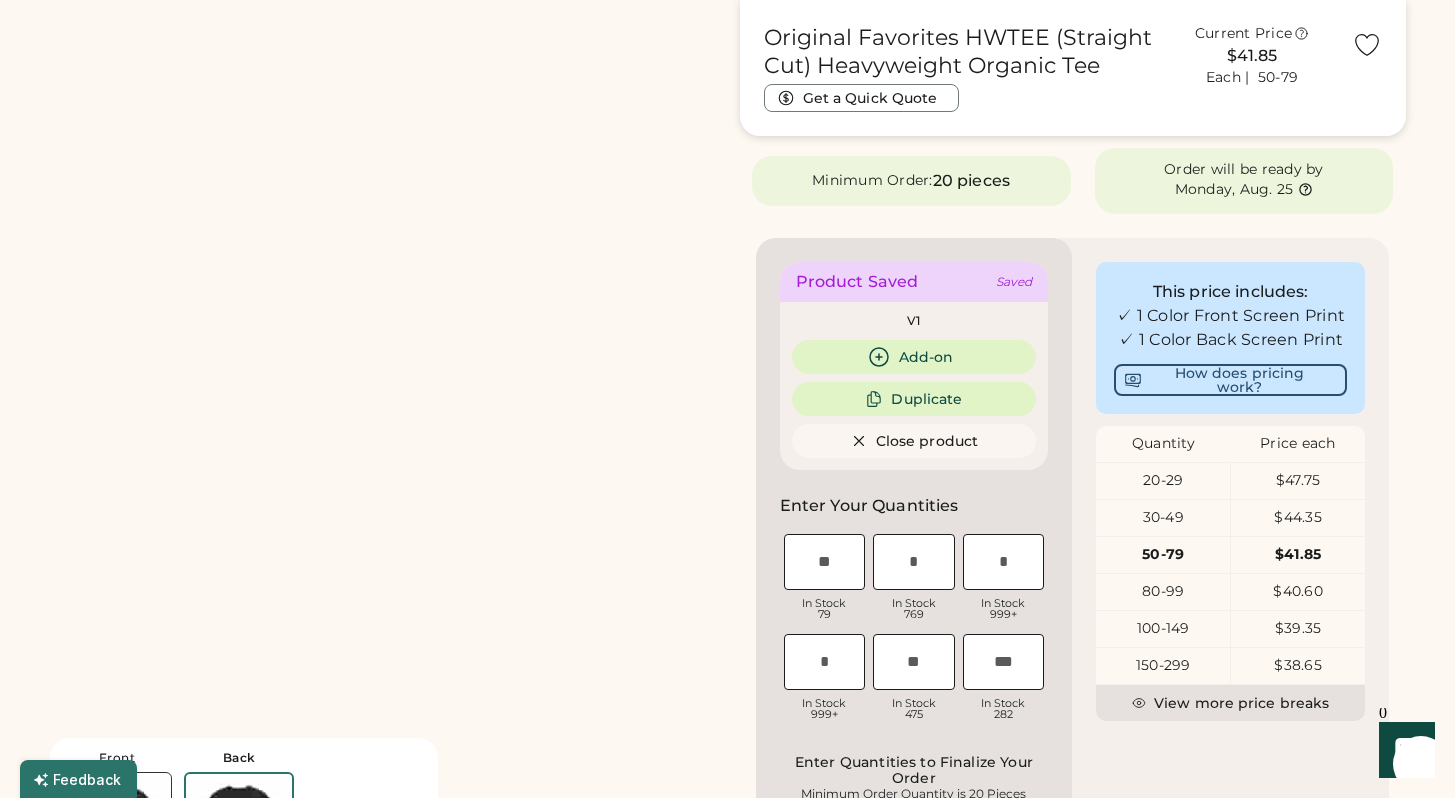scroll, scrollTop: 0, scrollLeft: 0, axis: both 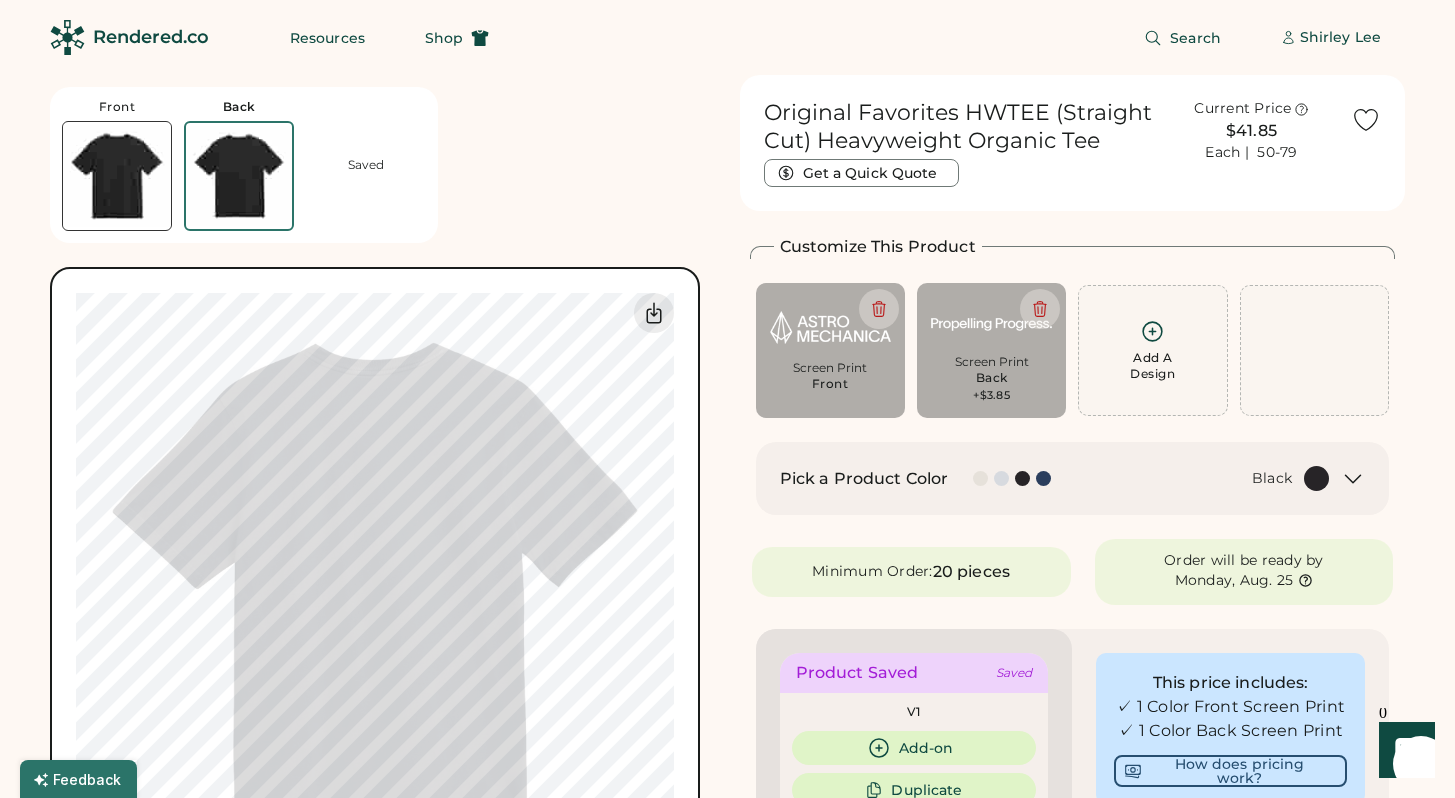 click at bounding box center (117, 176) 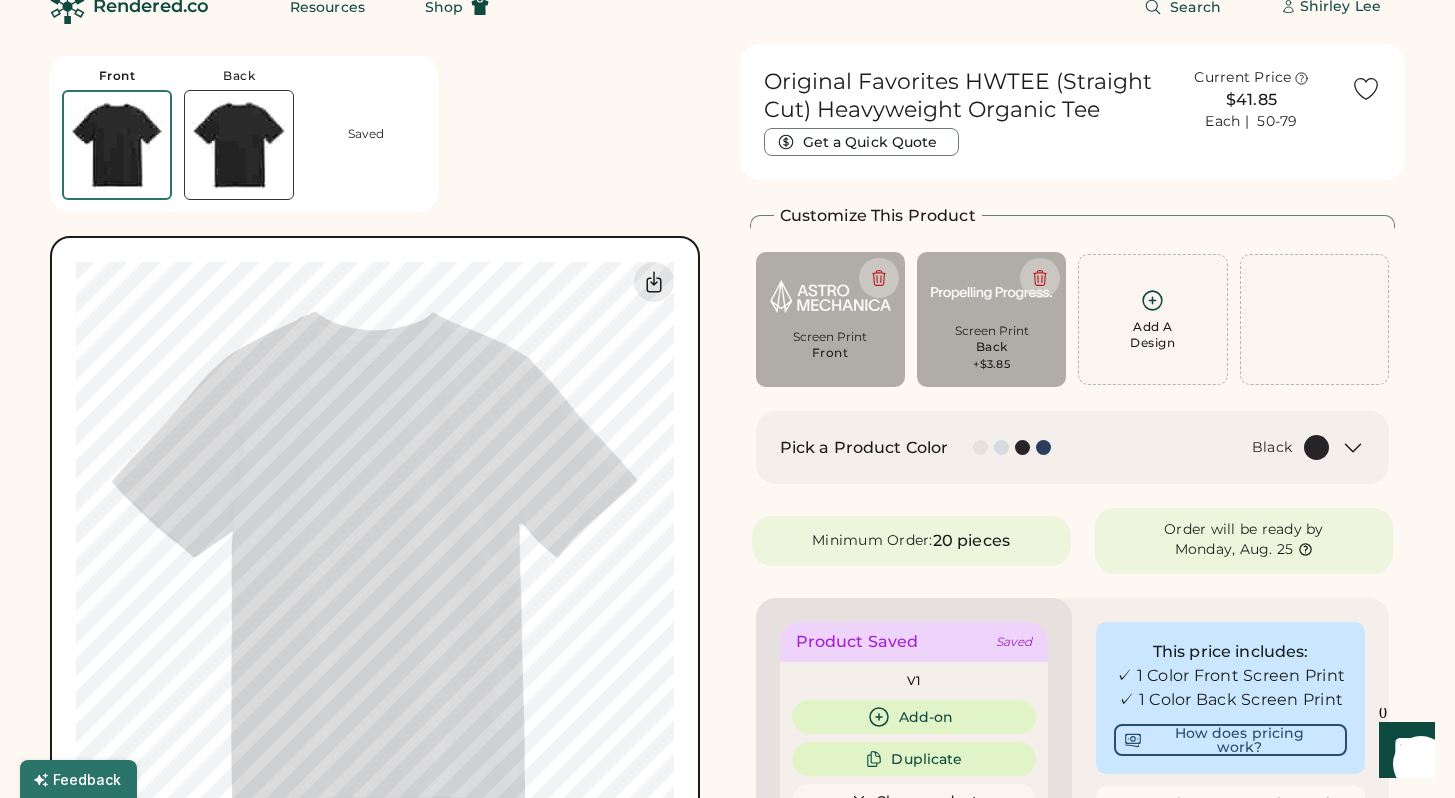 scroll, scrollTop: 75, scrollLeft: 0, axis: vertical 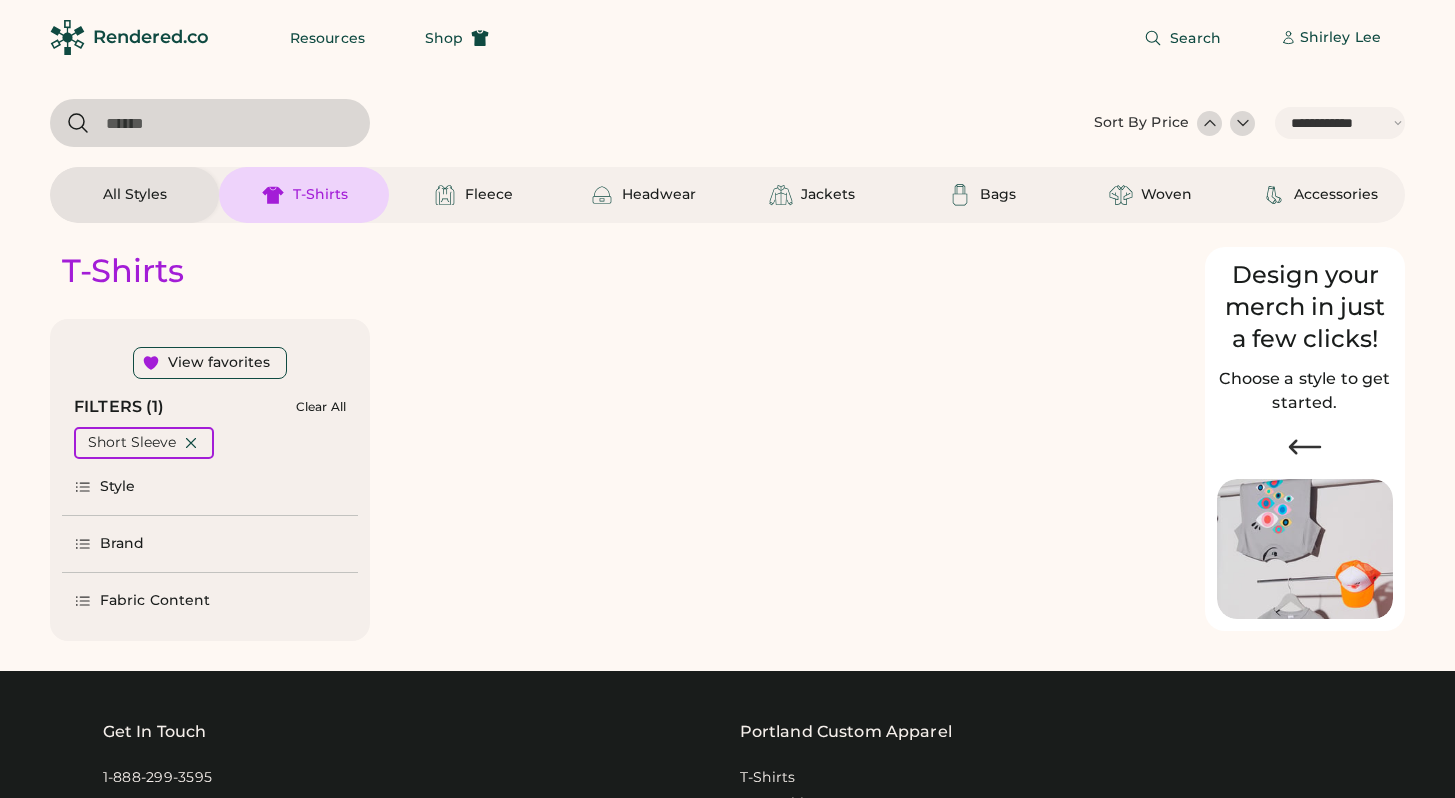 select on "*****" 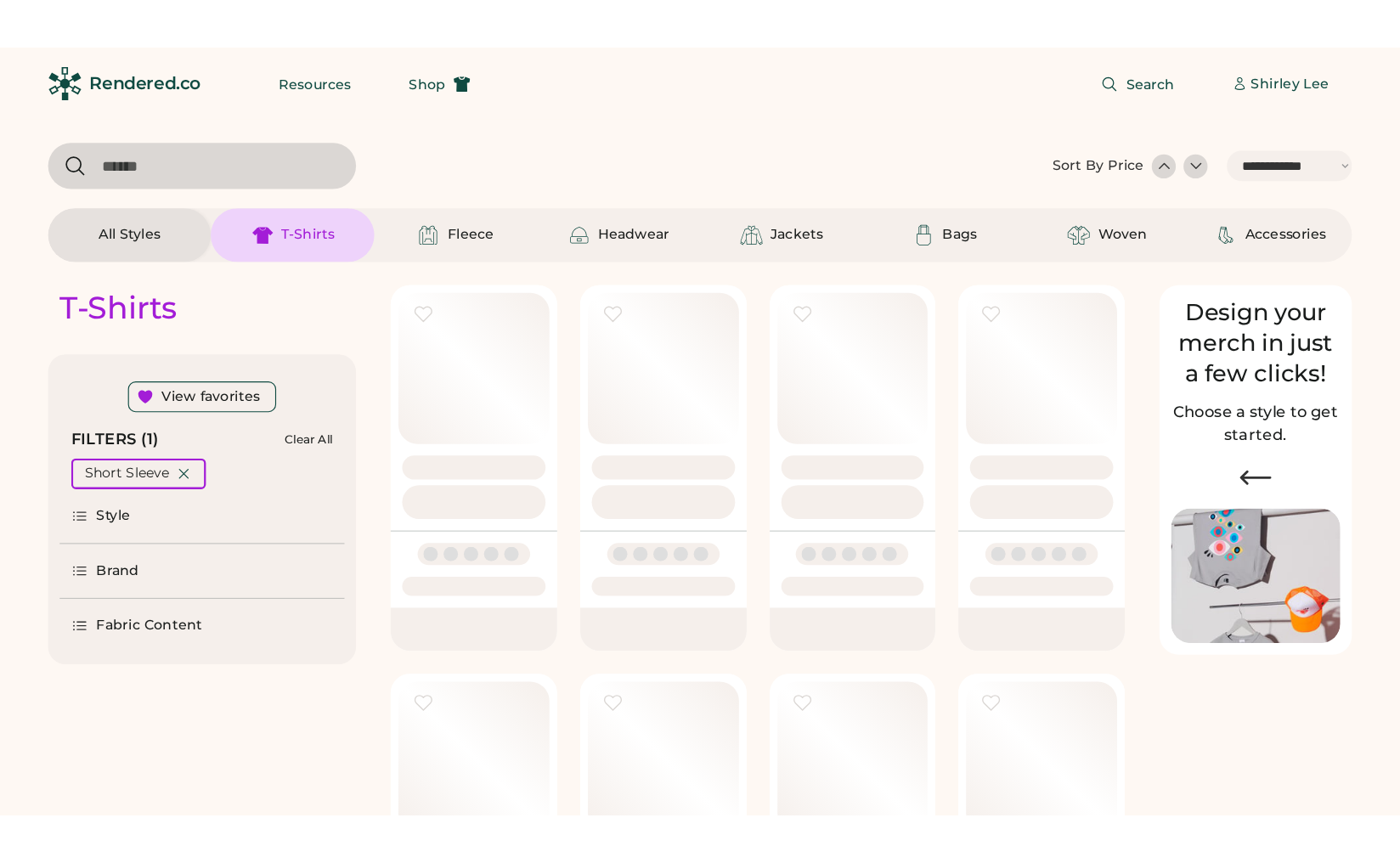 scroll, scrollTop: 0, scrollLeft: 0, axis: both 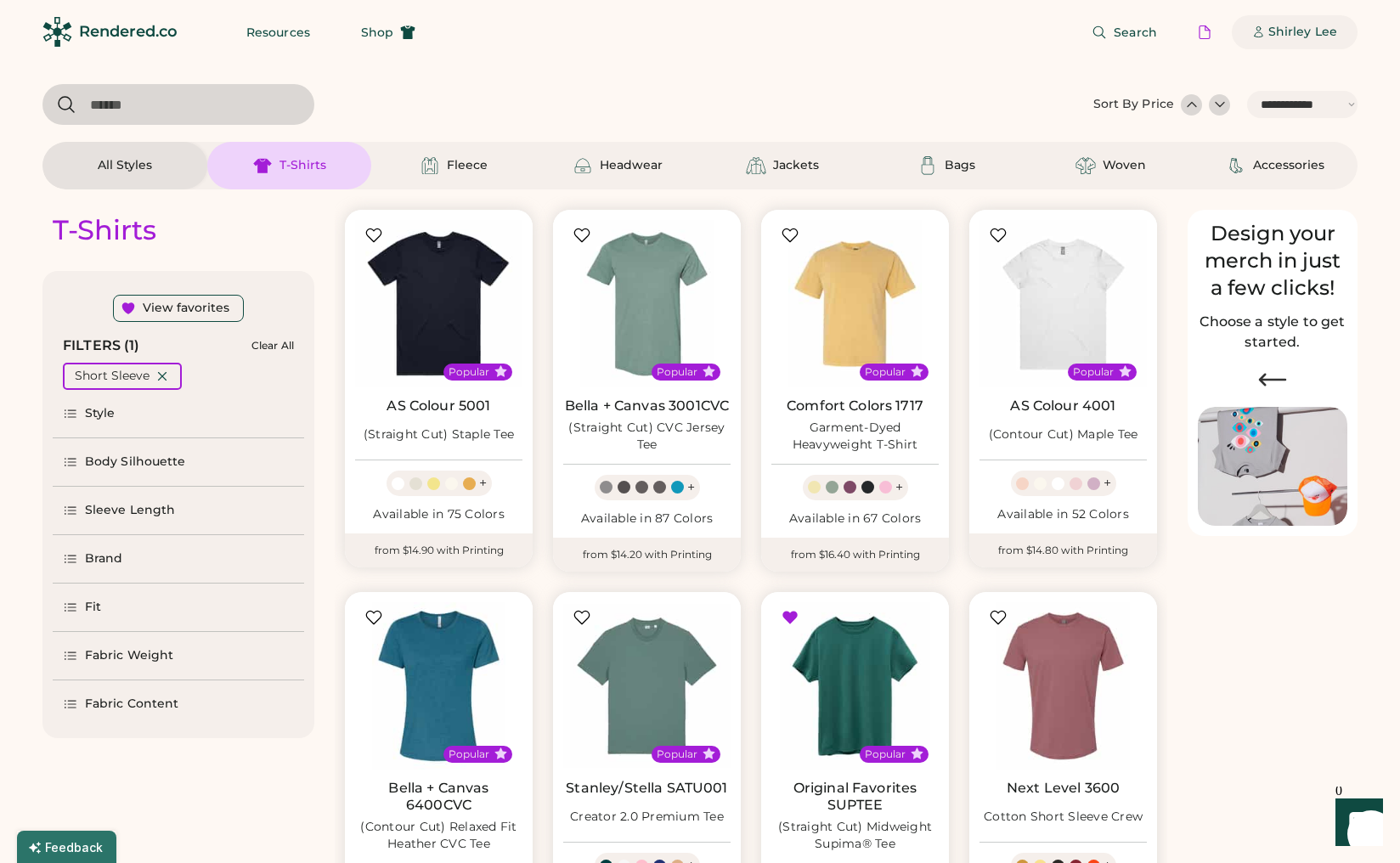 click on "Shirley Lee" at bounding box center (1302, 32) 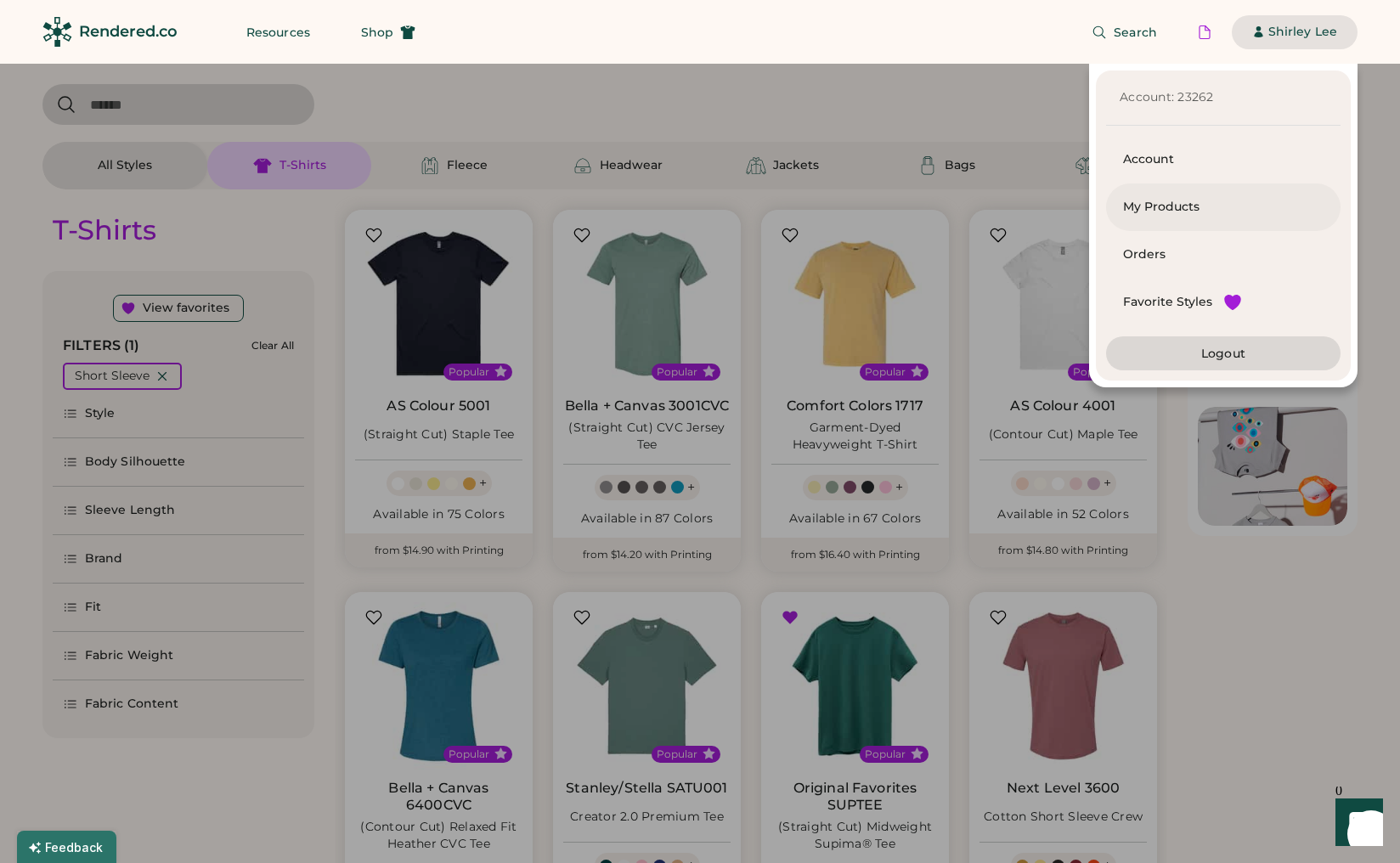 click on "My Products" at bounding box center (1223, 207) 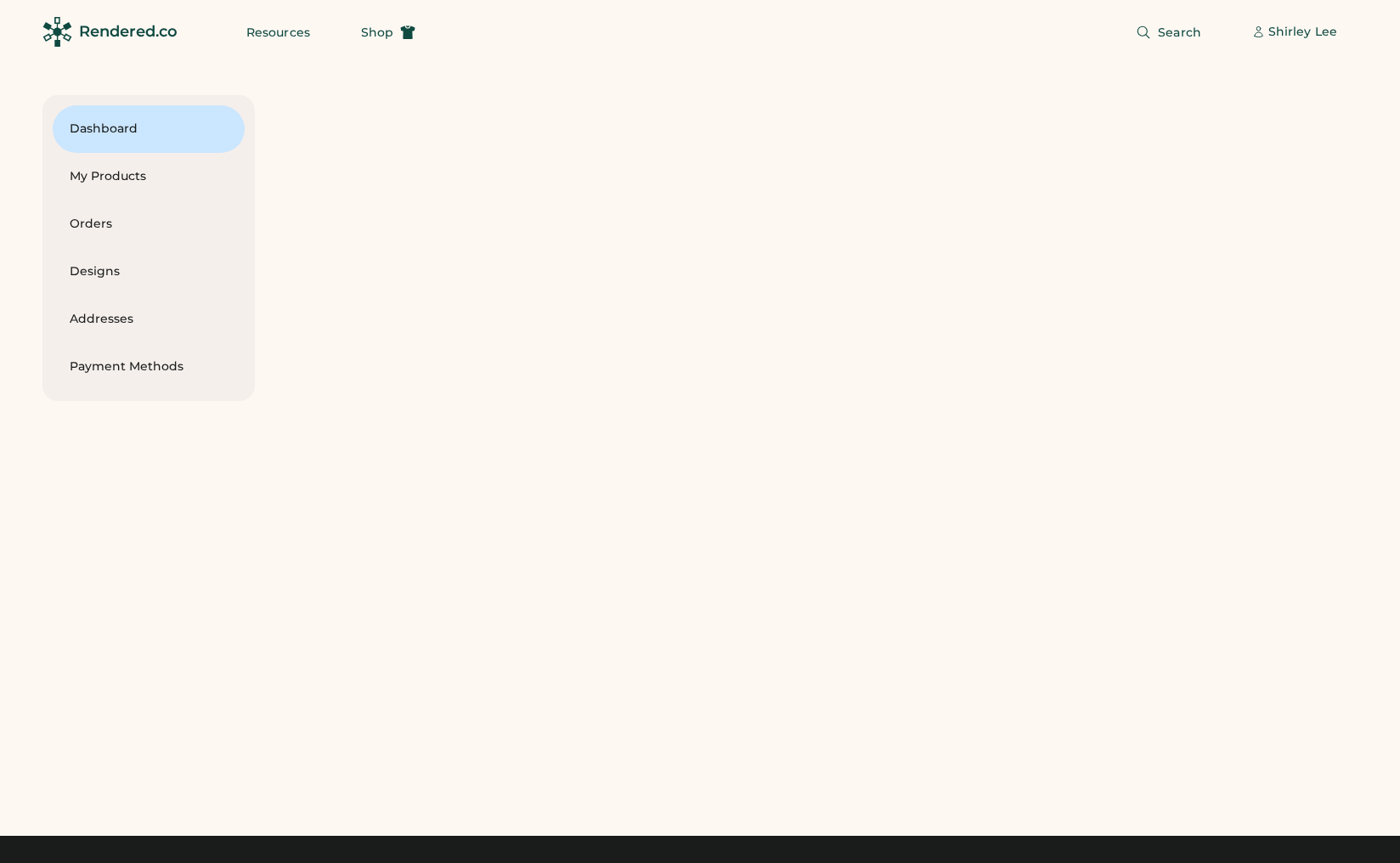scroll, scrollTop: 0, scrollLeft: 0, axis: both 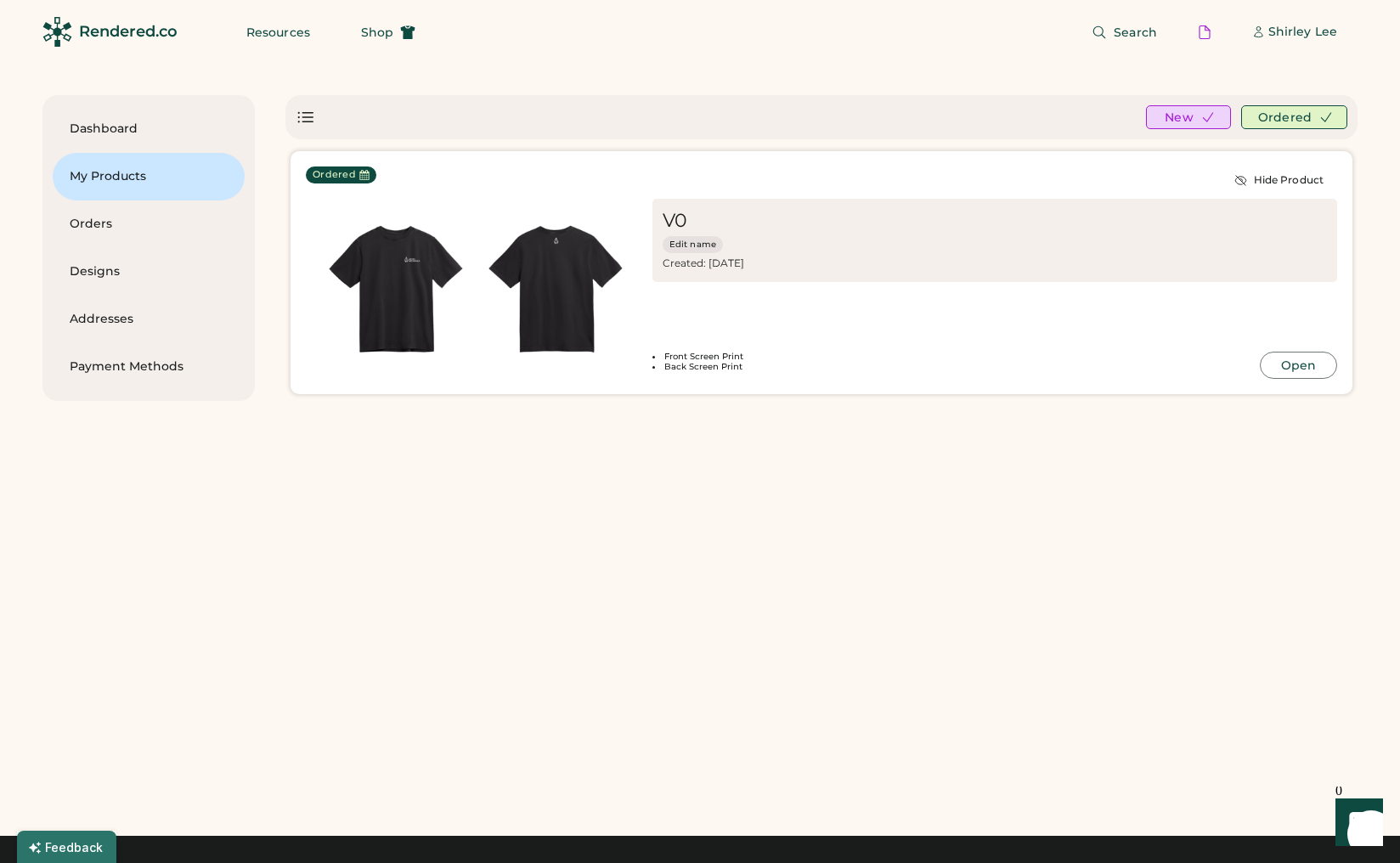 click at bounding box center [396, 289] 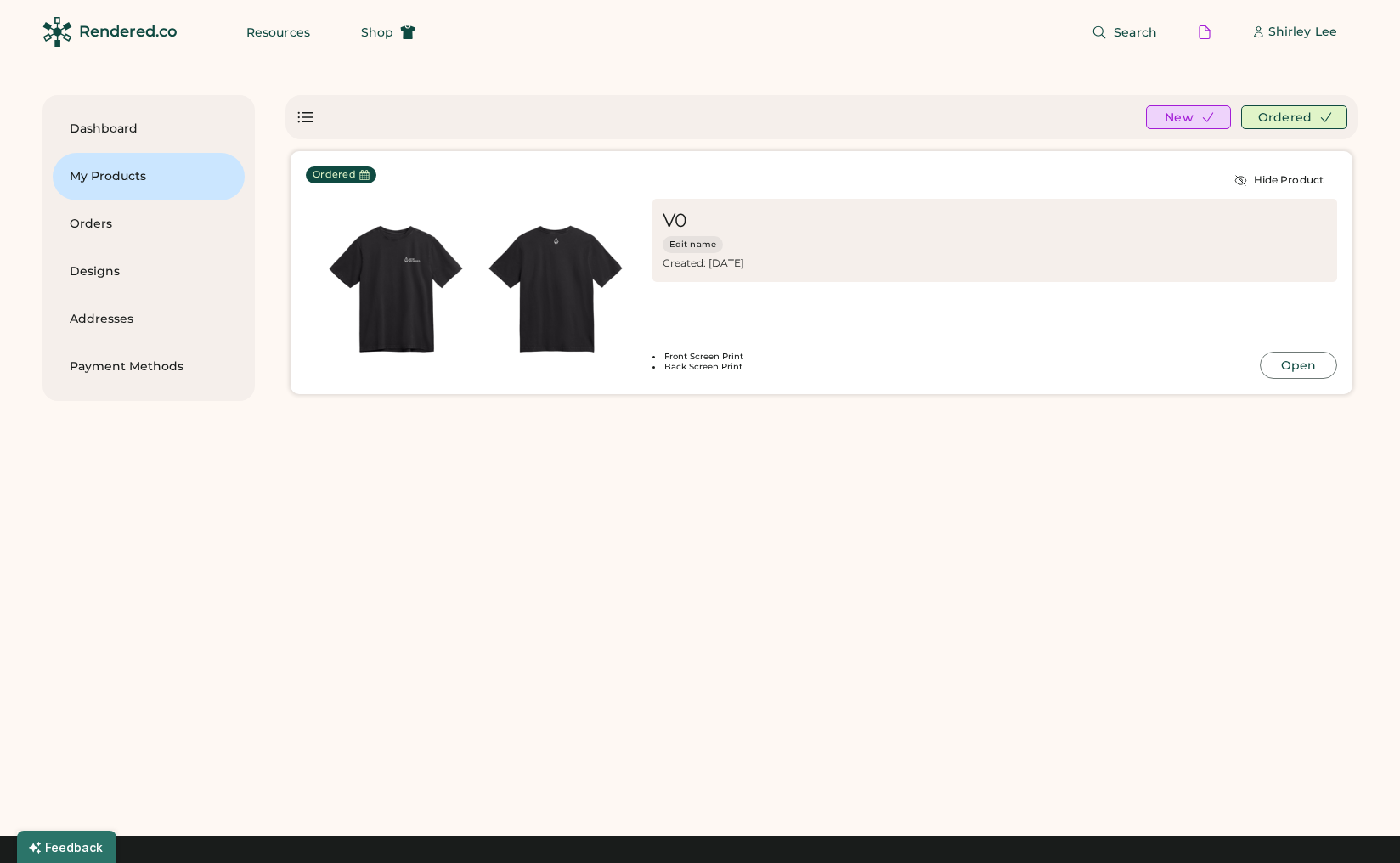 scroll, scrollTop: 0, scrollLeft: 0, axis: both 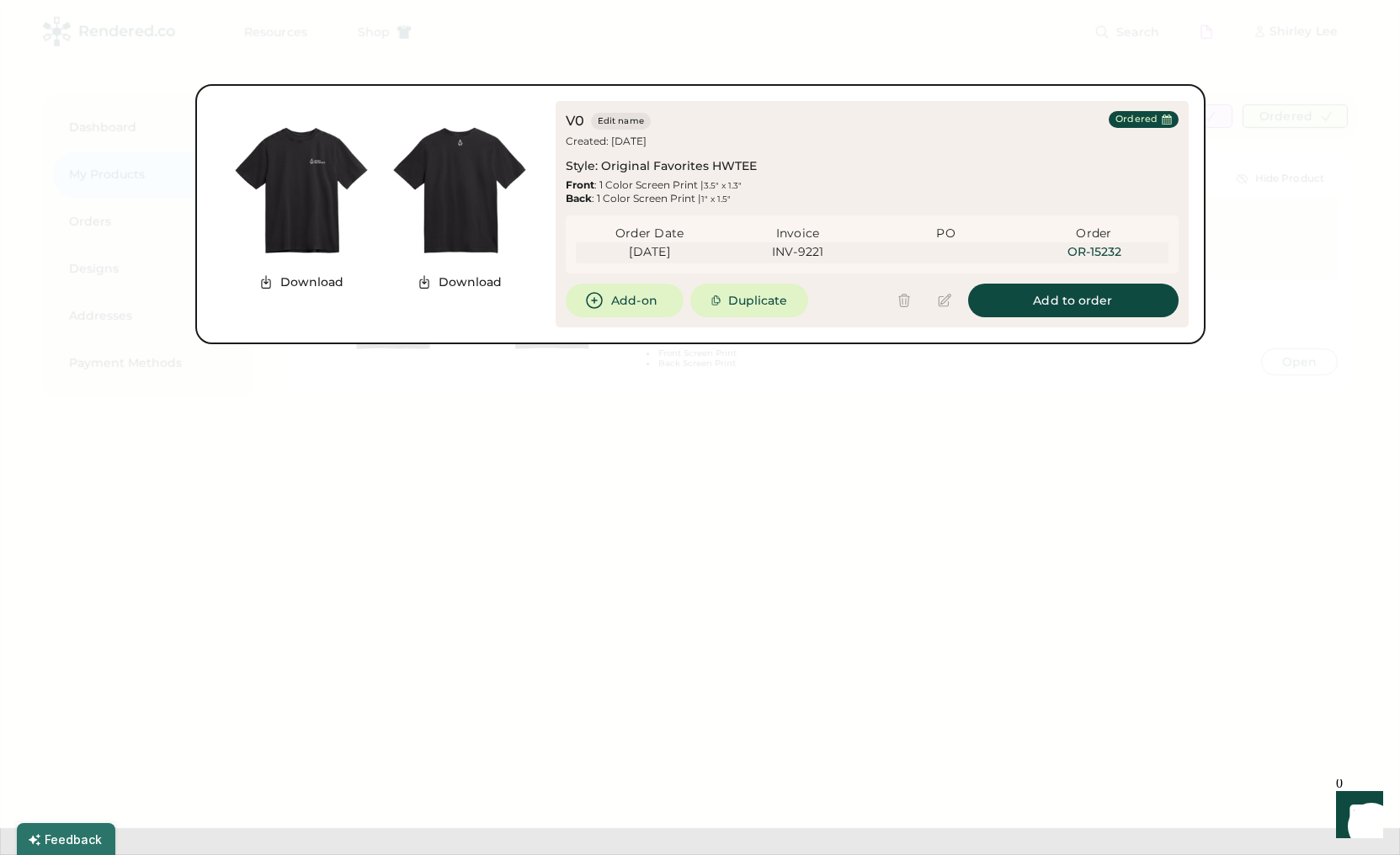 click at bounding box center [700, 428] 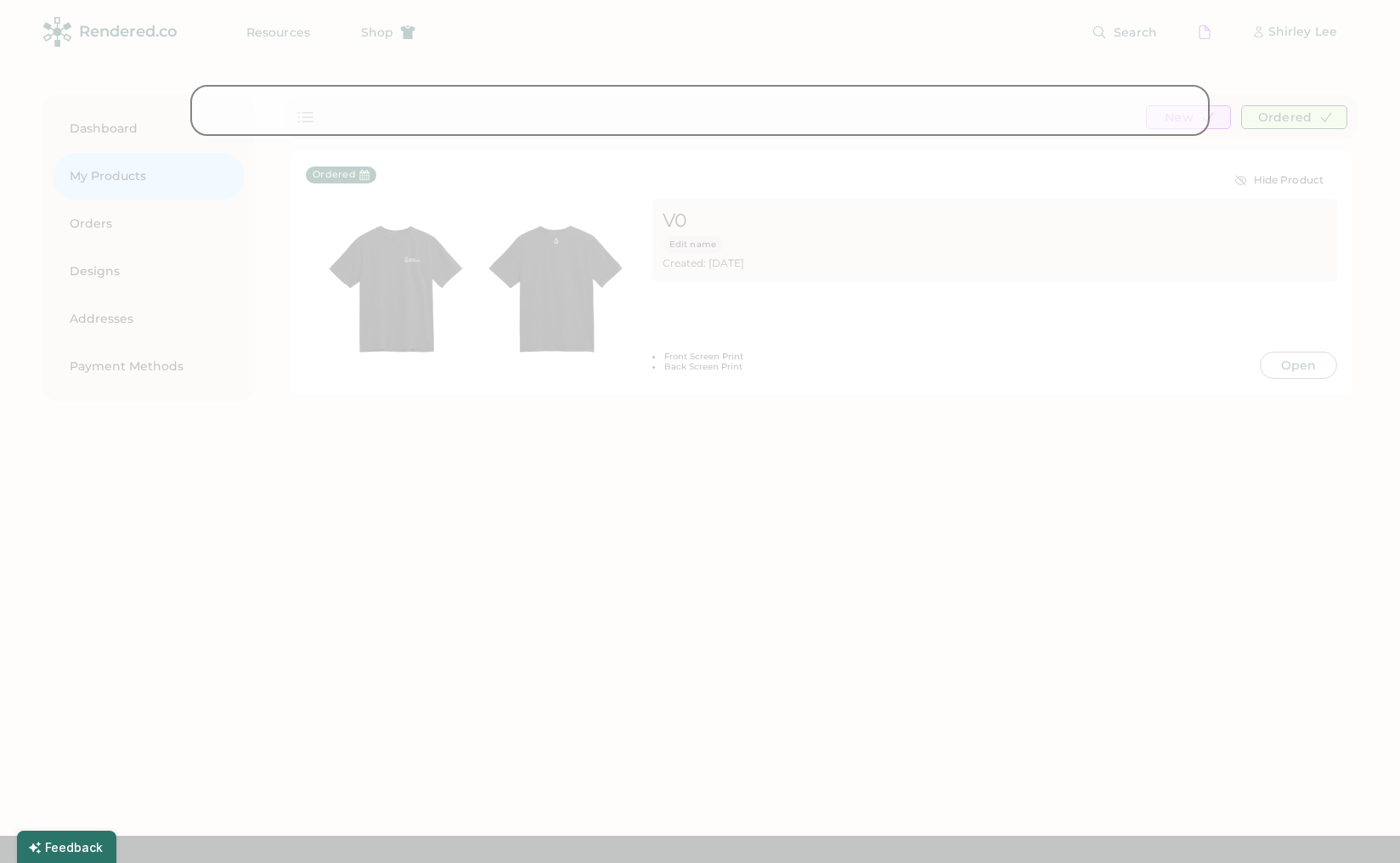 scroll, scrollTop: 0, scrollLeft: 0, axis: both 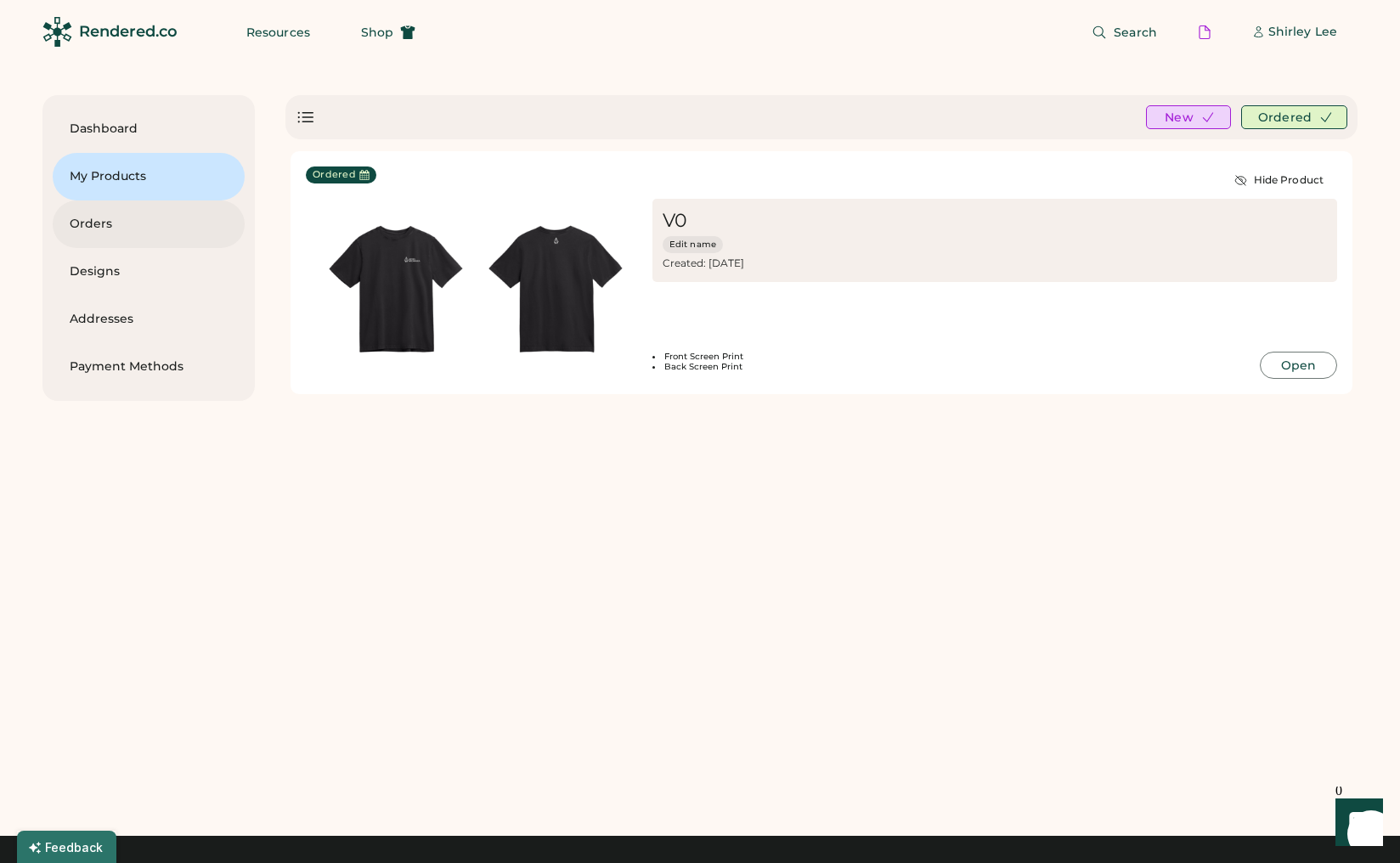 click on "Orders" at bounding box center [149, 224] 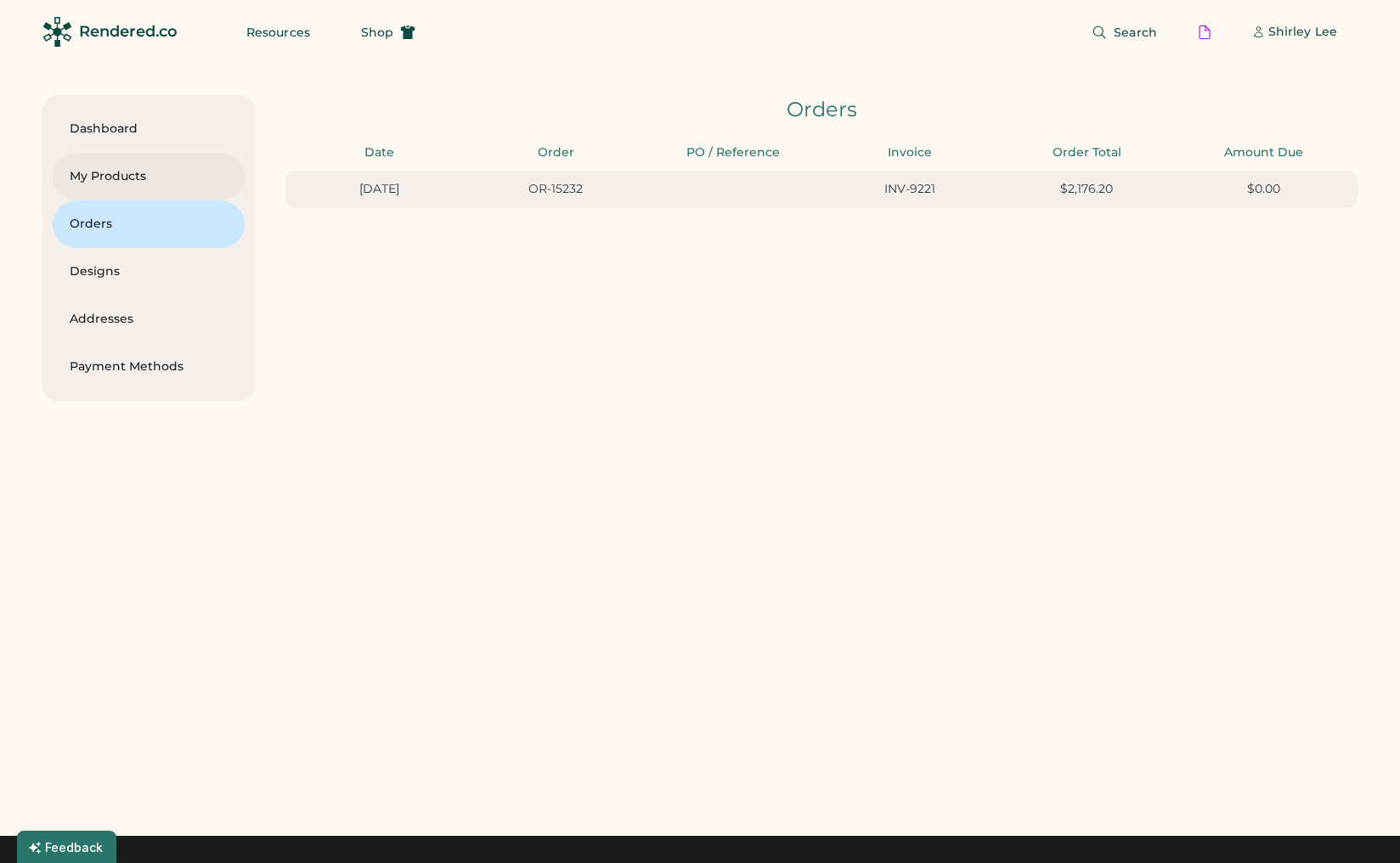 scroll, scrollTop: 0, scrollLeft: 44, axis: horizontal 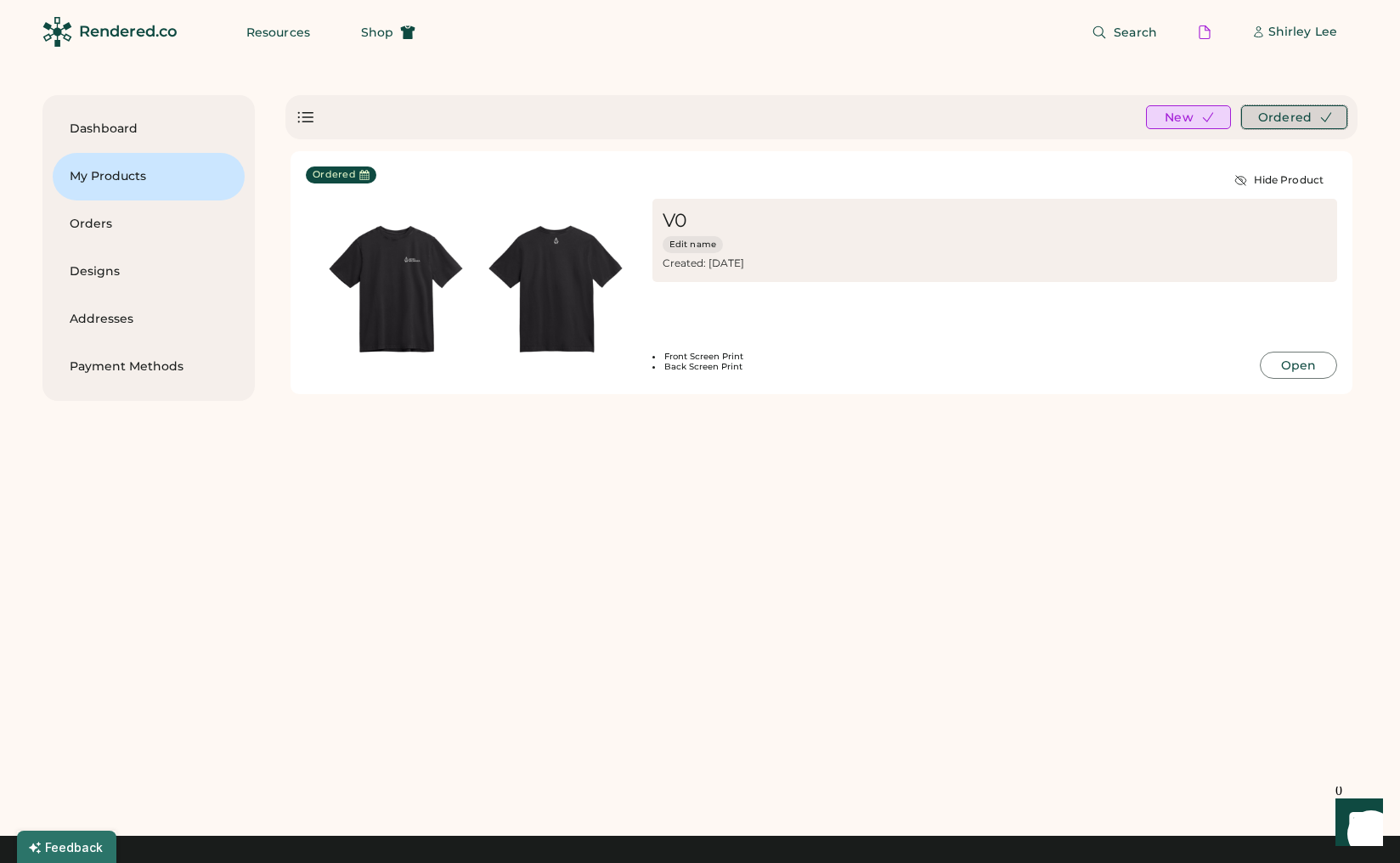 click on "Ordered" at bounding box center [1294, 117] 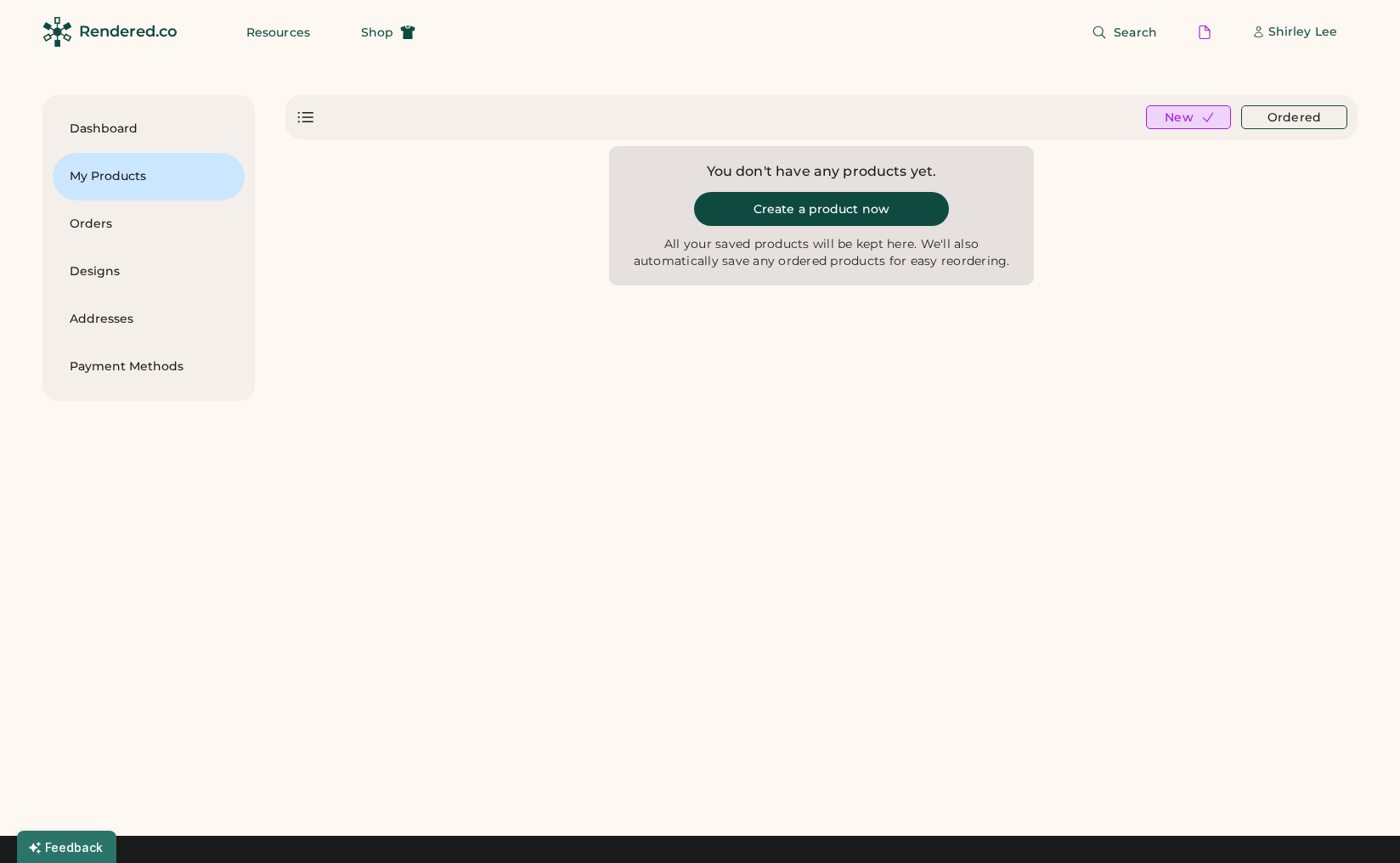 scroll, scrollTop: 0, scrollLeft: 0, axis: both 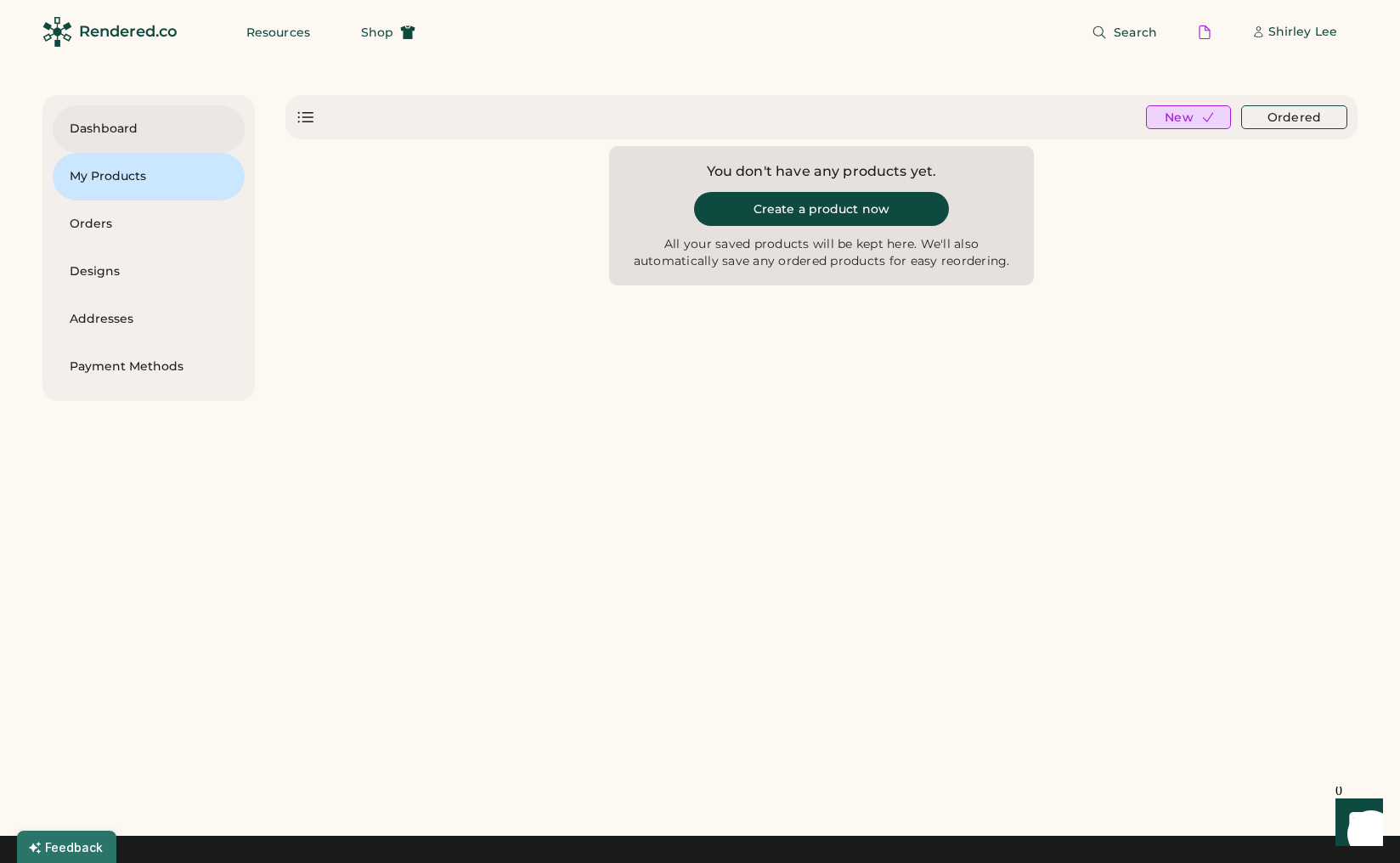 click on "Dashboard" at bounding box center [149, 129] 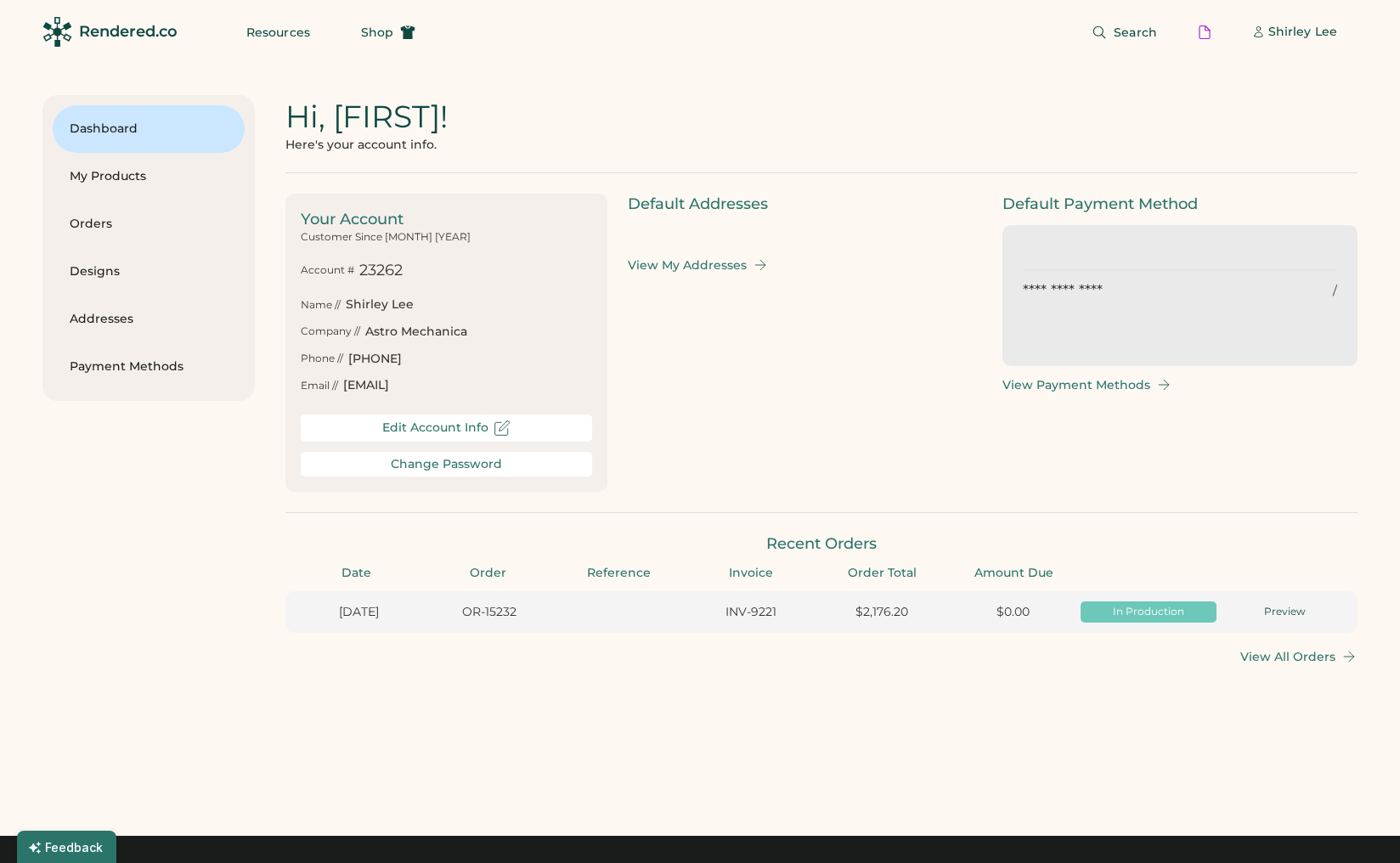 scroll, scrollTop: 0, scrollLeft: 44, axis: horizontal 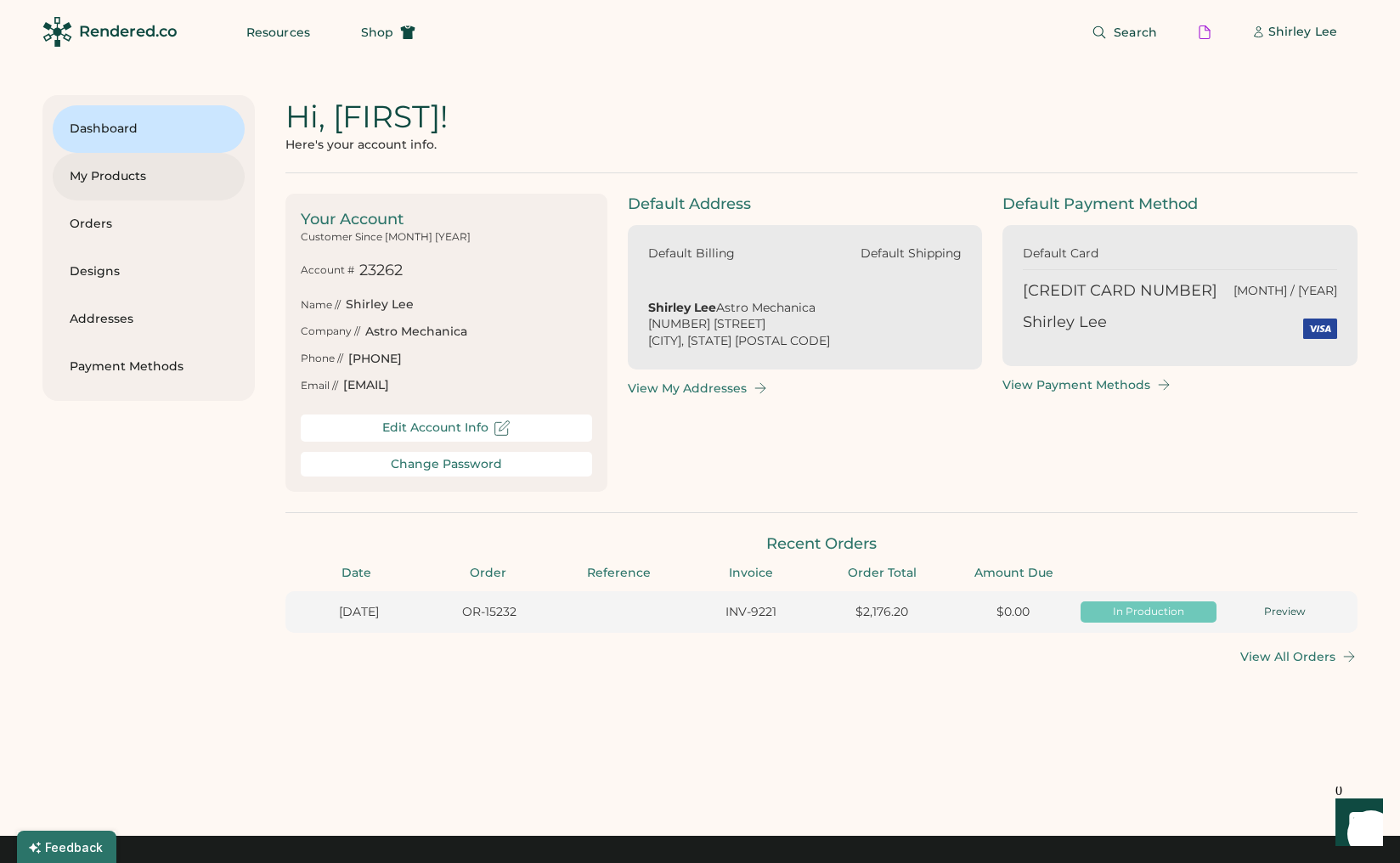 click on "My Products" at bounding box center (149, 177) 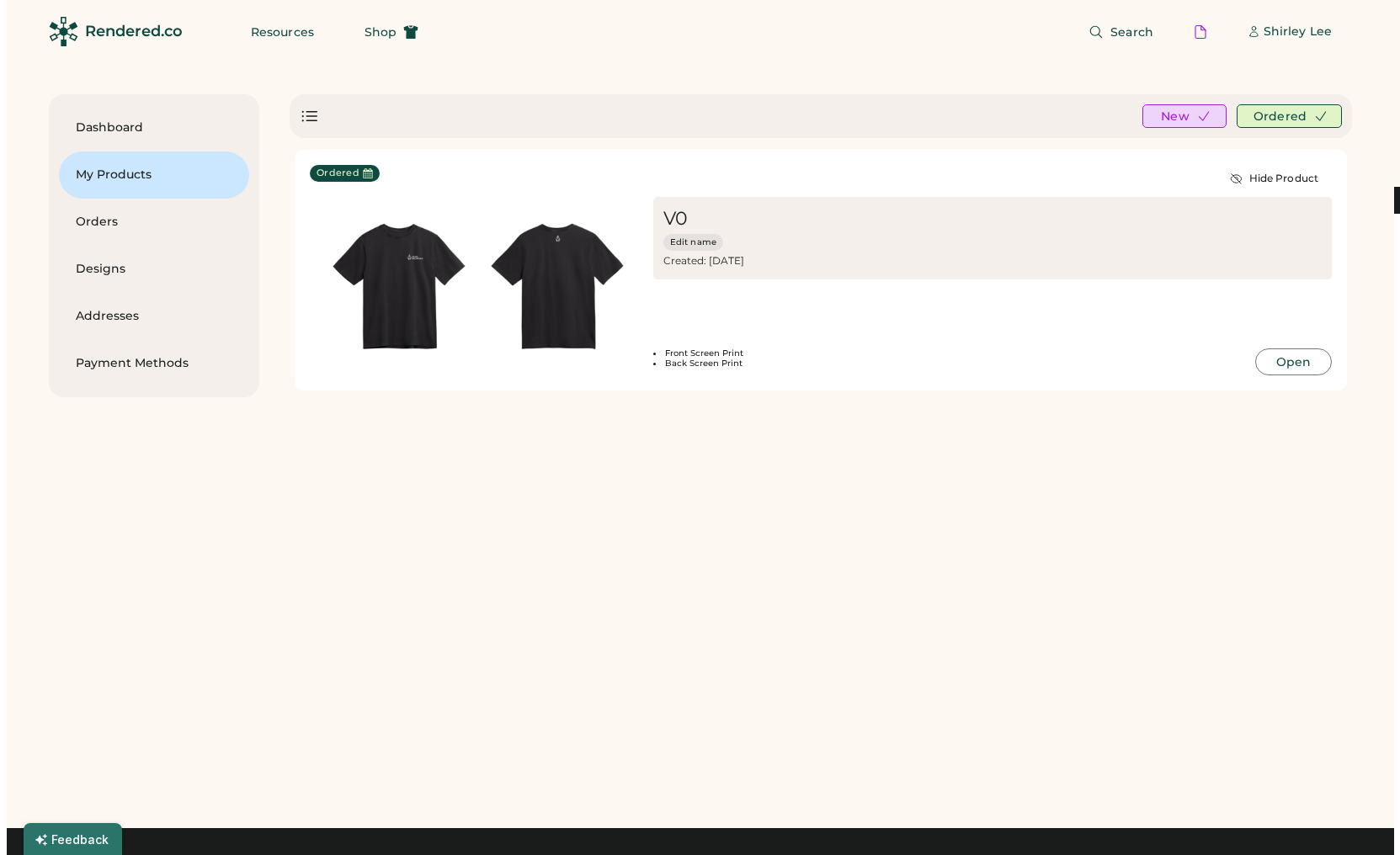 scroll, scrollTop: 0, scrollLeft: 0, axis: both 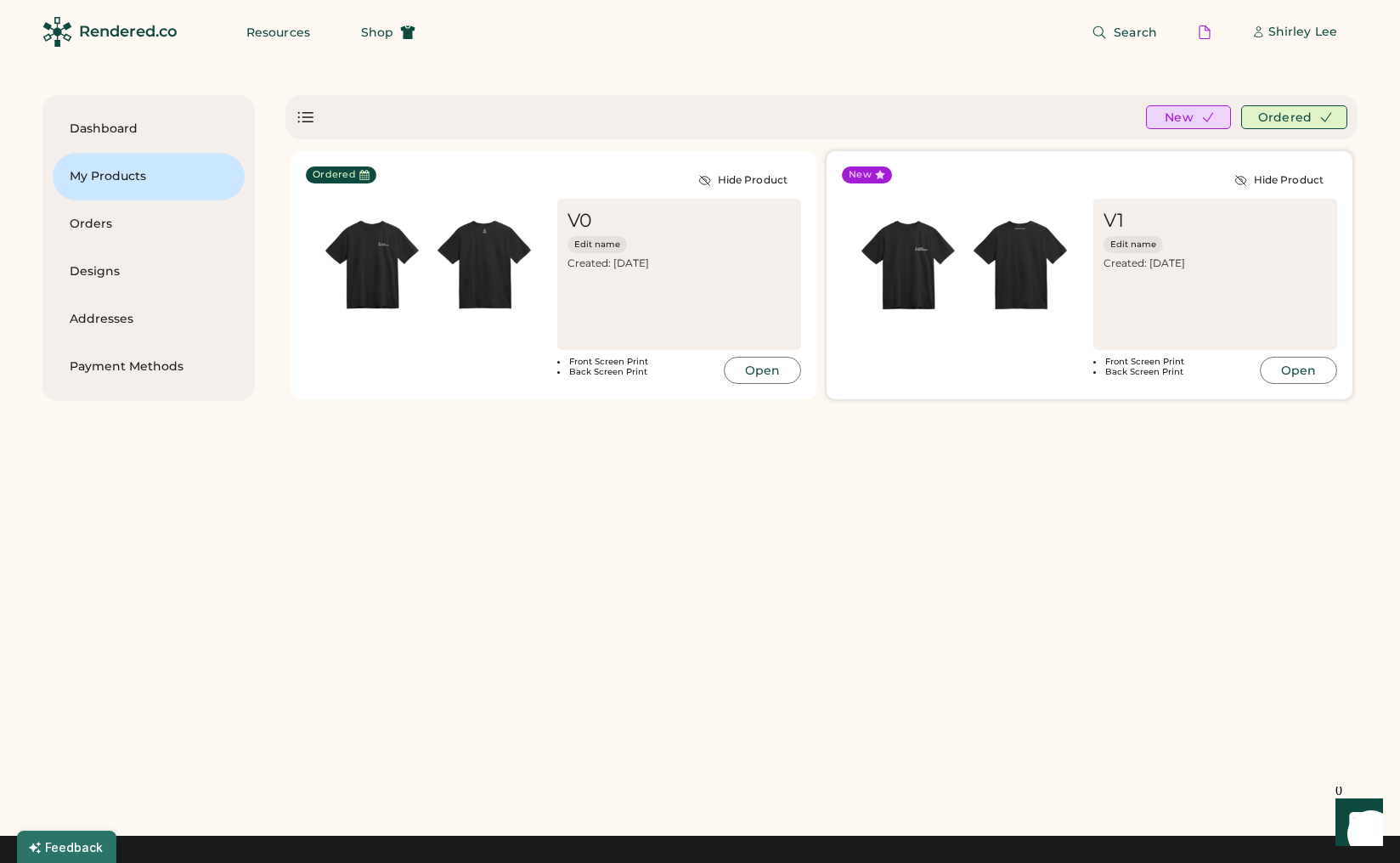 click at bounding box center [1020, 265] 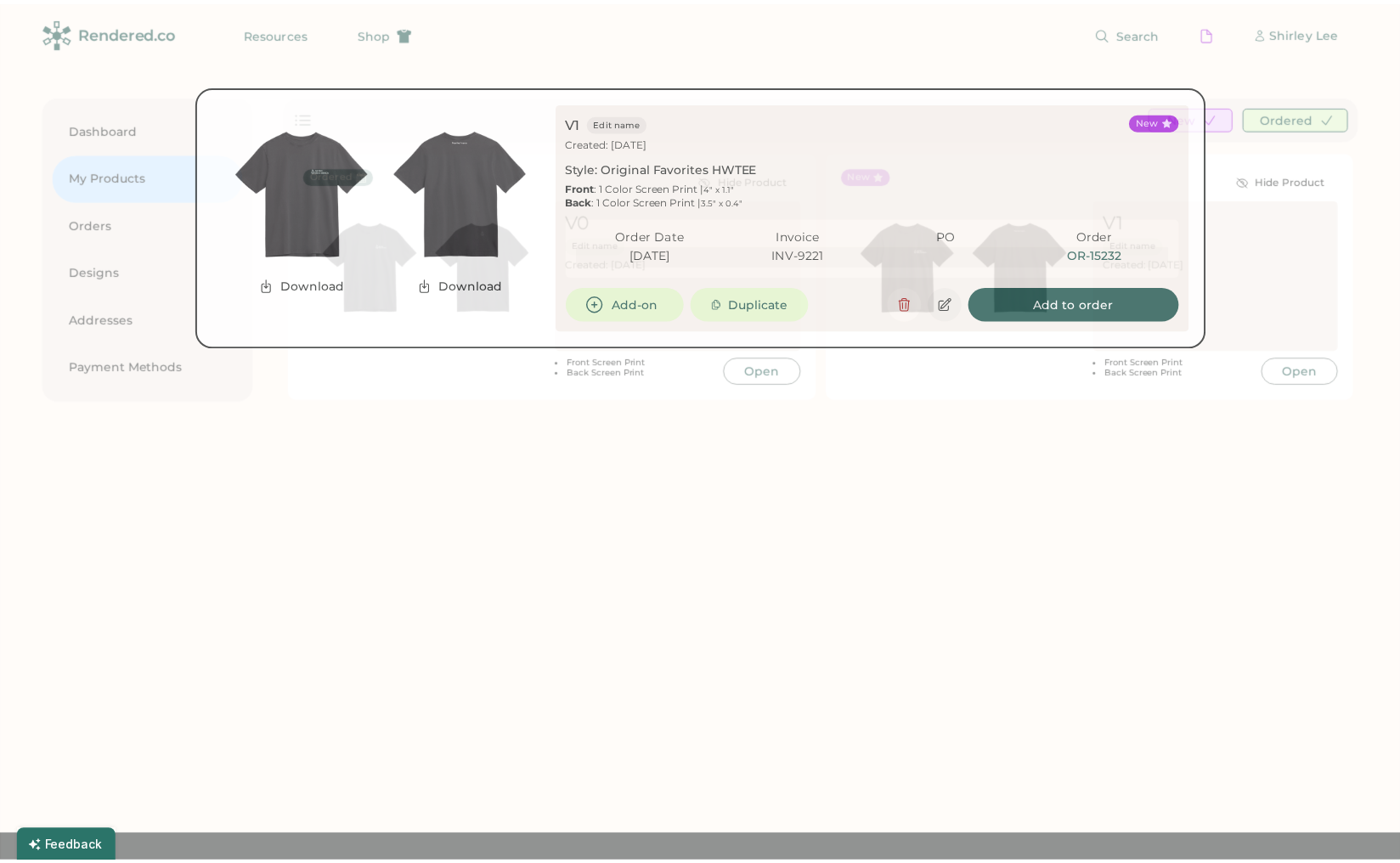 scroll, scrollTop: 0, scrollLeft: 0, axis: both 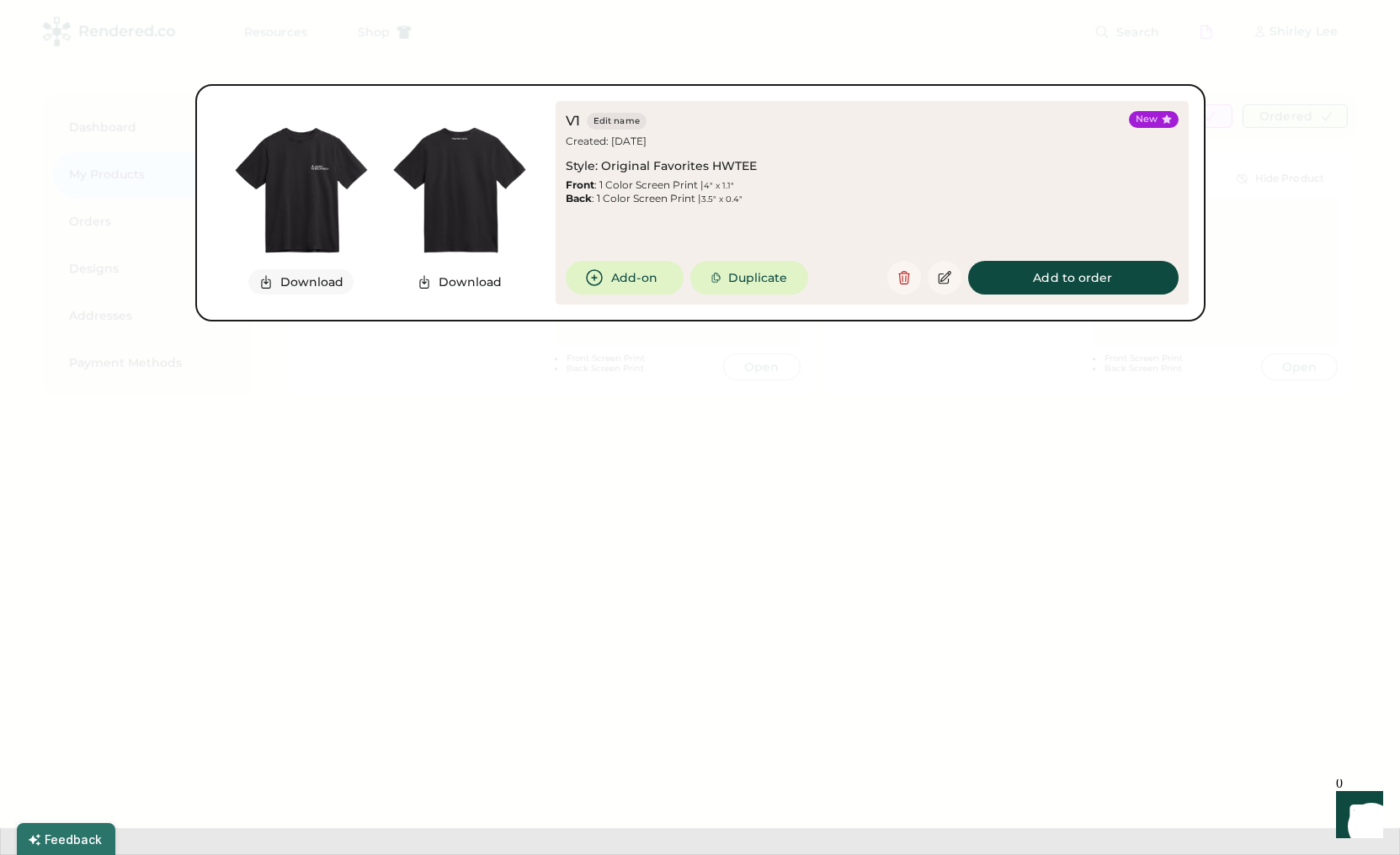click on "Download" at bounding box center [301, 282] 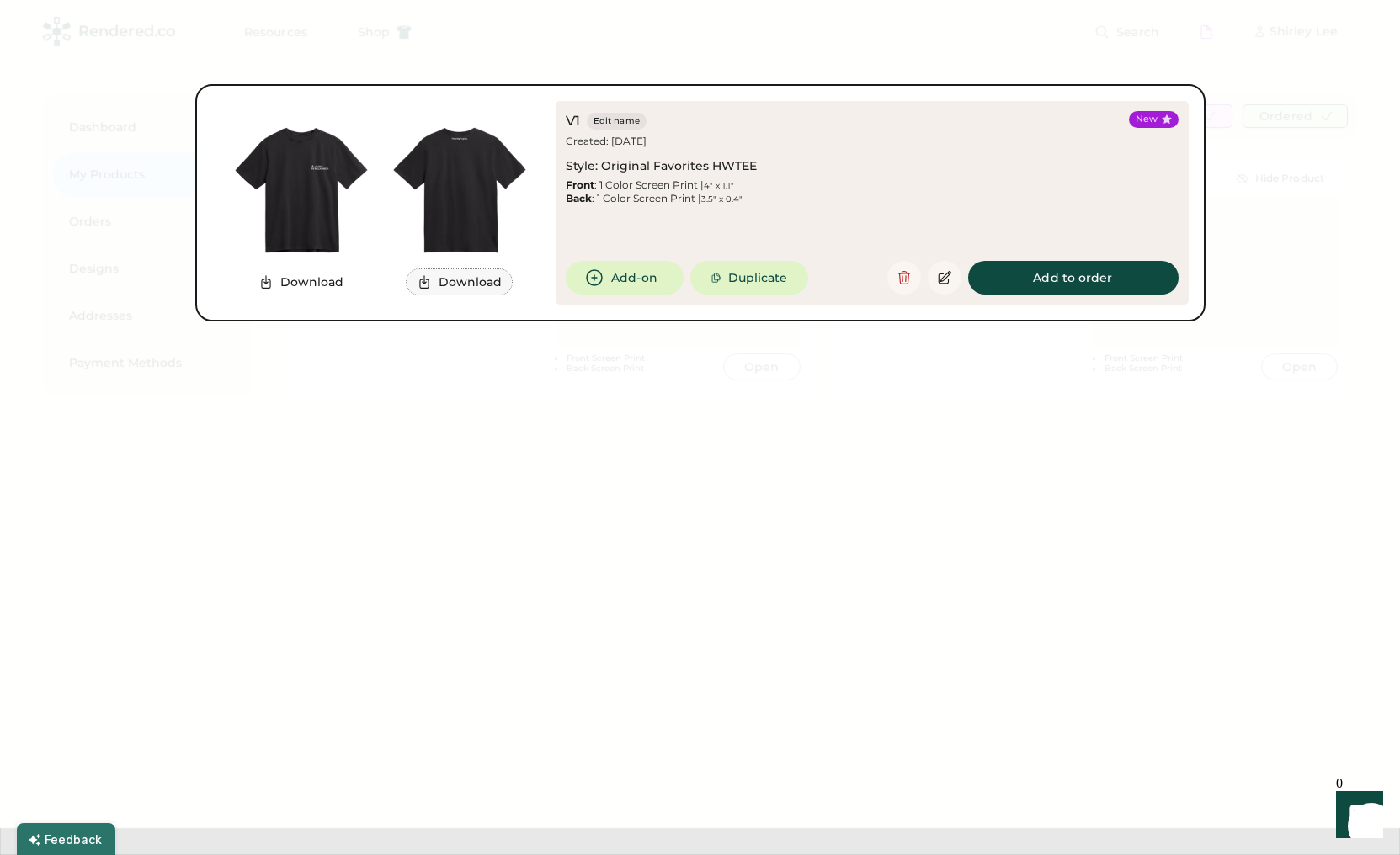 click on "Download" at bounding box center (460, 282) 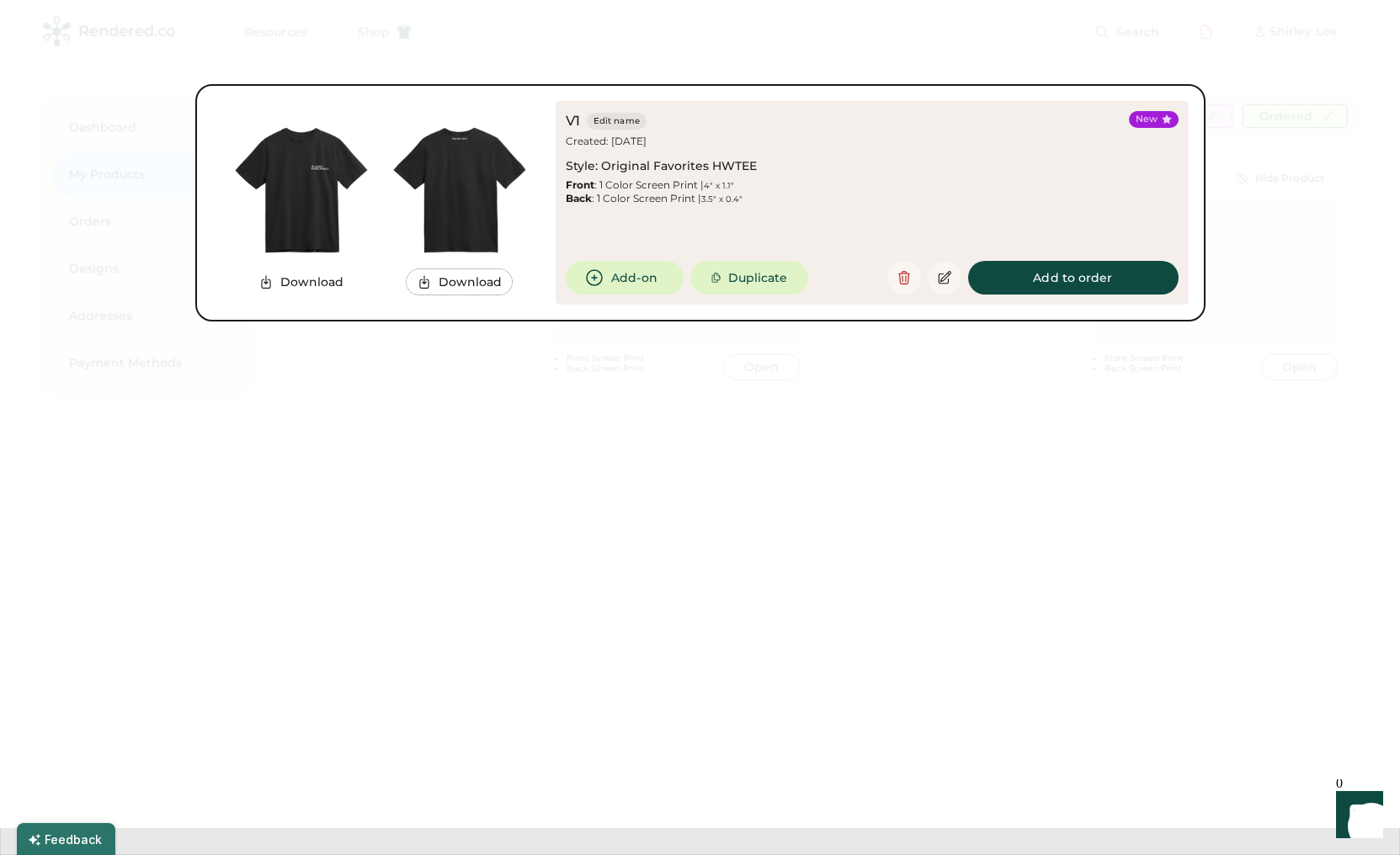 click at bounding box center [700, 428] 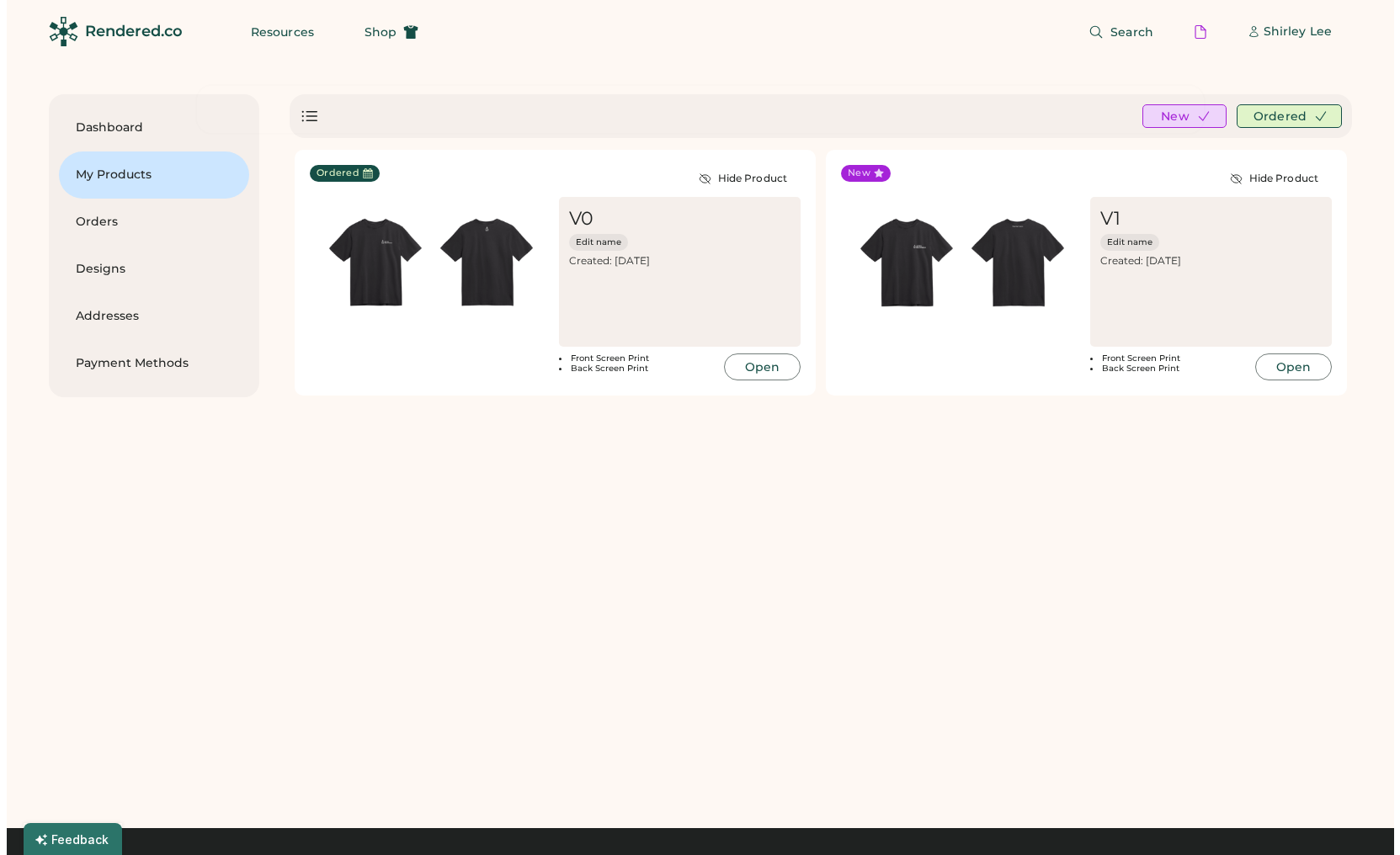 scroll, scrollTop: 0, scrollLeft: 0, axis: both 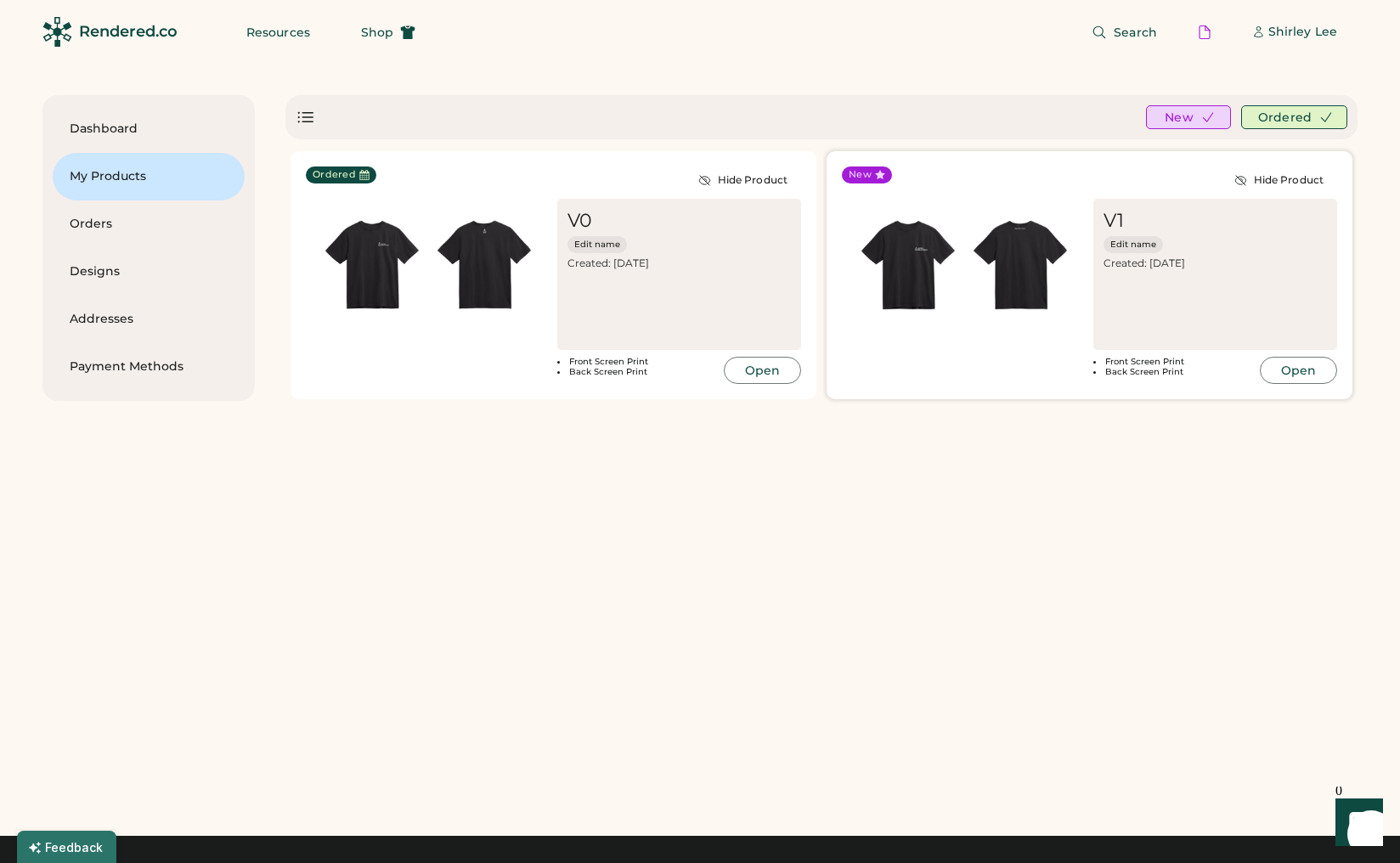 click at bounding box center [1020, 265] 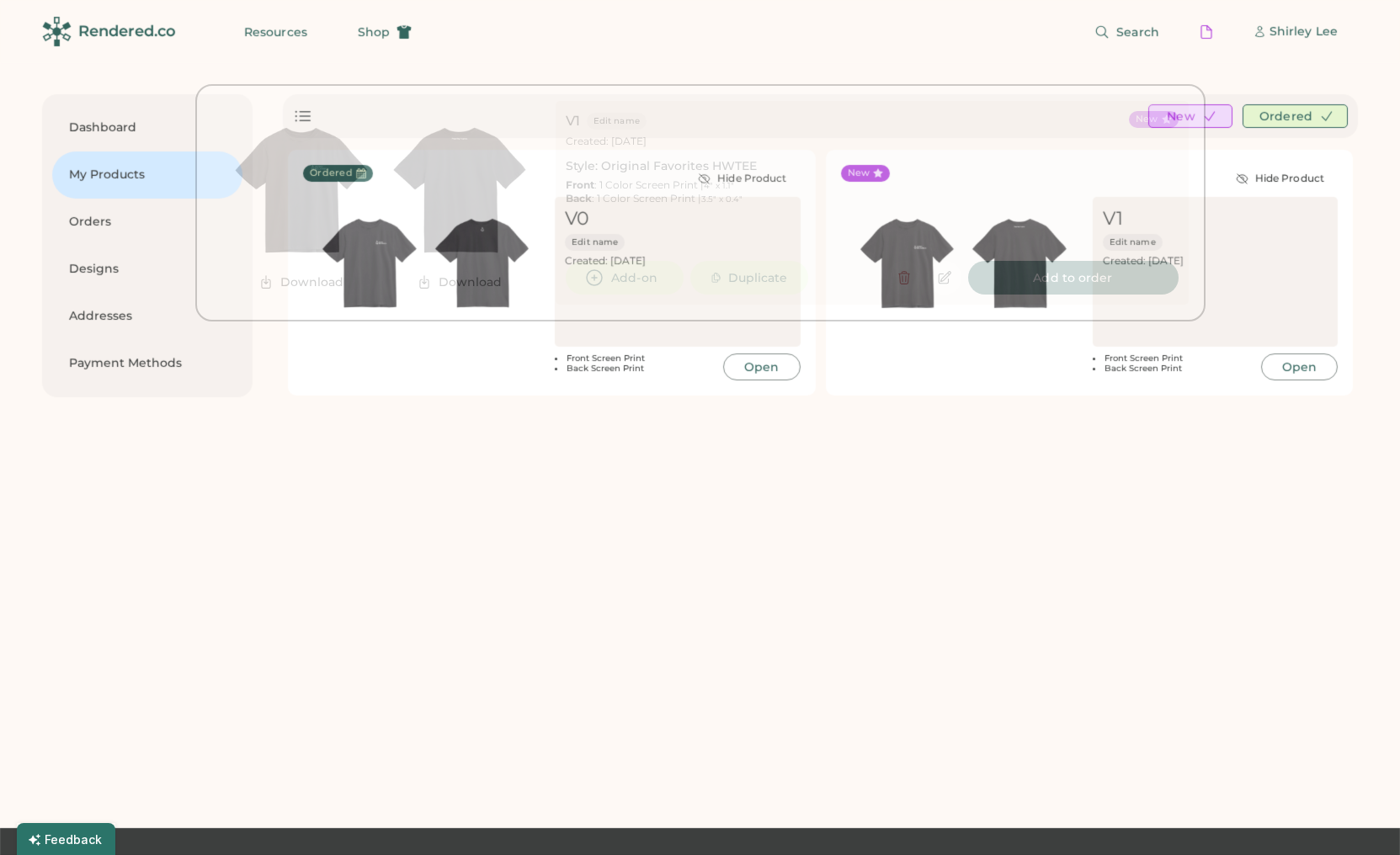 scroll, scrollTop: 0, scrollLeft: 0, axis: both 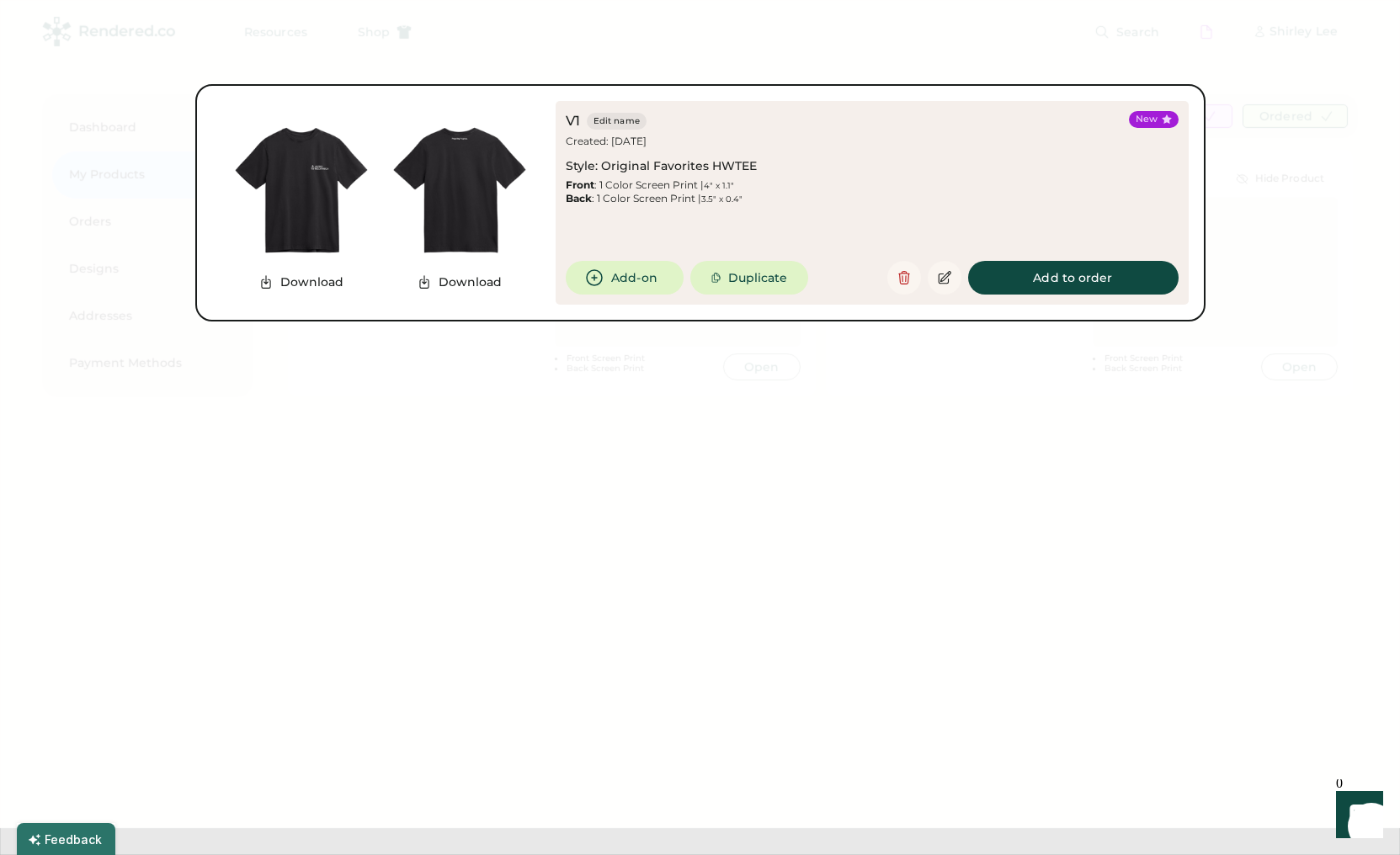click at bounding box center (460, 190) 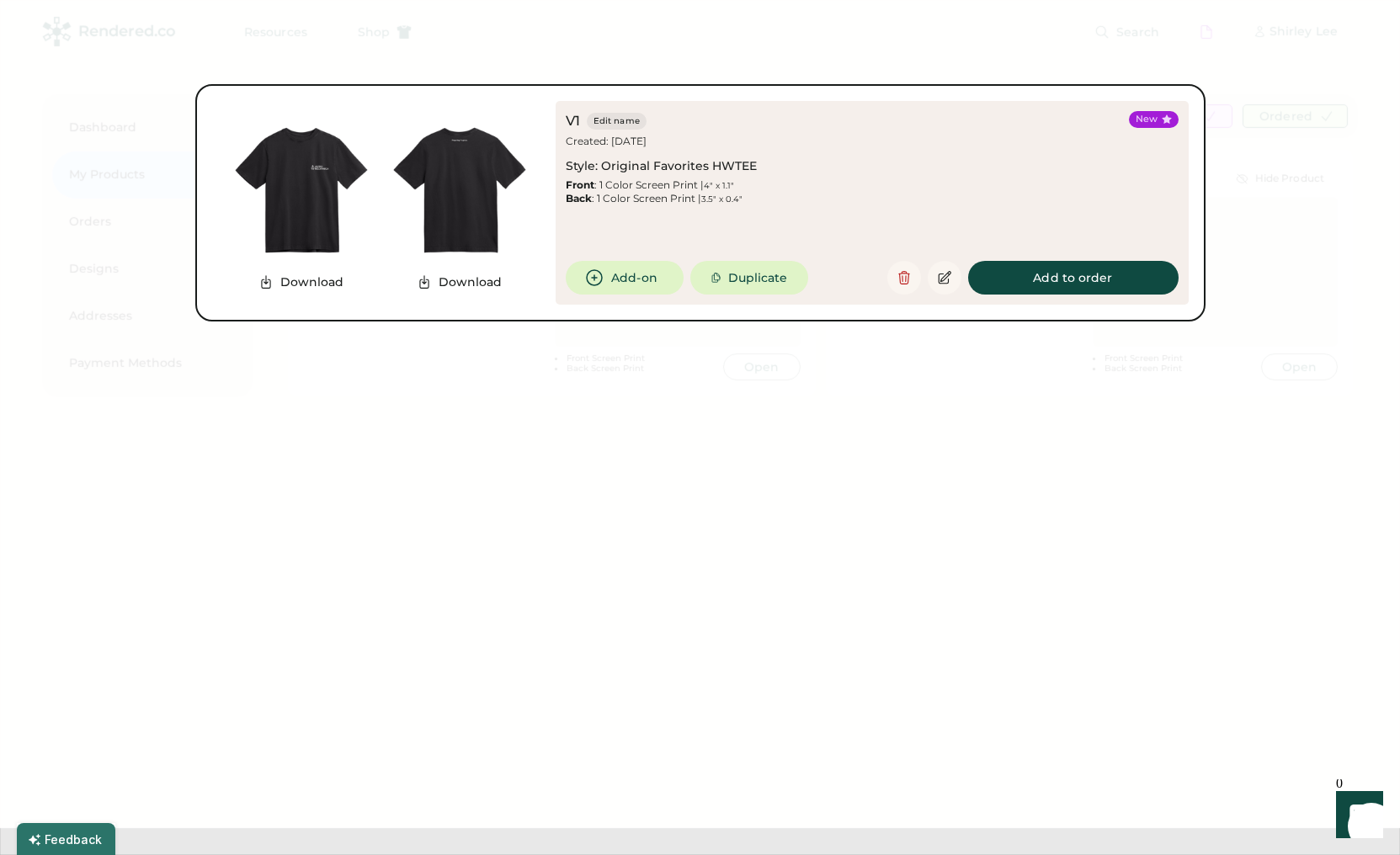 drag, startPoint x: 631, startPoint y: 180, endPoint x: 641, endPoint y: 183, distance: 10.440307 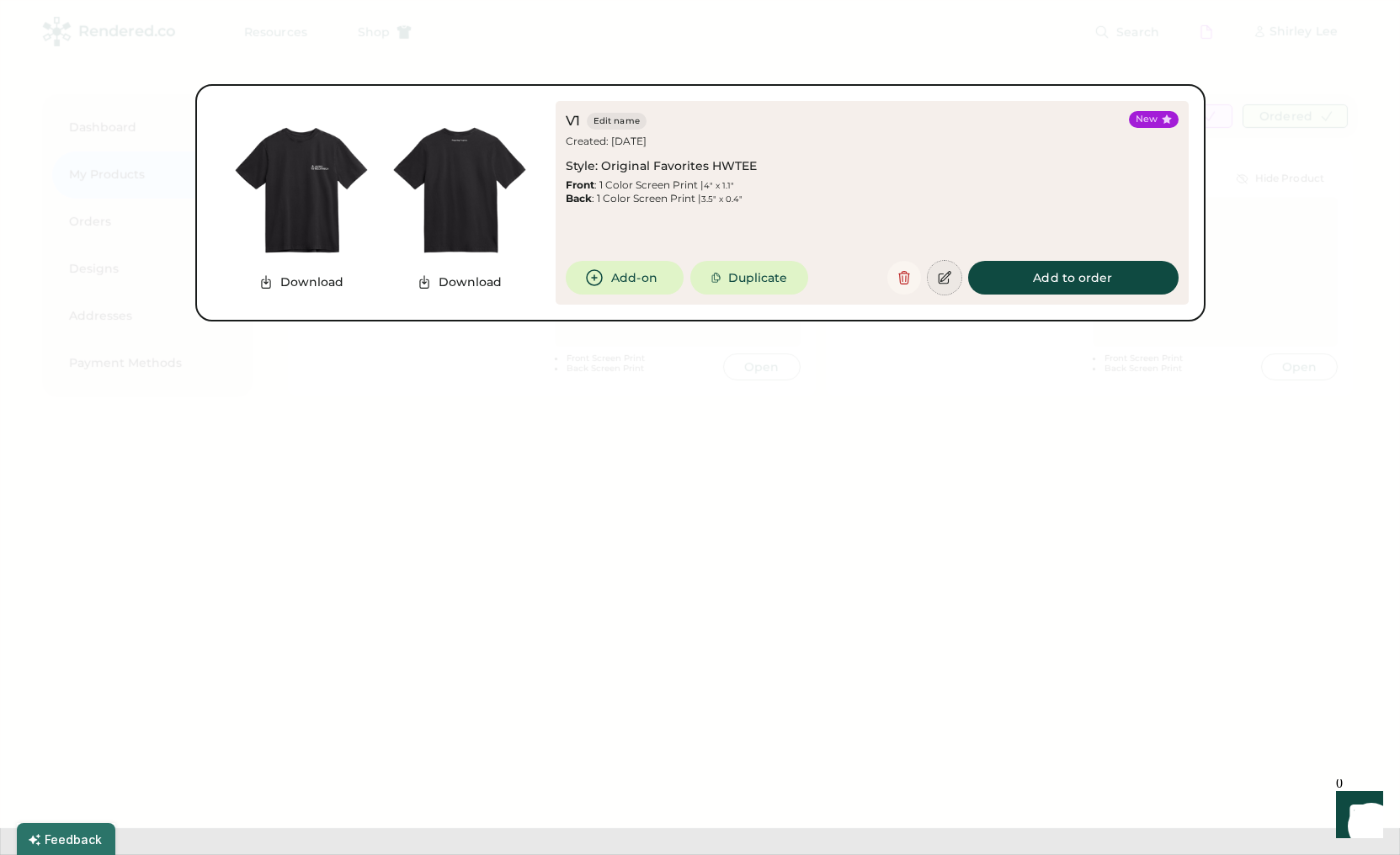 click 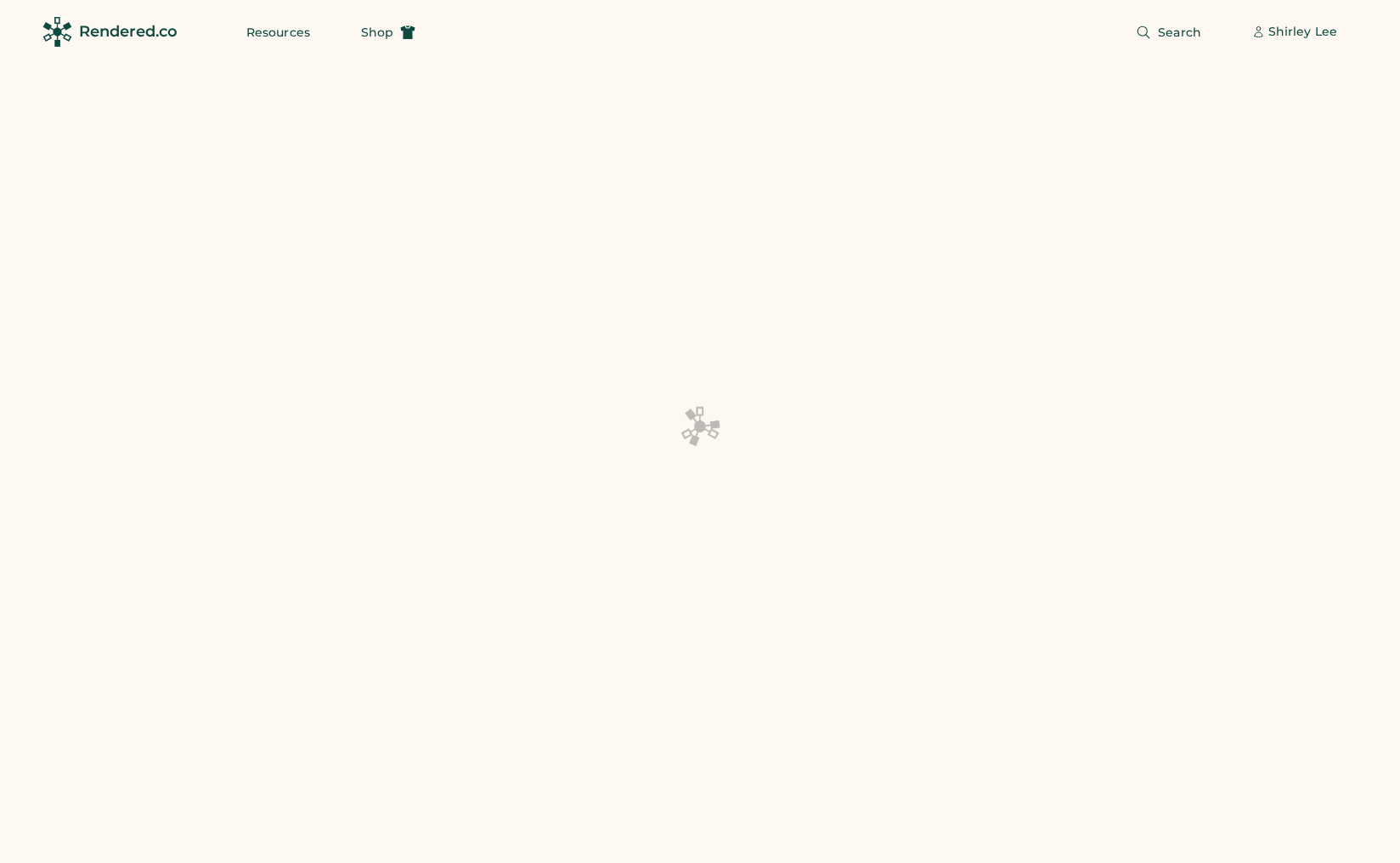 scroll, scrollTop: 0, scrollLeft: 0, axis: both 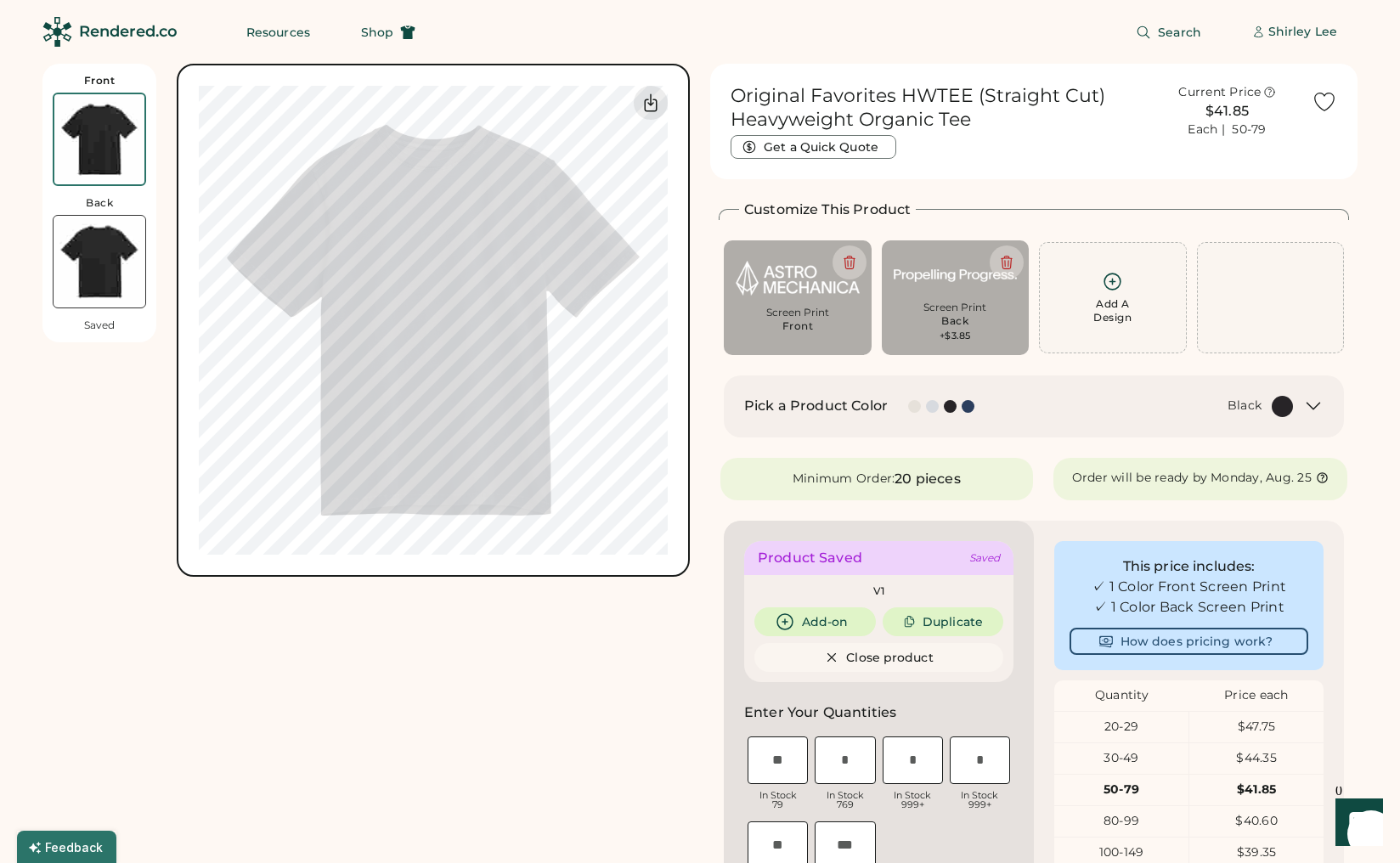 click at bounding box center (99, 262) 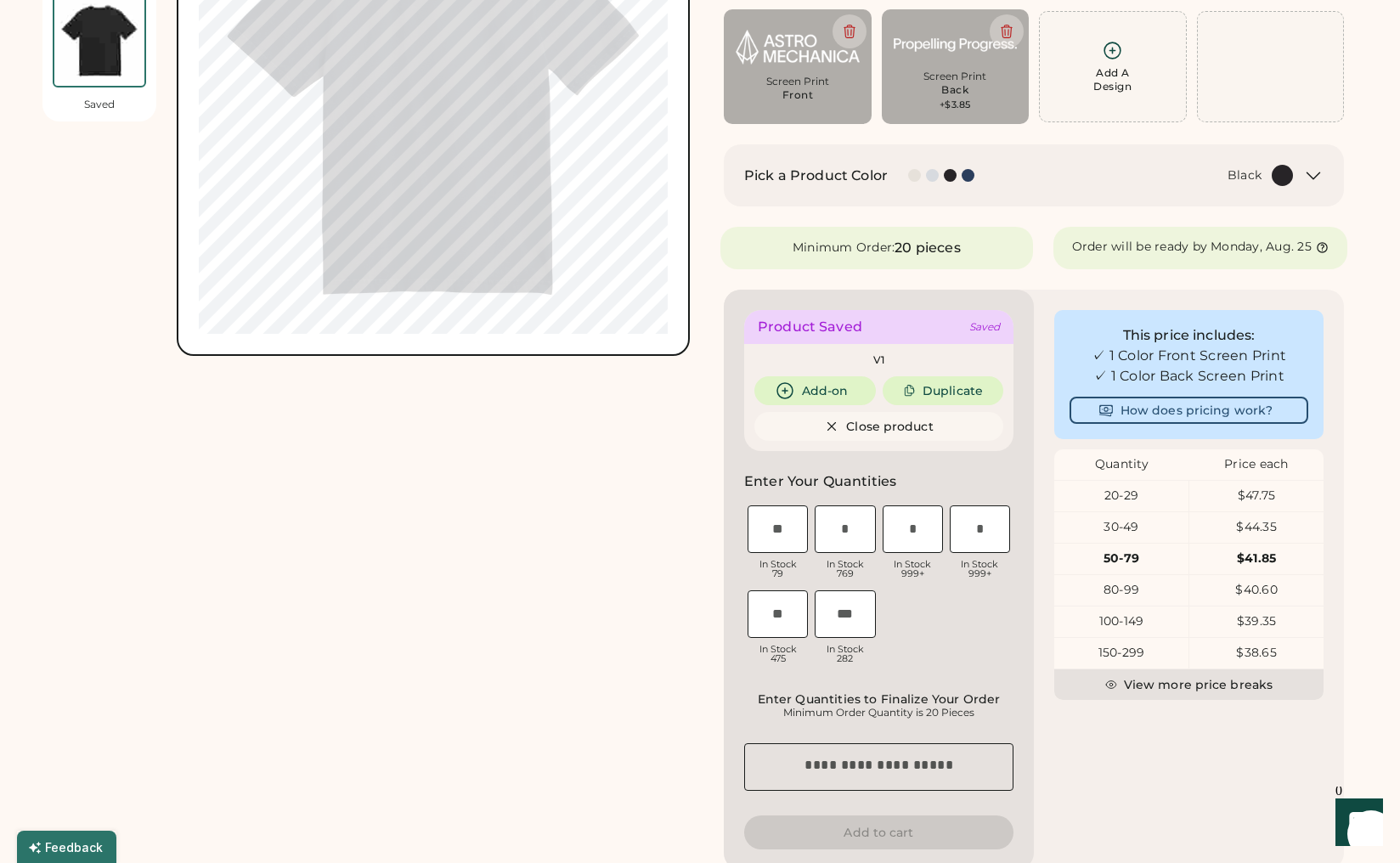 scroll, scrollTop: 0, scrollLeft: 0, axis: both 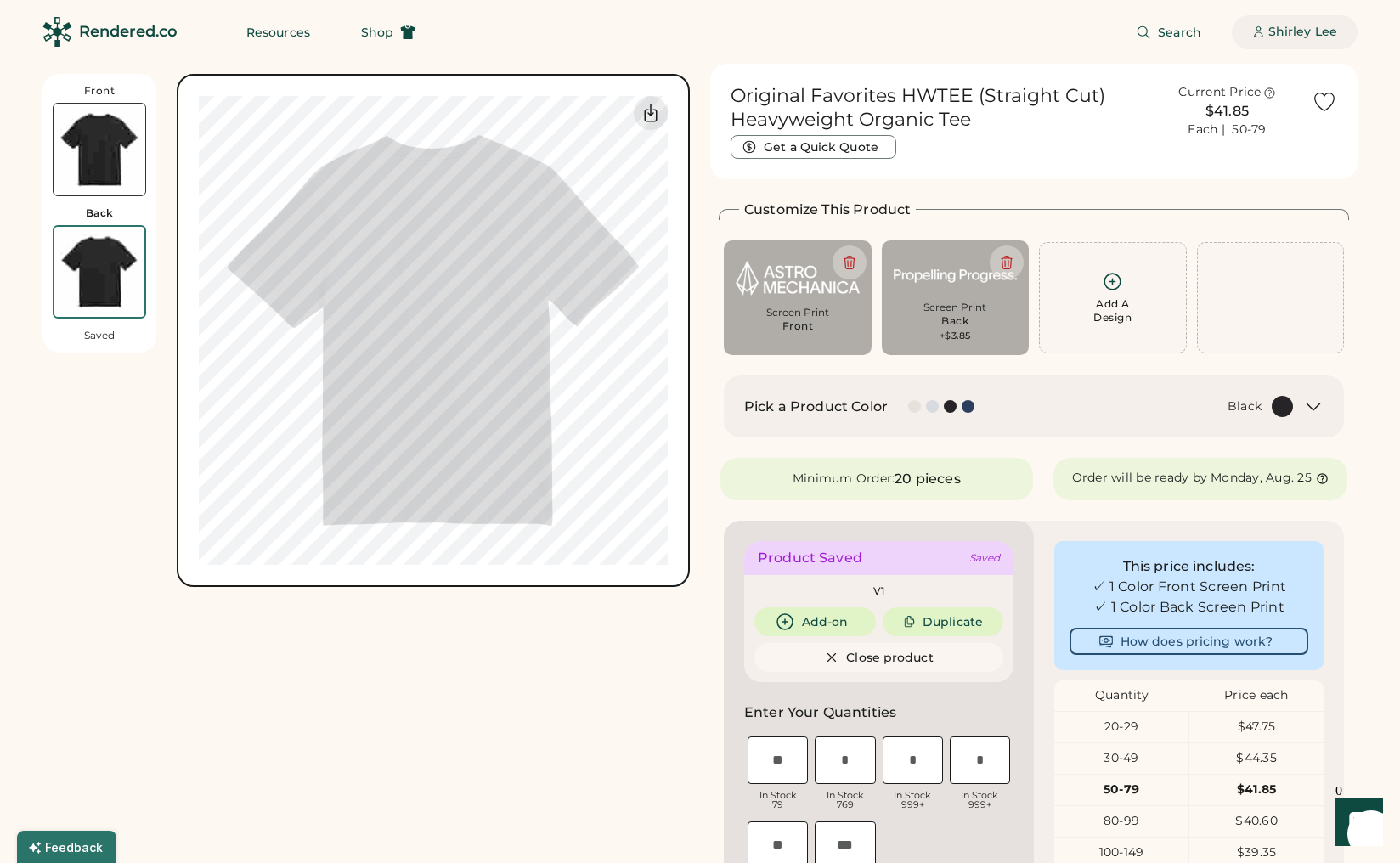 click on "Shirley Lee" at bounding box center (1302, 32) 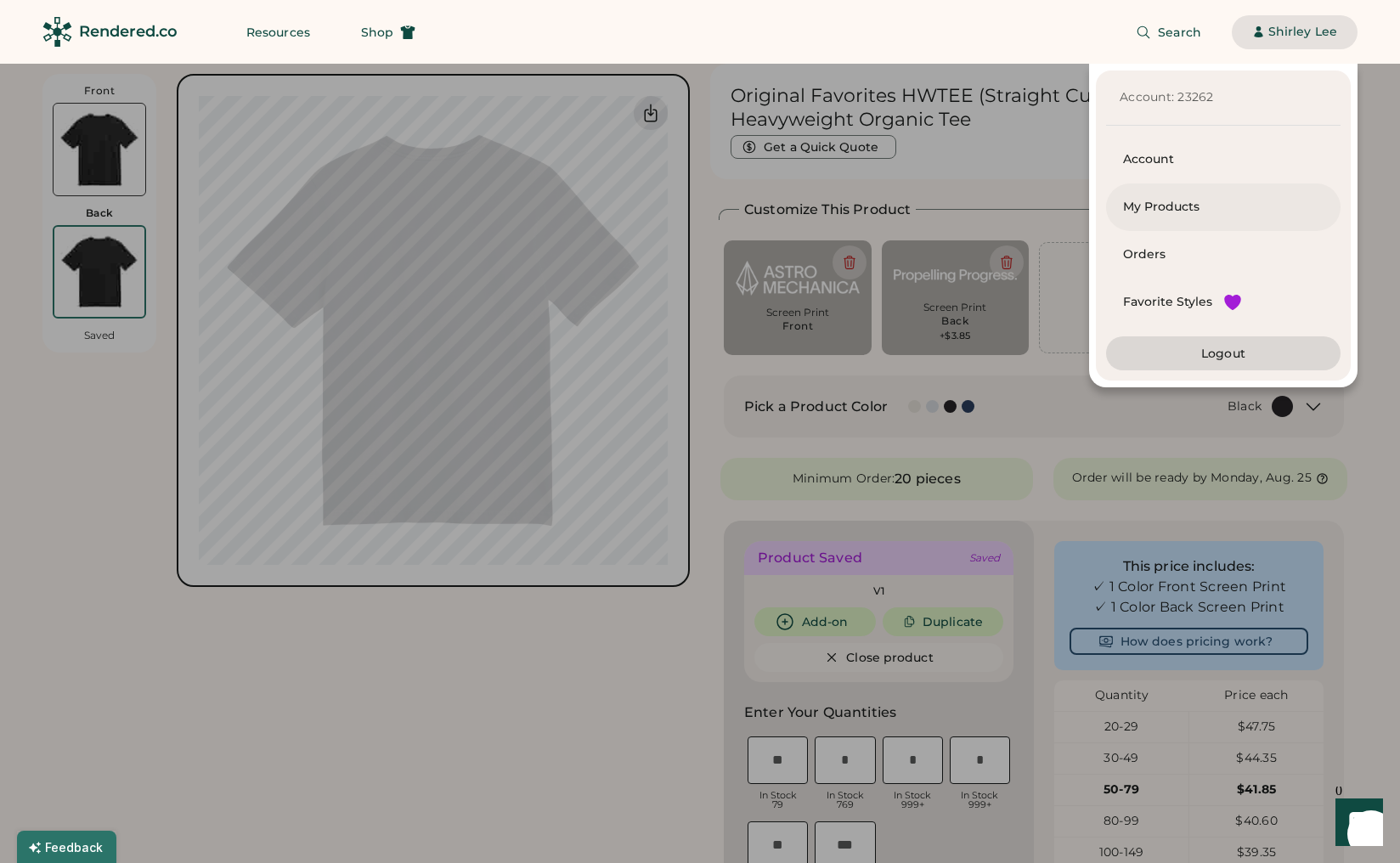 click on "My Products" at bounding box center (1223, 207) 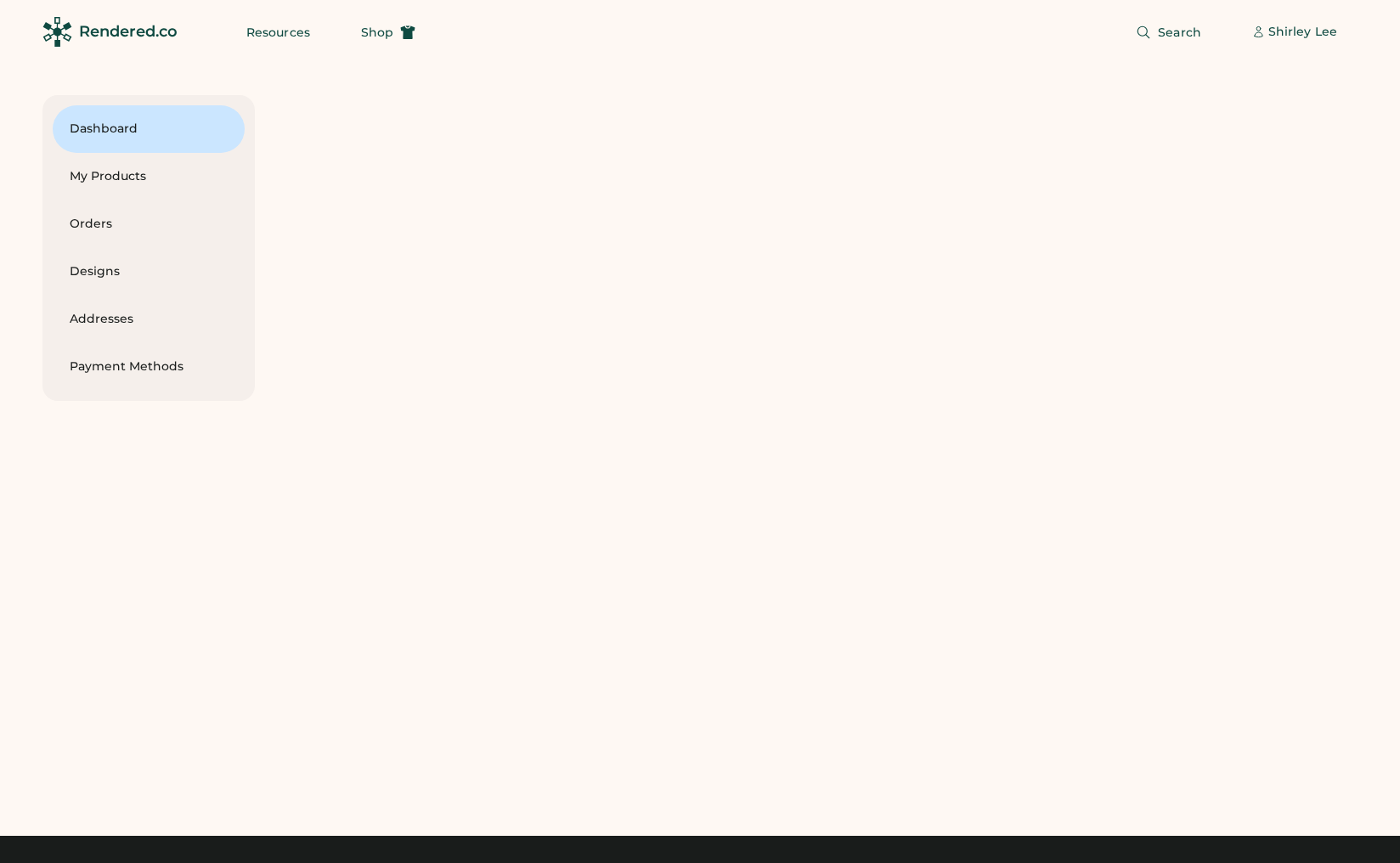scroll, scrollTop: 0, scrollLeft: 0, axis: both 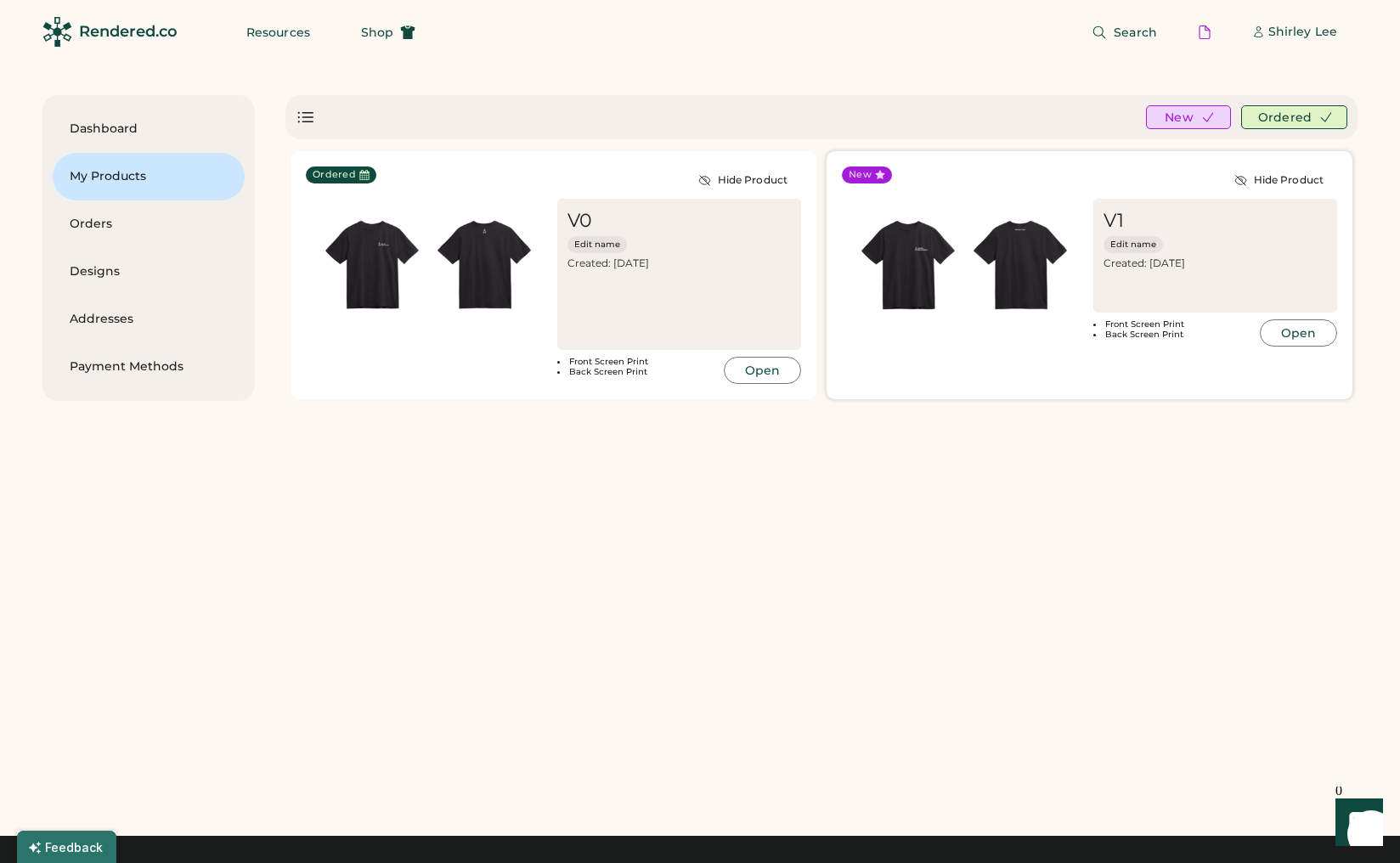 click on "V1 Edit name Created: [DATE]" at bounding box center [1216, 240] 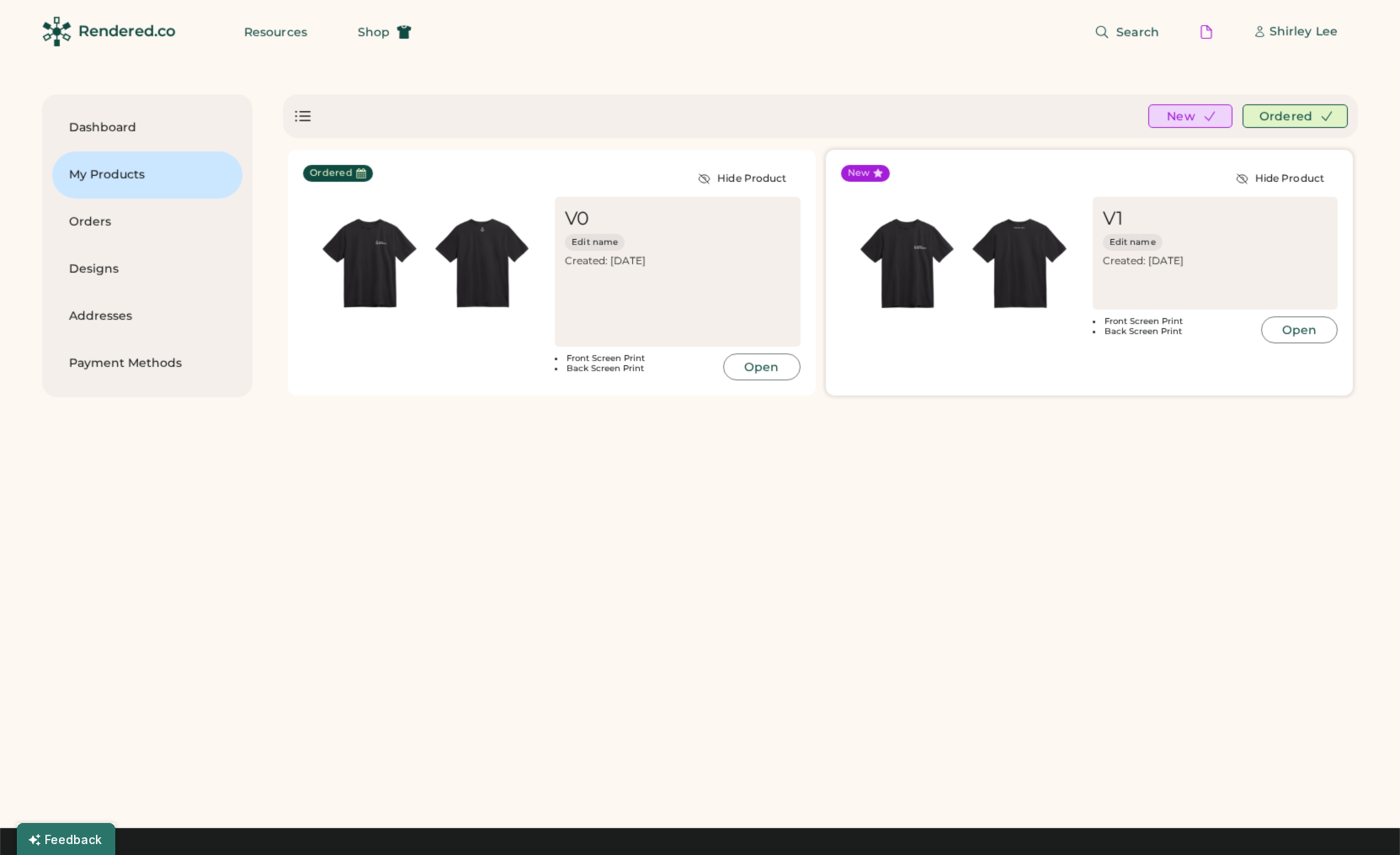 scroll, scrollTop: 0, scrollLeft: 0, axis: both 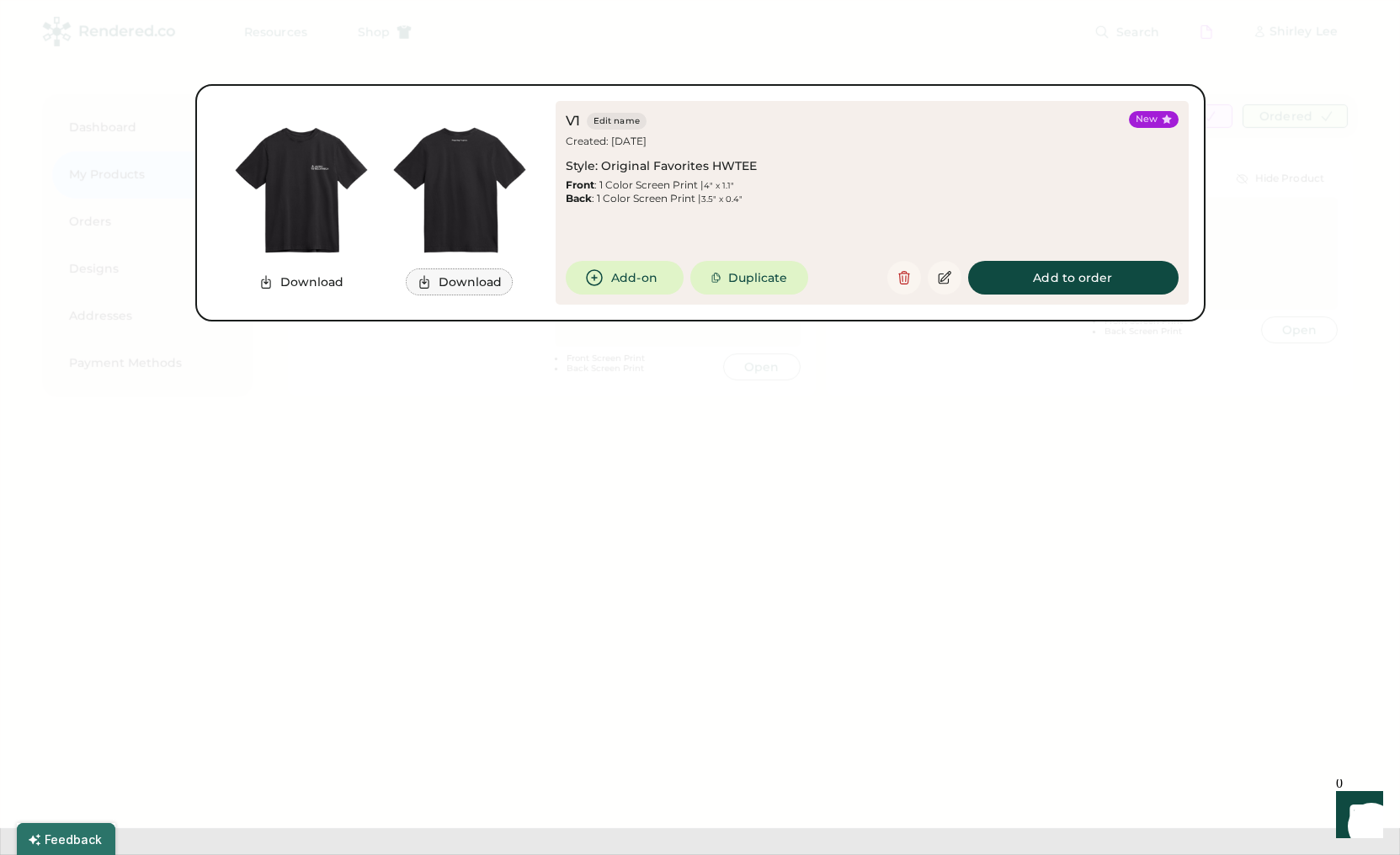 click on "Download" at bounding box center [460, 282] 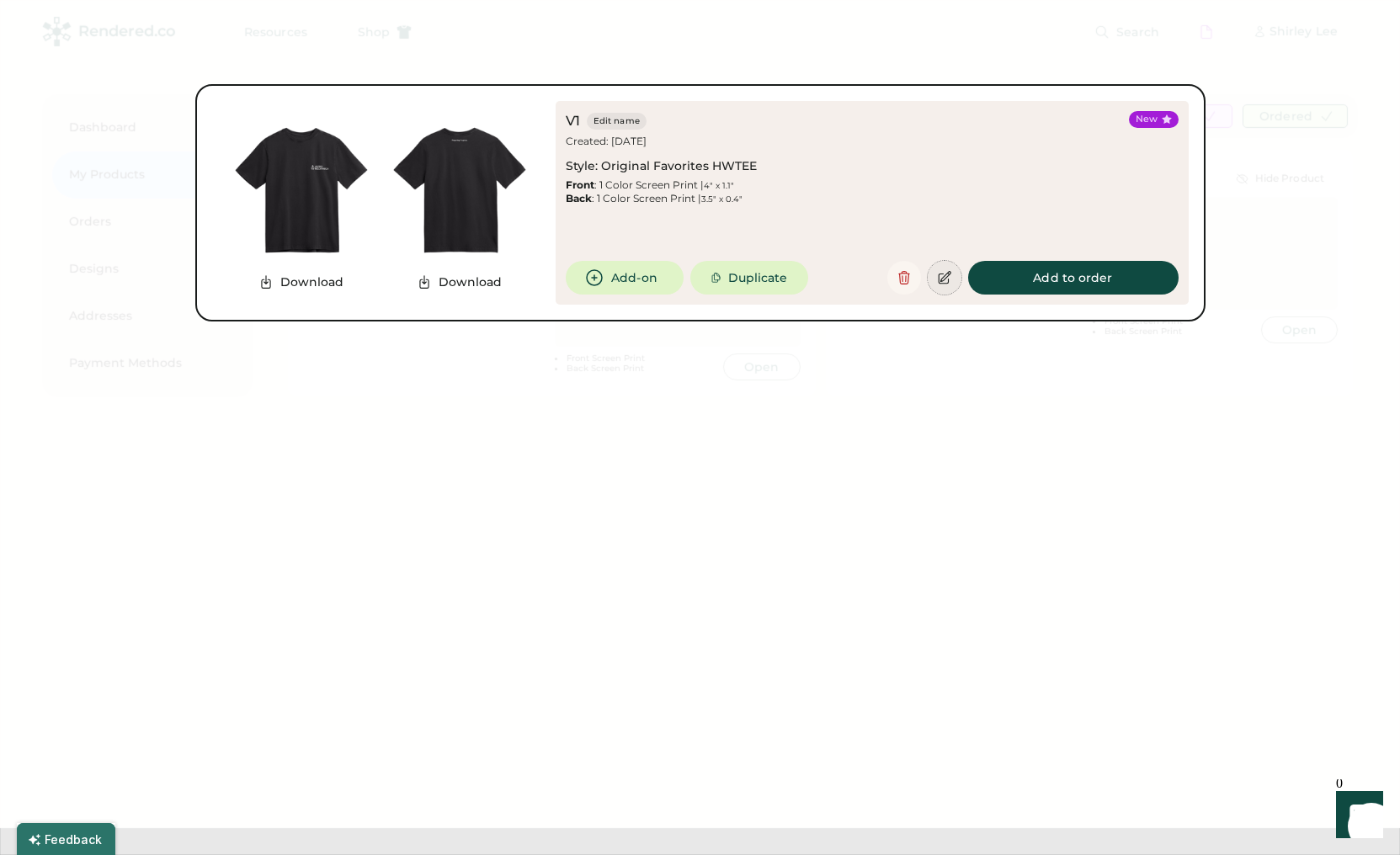 click 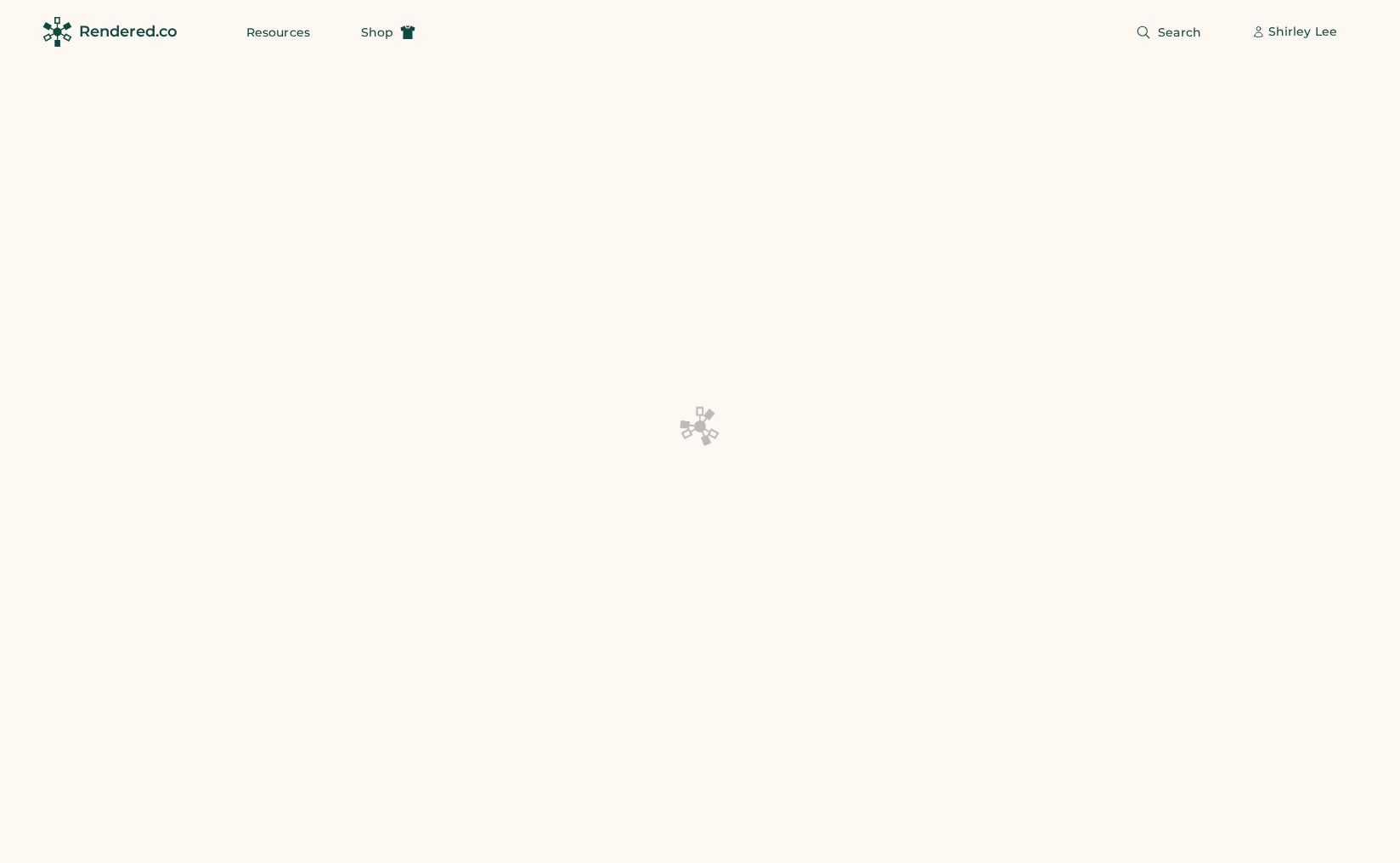 scroll, scrollTop: 0, scrollLeft: 0, axis: both 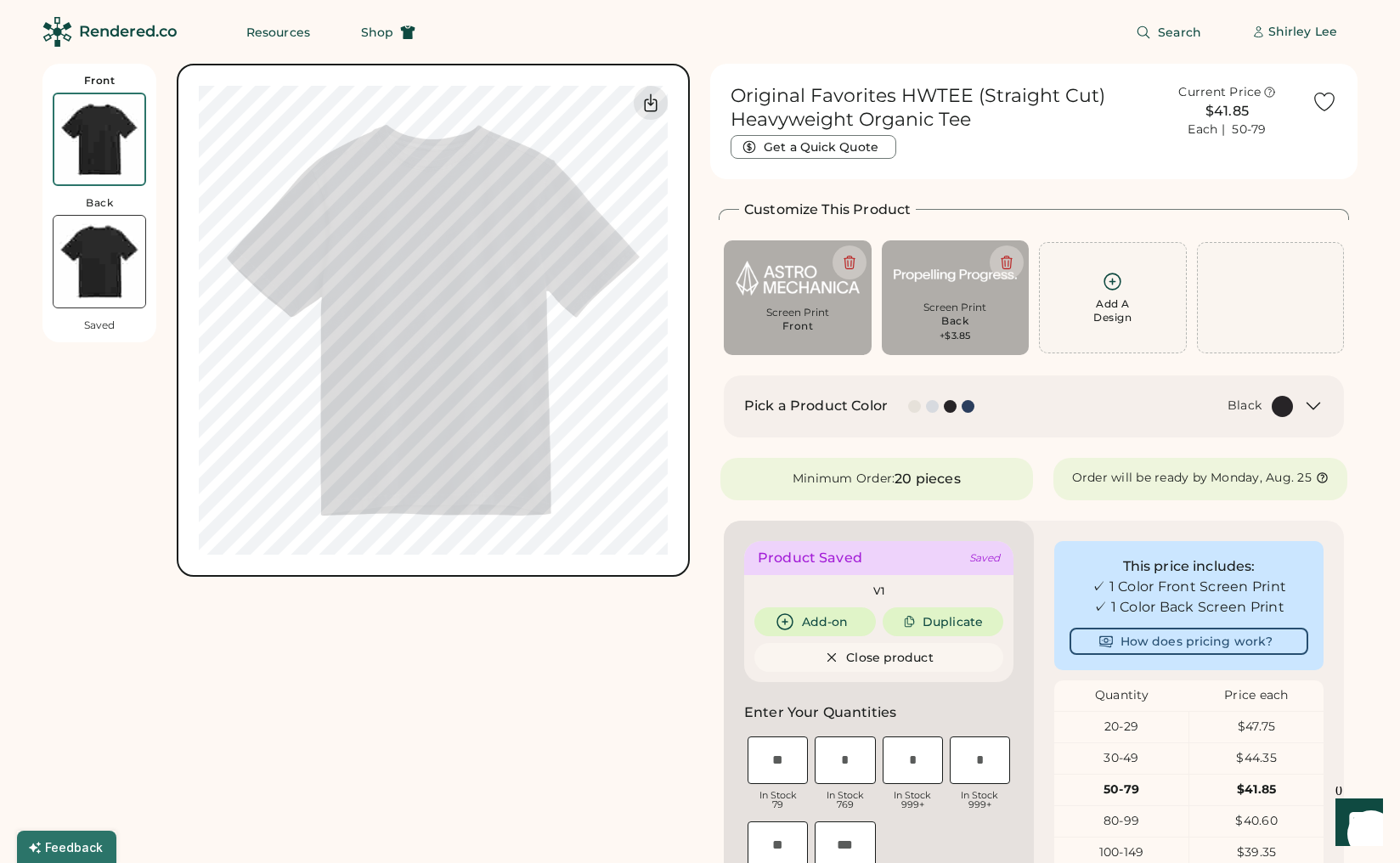 click at bounding box center (99, 262) 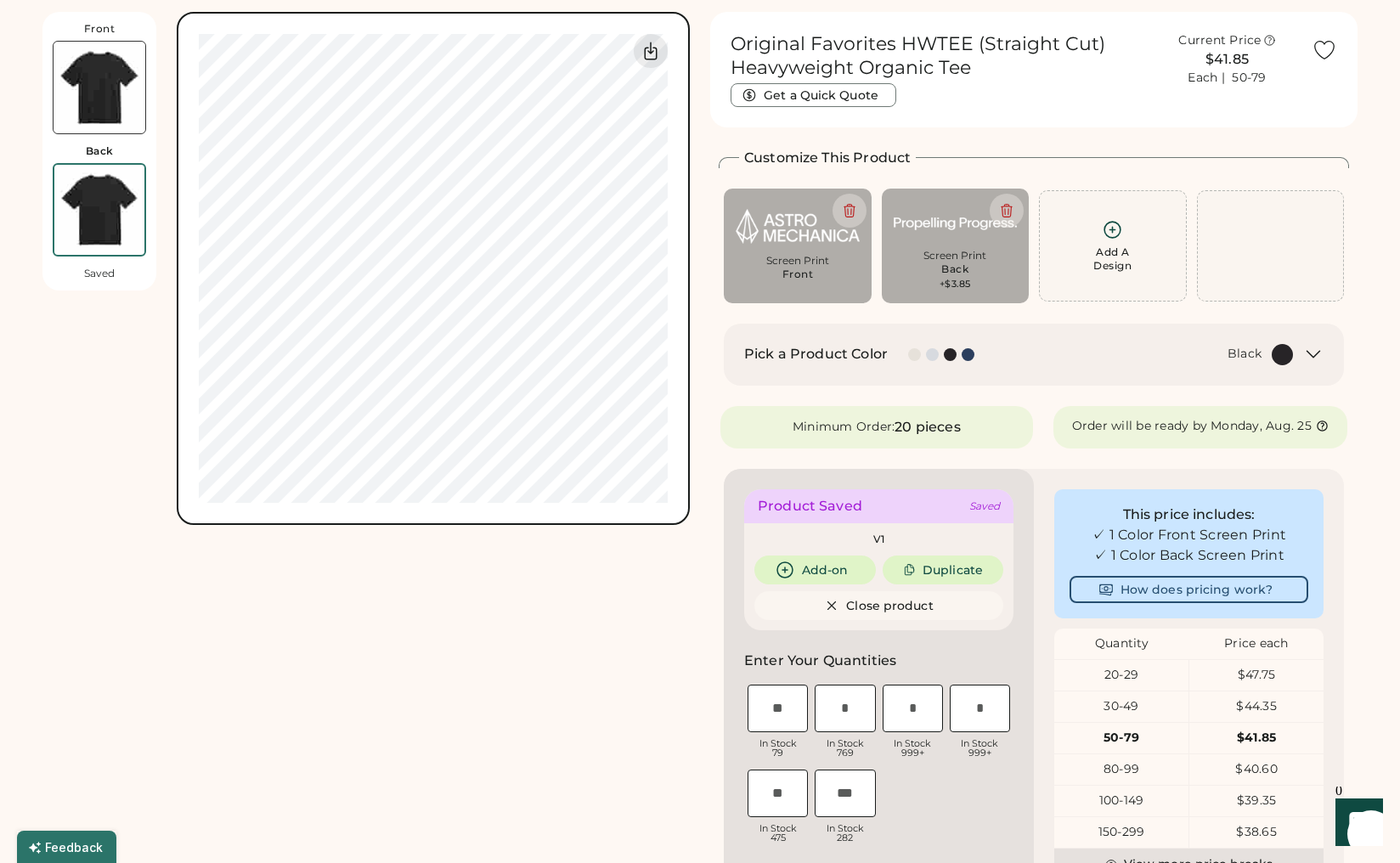 scroll, scrollTop: 64, scrollLeft: 0, axis: vertical 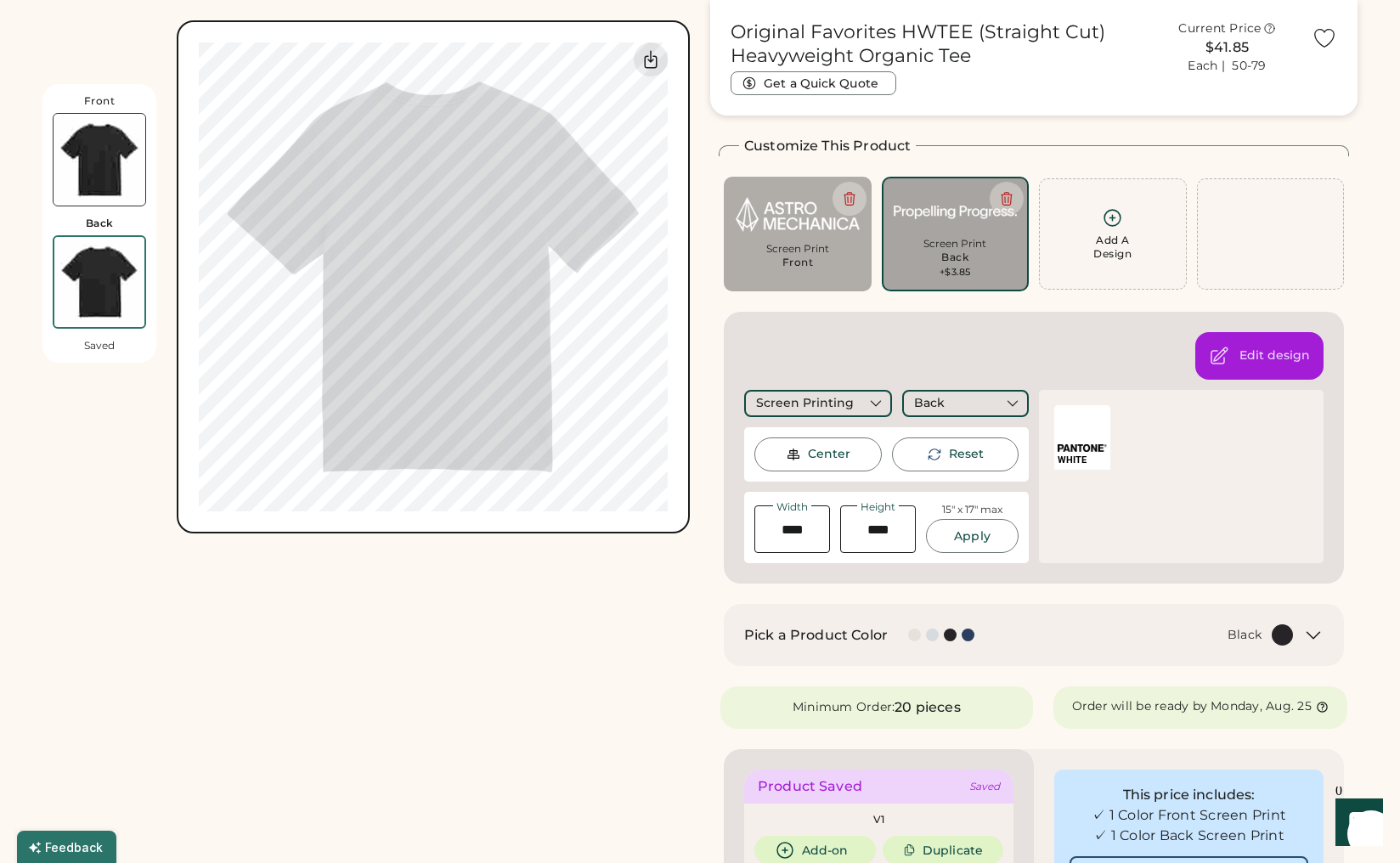 click on "Front Back Saved    0% 0%    Guidelines are approximate; our team will confirm the correct placement." at bounding box center (366, 928) 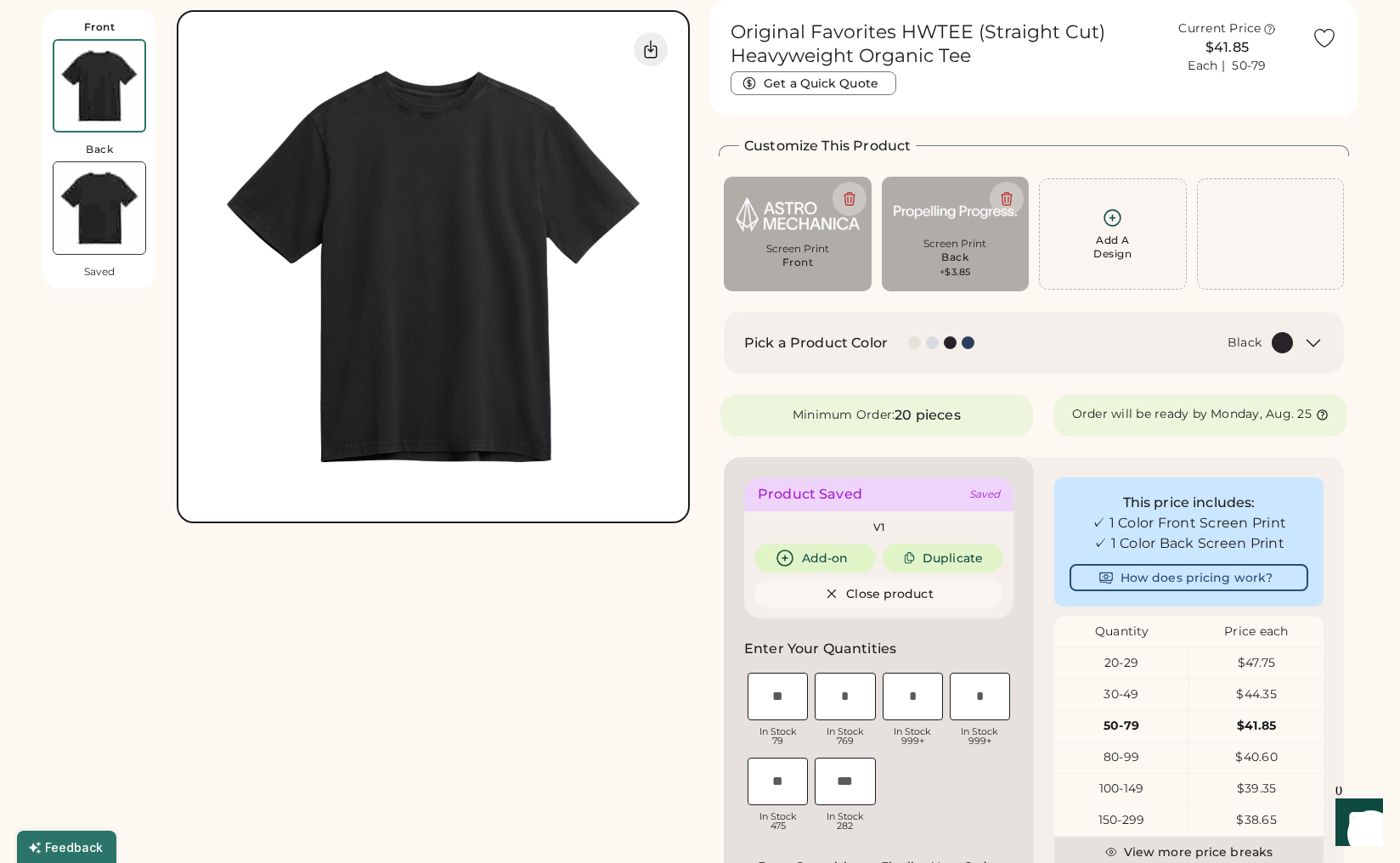 scroll, scrollTop: 0, scrollLeft: 0, axis: both 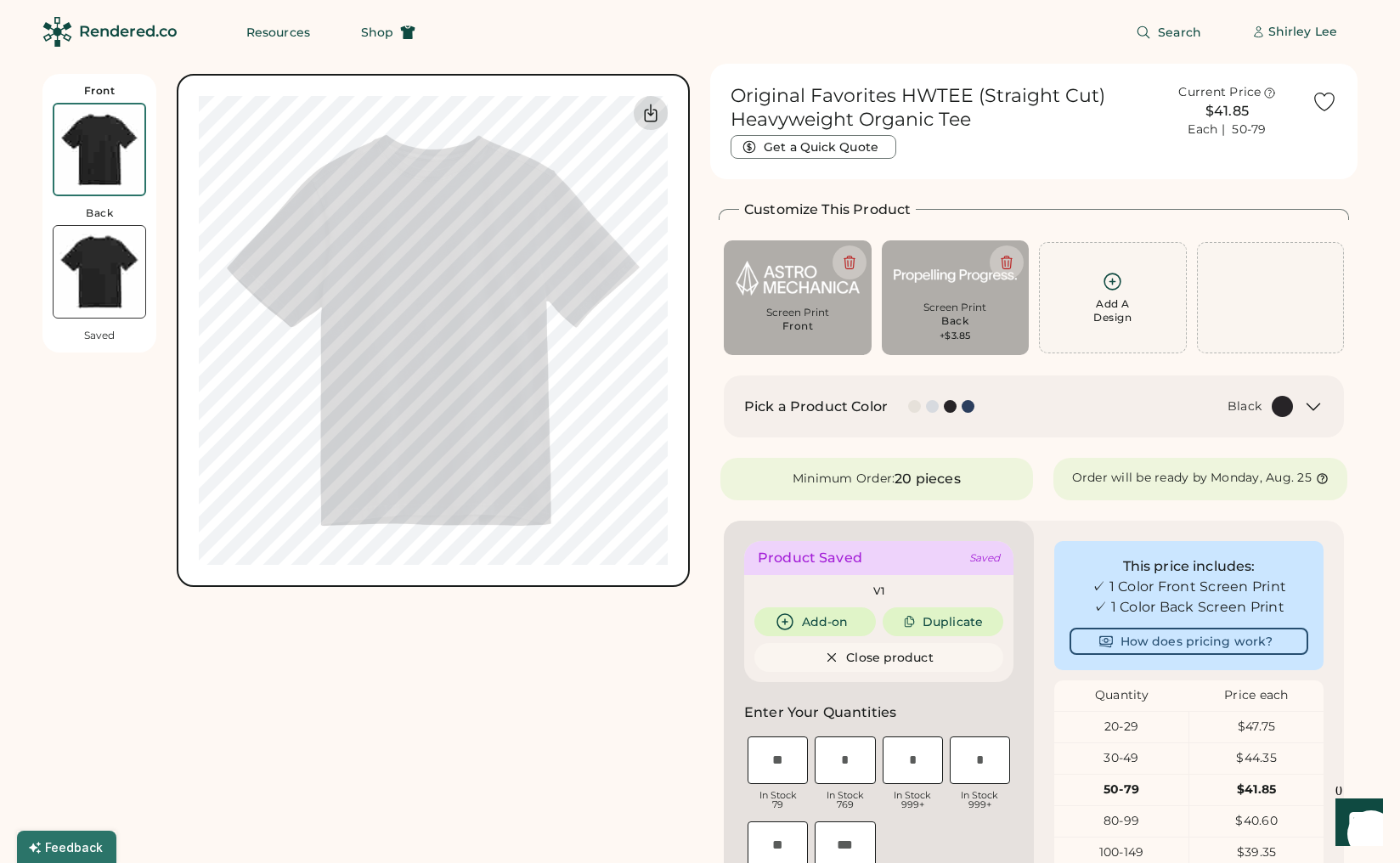 click at bounding box center (651, 113) 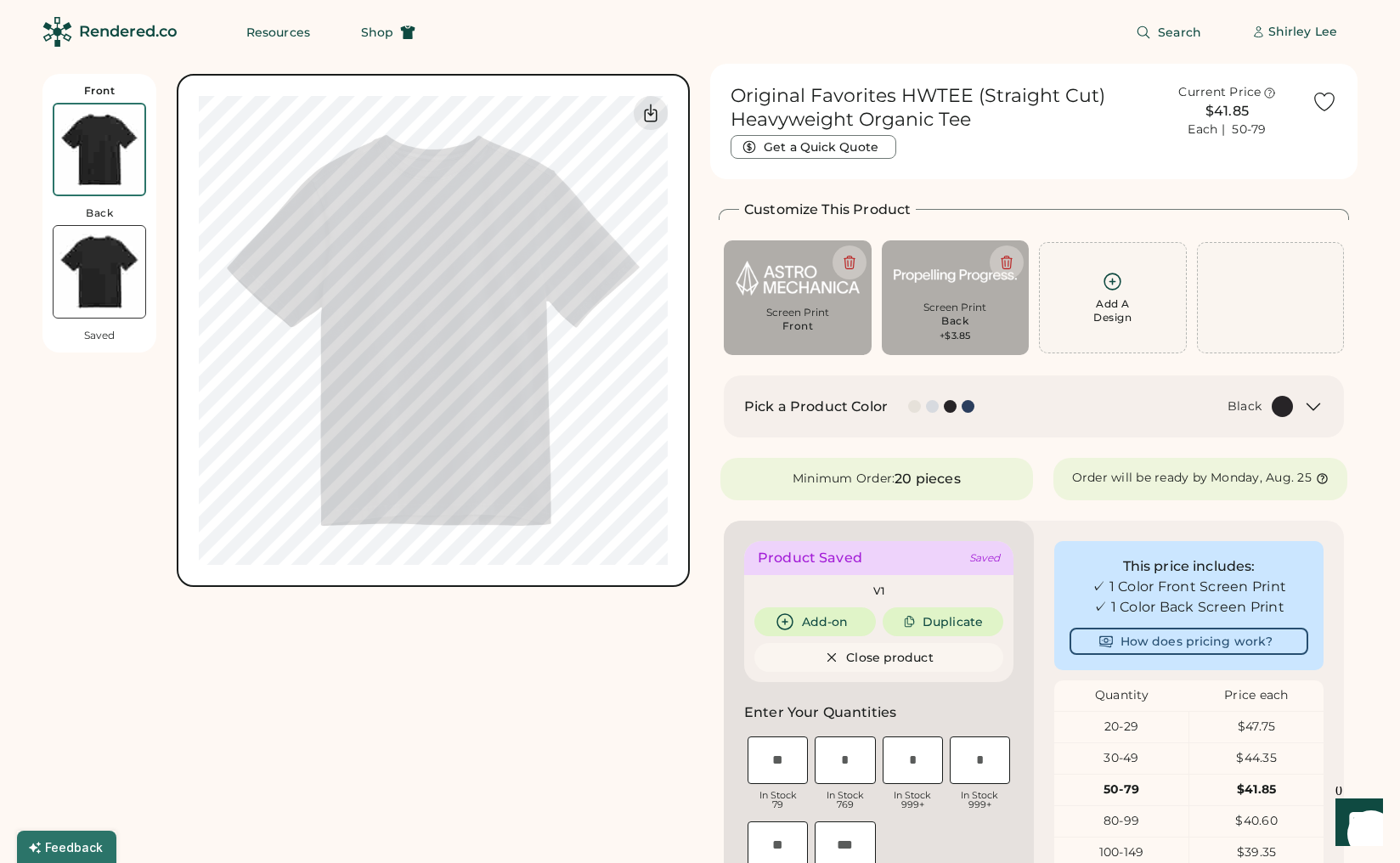 click at bounding box center [99, 149] 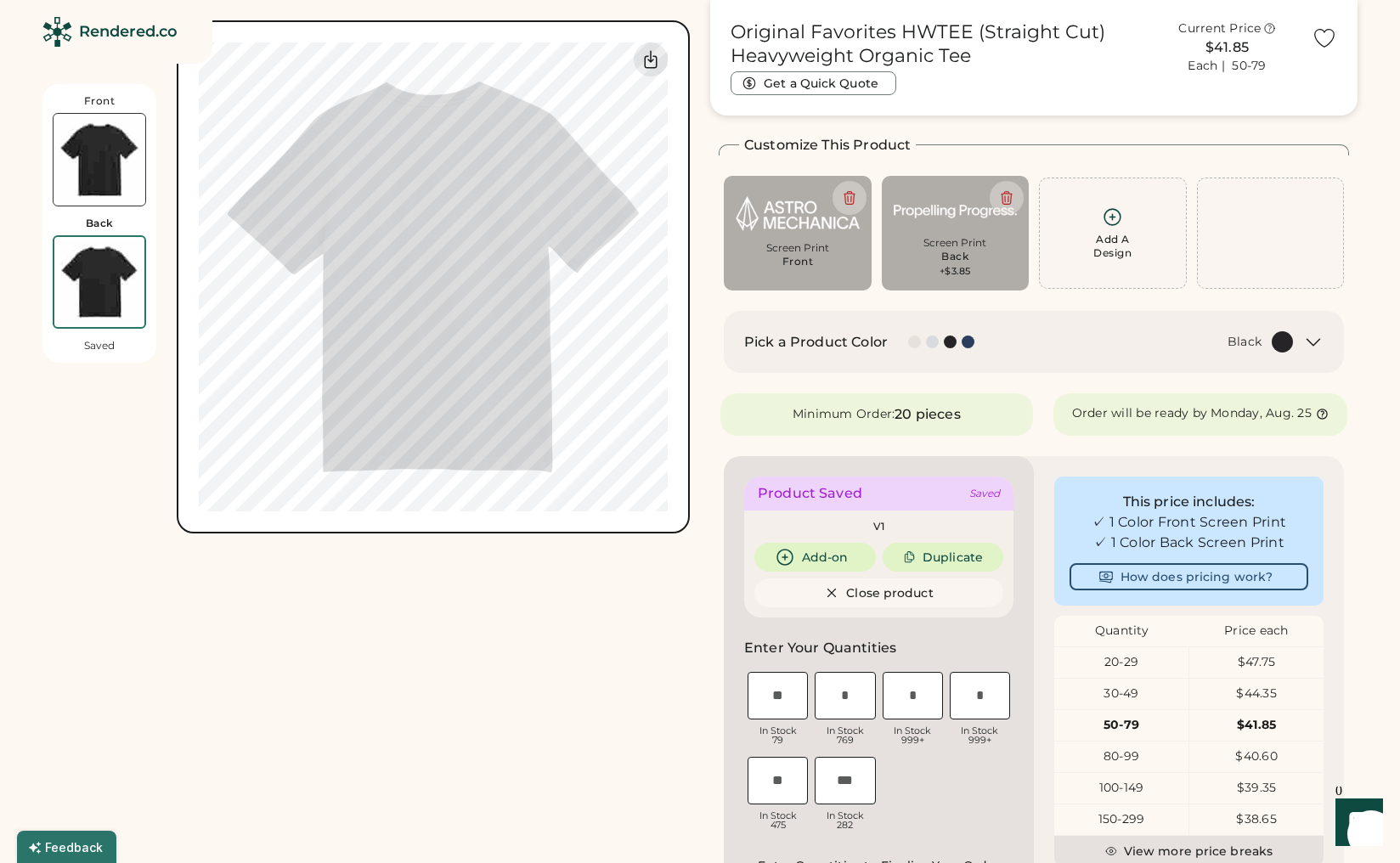 scroll, scrollTop: 74, scrollLeft: 0, axis: vertical 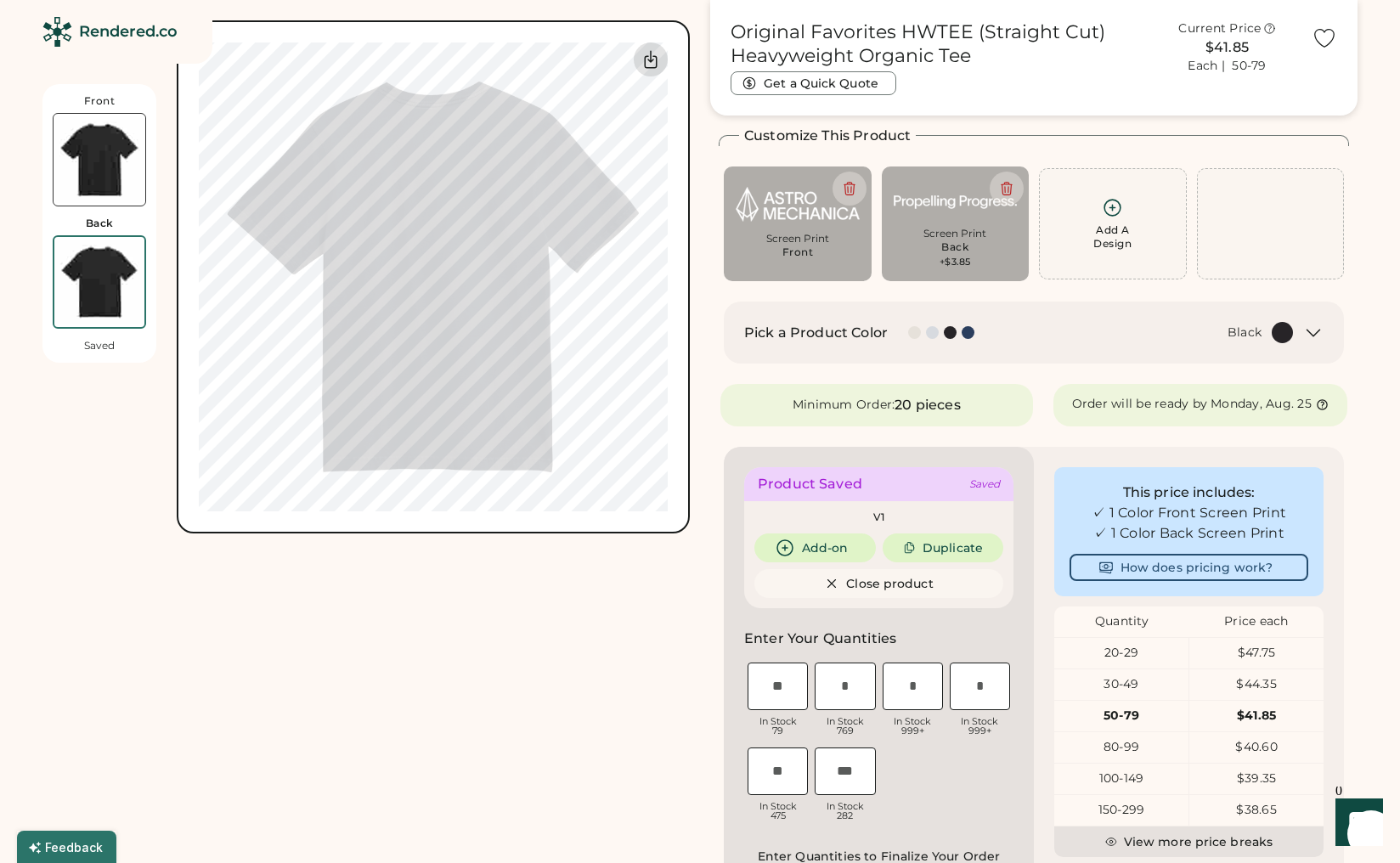 click 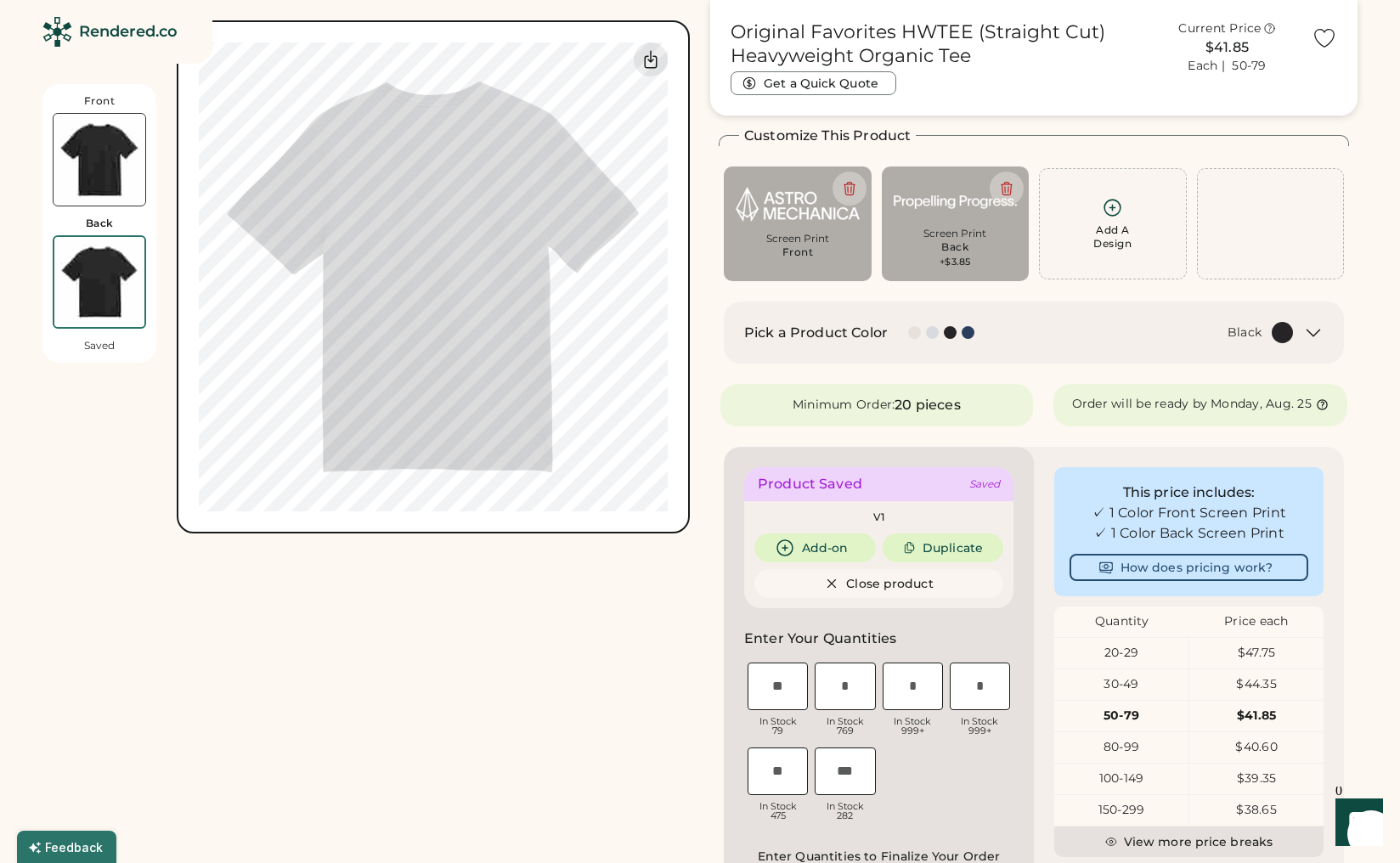 type on "****" 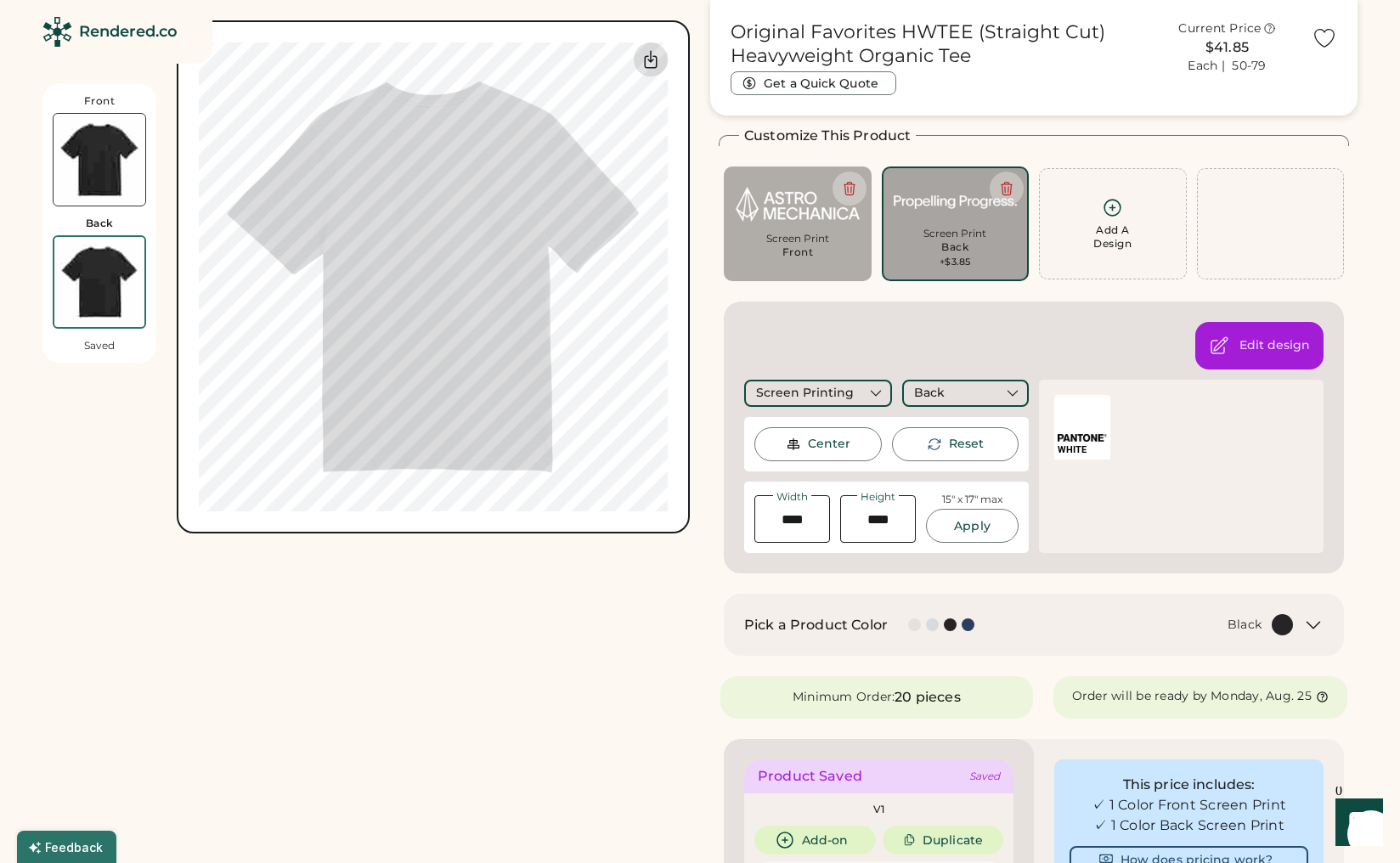 click 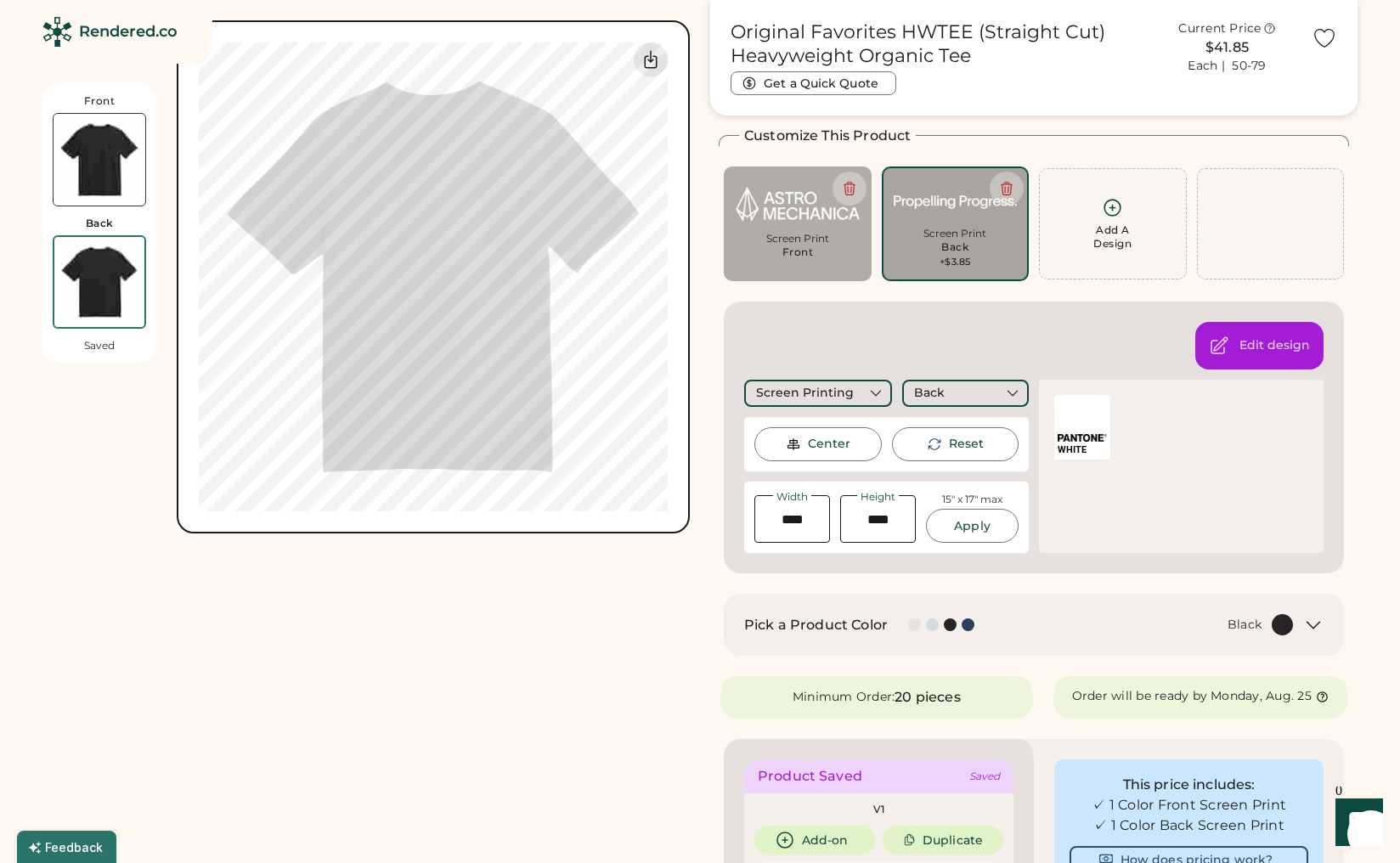 click on "Front Back Saved    0% 0%    Guidelines are approximate; our team will confirm the correct placement." at bounding box center (366, 918) 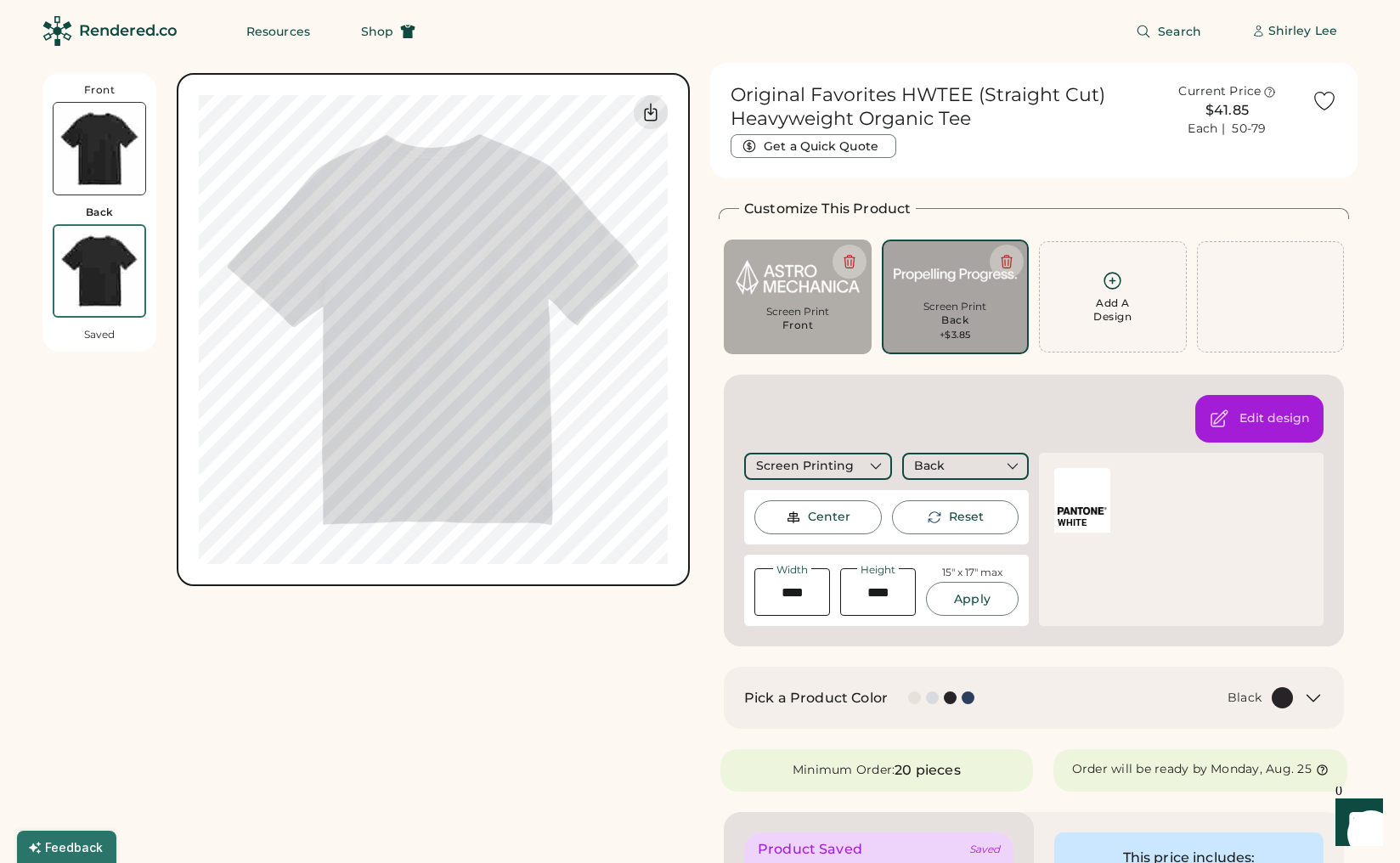 scroll, scrollTop: 3, scrollLeft: 0, axis: vertical 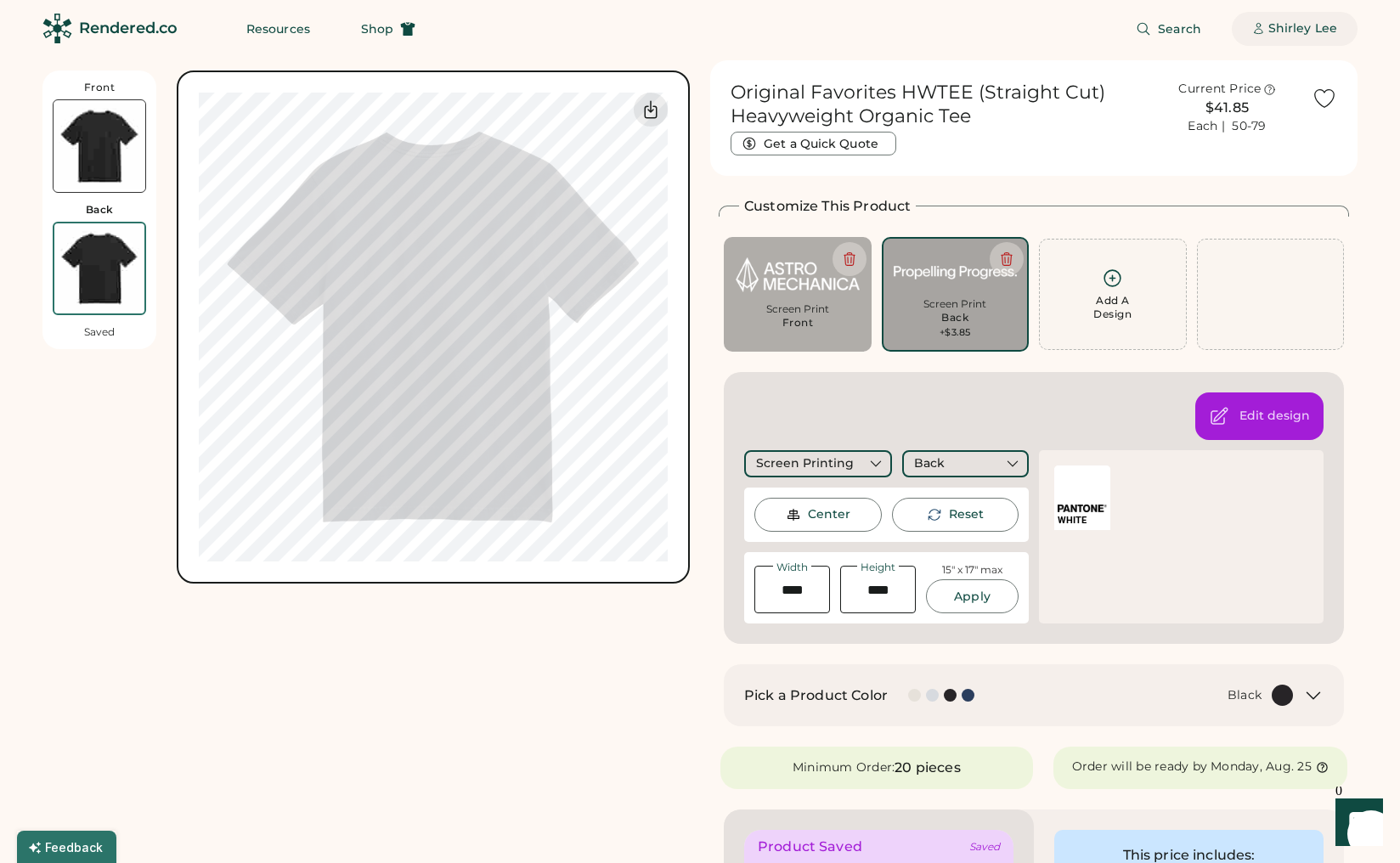 click on "Shirley Lee" at bounding box center (1302, 29) 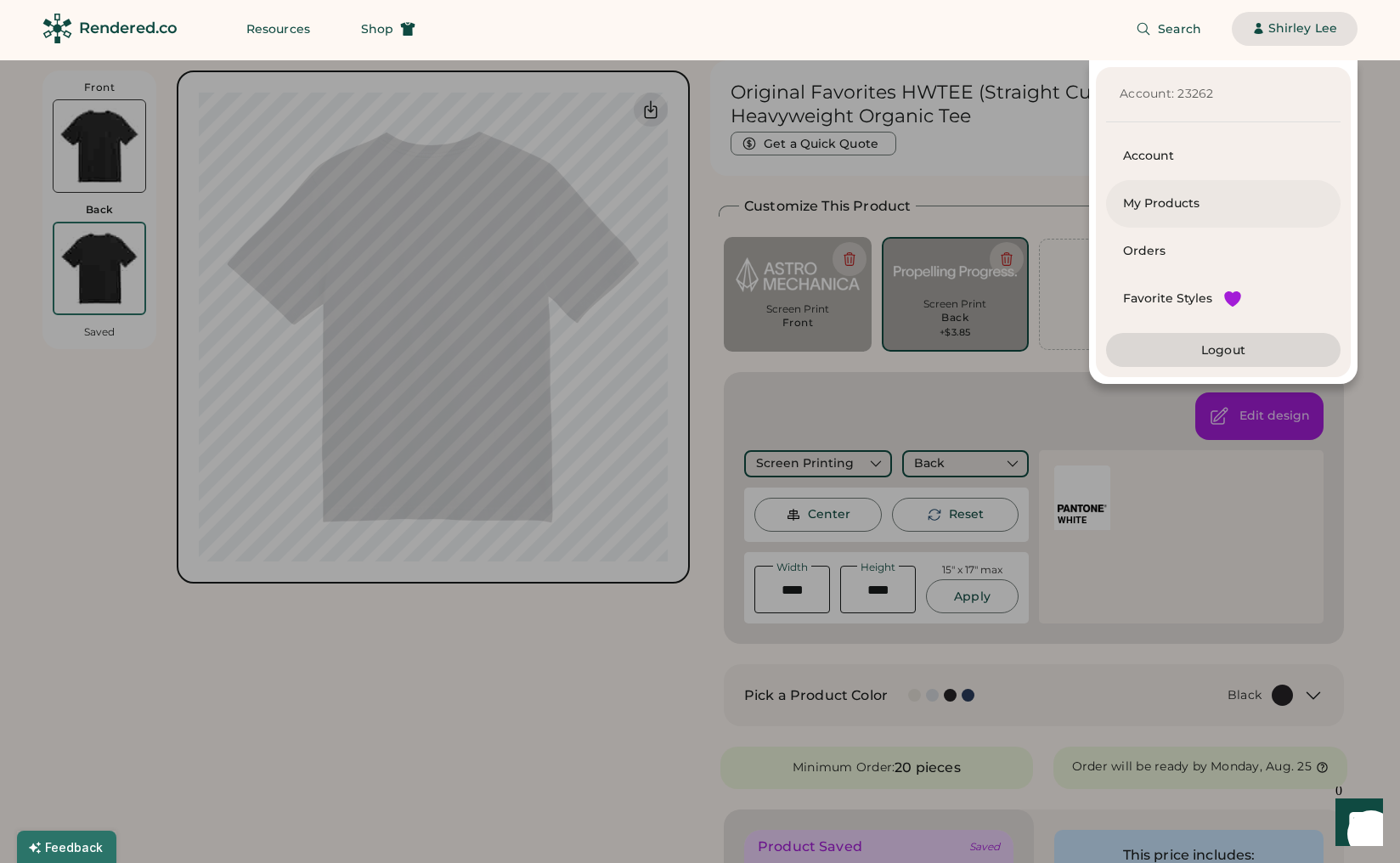 click on "My Products" at bounding box center [1223, 204] 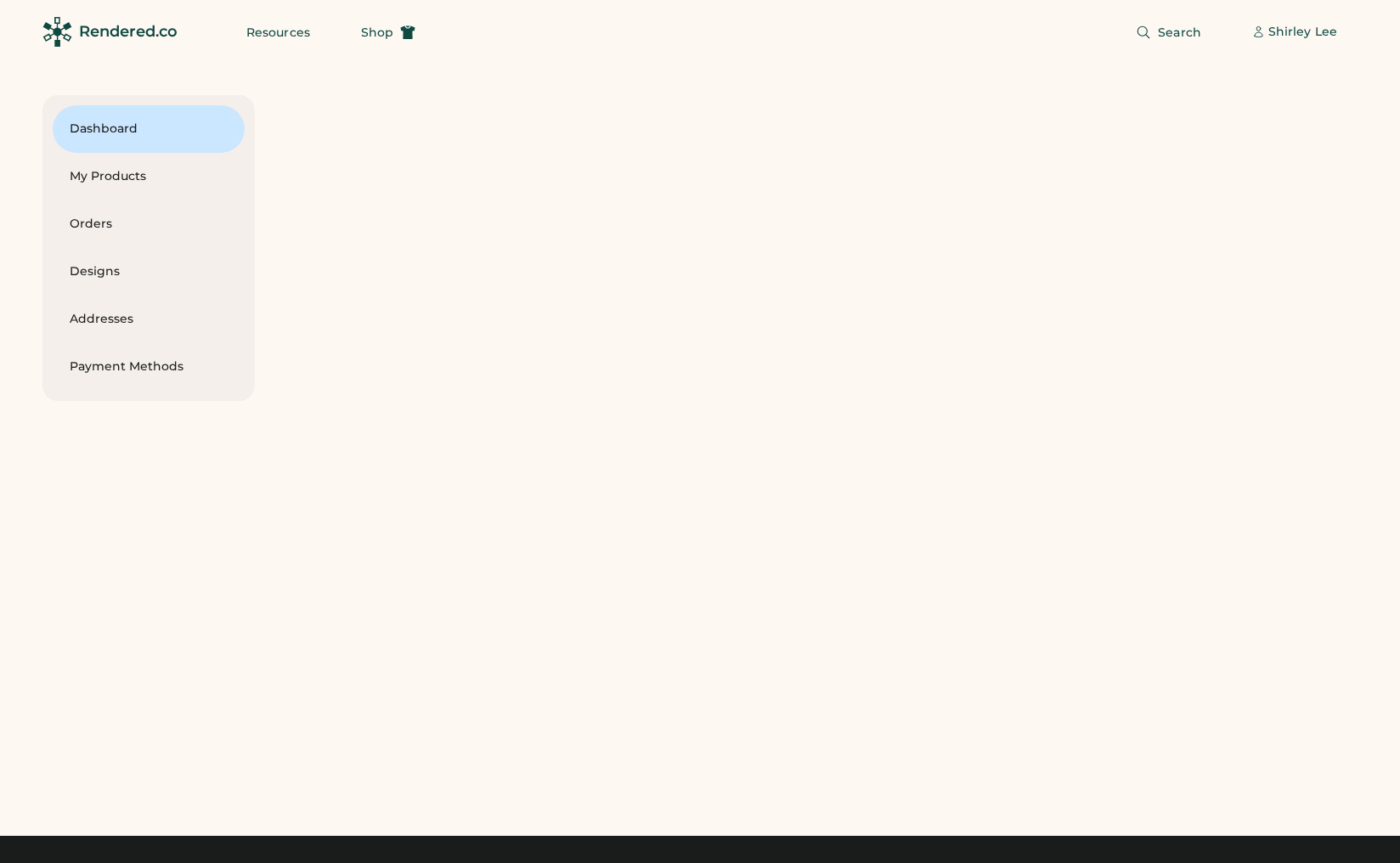 scroll, scrollTop: 0, scrollLeft: 0, axis: both 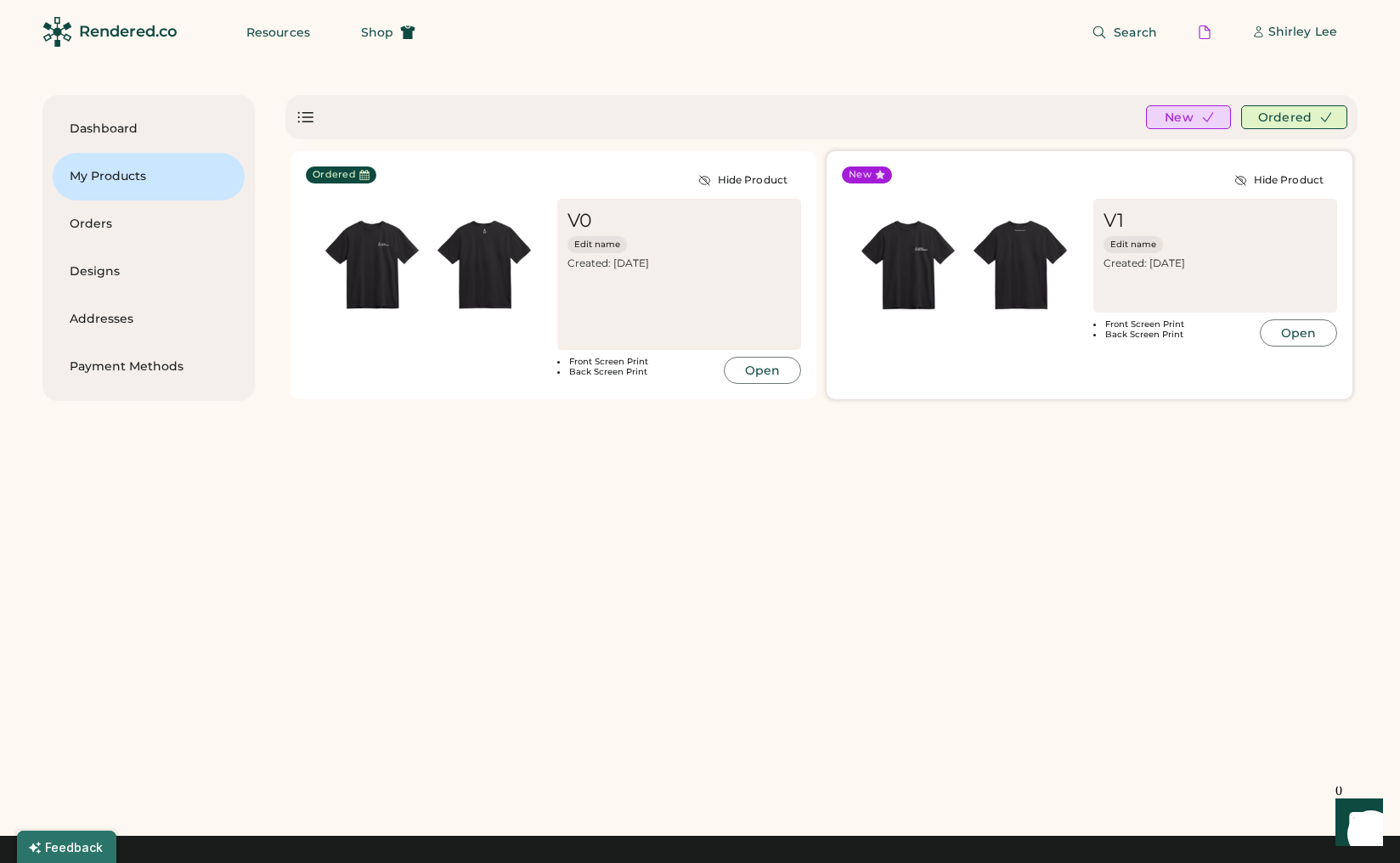 click 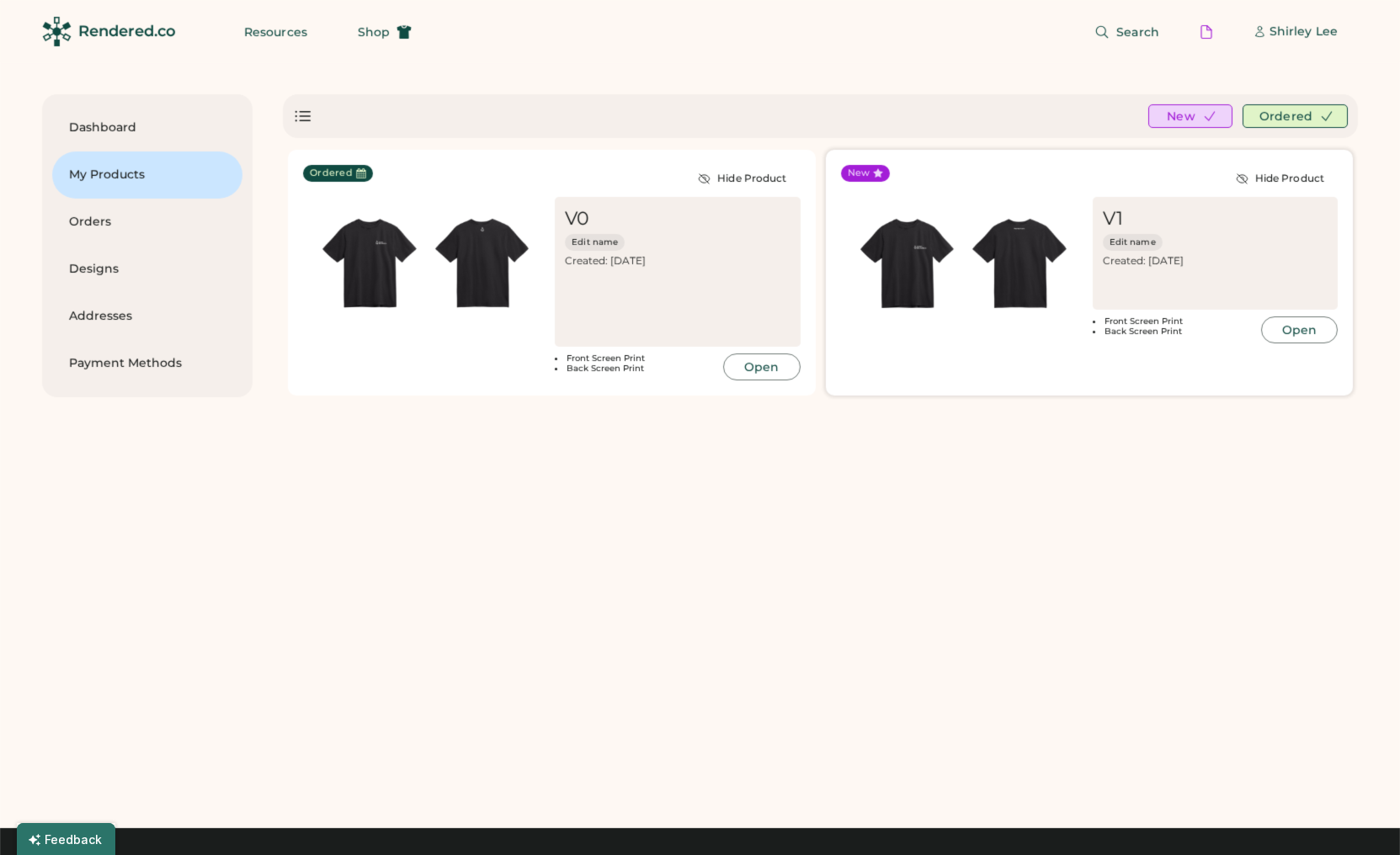 scroll, scrollTop: 0, scrollLeft: 0, axis: both 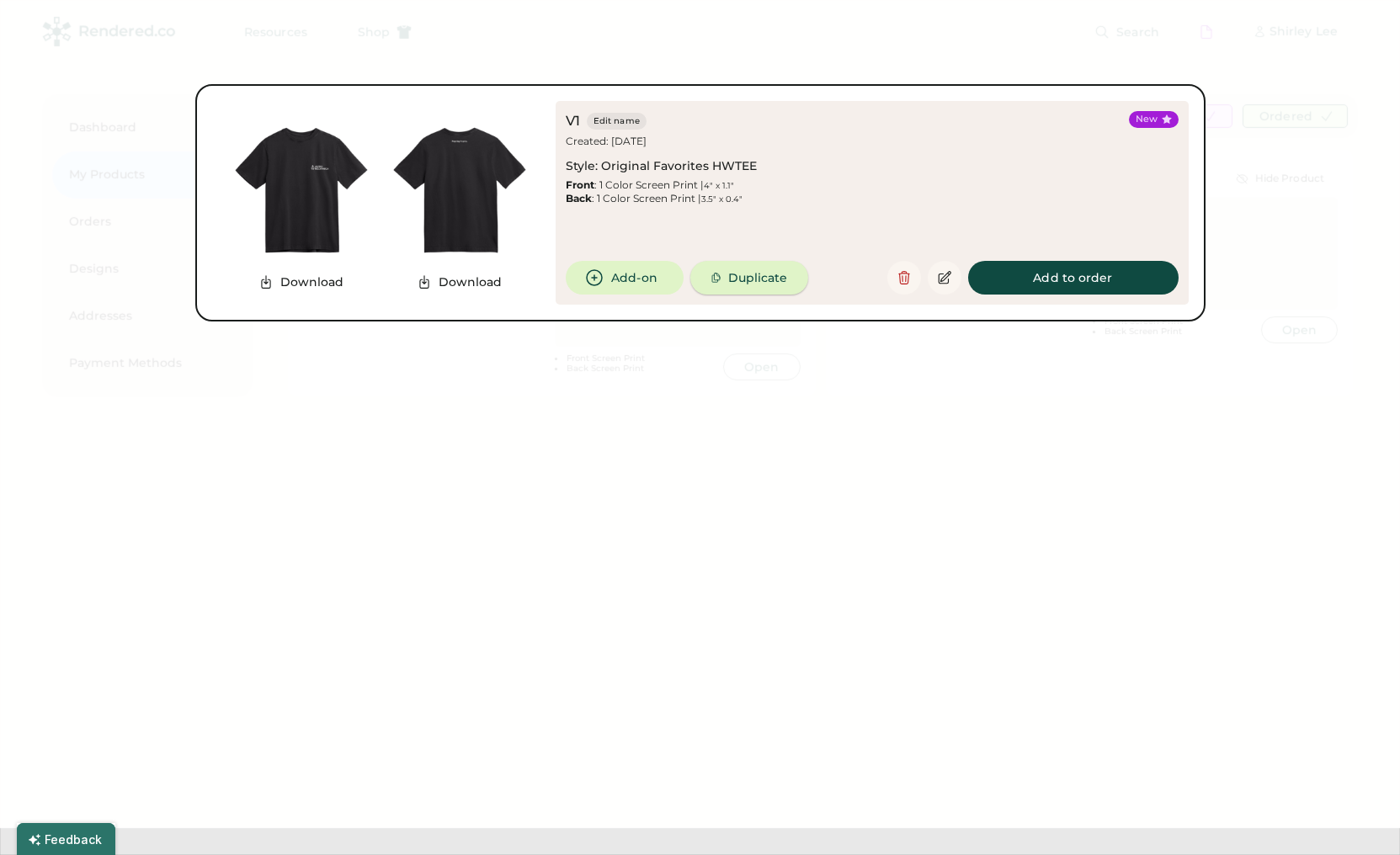click on "Duplicate" at bounding box center [749, 278] 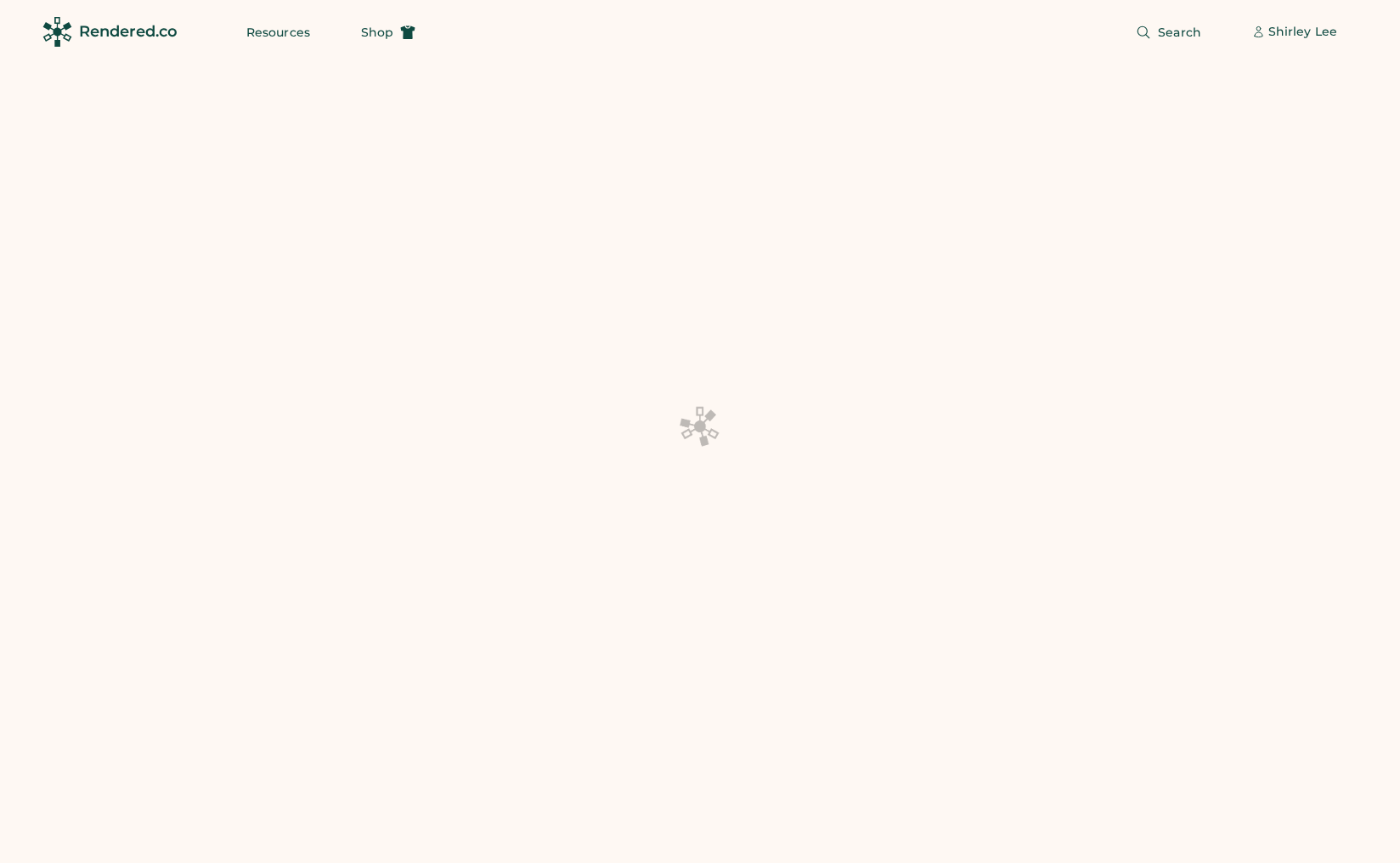 scroll, scrollTop: 0, scrollLeft: 0, axis: both 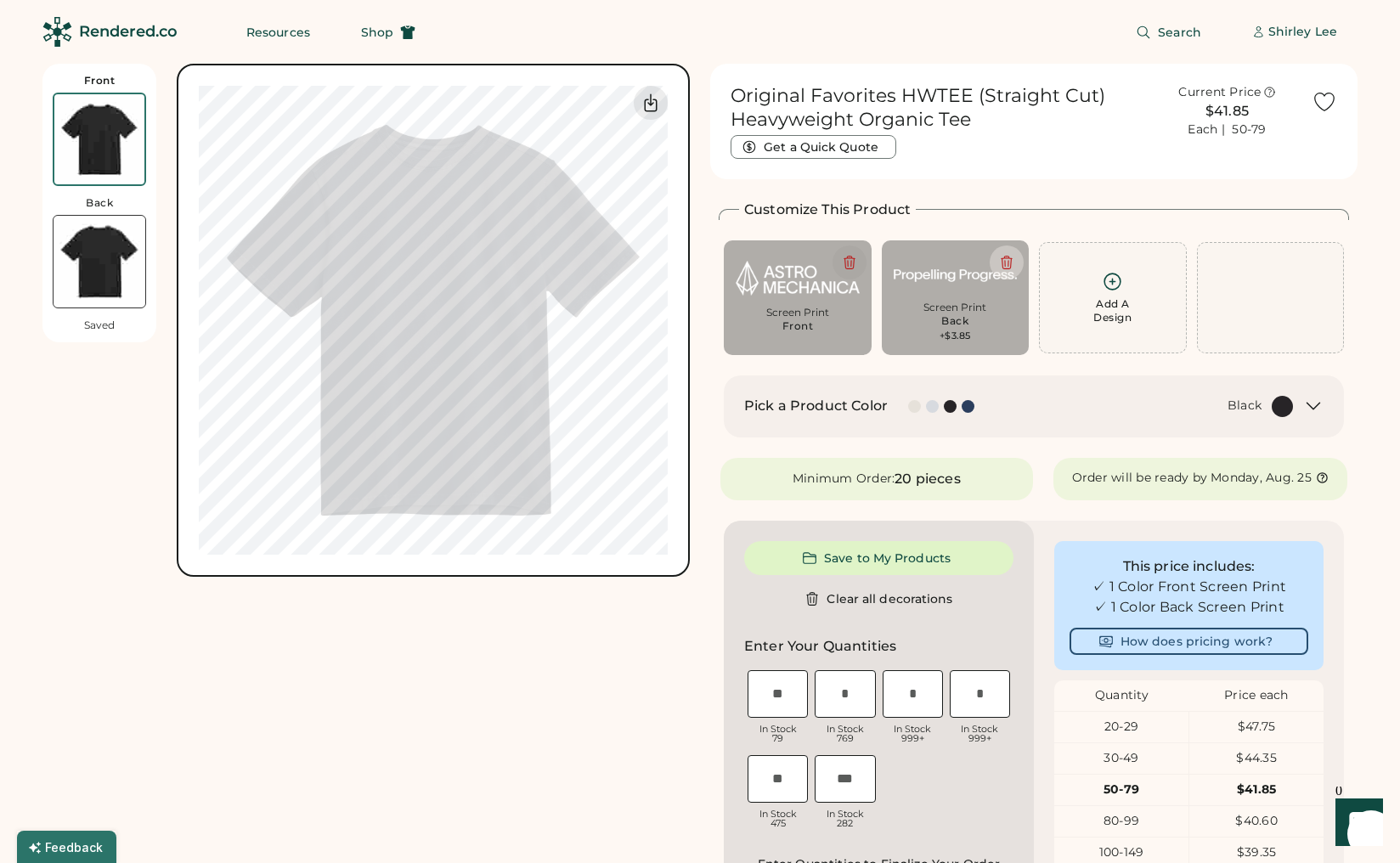 click 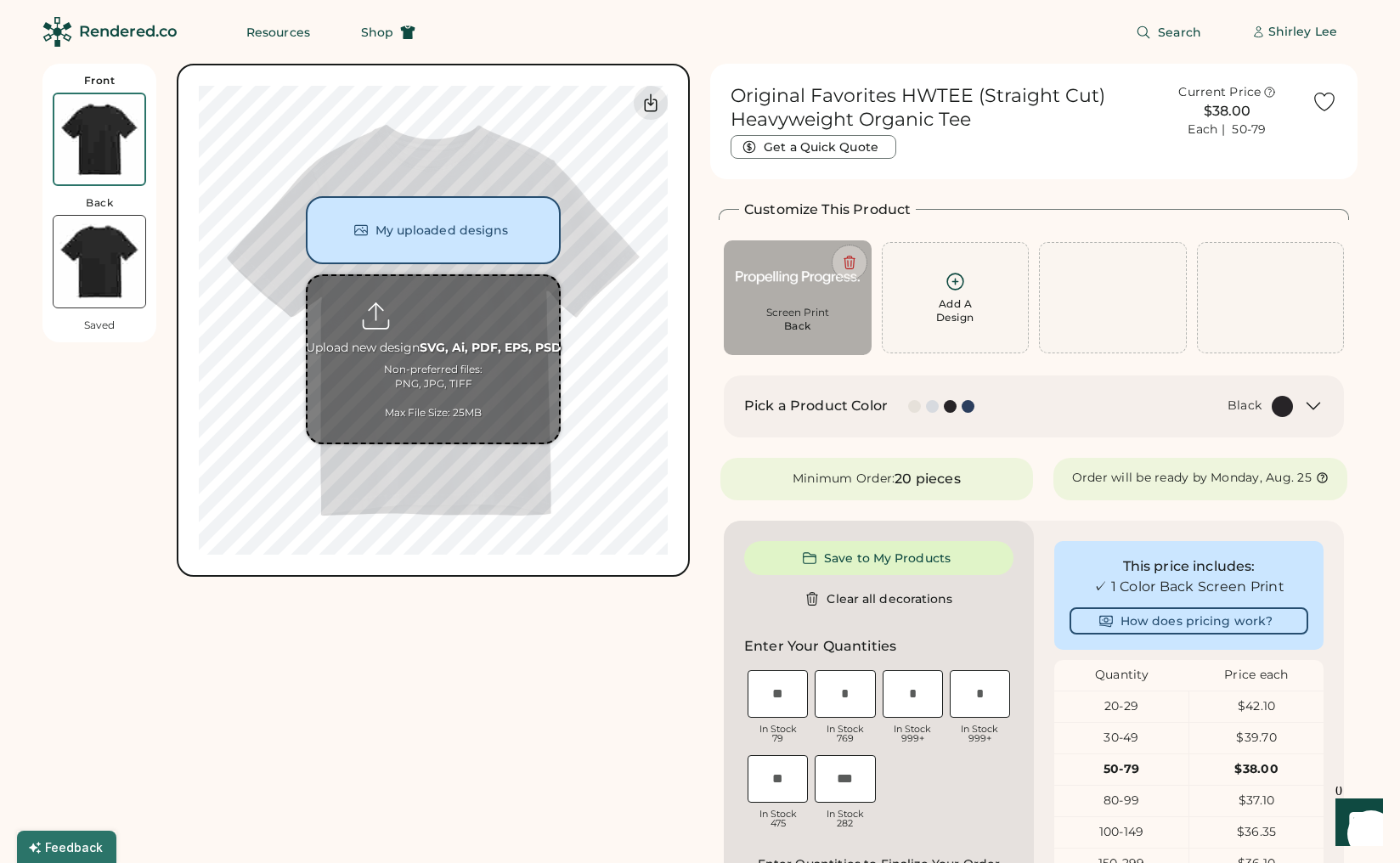 type on "**********" 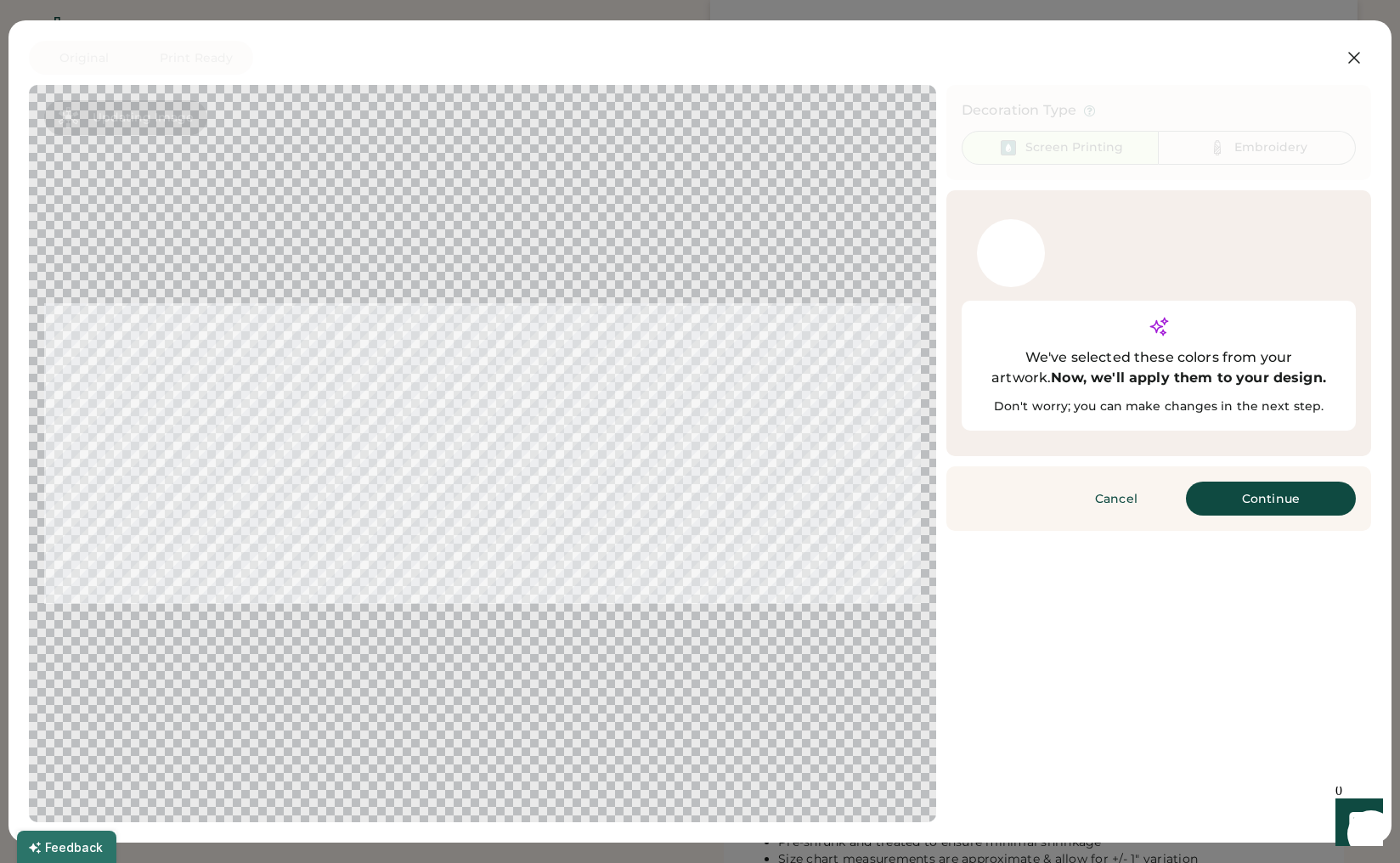 scroll, scrollTop: 124, scrollLeft: 0, axis: vertical 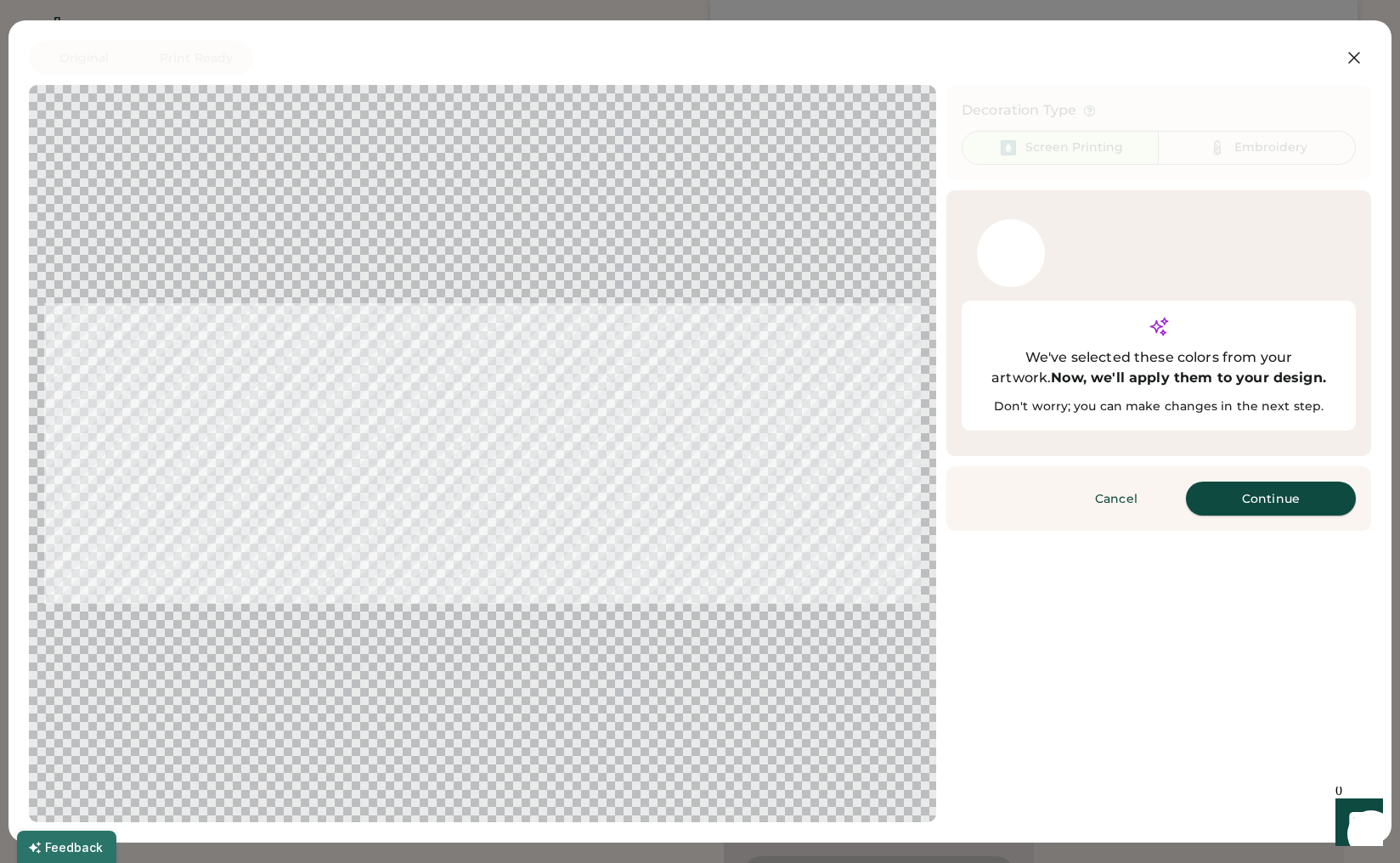 drag, startPoint x: 1284, startPoint y: 471, endPoint x: 1155, endPoint y: 684, distance: 249.01807 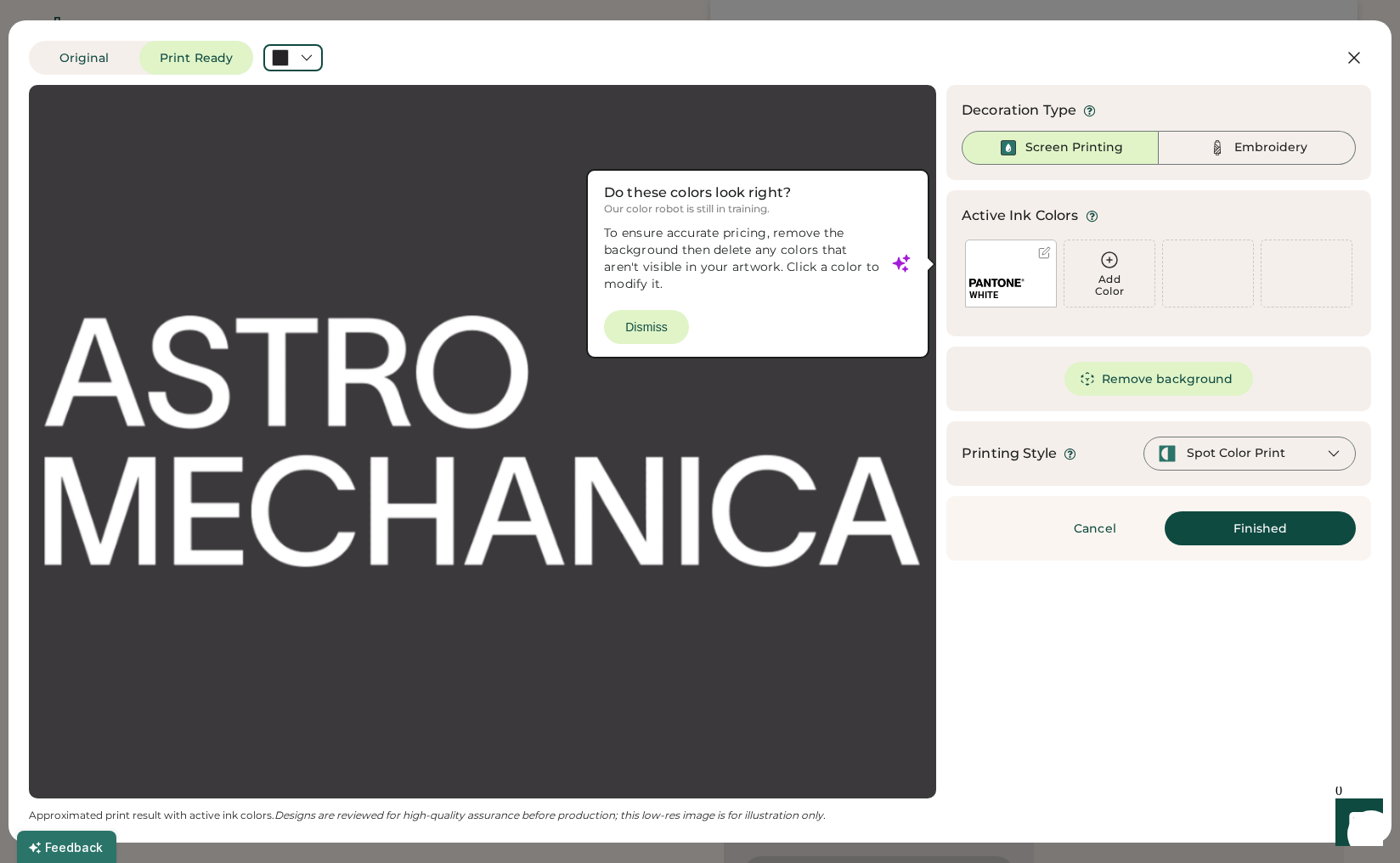 click at bounding box center (483, 442) 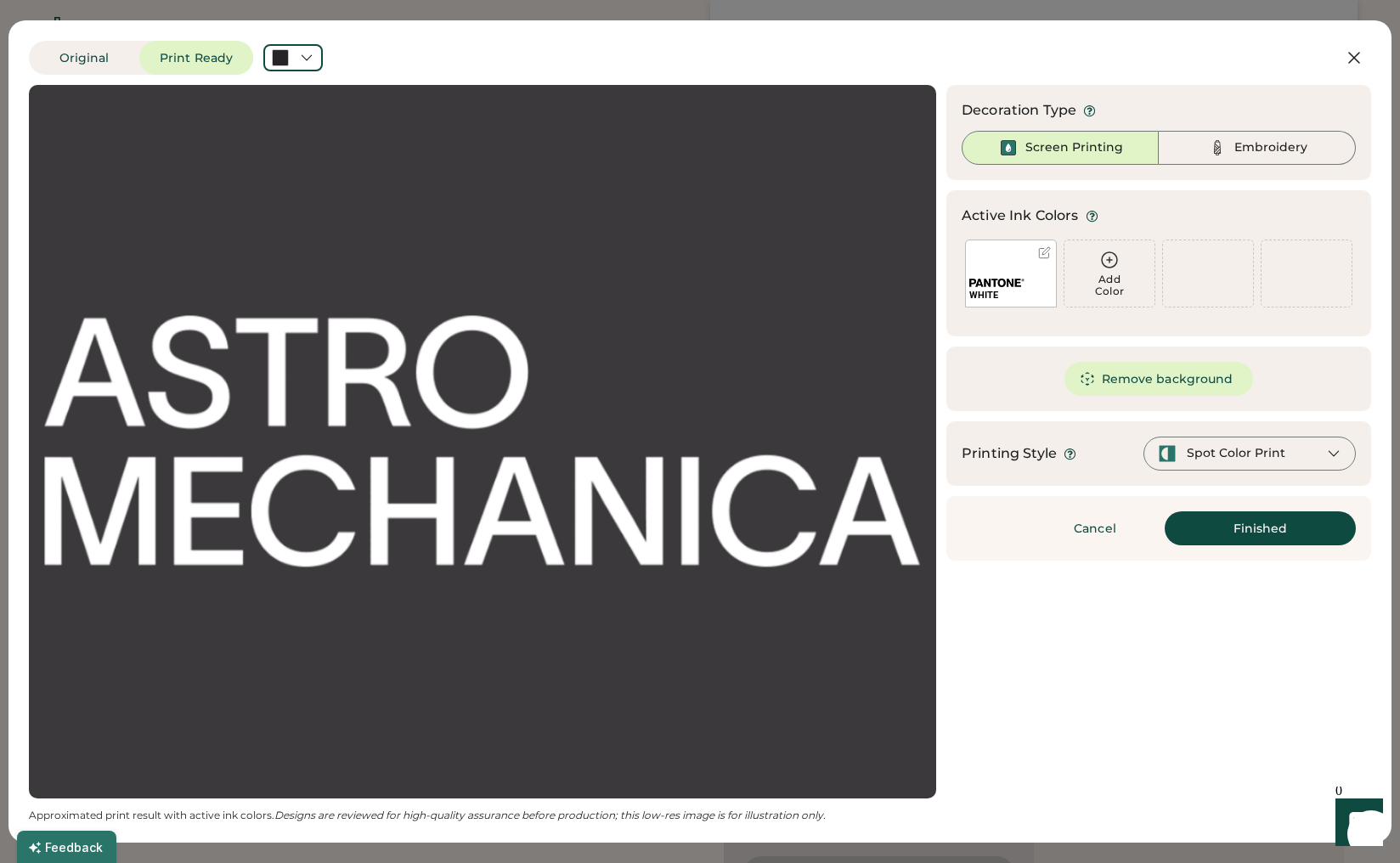scroll, scrollTop: 0, scrollLeft: 0, axis: both 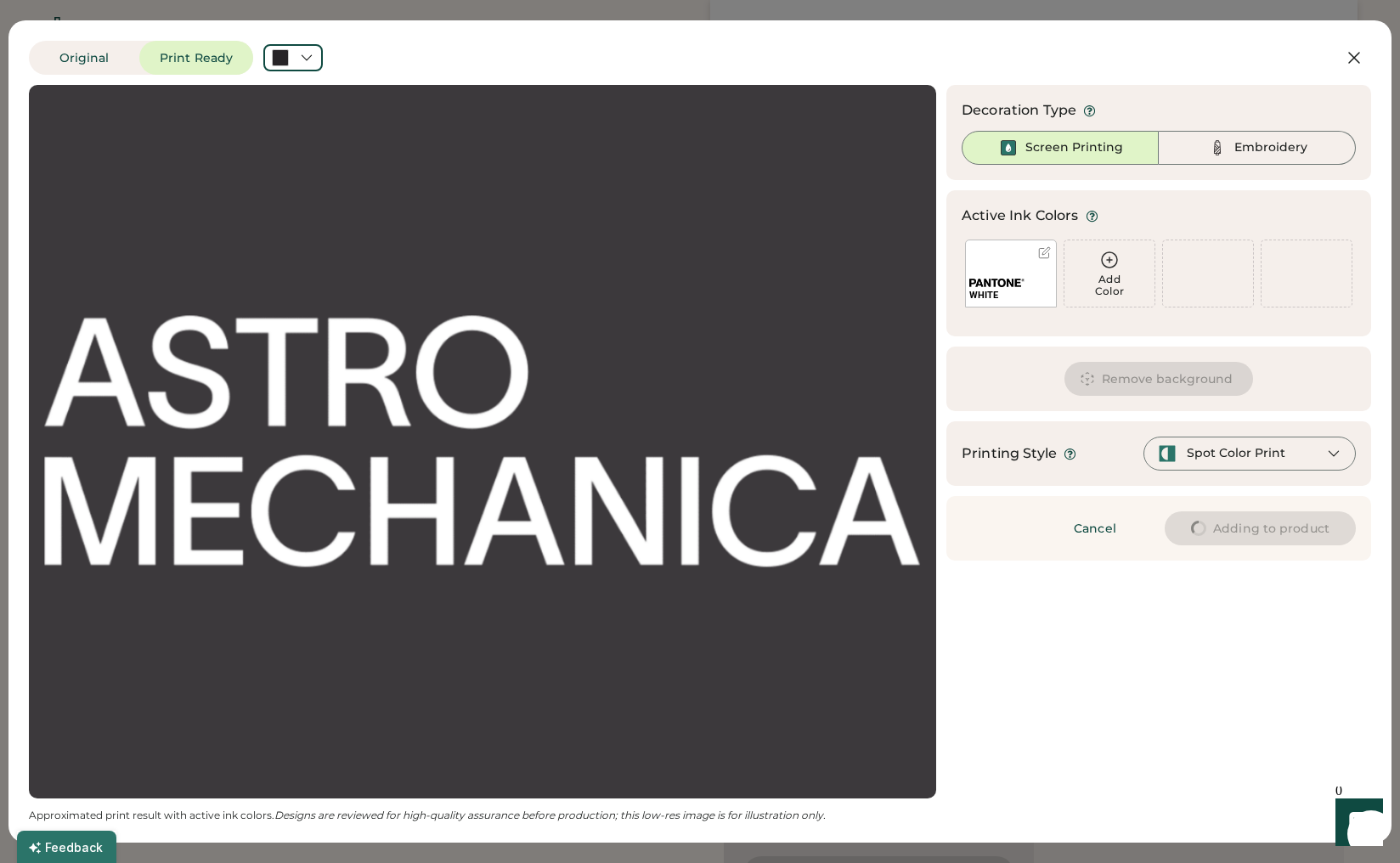 type on "****" 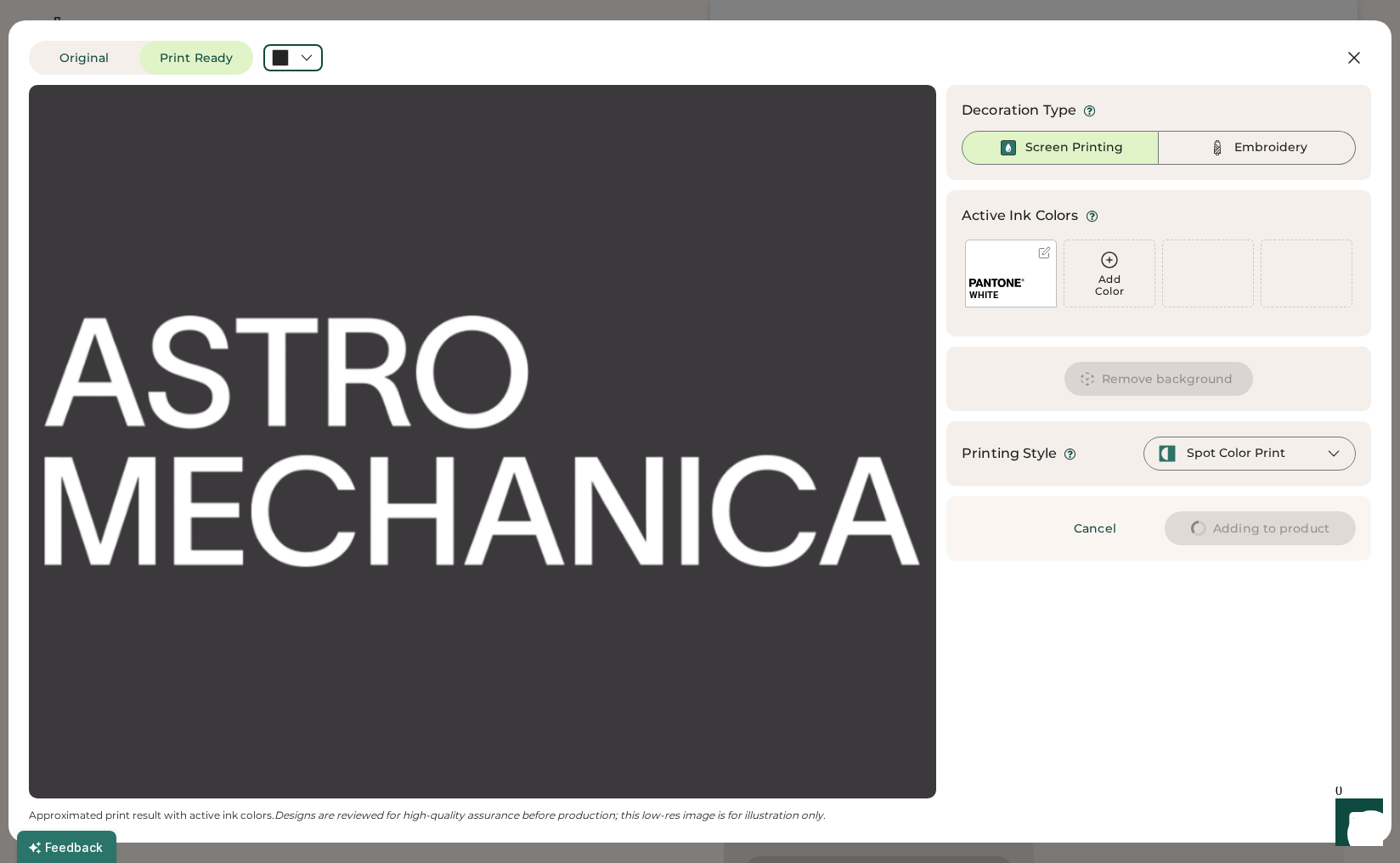 type on "****" 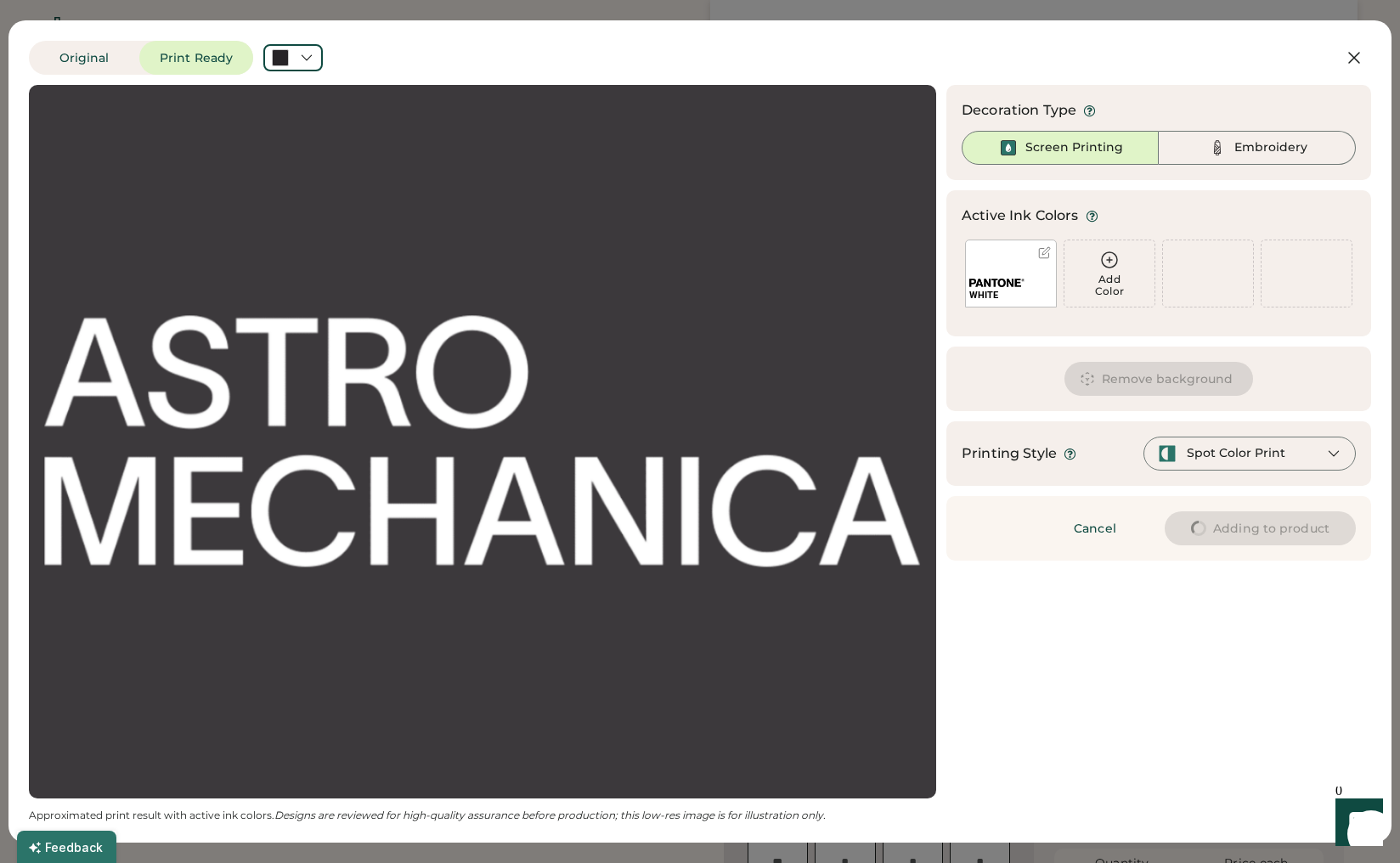 type on "****" 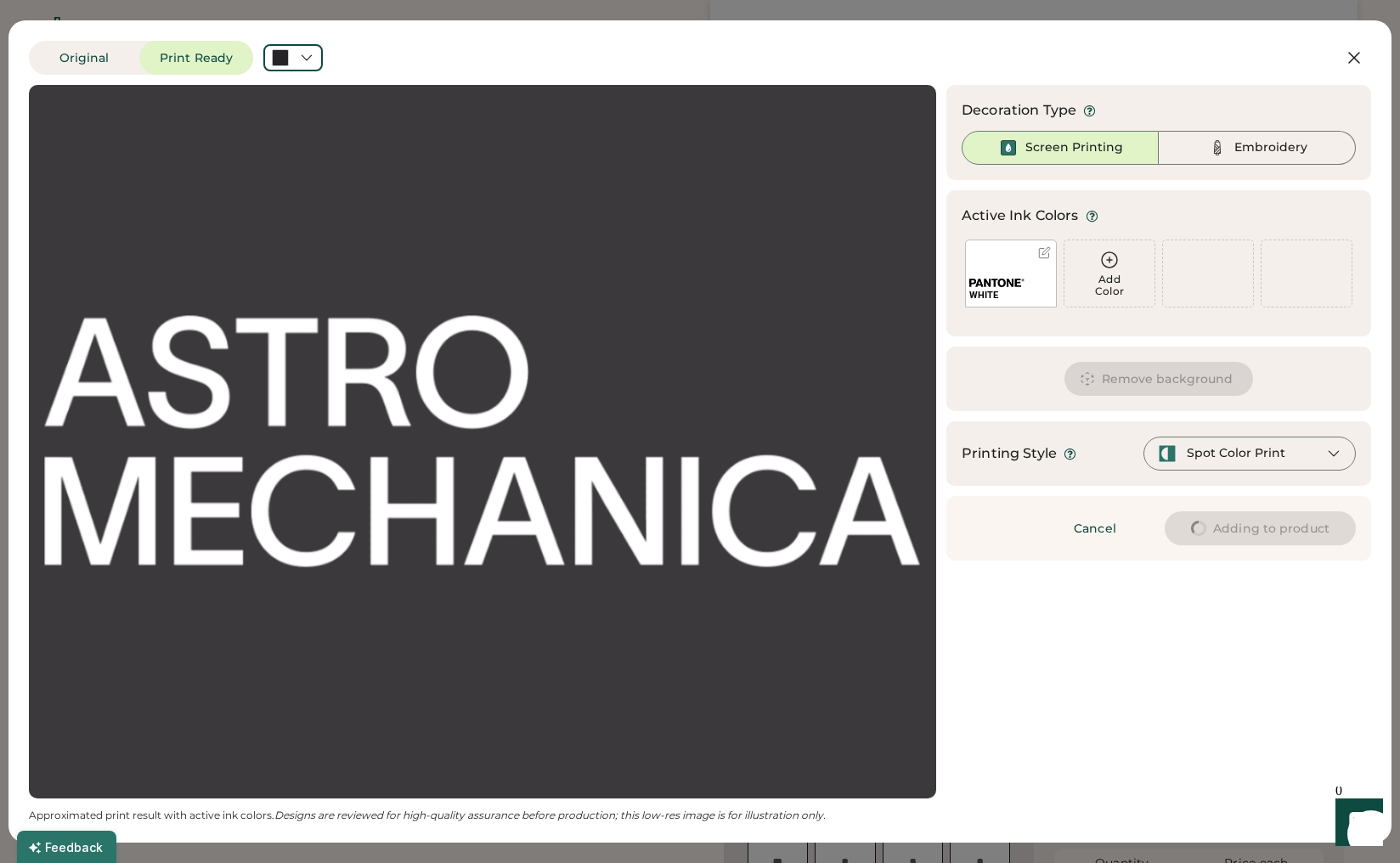 type on "****" 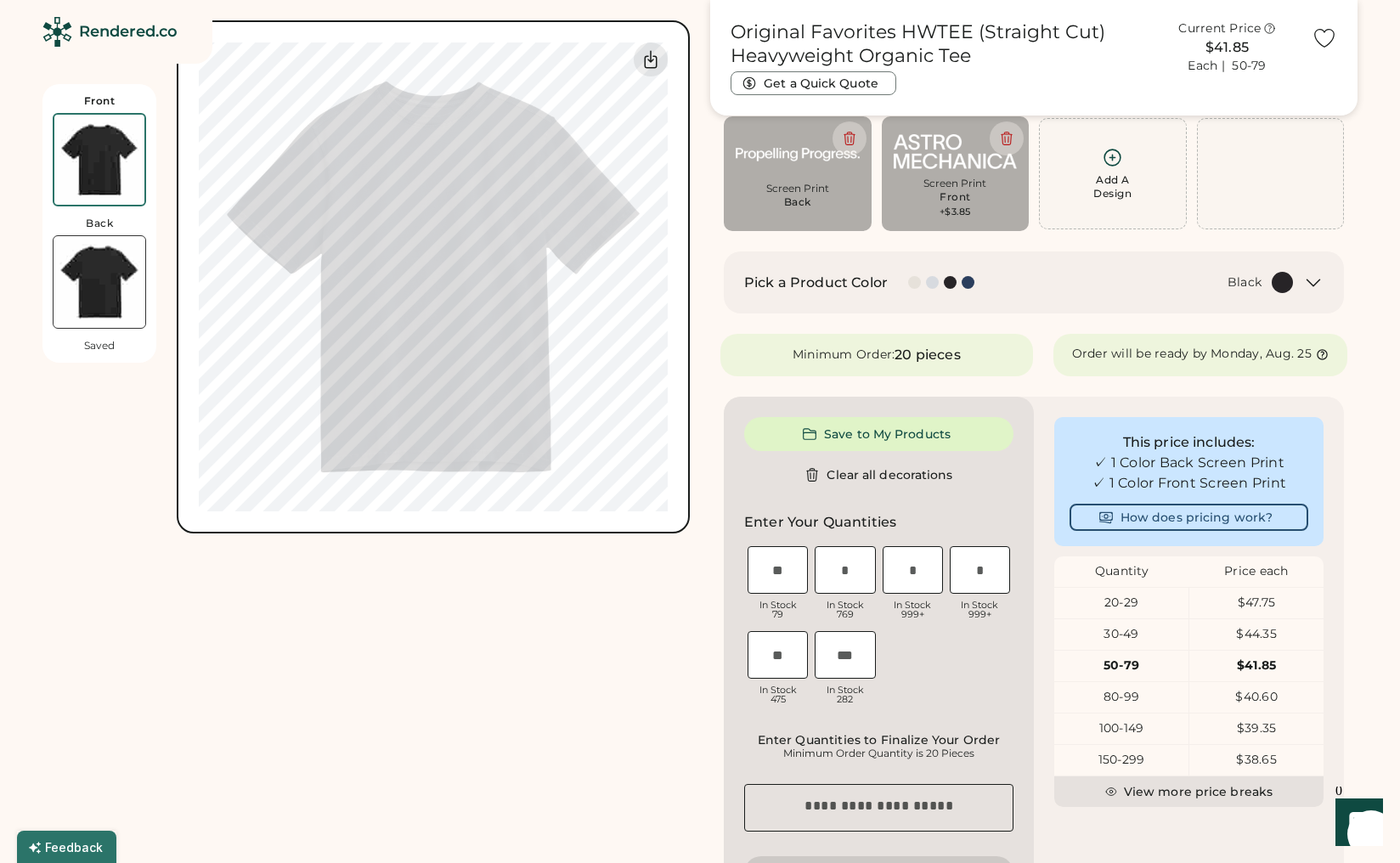 type on "****" 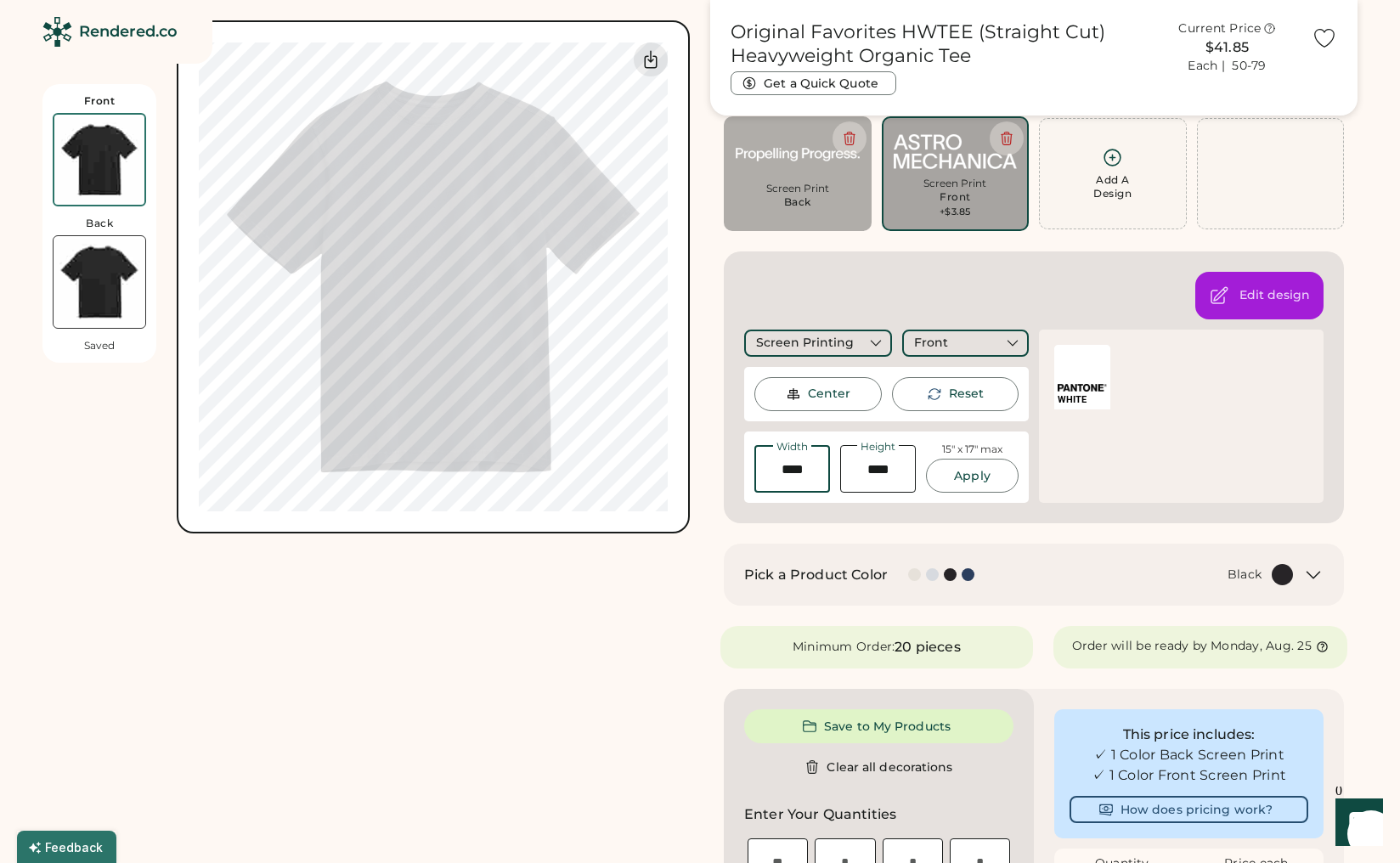 click on "Front Back Saved    My uploaded designs Upload new design
SVG, Ai, PDF, EPS, PSD Non-preferred files:
PNG, JPG, TIFF Max File Size: 25MB    Guidelines are approximate; our team will confirm the correct placement. 0% 0%    Original Favorites HWTEE (Straight Cut) Heavyweight Organic Tee    Get a Quick Quote Current Price    $41.85 Each |  50-79    Customize This Product    Add A
Design
Screen Print Back       Add A
Design
Screen Print Front +$3.85        Add A
Design    Edit design Screen Printing    Front    Center    Reset Width Height 15" x 17" max Apply WHITE Pick a Product Color Black    Minimum Order:  20 pieces Order will be ready by Monday, Aug. 25        Save to My Products    Clear all decorations Enter Your Quantities XS In Stock
79 S In Stock
769 M In Stock
999+ L In Stock
999+ XL In Stock
475 2XL In Stock
282 Enter Quantities to Finalize Your Order Minimum Order Quantity is 20 Pieces Special instructions Add to cart This price includes:    How does pricing work?" at bounding box center (700, 835) 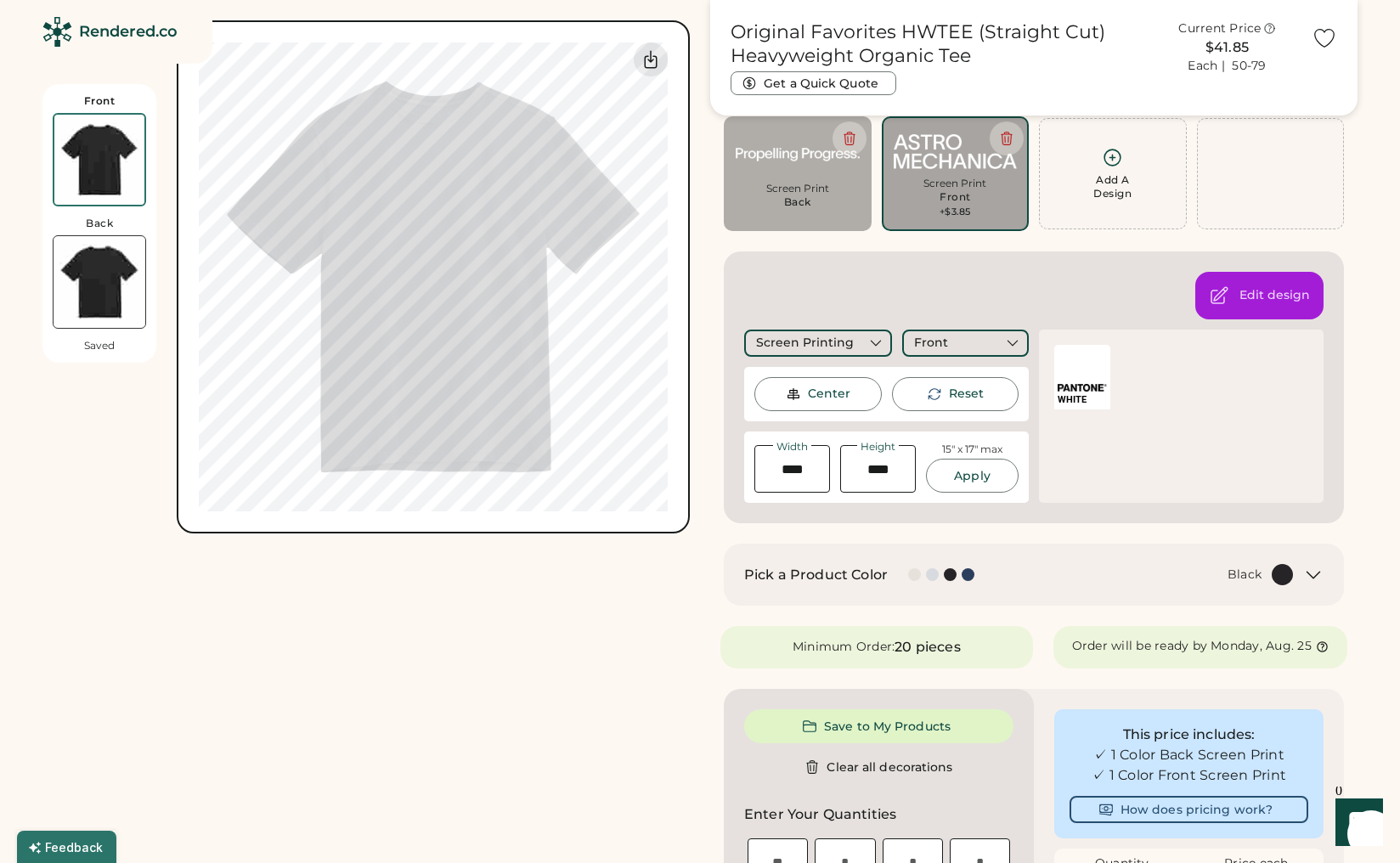 click on "Front Back Saved    My uploaded designs Upload new design
SVG, Ai, PDF, EPS, PSD Non-preferred files:
PNG, JPG, TIFF Max File Size: 25MB    Guidelines are approximate; our team will confirm the correct placement. 0% 0%" at bounding box center (366, 835) 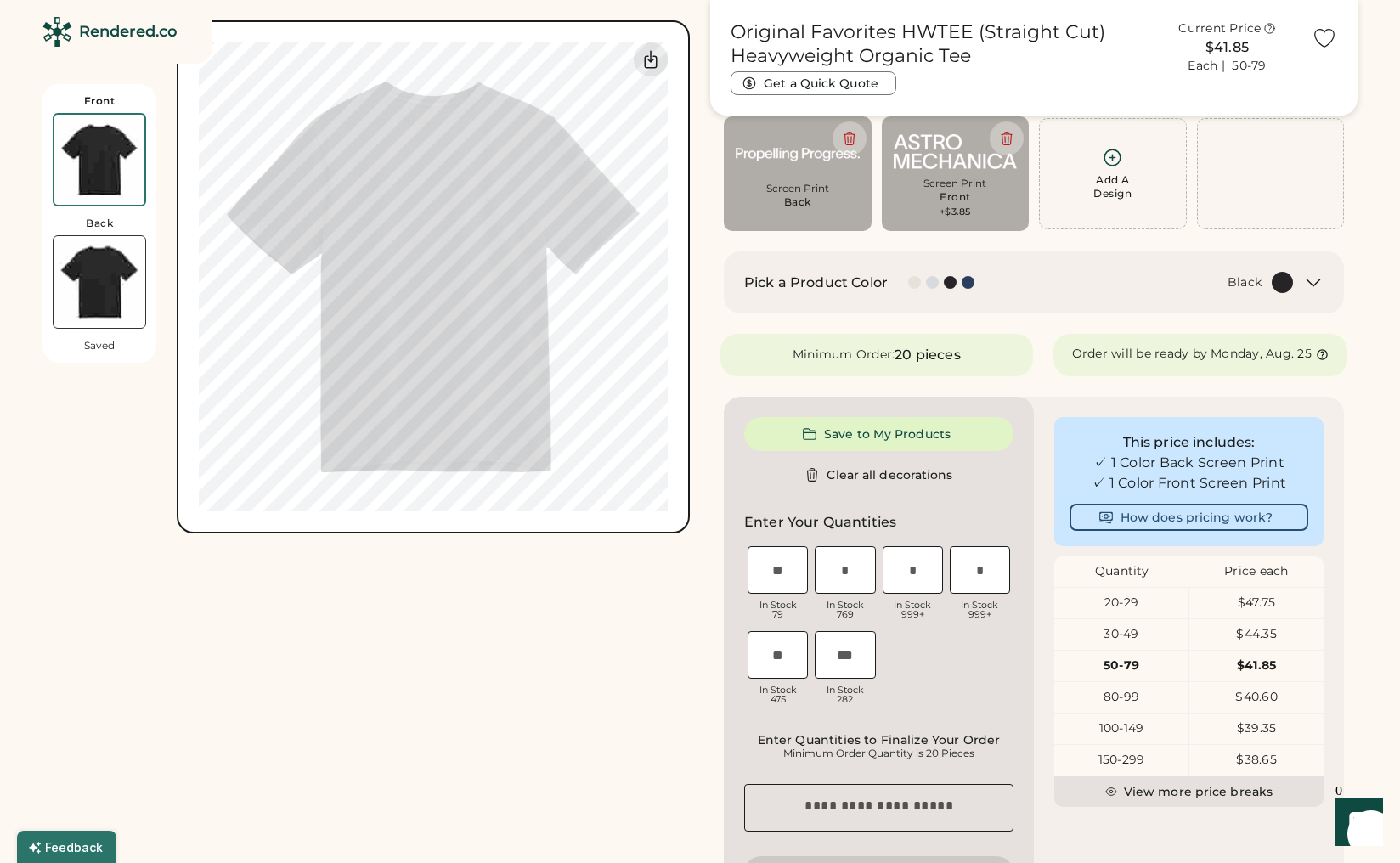 type on "****" 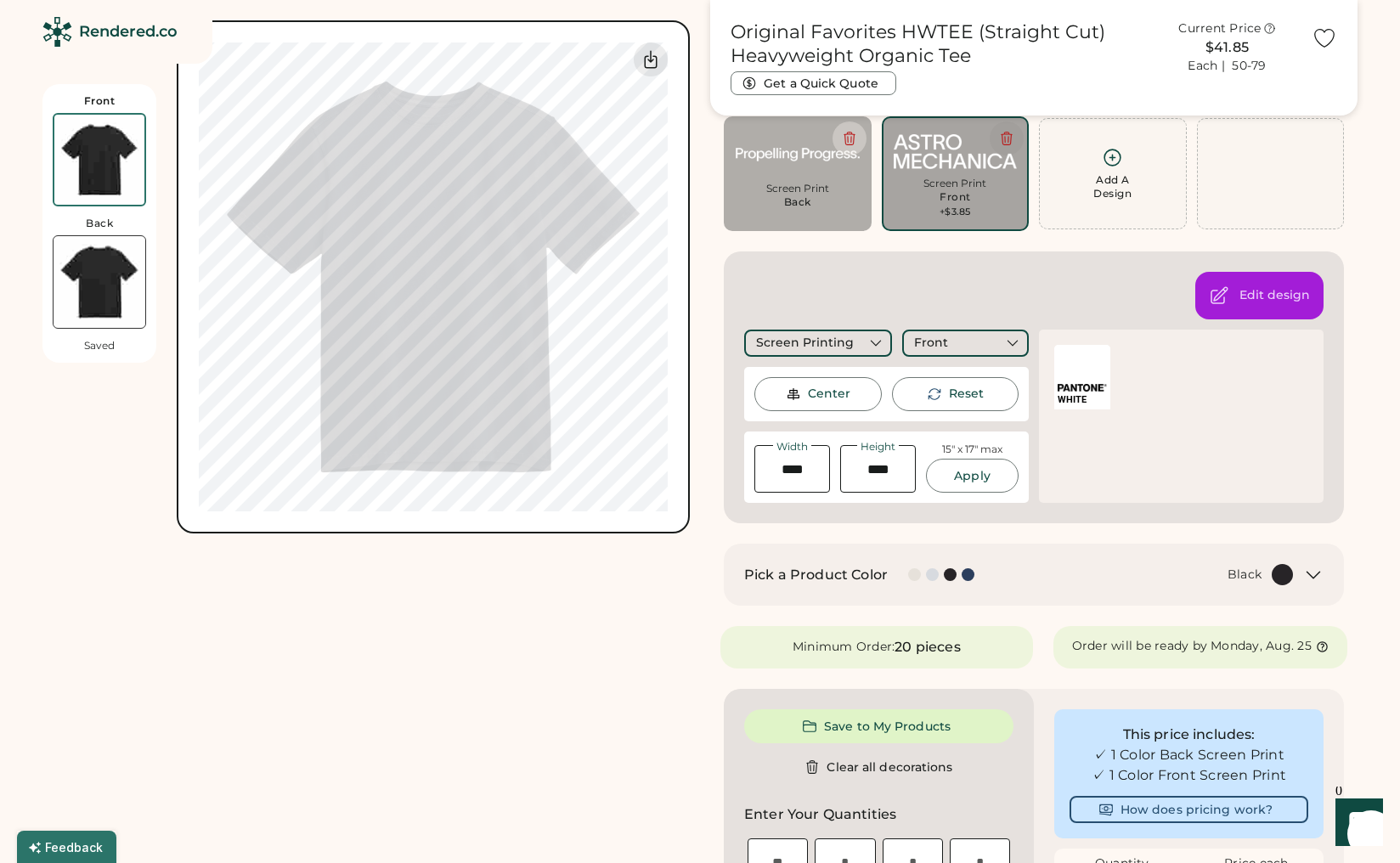 click 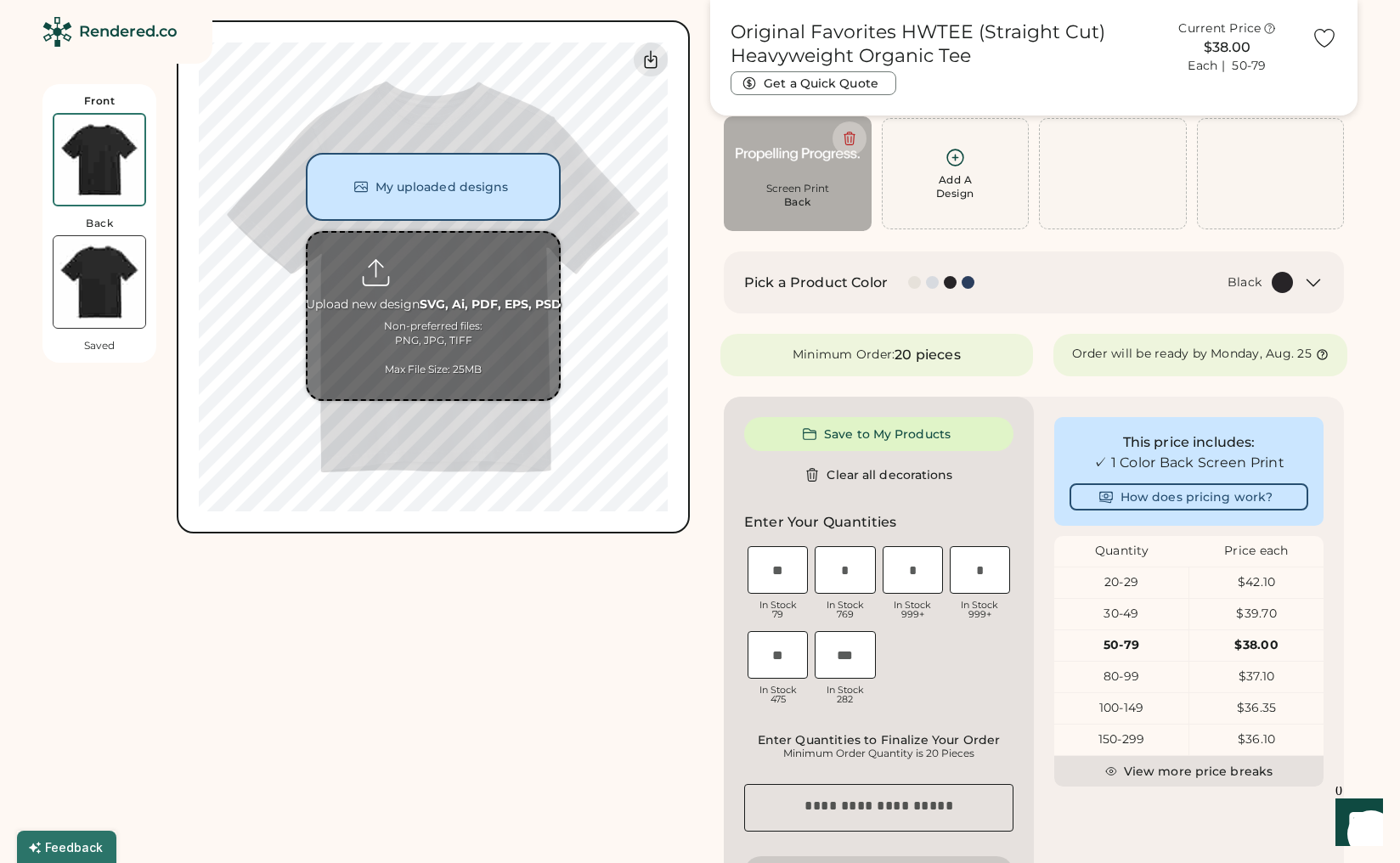 type on "**********" 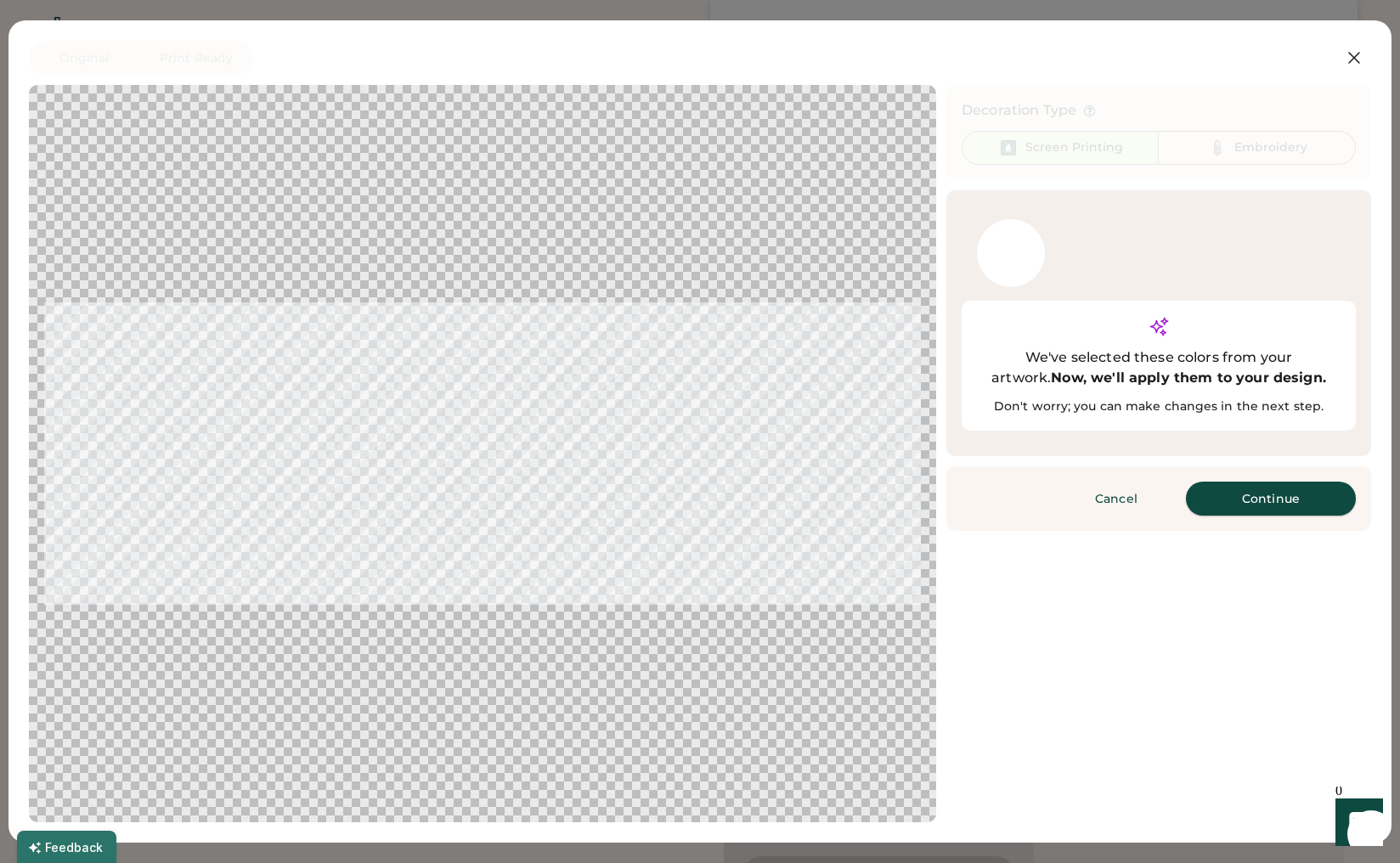 click on "Continue" at bounding box center (1271, 499) 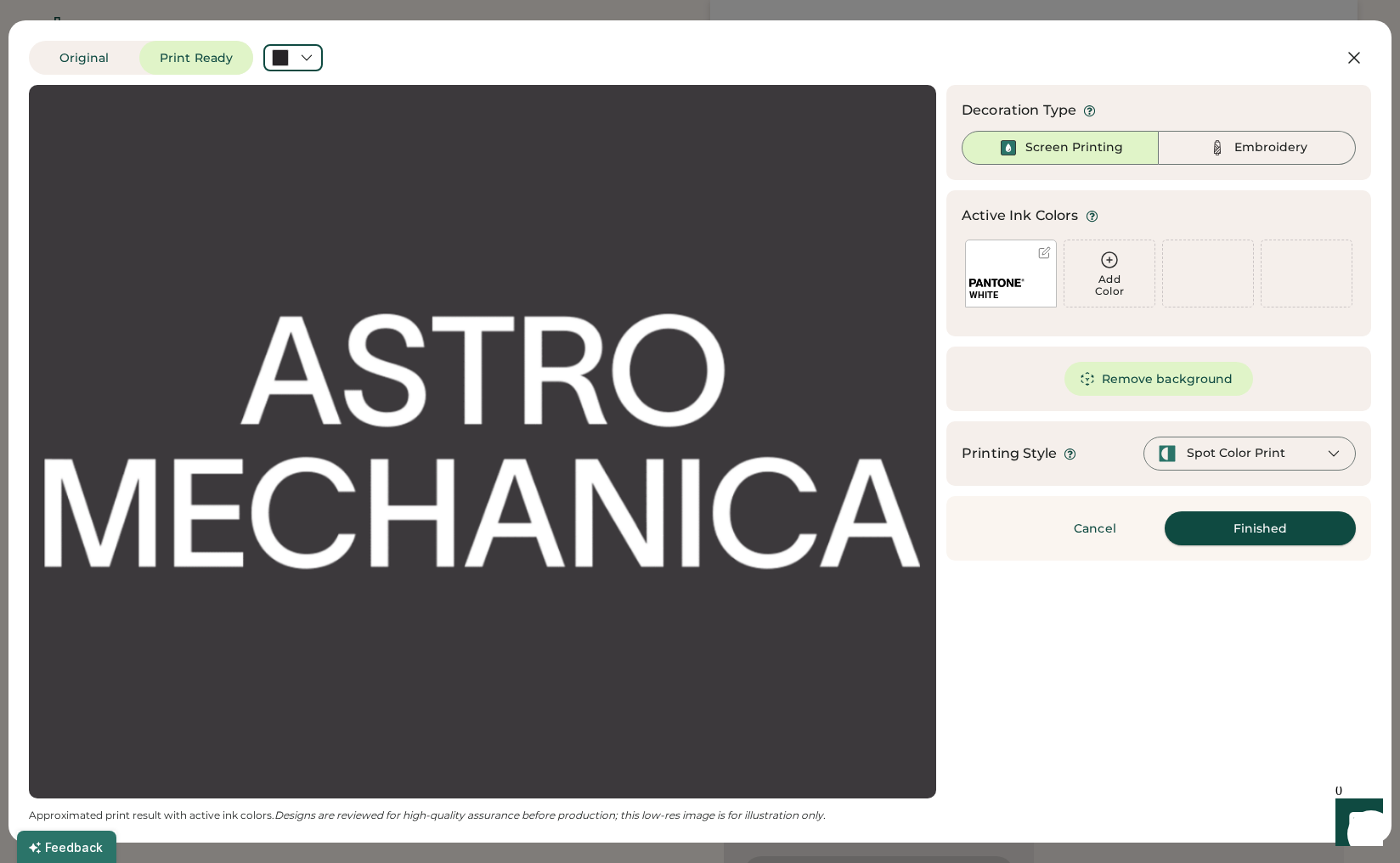click on "Finished" at bounding box center [1260, 528] 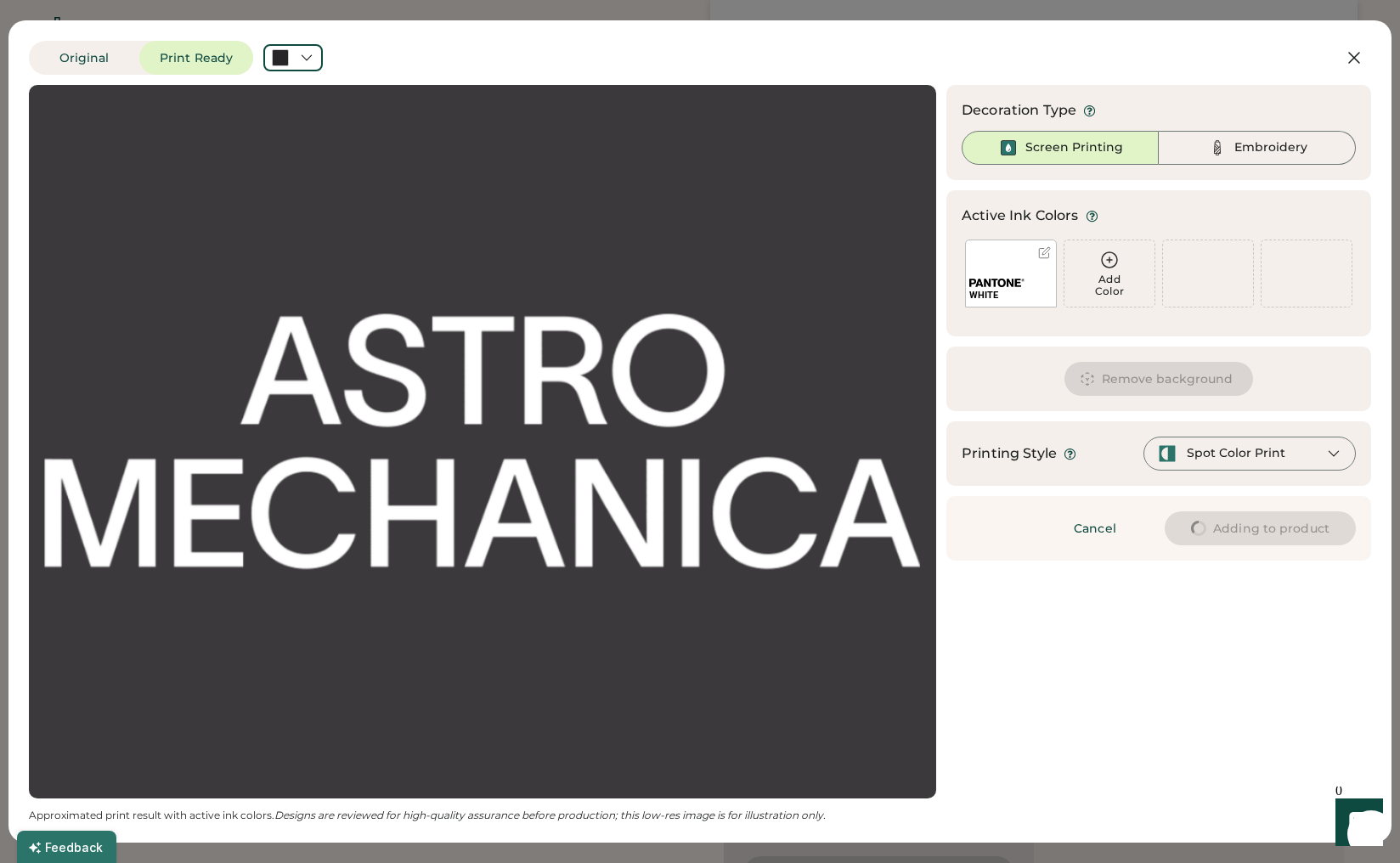 type on "****" 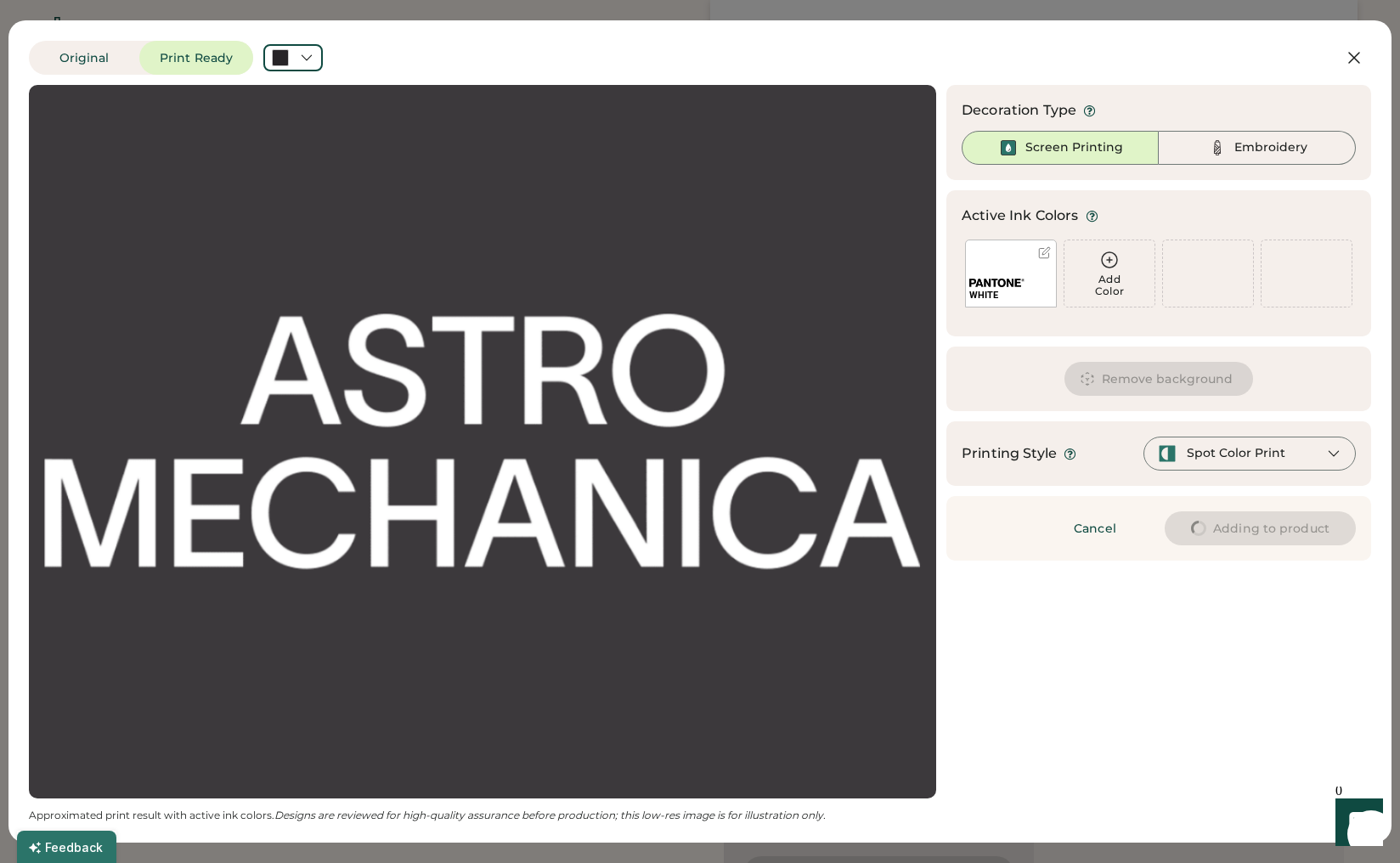 type on "****" 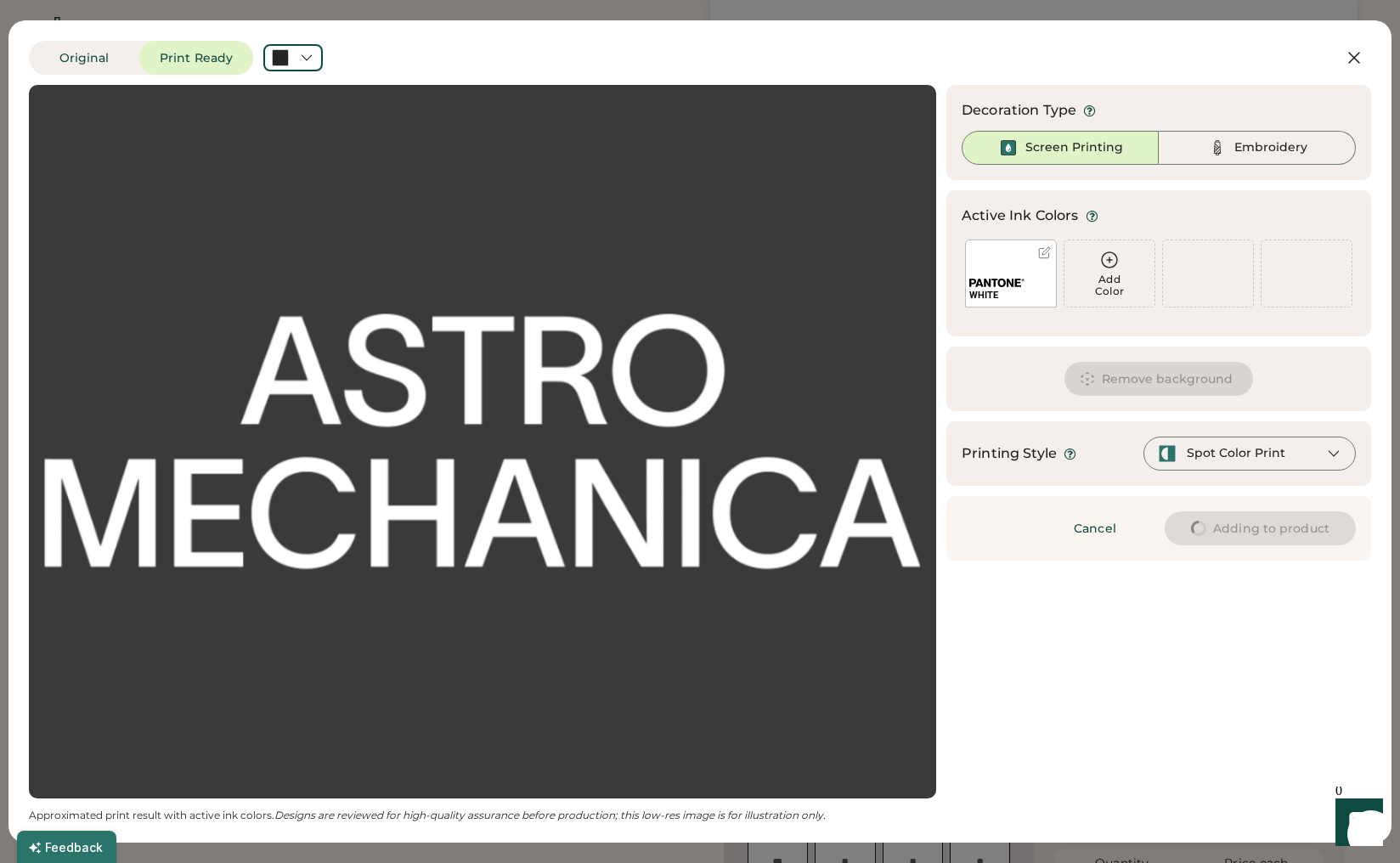 type on "****" 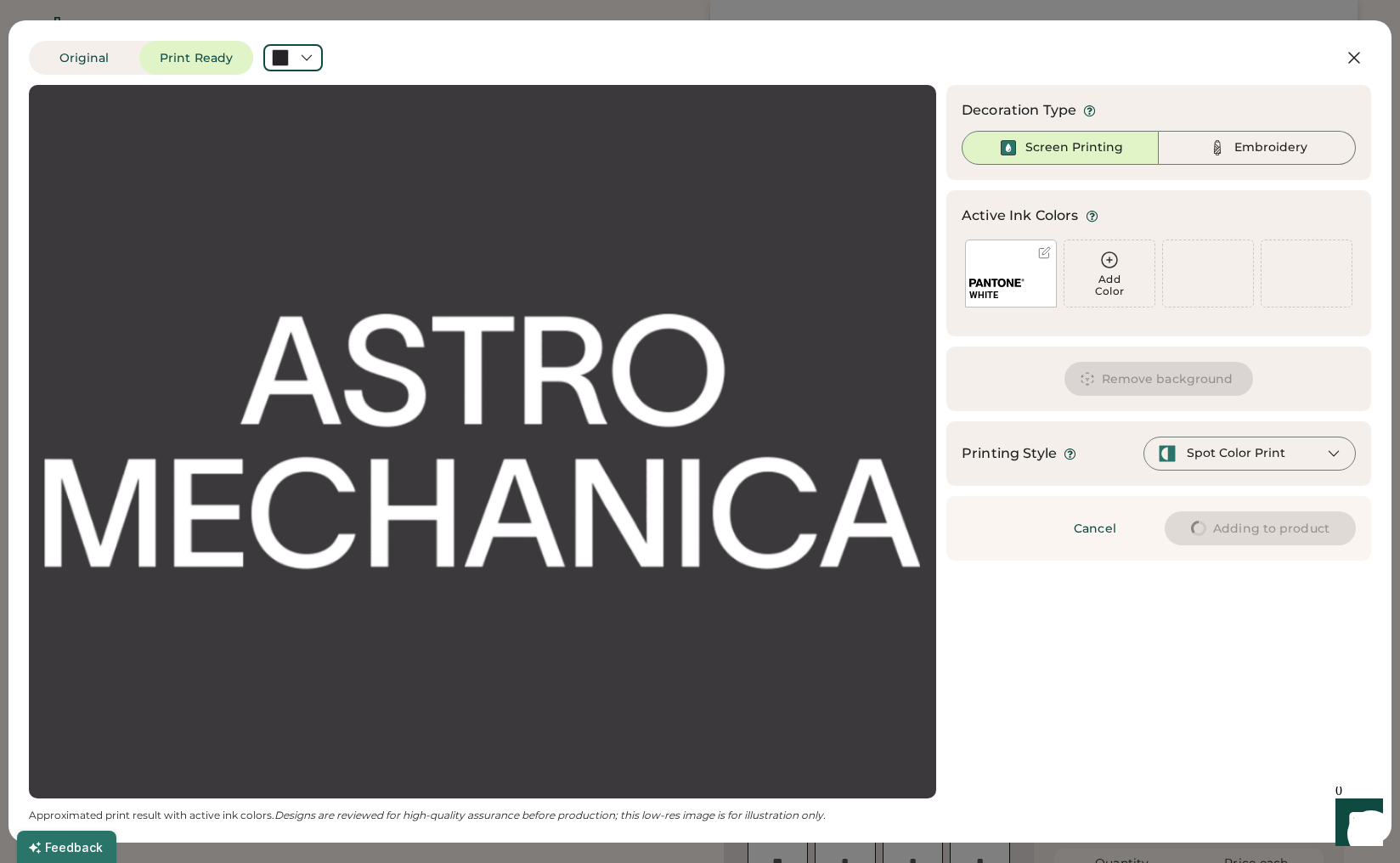 type on "****" 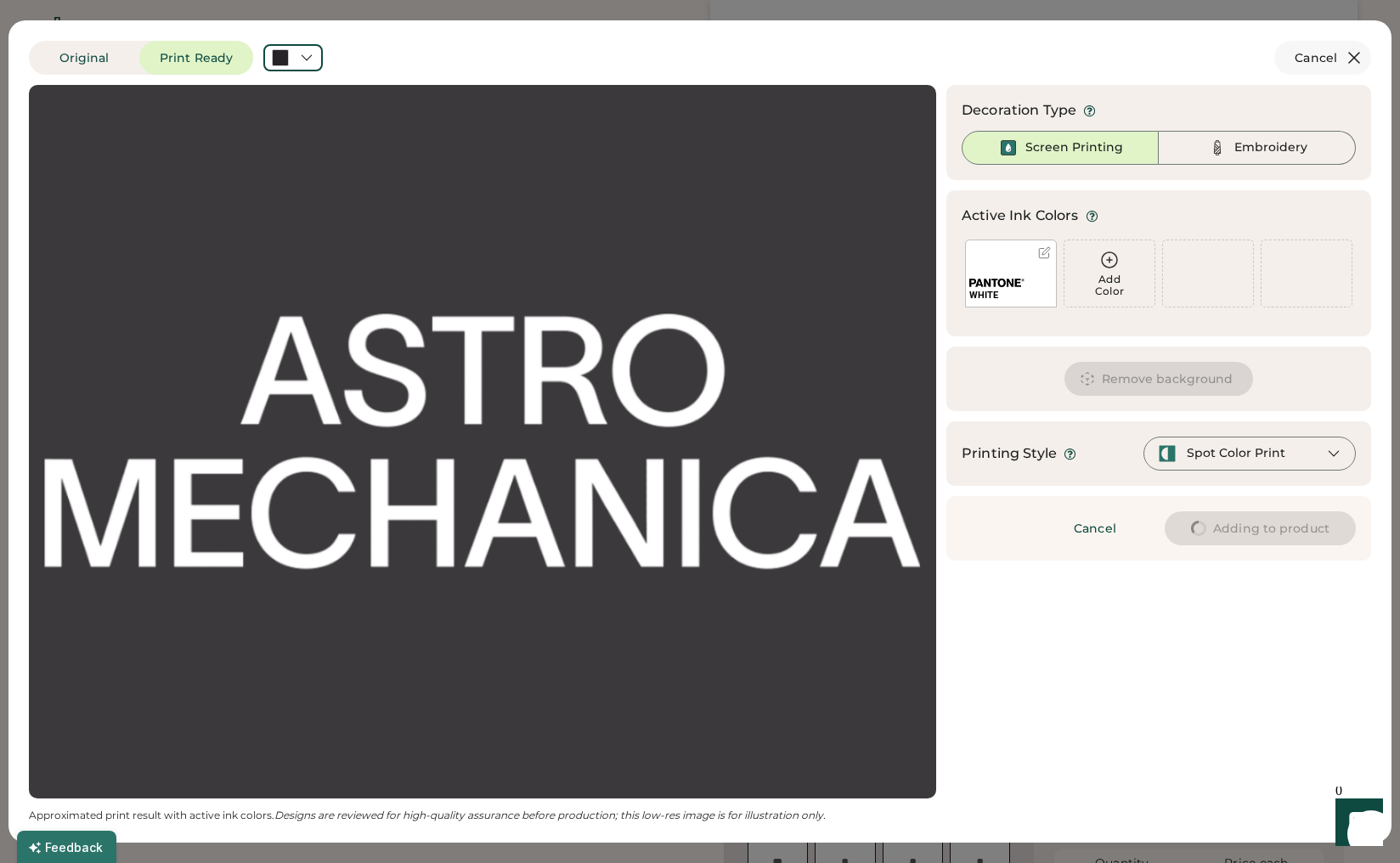 type on "****" 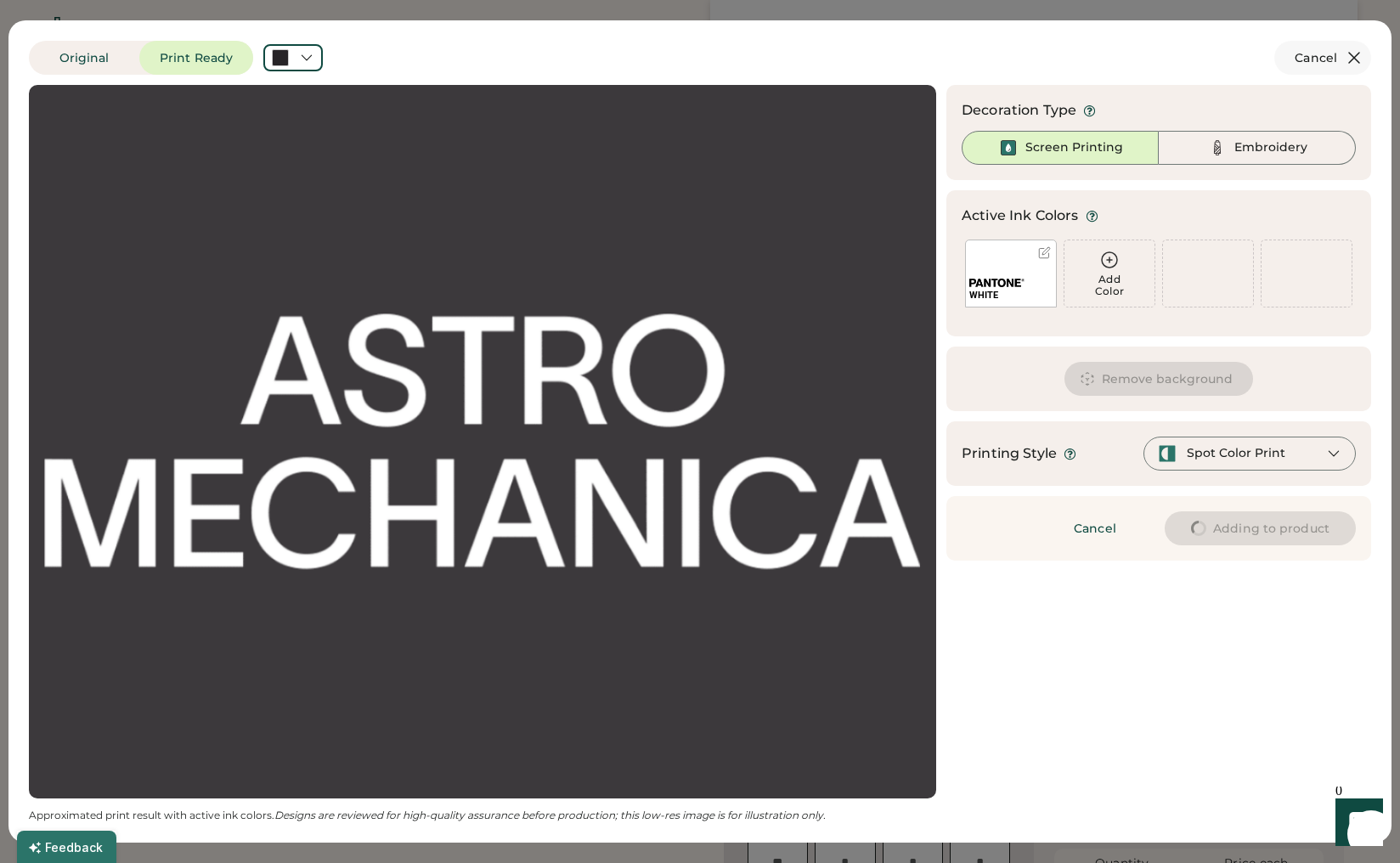 type on "****" 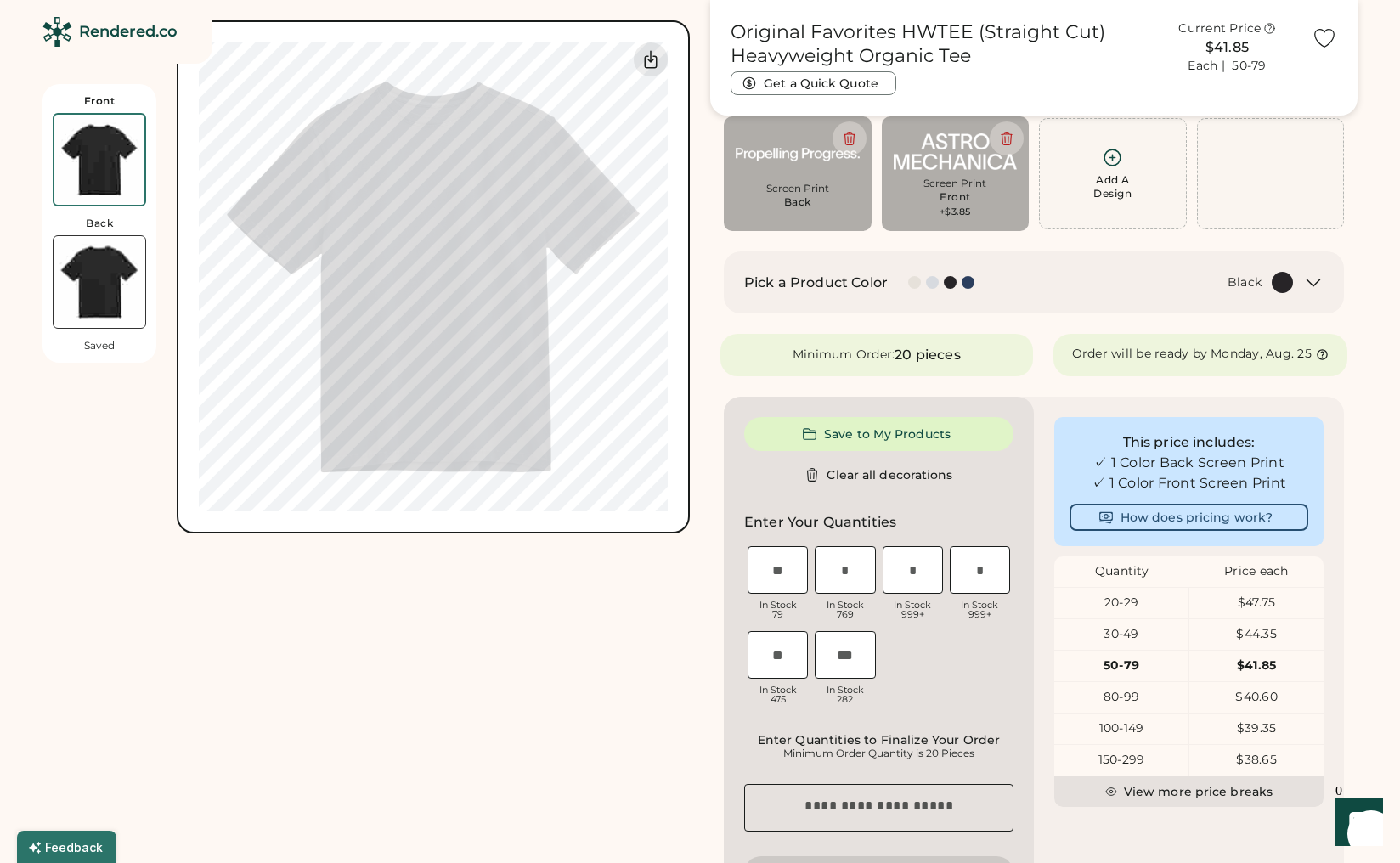 type on "****" 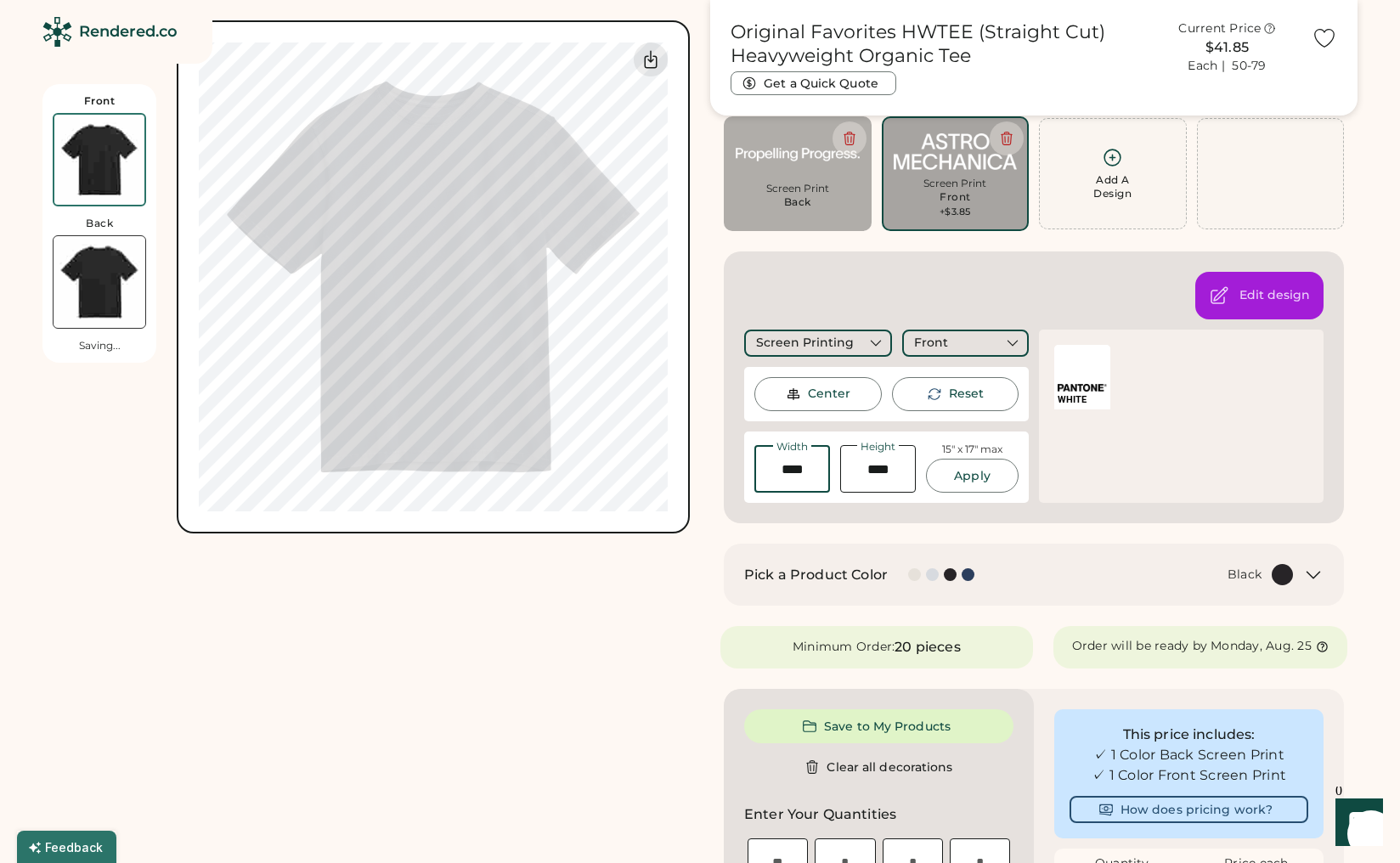 click on "Front Back Saving...    My uploaded designs Upload new design
SVG, Ai, PDF, EPS, PSD Non-preferred files:
PNG, JPG, TIFF Max File Size: 25MB    Guidelines are approximate; our team will confirm the correct placement. 0% 0%    Original Favorites HWTEE (Straight Cut) Heavyweight Organic Tee    Get a Quick Quote Current Price    $41.85 Each |  50-79    Customize This Product    Add A
Design
Screen Print Back       Add A
Design
Screen Print Front +$3.85        Add A
Design    Edit design Screen Printing    Front    Center    Reset Width Height 15" x 17" max Apply WHITE Pick a Product Color Black    Minimum Order:  20 pieces Order will be ready by Monday, Aug. 25        Save to My Products    Clear all decorations Enter Your Quantities XS In Stock
79 S In Stock
769 M In Stock
999+ L In Stock
999+ XL In Stock
475 2XL In Stock
282 Enter Quantities to Finalize Your Order Minimum Order Quantity is 20 Pieces Special instructions Add to cart This price includes:    How does pricing work?" at bounding box center (700, 835) 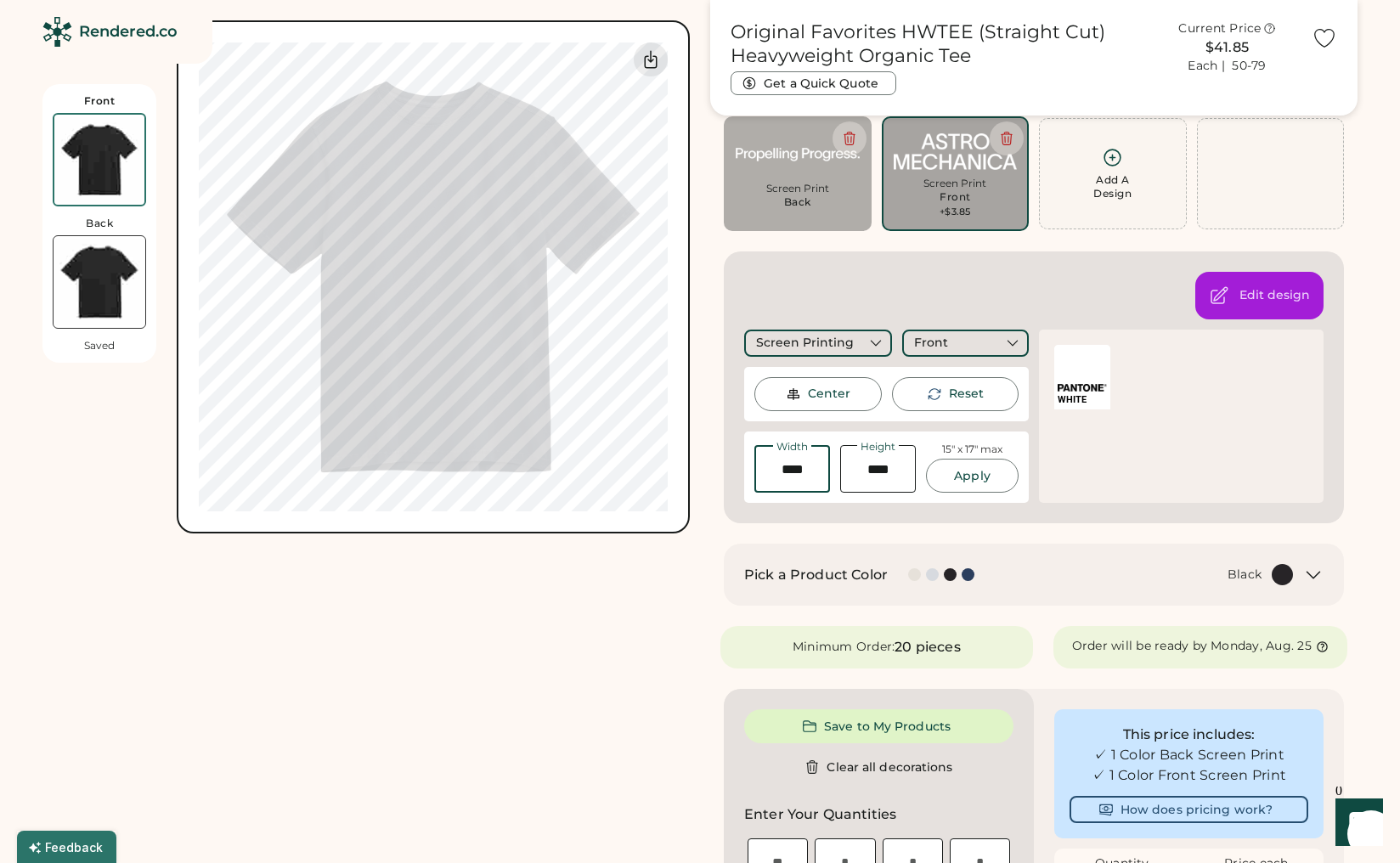 type on "****" 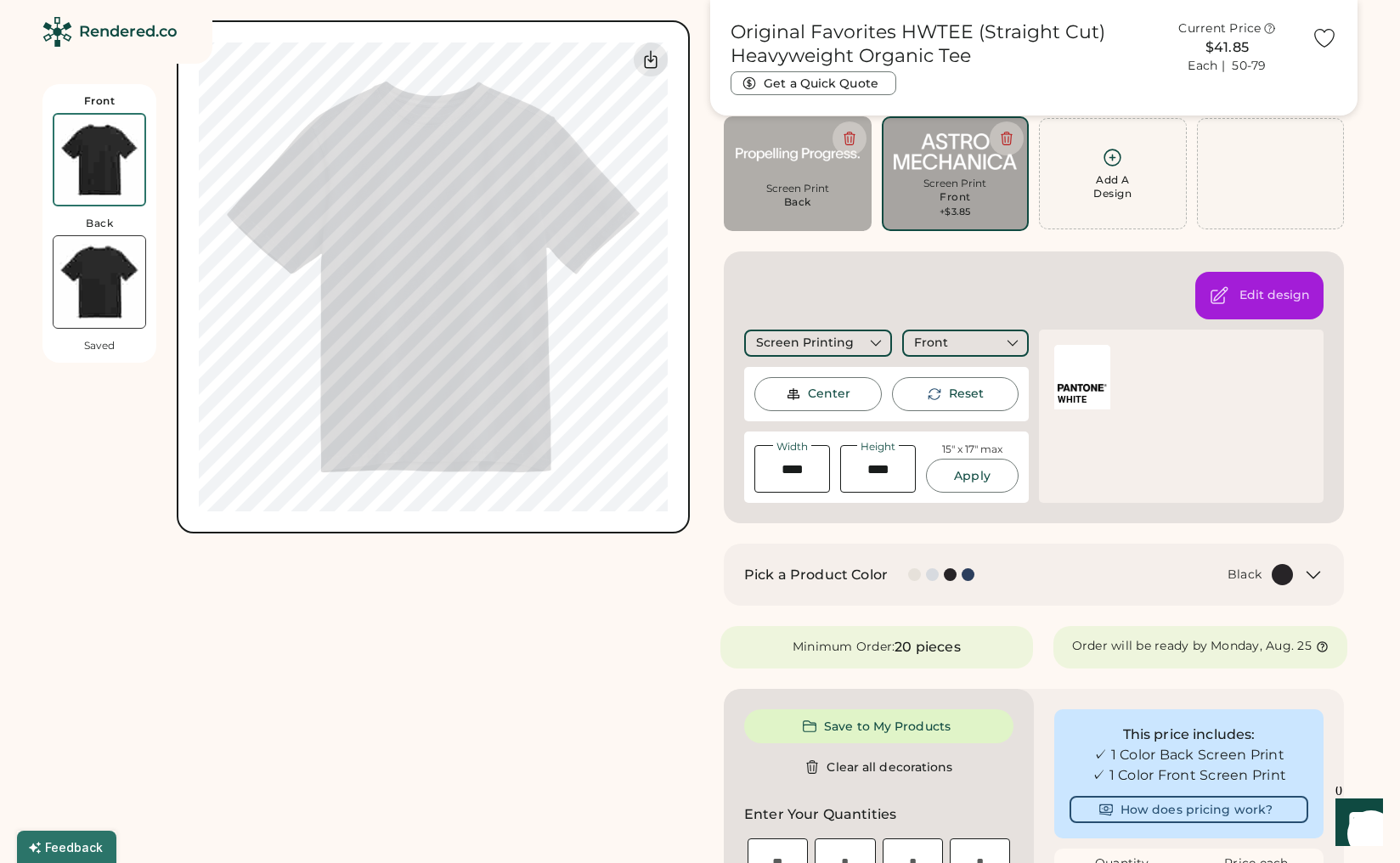 drag, startPoint x: 533, startPoint y: 757, endPoint x: 508, endPoint y: 737, distance: 32.01562 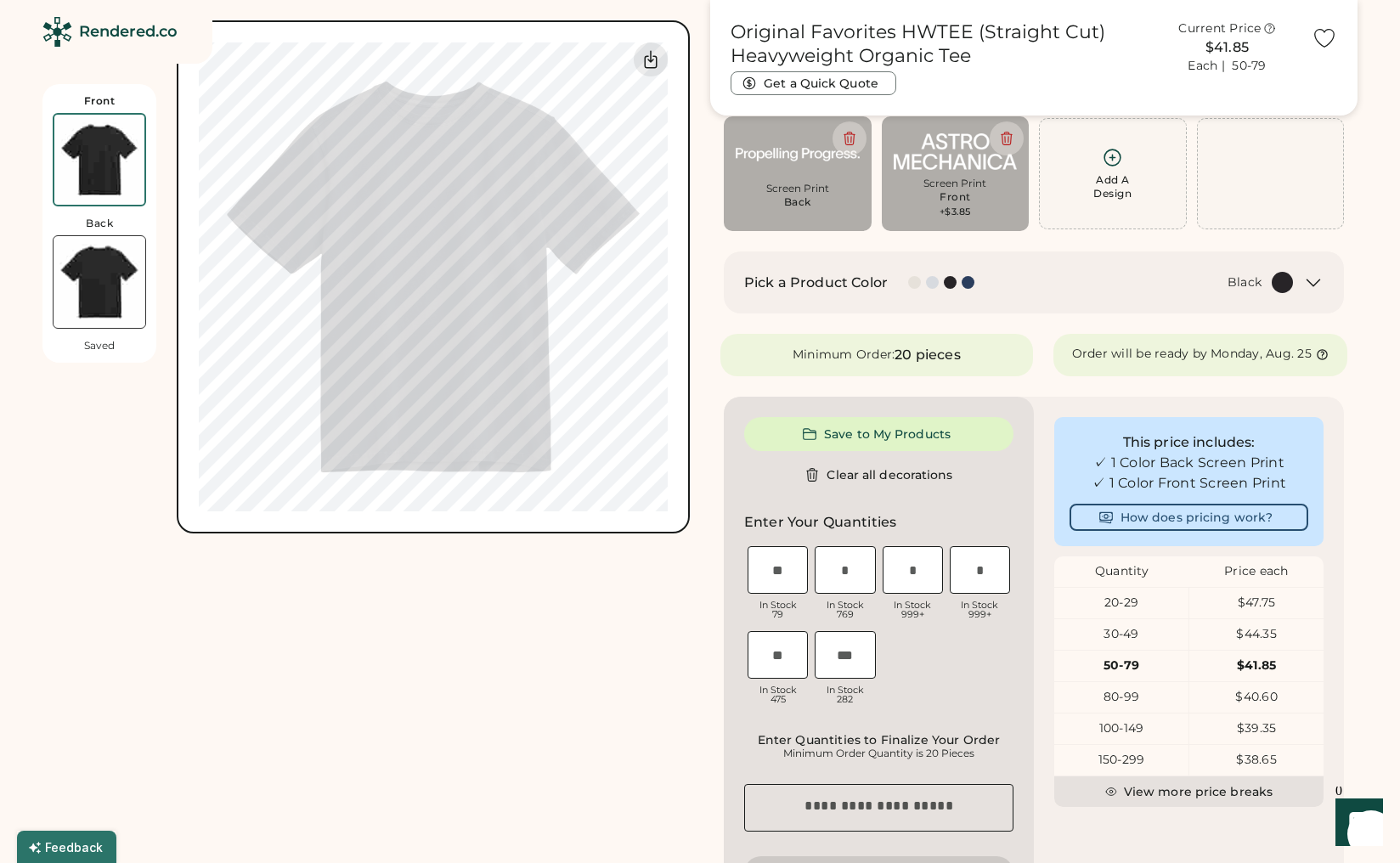 type on "****" 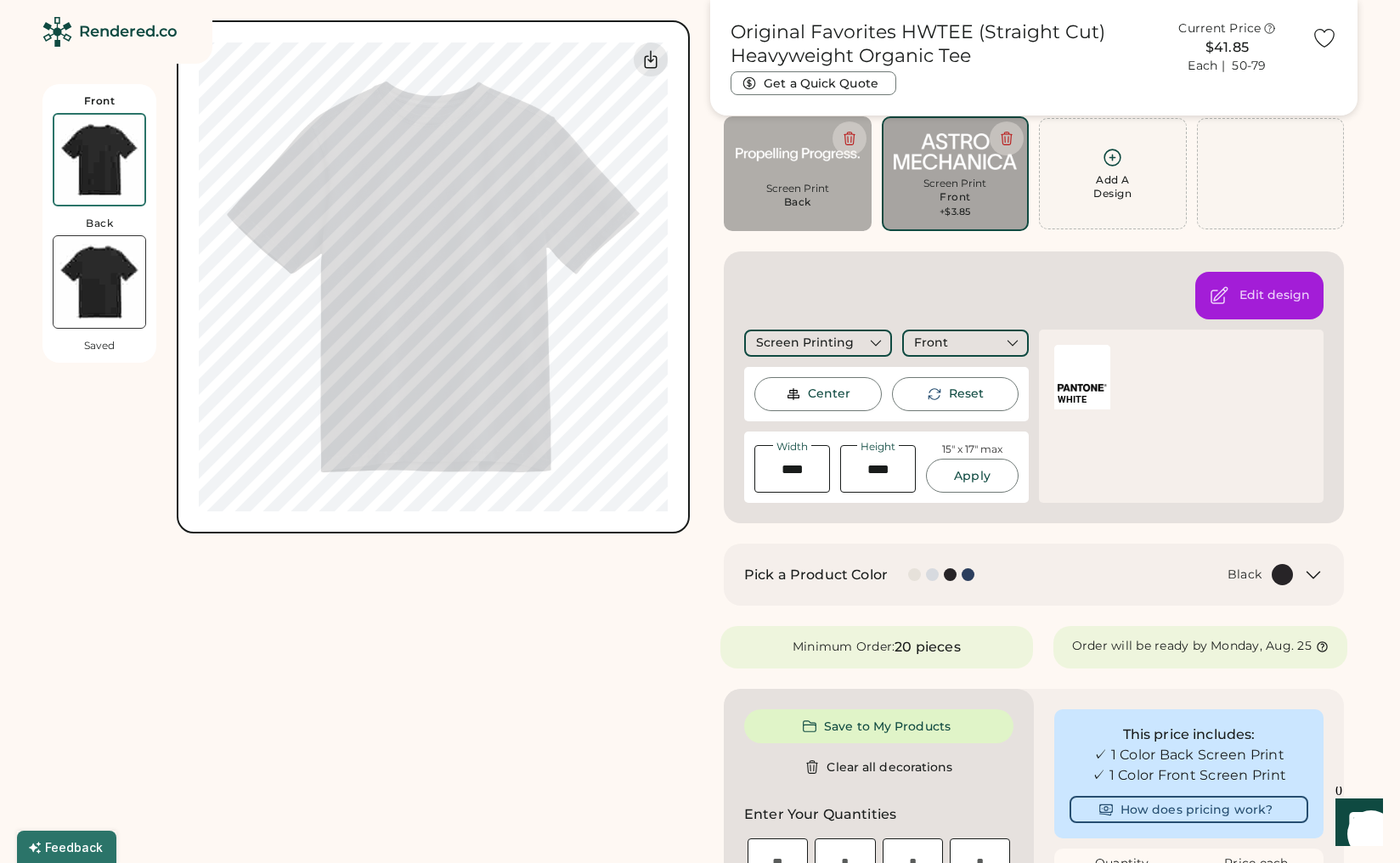 click on "Front Back Saved    My uploaded designs Upload new design
SVG, Ai, PDF, EPS, PSD Non-preferred files:
PNG, JPG, TIFF Max File Size: 25MB    Guidelines are approximate; our team will confirm the correct placement. 0% 0%" at bounding box center [366, 835] 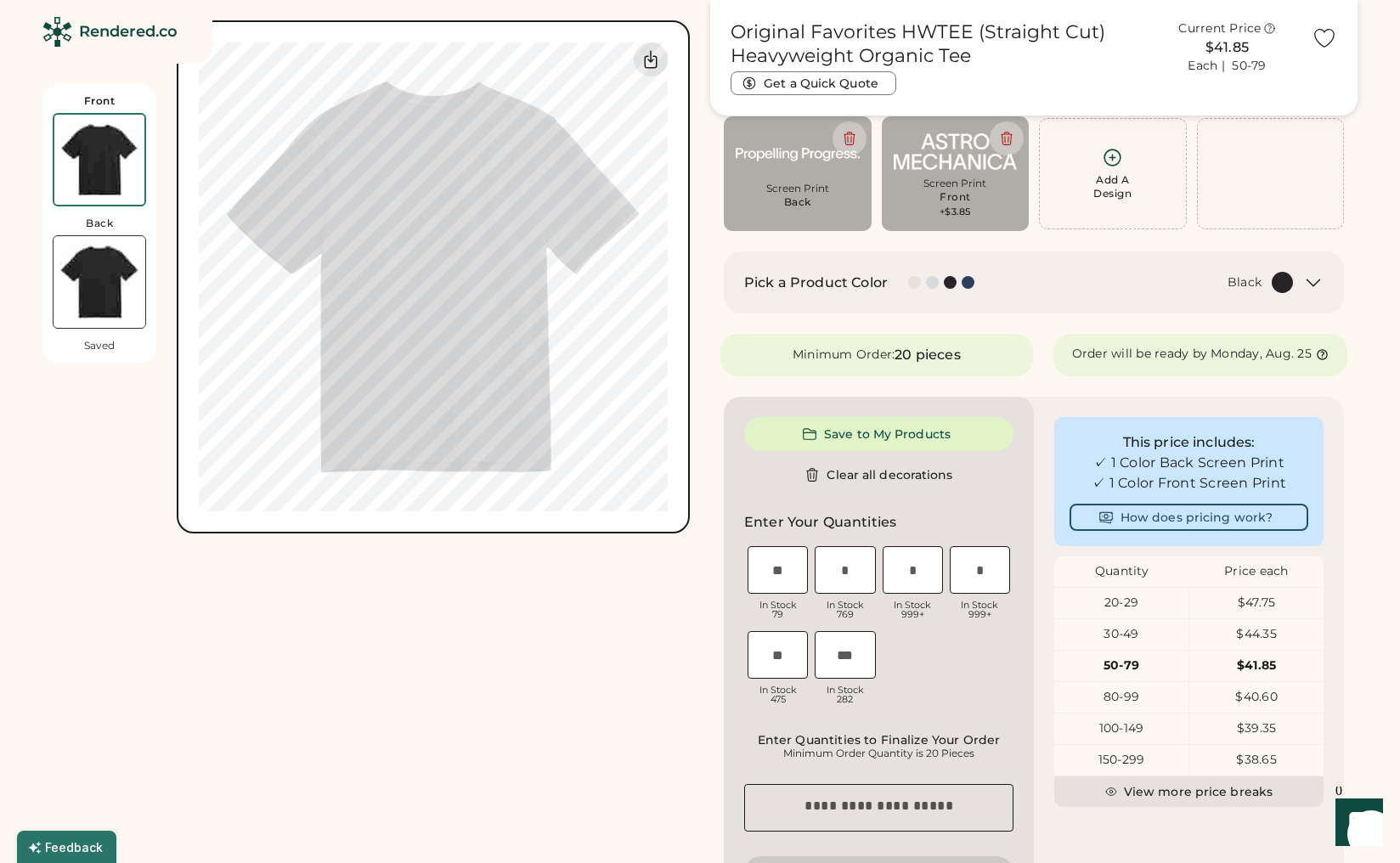 click at bounding box center [99, 282] 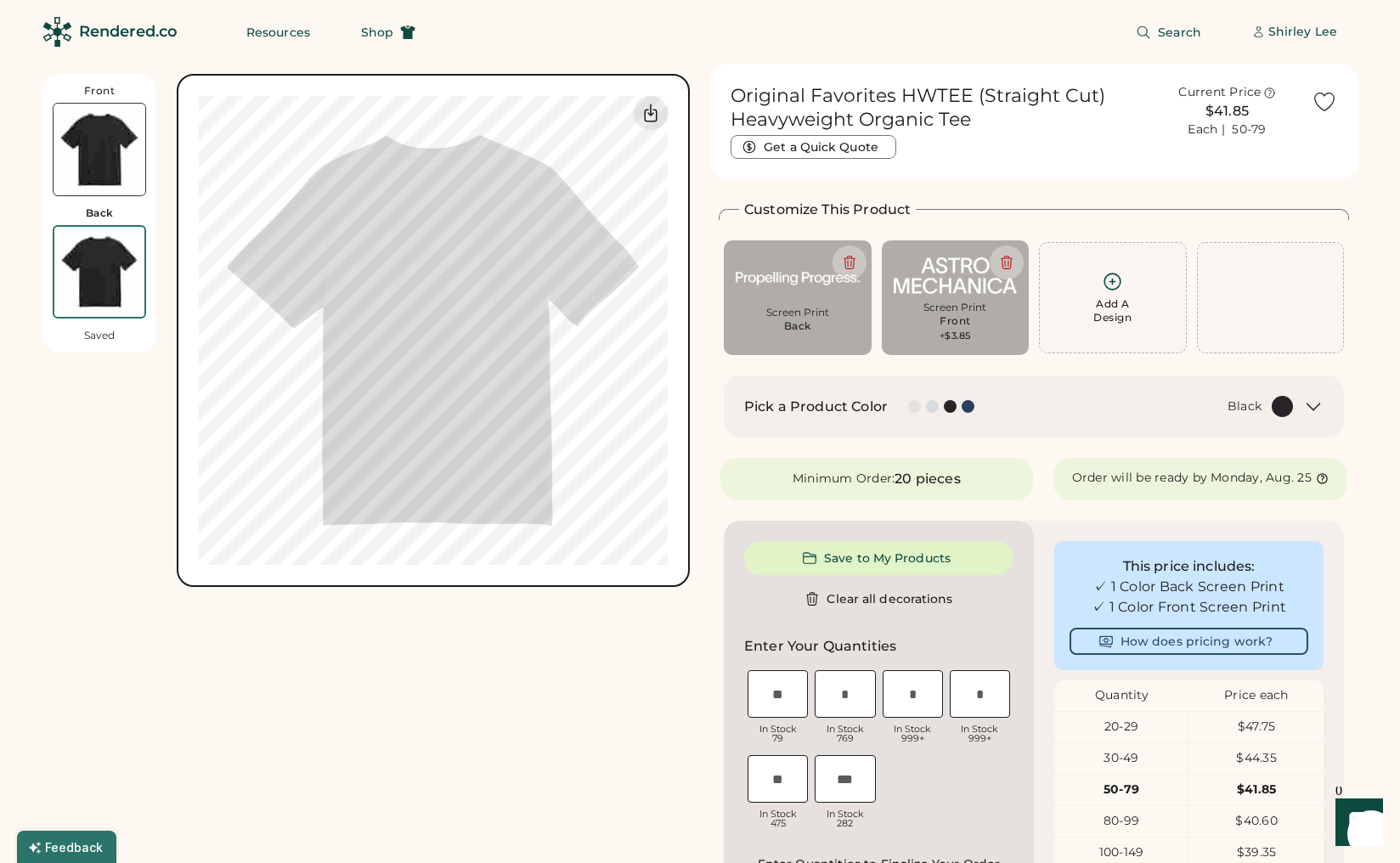 click at bounding box center [99, 149] 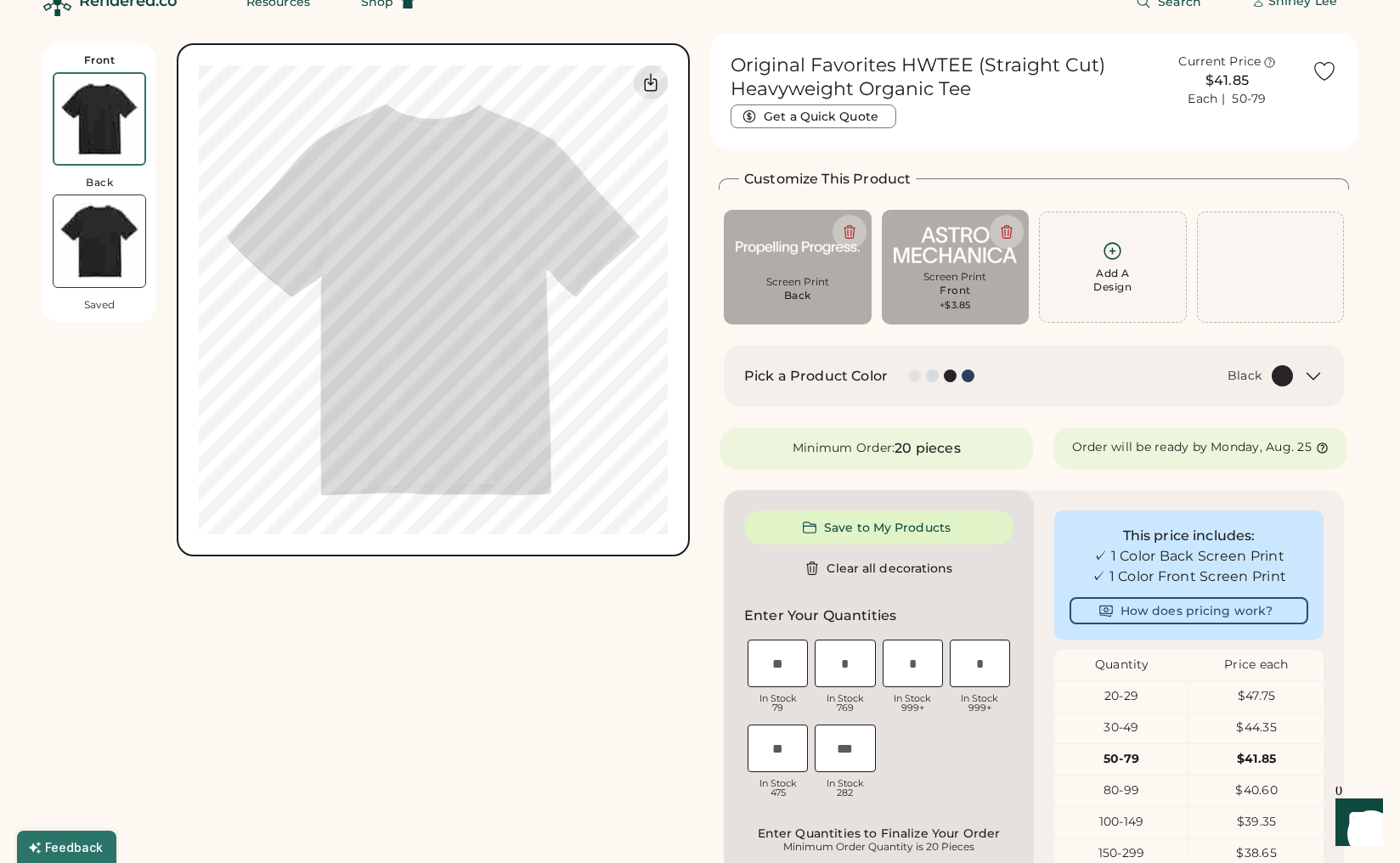 scroll, scrollTop: 74, scrollLeft: 0, axis: vertical 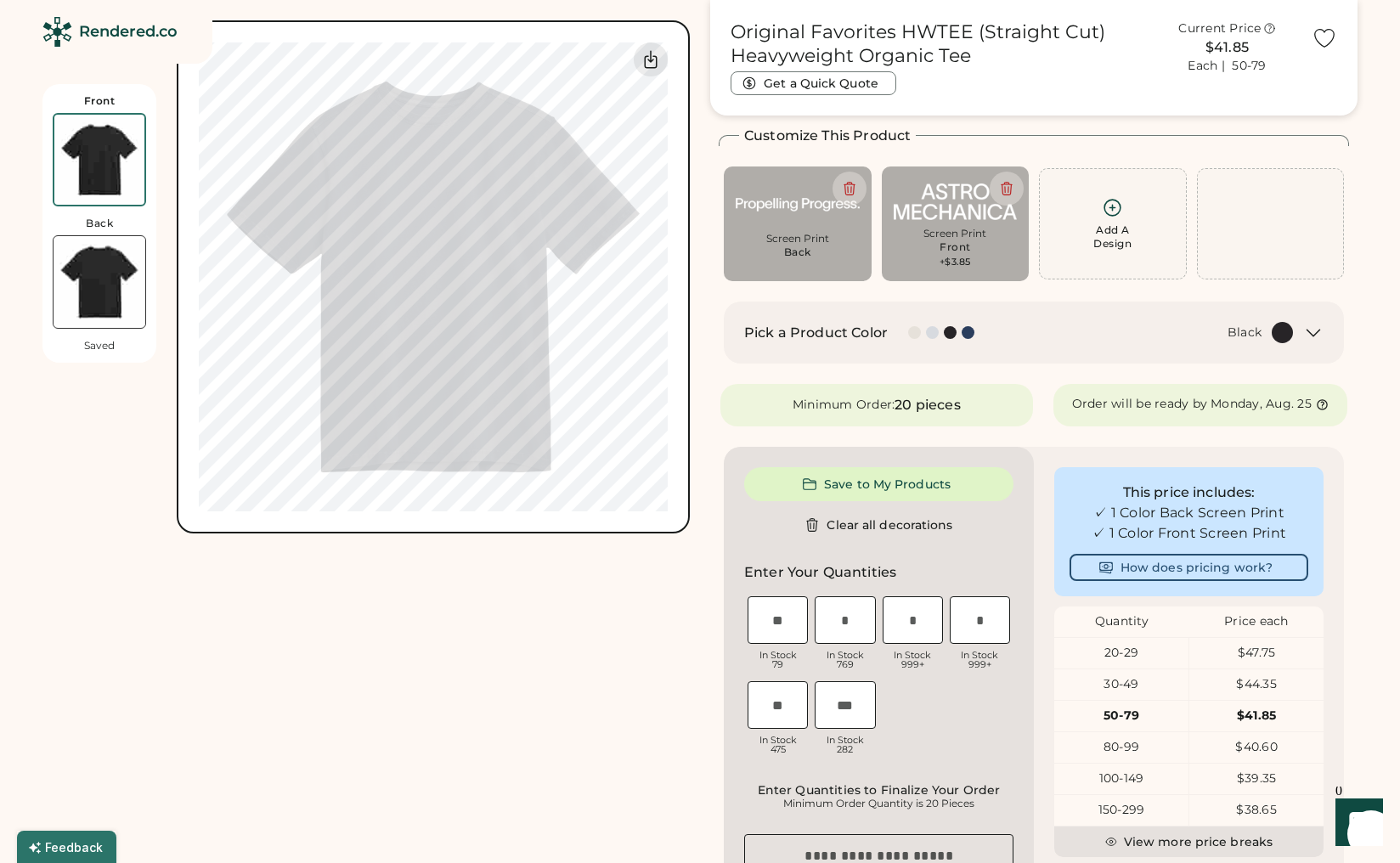 click at bounding box center (99, 282) 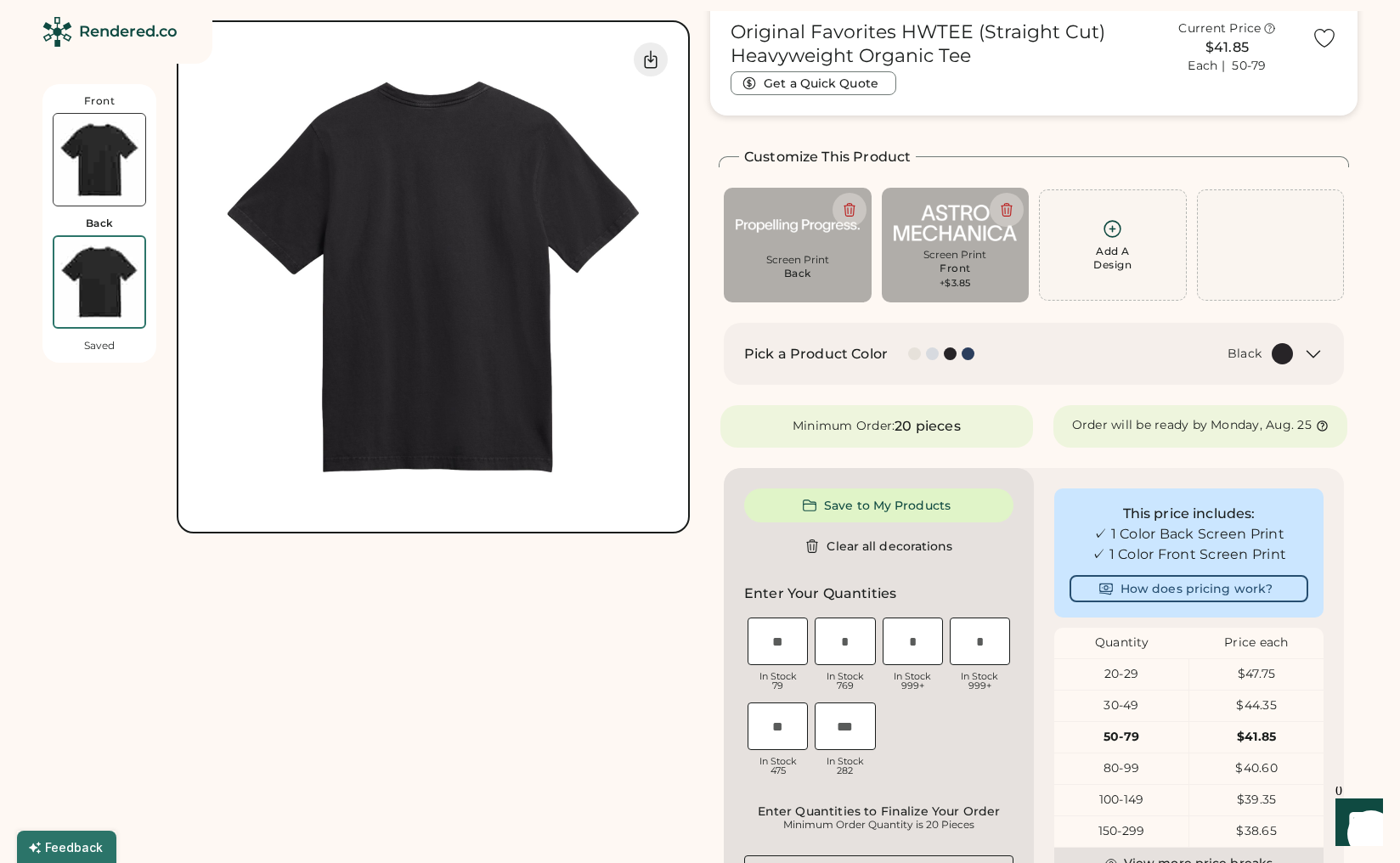 scroll, scrollTop: 0, scrollLeft: 0, axis: both 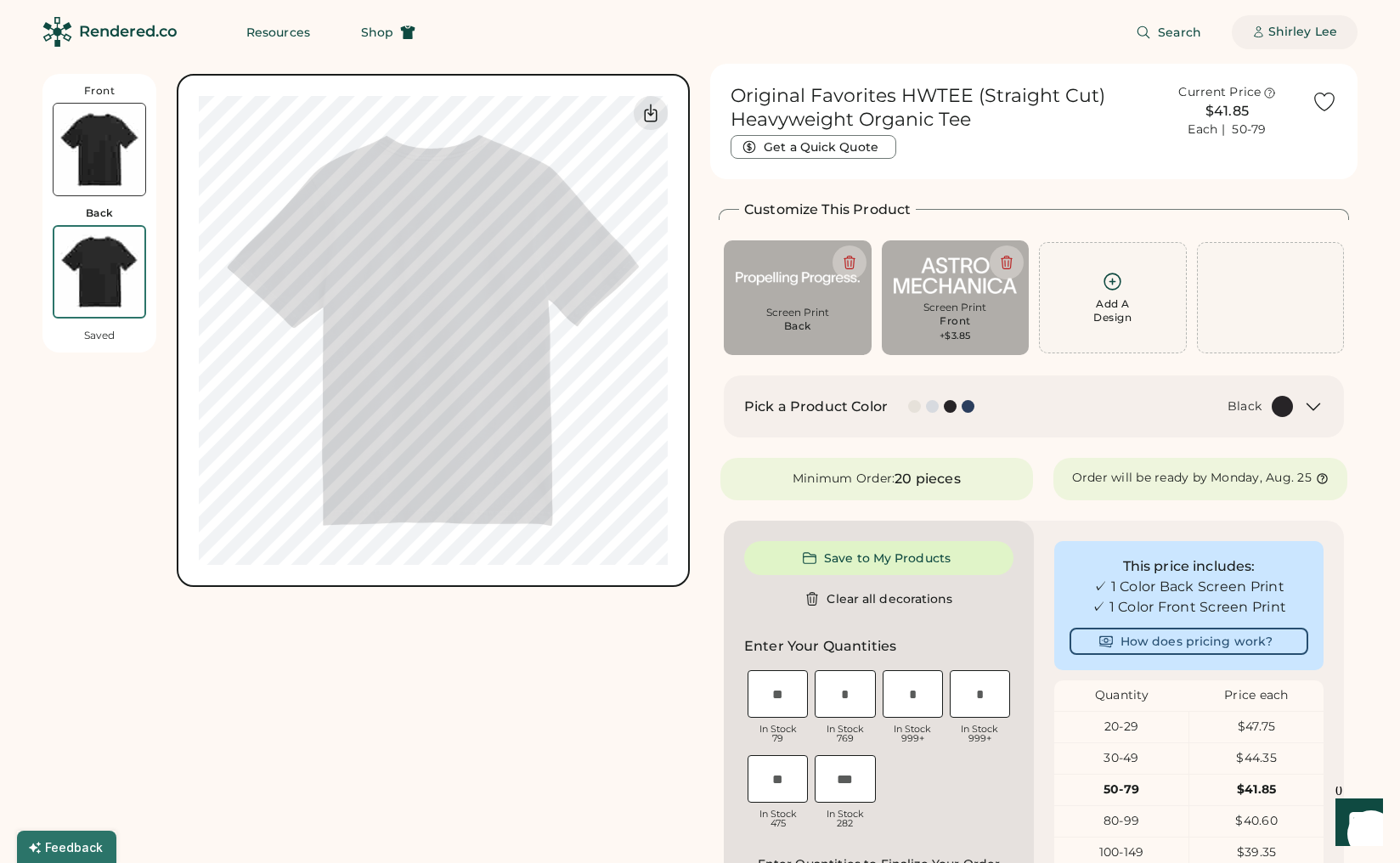 click on "Shirley Lee" at bounding box center [1302, 32] 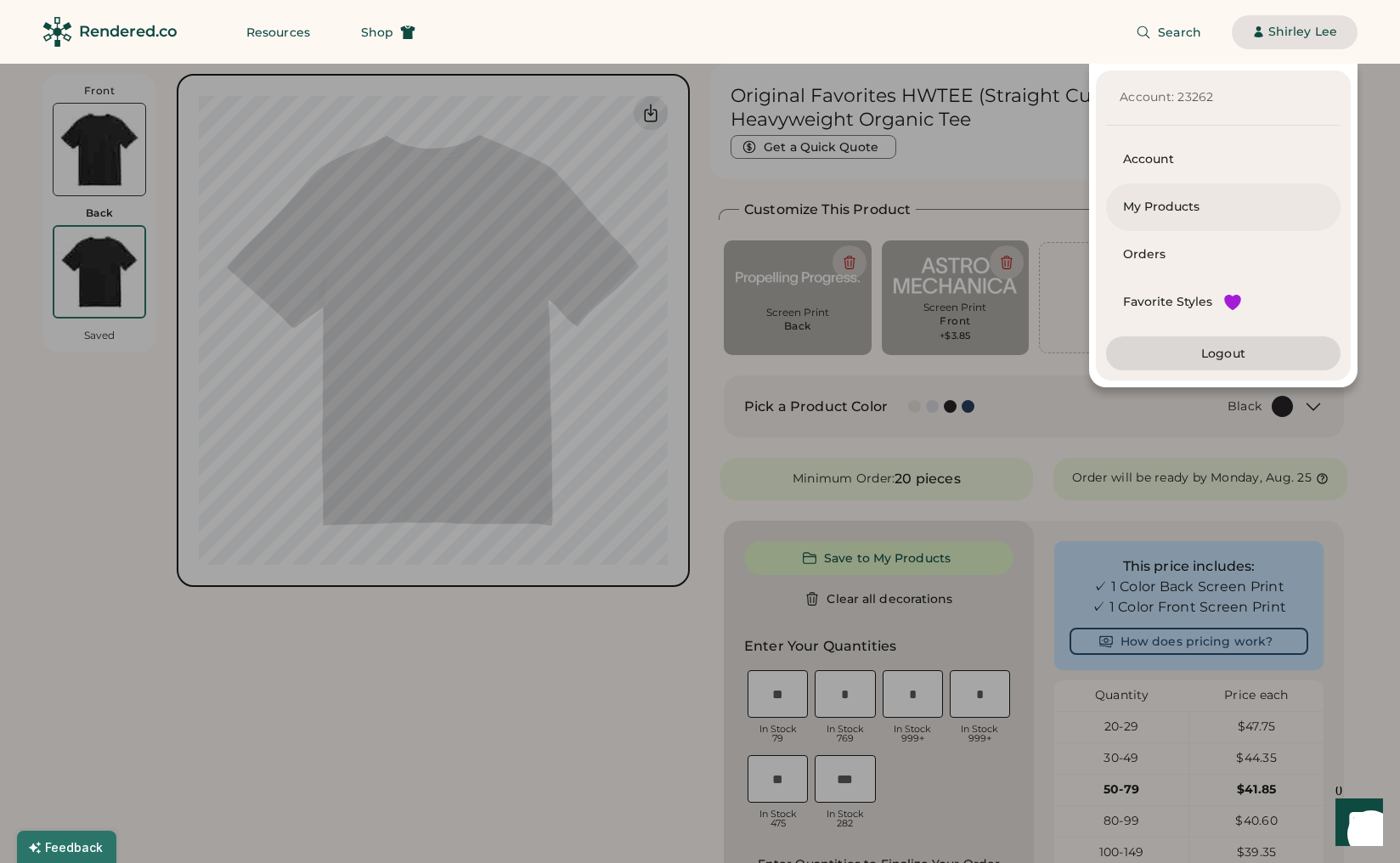 click on "My Products" at bounding box center (1223, 207) 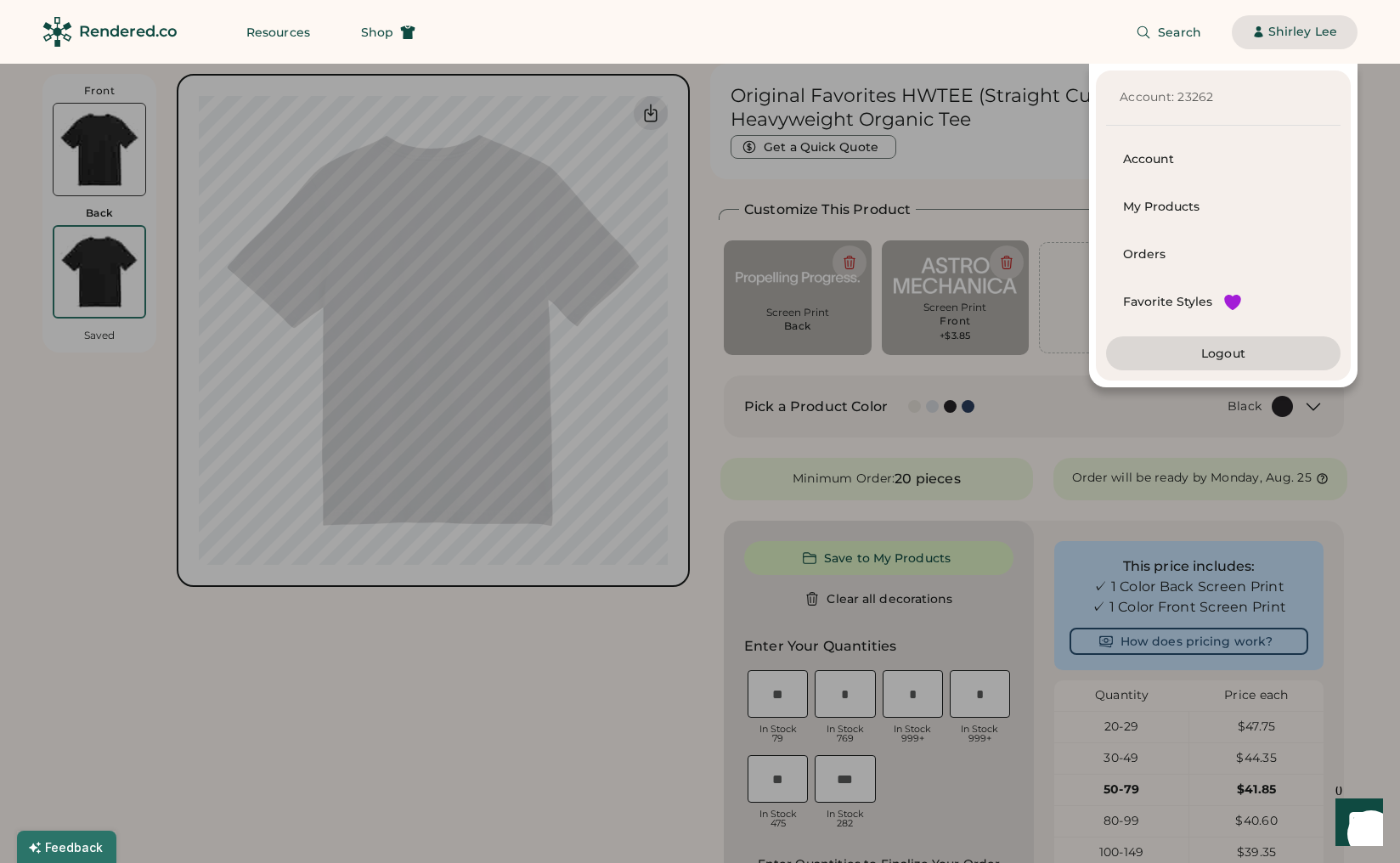click on "Account: 23262" at bounding box center [1223, 98] 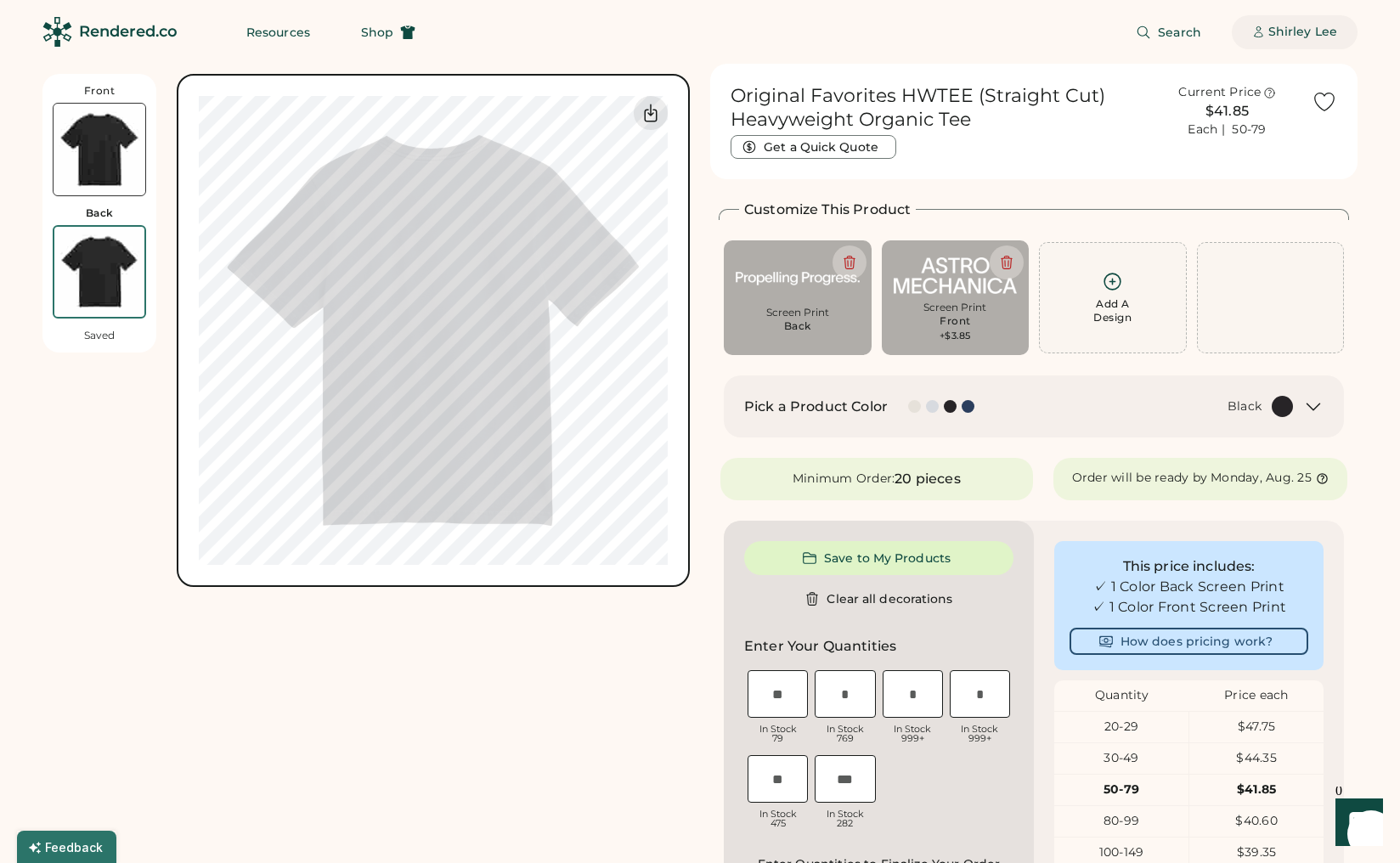 click on "Shirley Lee" at bounding box center (1302, 32) 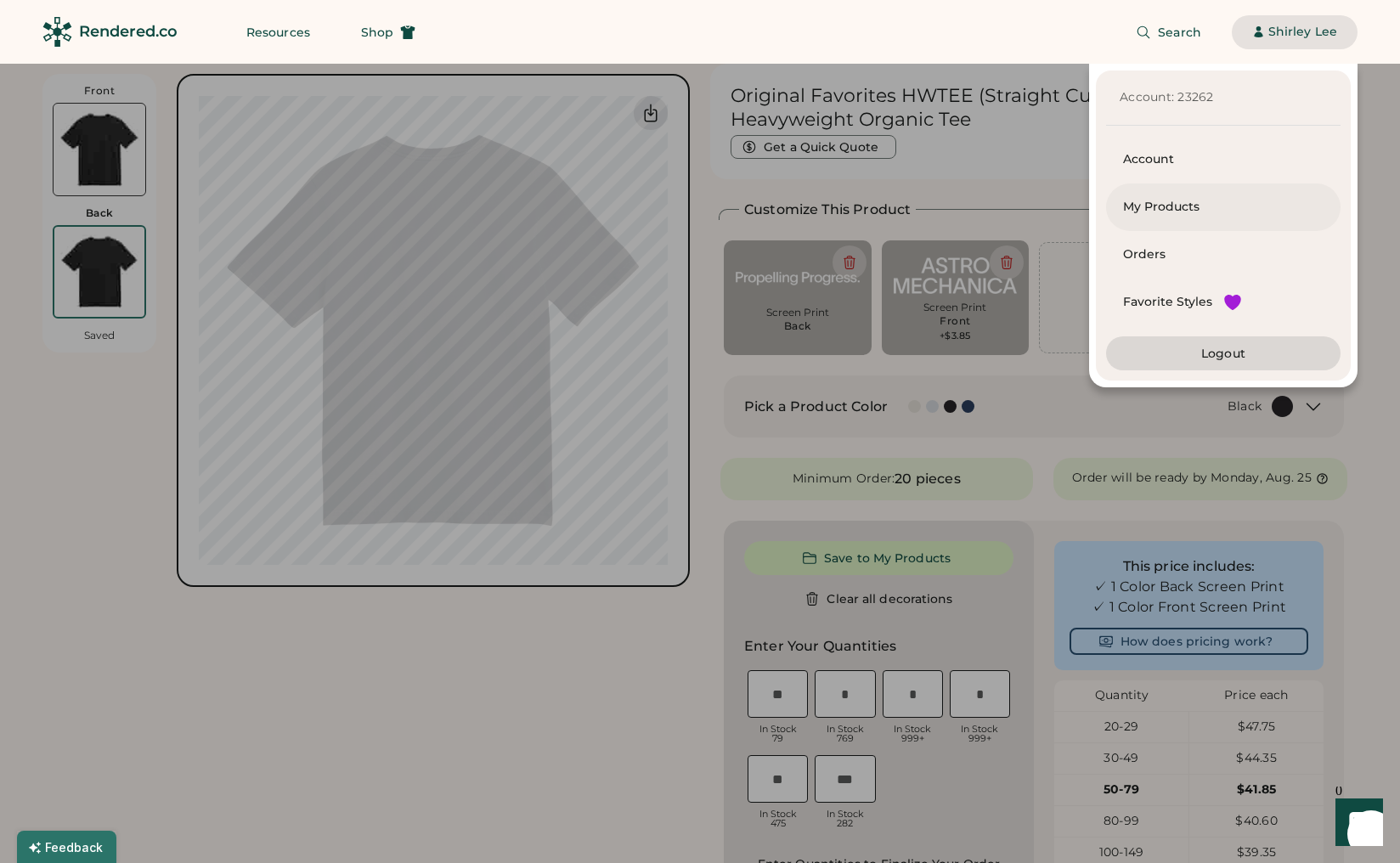 click on "My Products" at bounding box center [1223, 207] 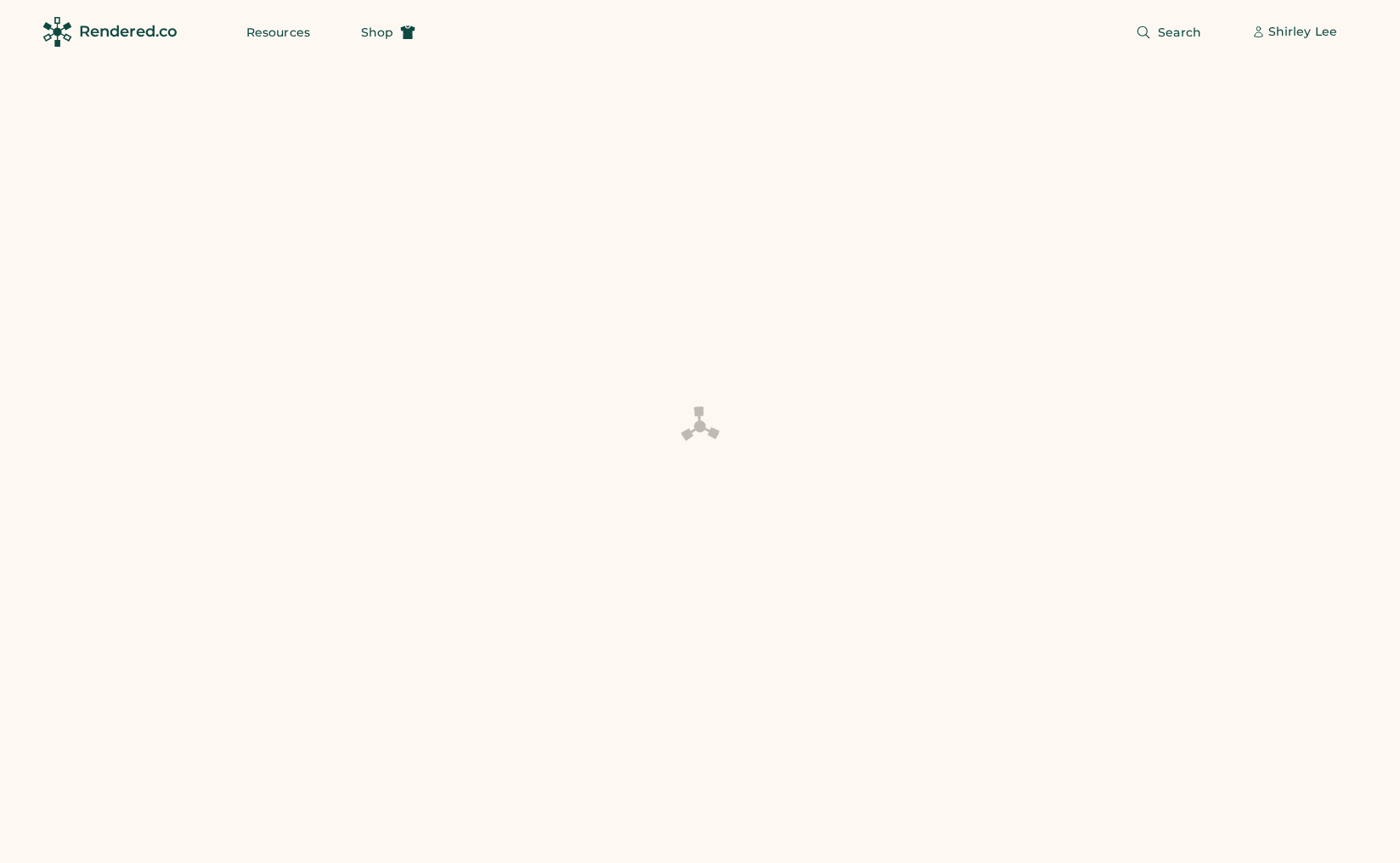 scroll, scrollTop: 0, scrollLeft: 0, axis: both 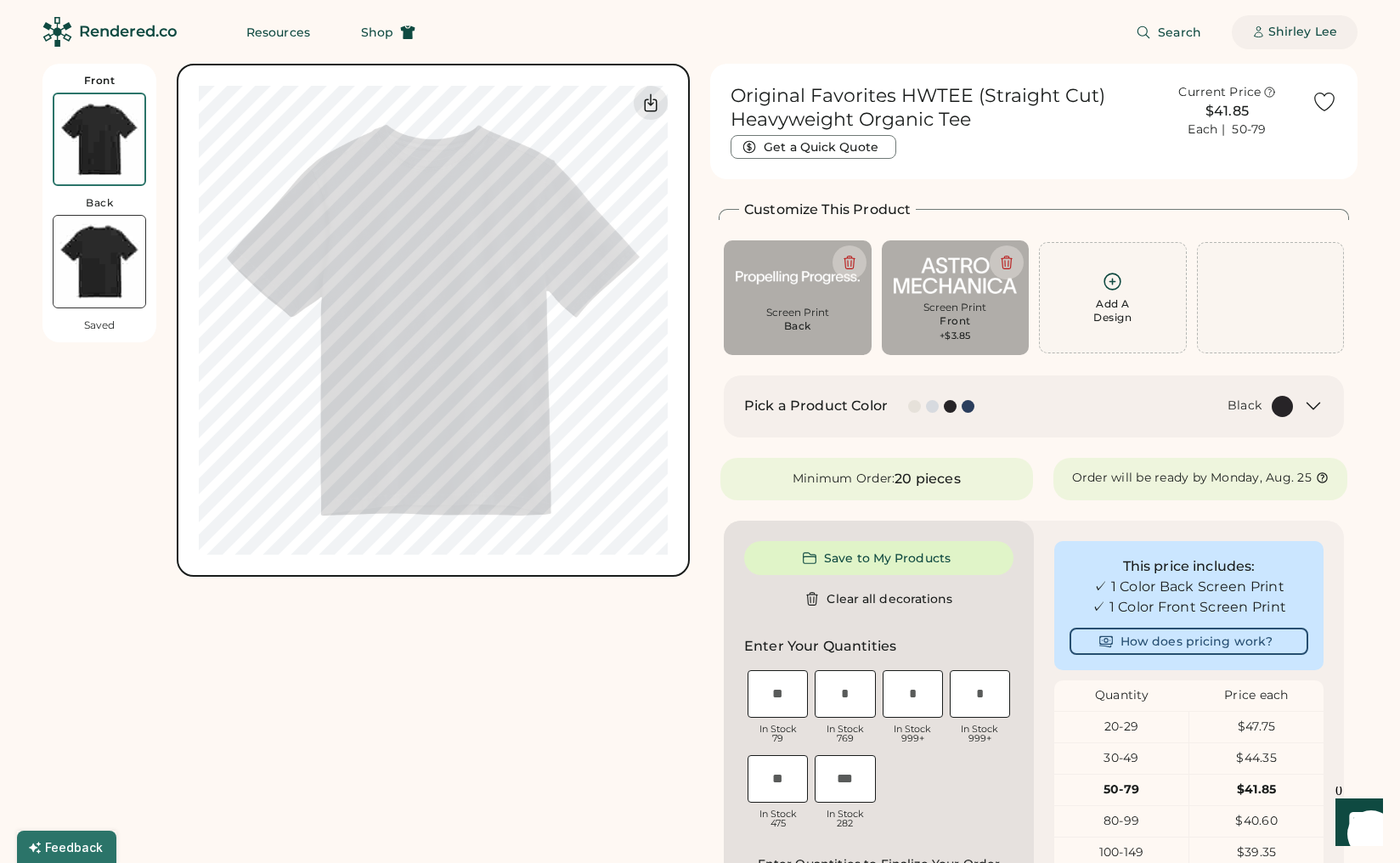 click on "Shirley Lee" at bounding box center [1302, 32] 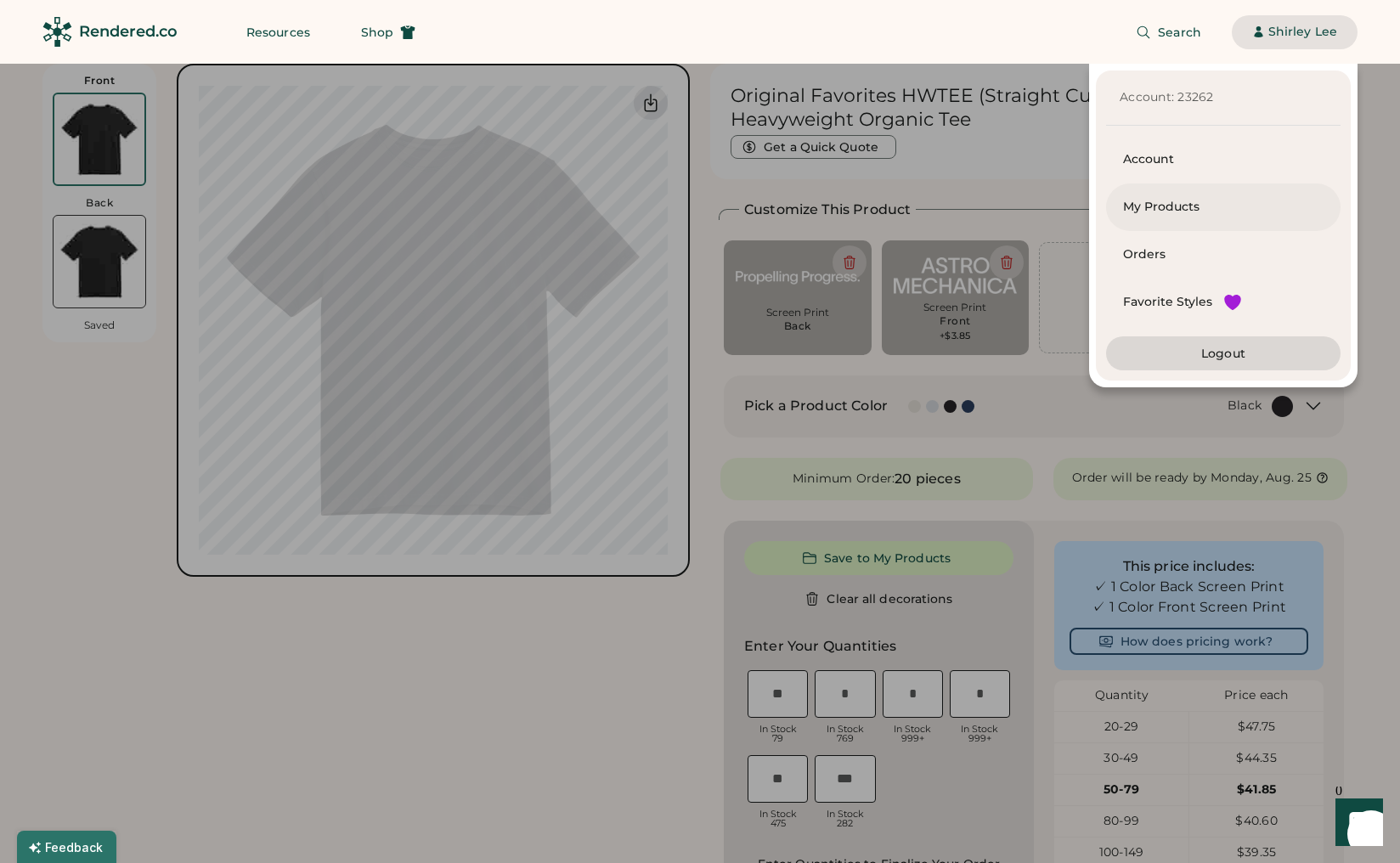 click on "My Products" at bounding box center [1223, 207] 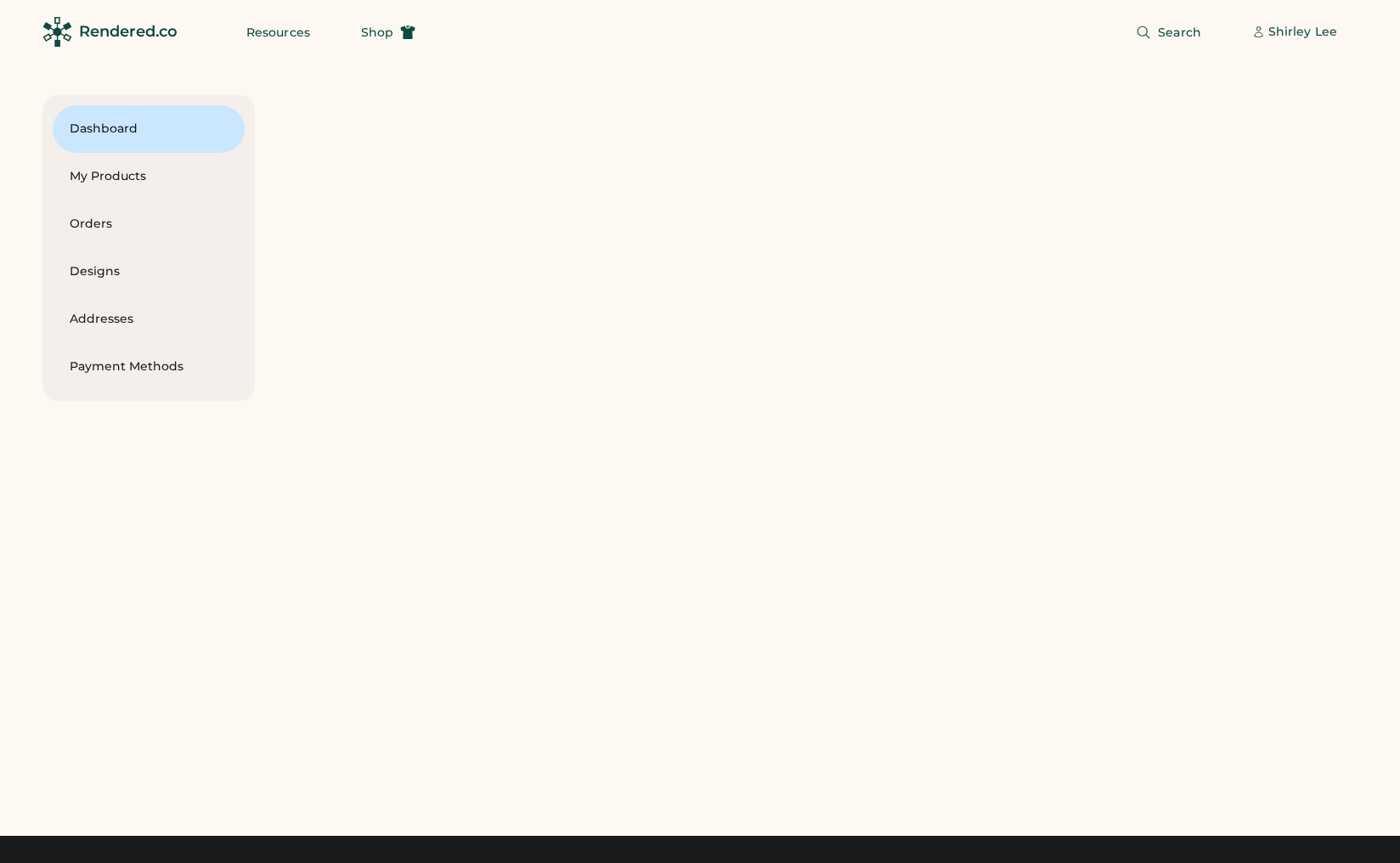 scroll, scrollTop: 0, scrollLeft: 0, axis: both 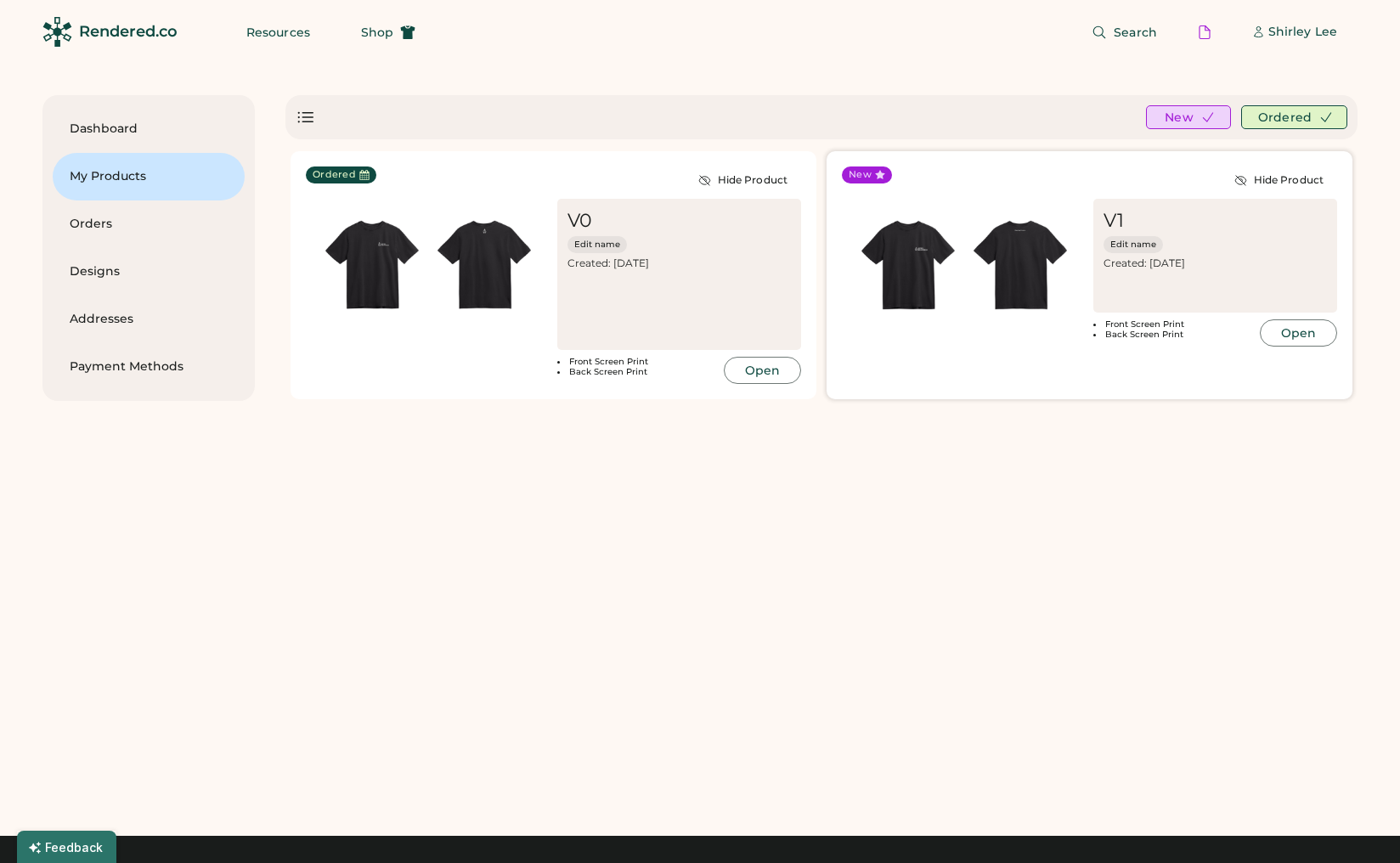 click at bounding box center (1020, 265) 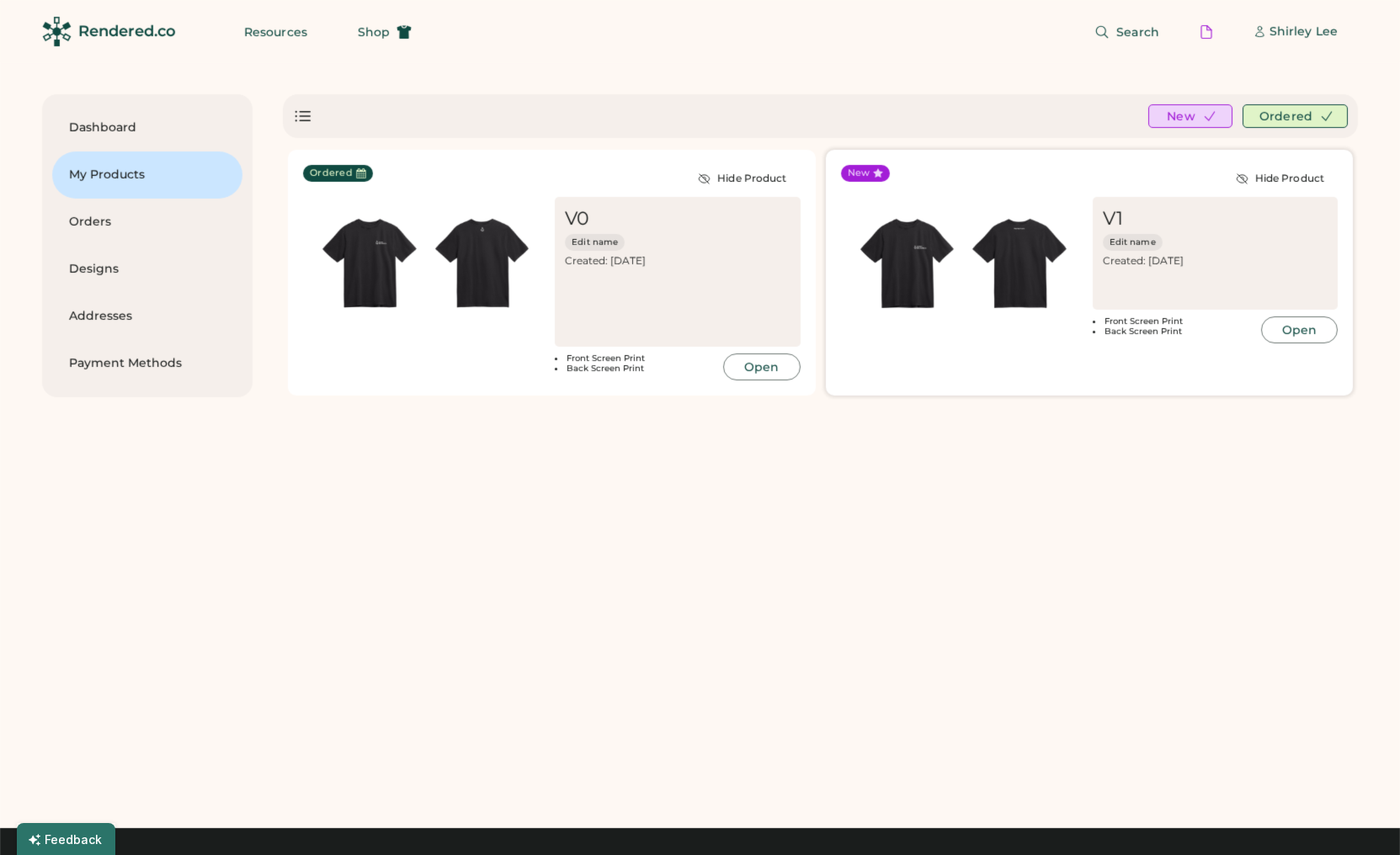 scroll, scrollTop: 0, scrollLeft: 0, axis: both 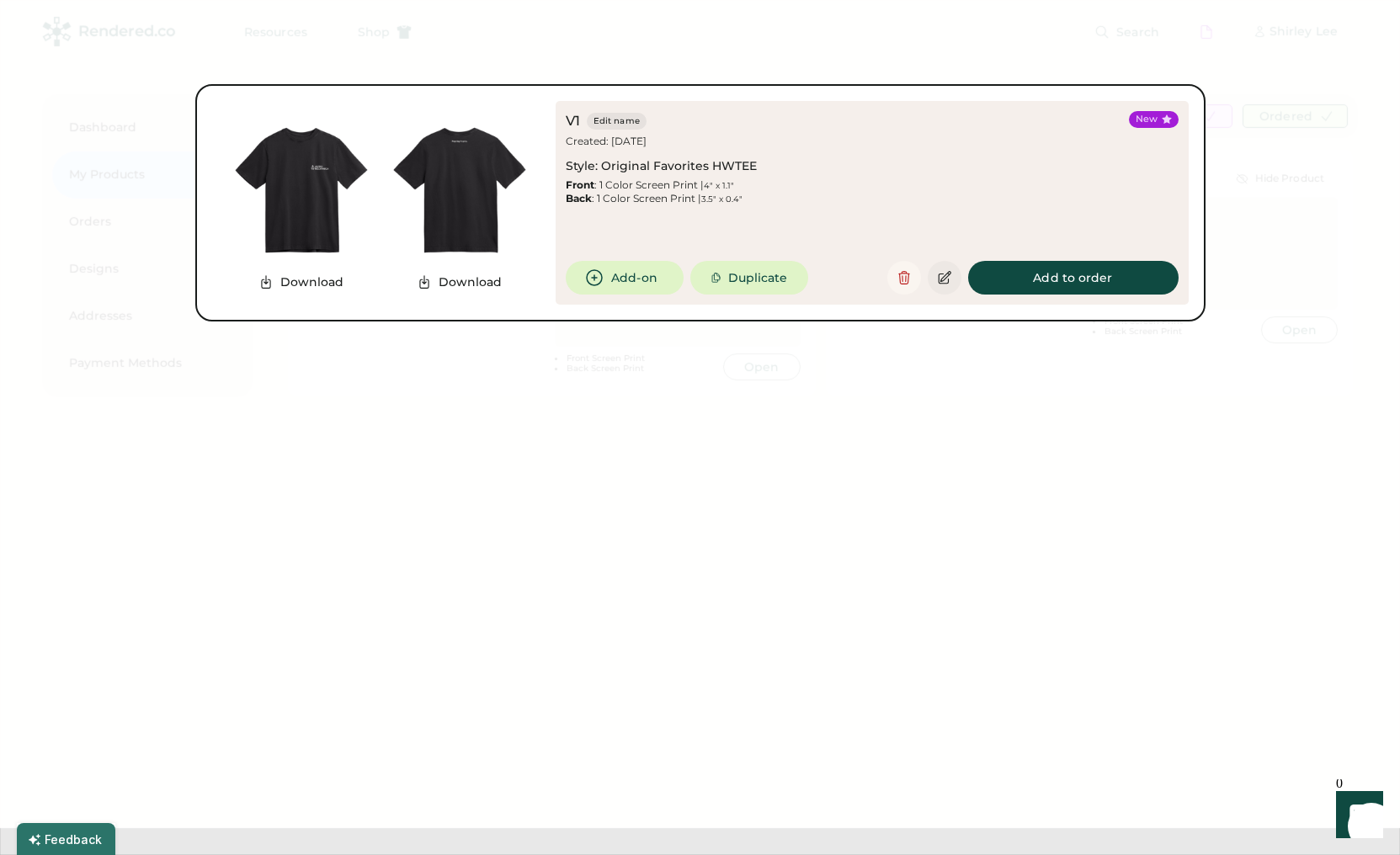 click 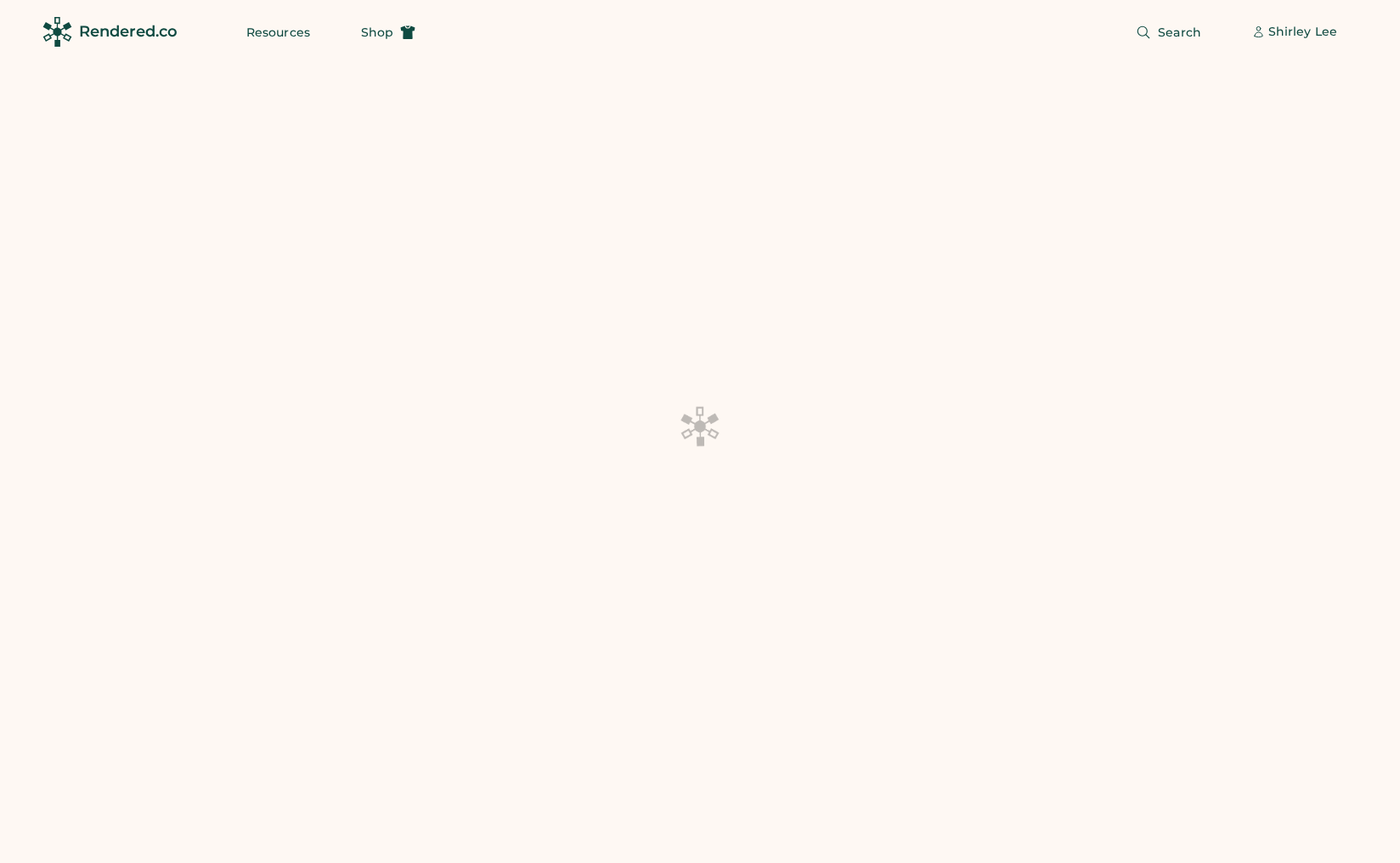 scroll, scrollTop: 0, scrollLeft: 0, axis: both 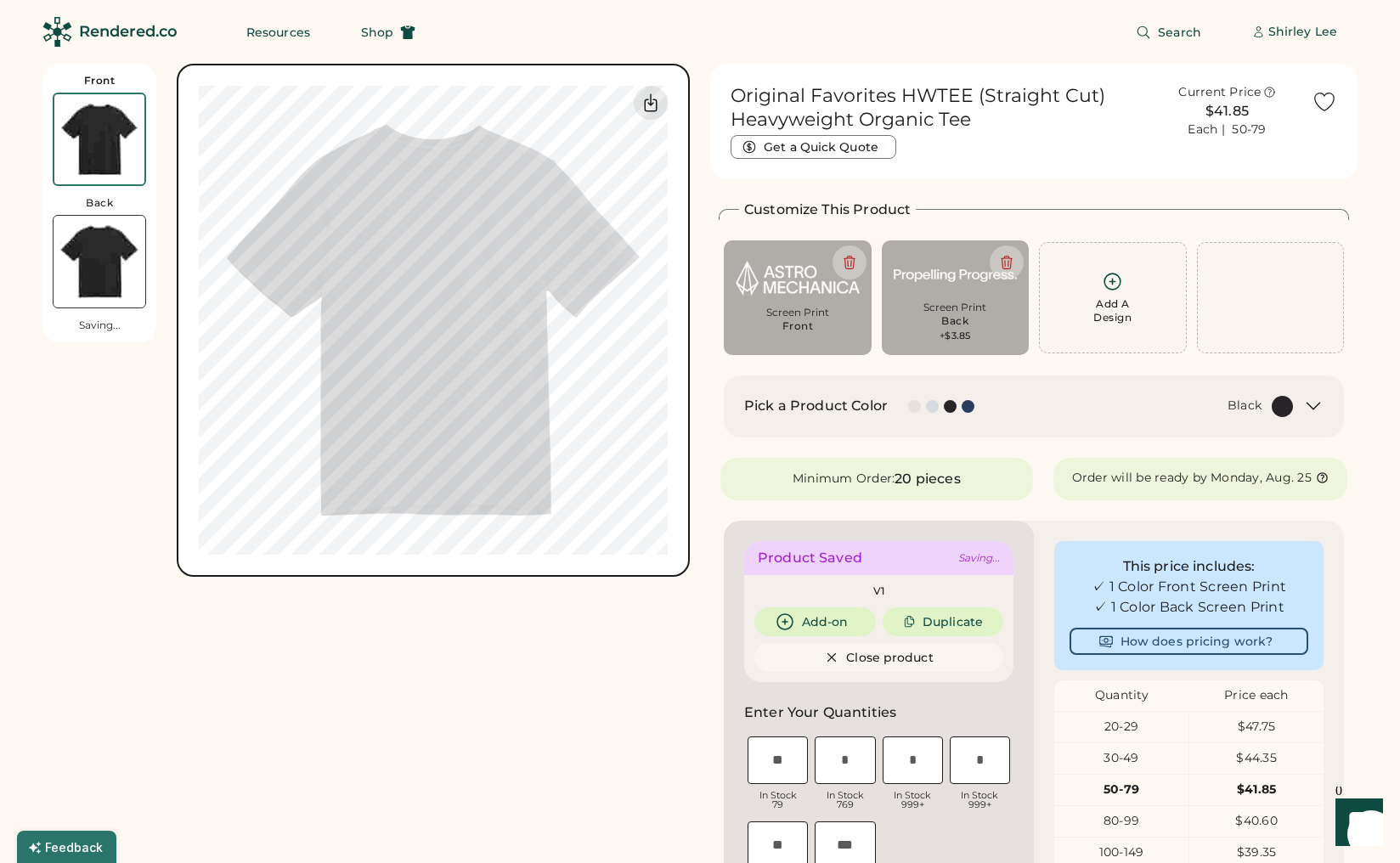 click at bounding box center (99, 139) 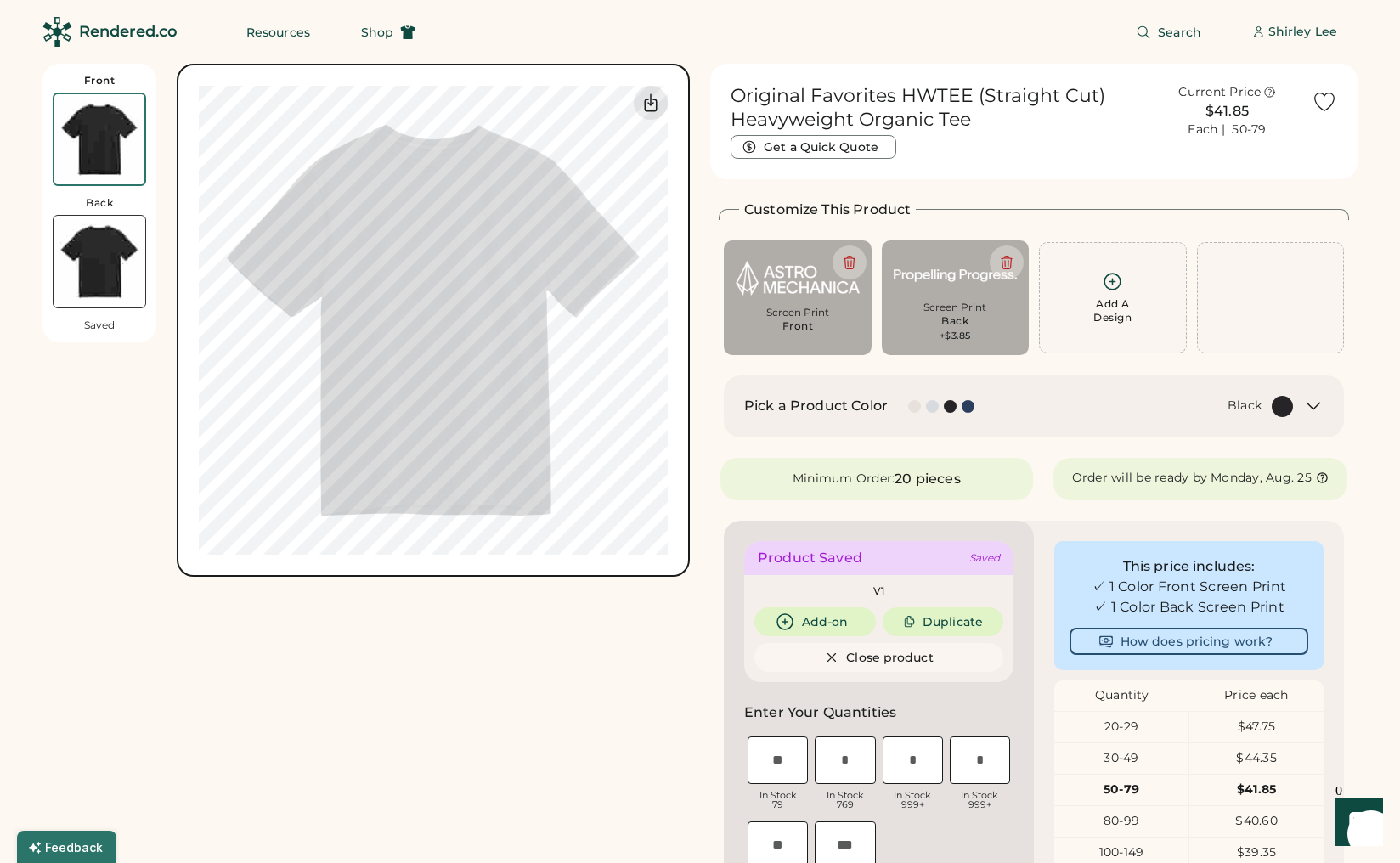click at bounding box center (99, 139) 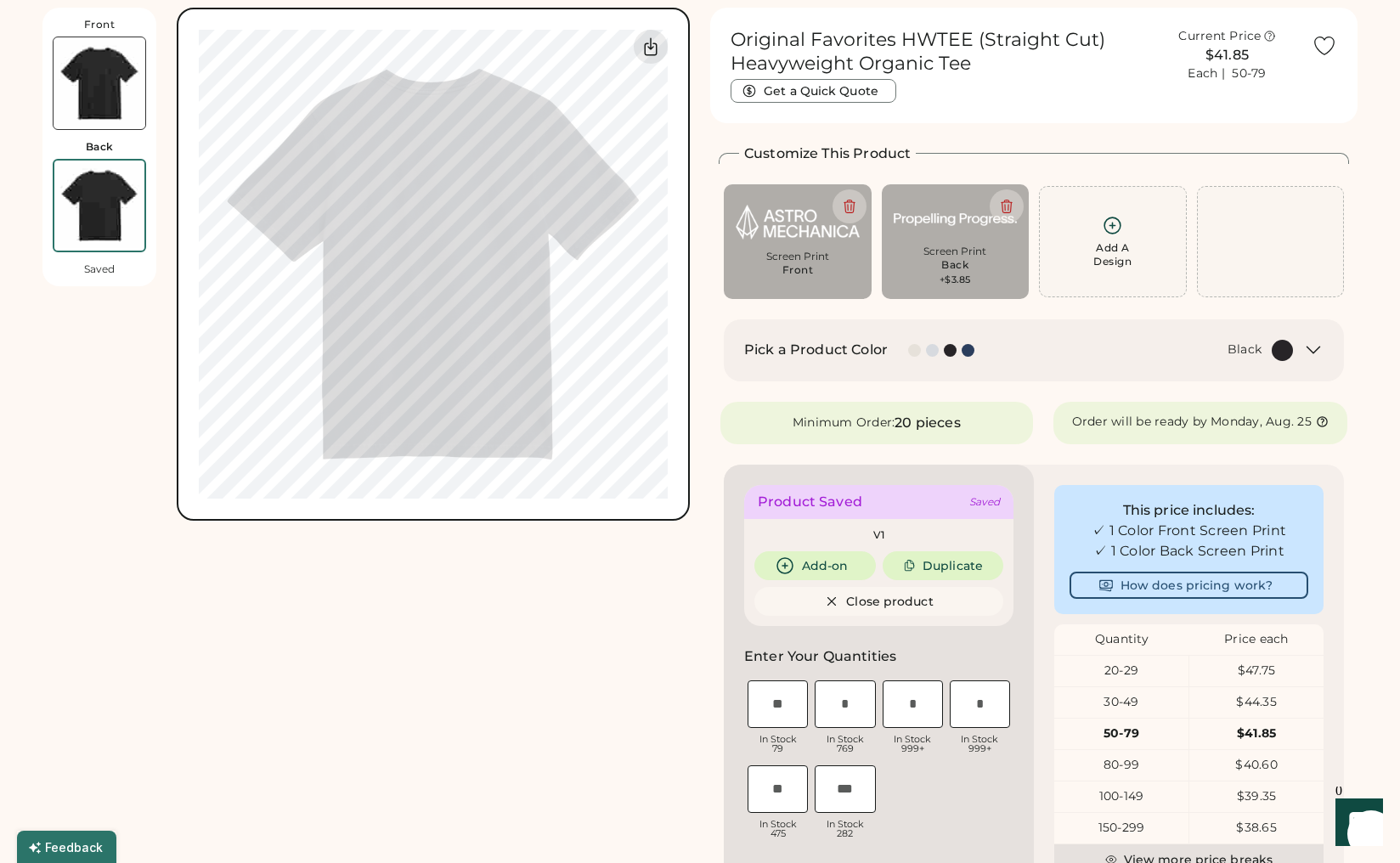 scroll, scrollTop: 64, scrollLeft: 0, axis: vertical 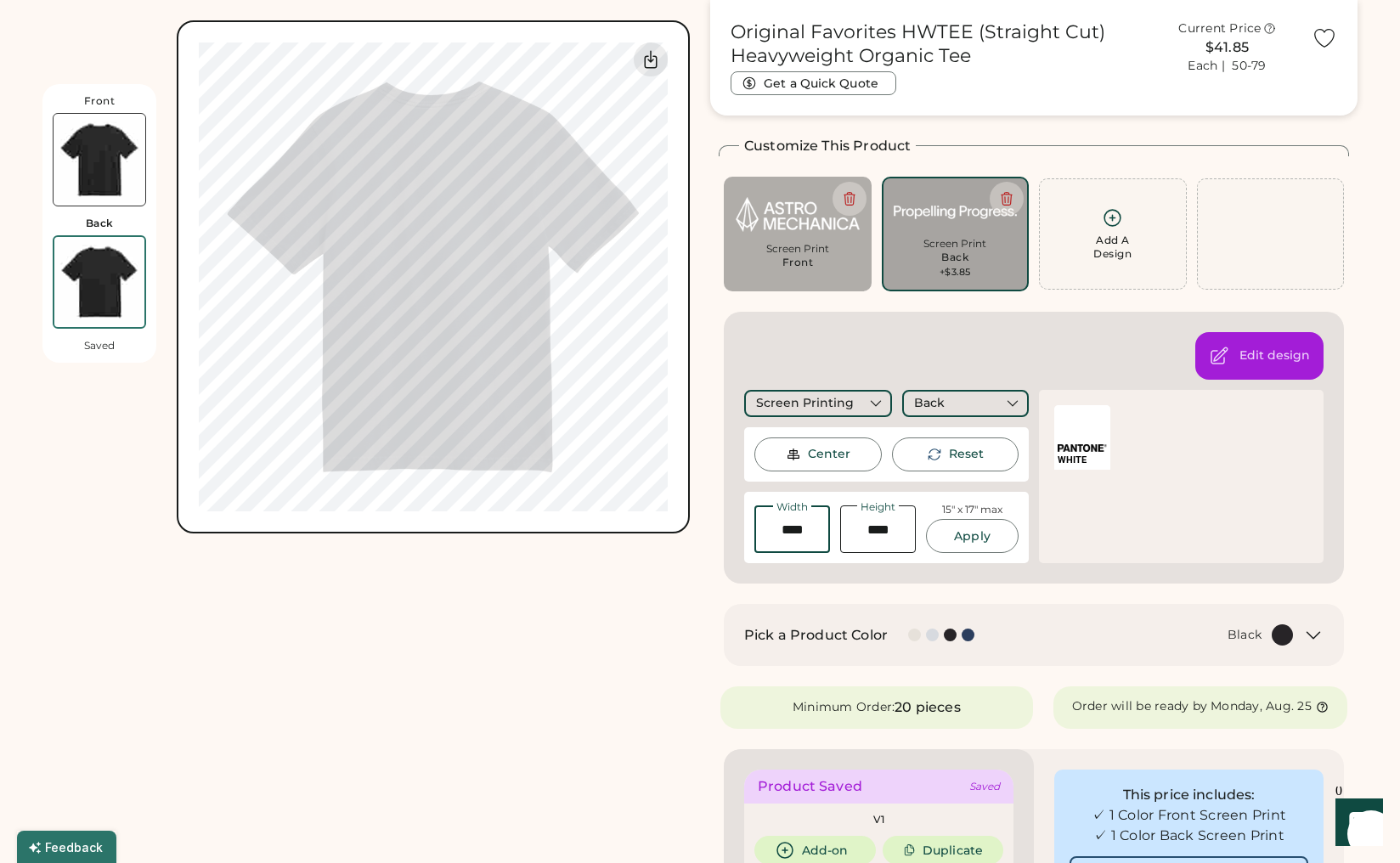 drag, startPoint x: 808, startPoint y: 527, endPoint x: 821, endPoint y: 539, distance: 17.691806 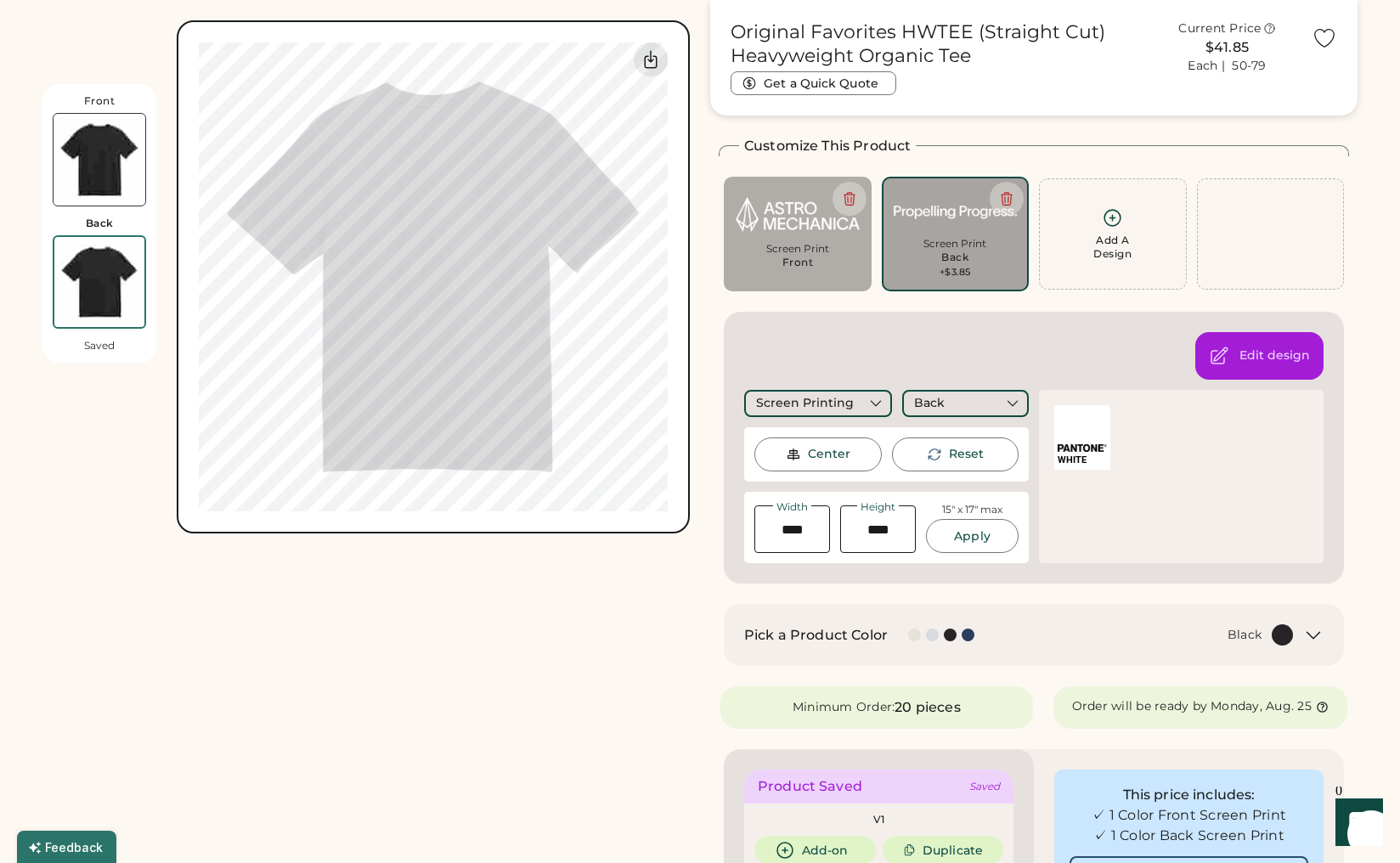 type on "****" 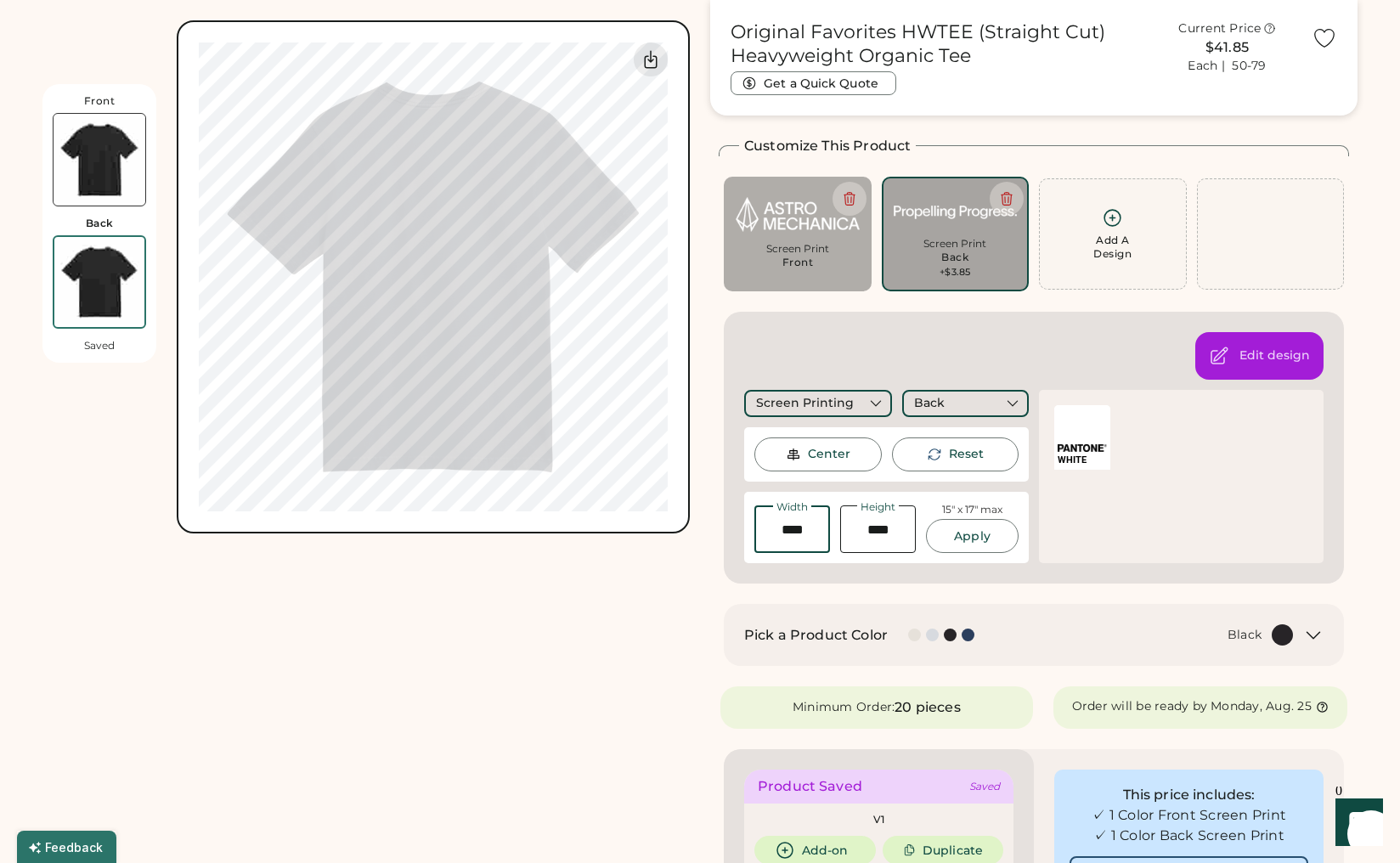 drag, startPoint x: 815, startPoint y: 527, endPoint x: 790, endPoint y: 531, distance: 25.317978 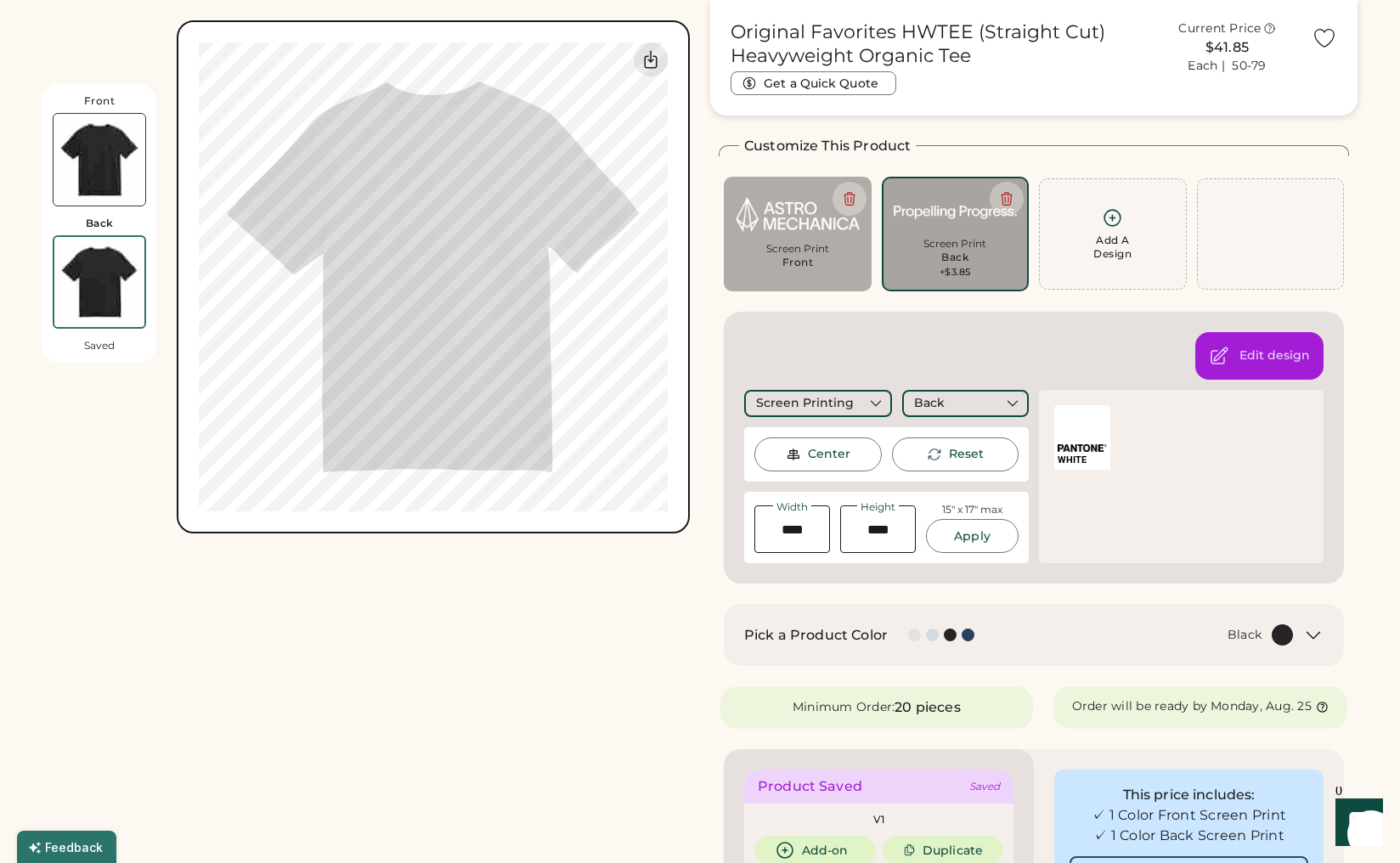 click at bounding box center [792, 529] 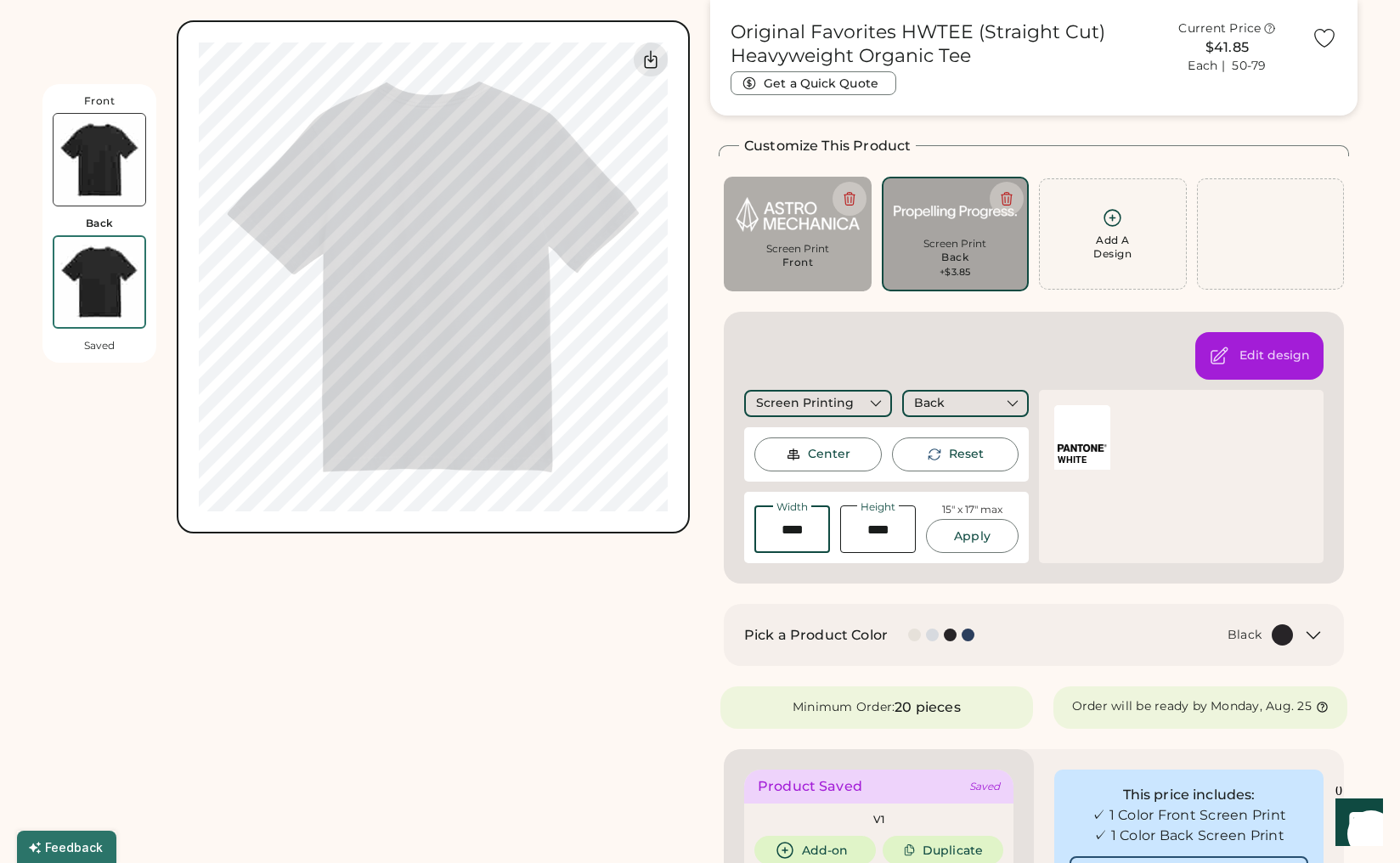 type on "****" 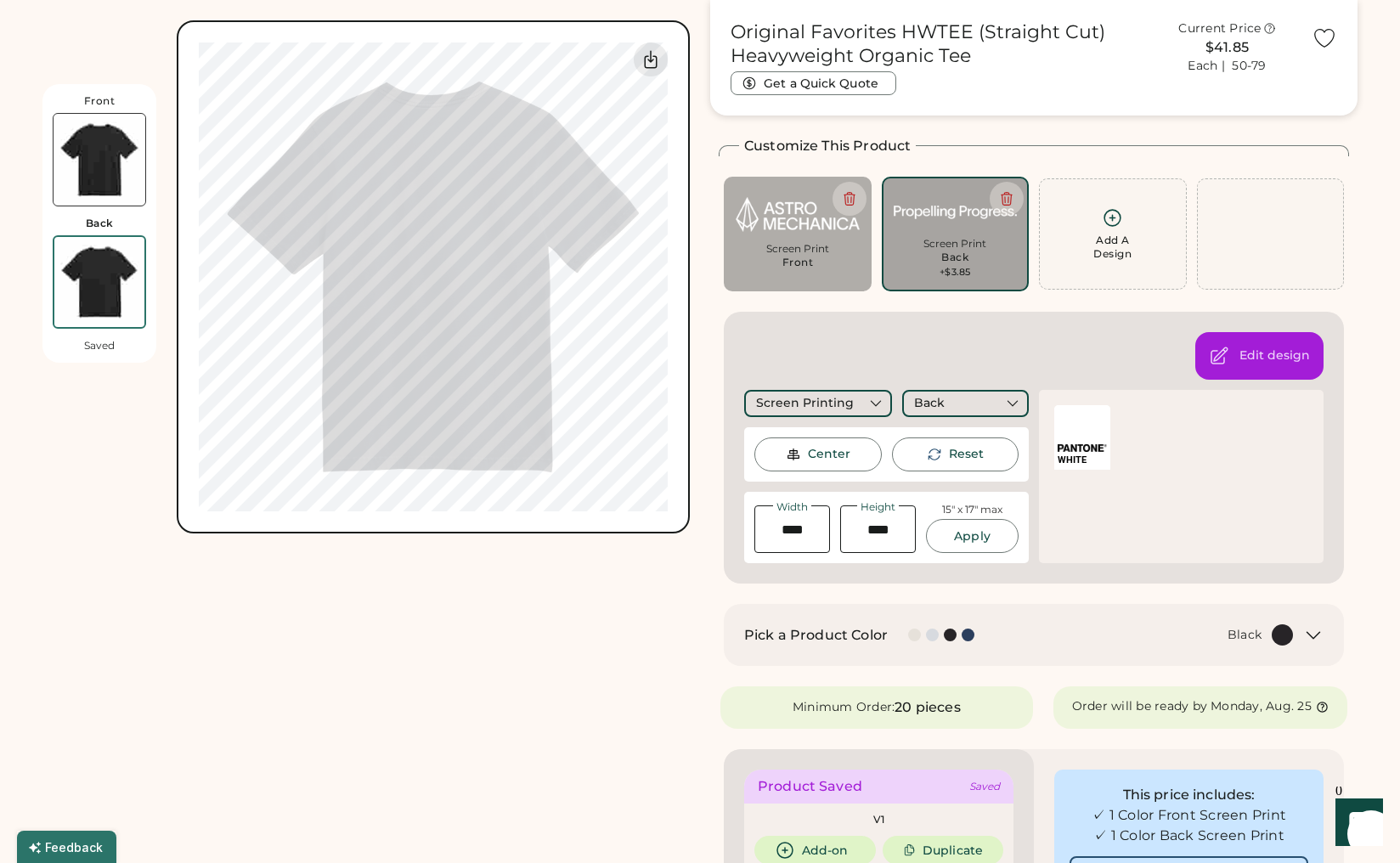 drag, startPoint x: 968, startPoint y: 516, endPoint x: 972, endPoint y: 529, distance: 13.601471 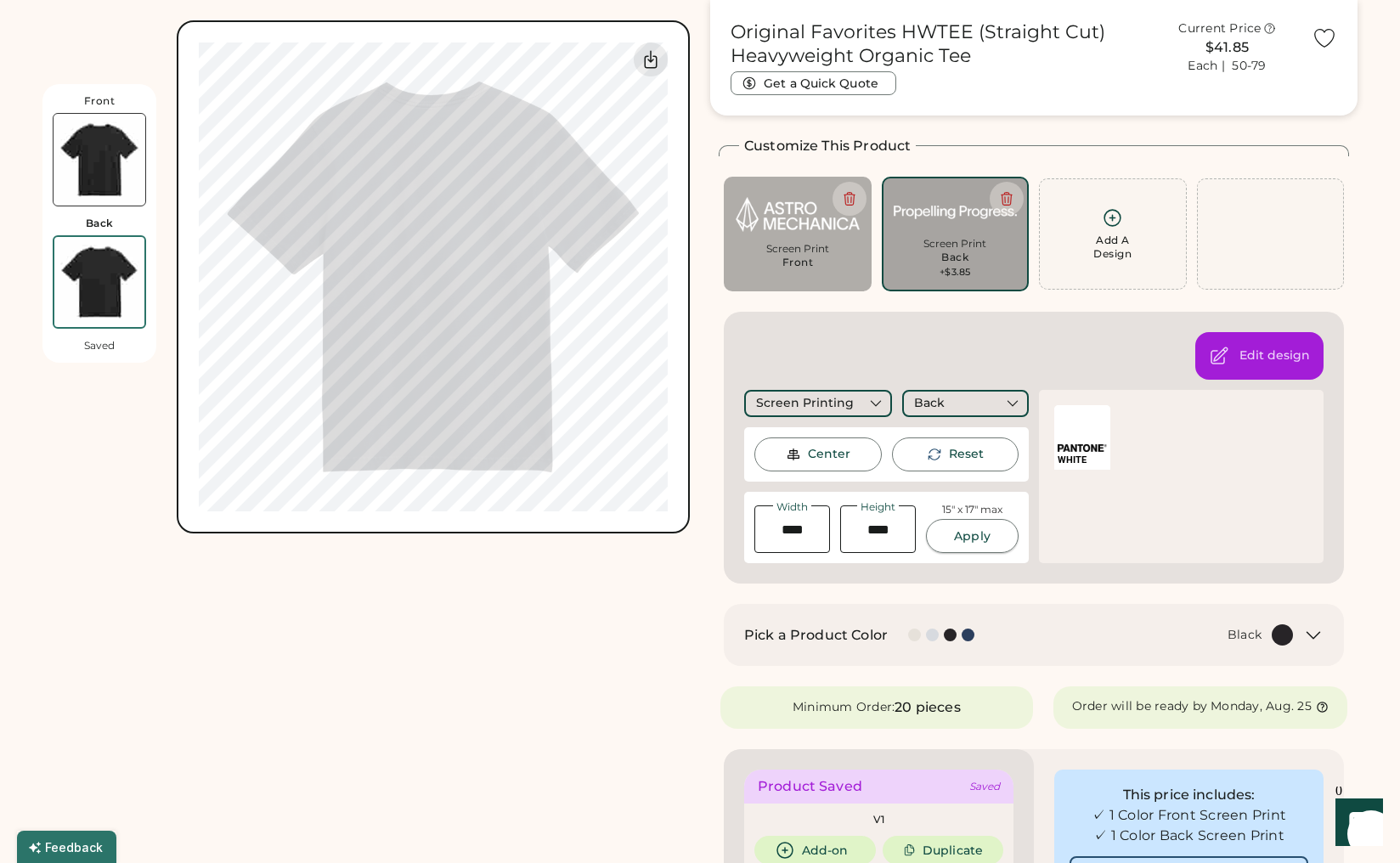 click on "Apply" at bounding box center (972, 536) 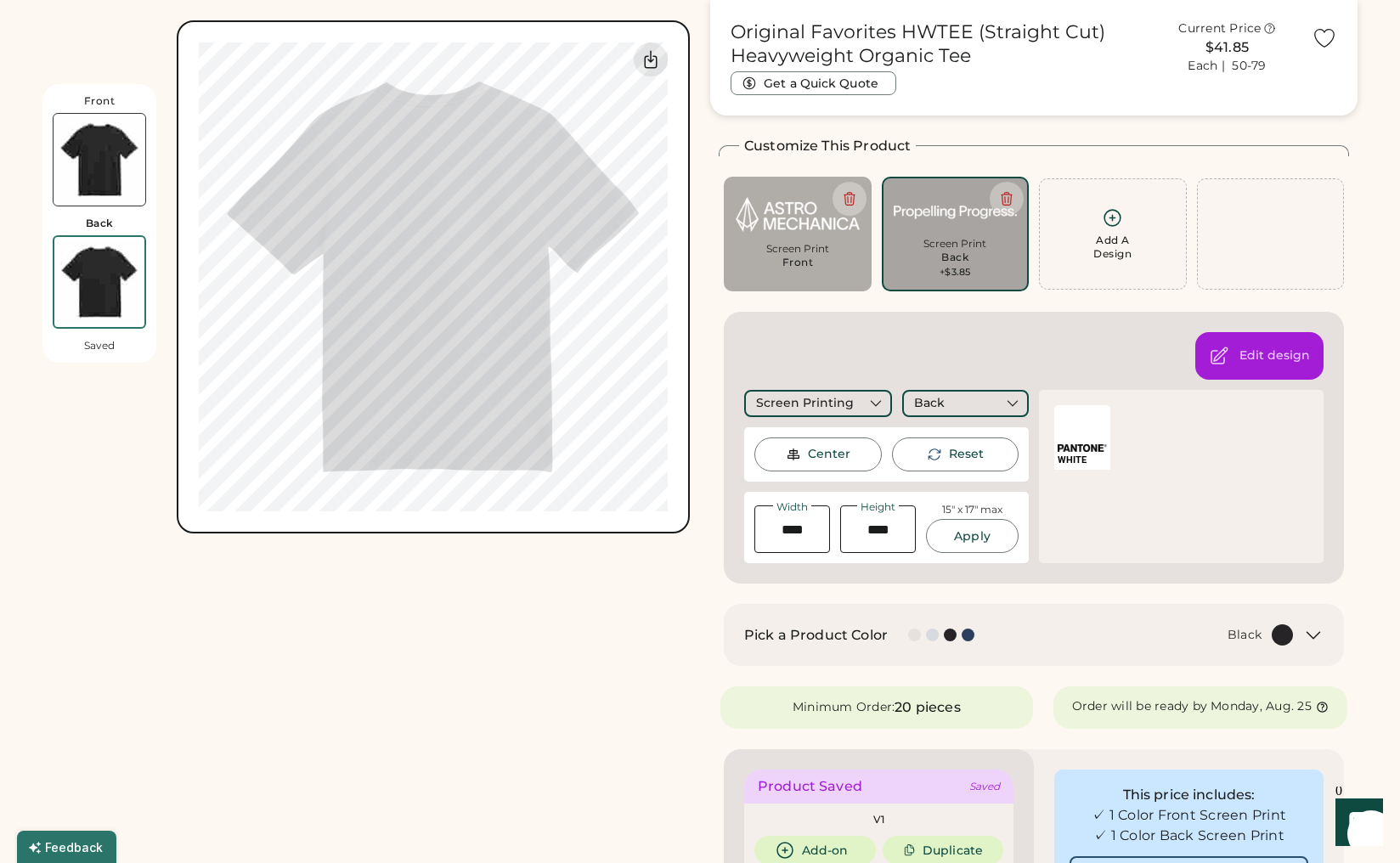 click on "Front Back Saved    0% 0%    Guidelines are approximate; our team will confirm the correct placement." at bounding box center [366, 928] 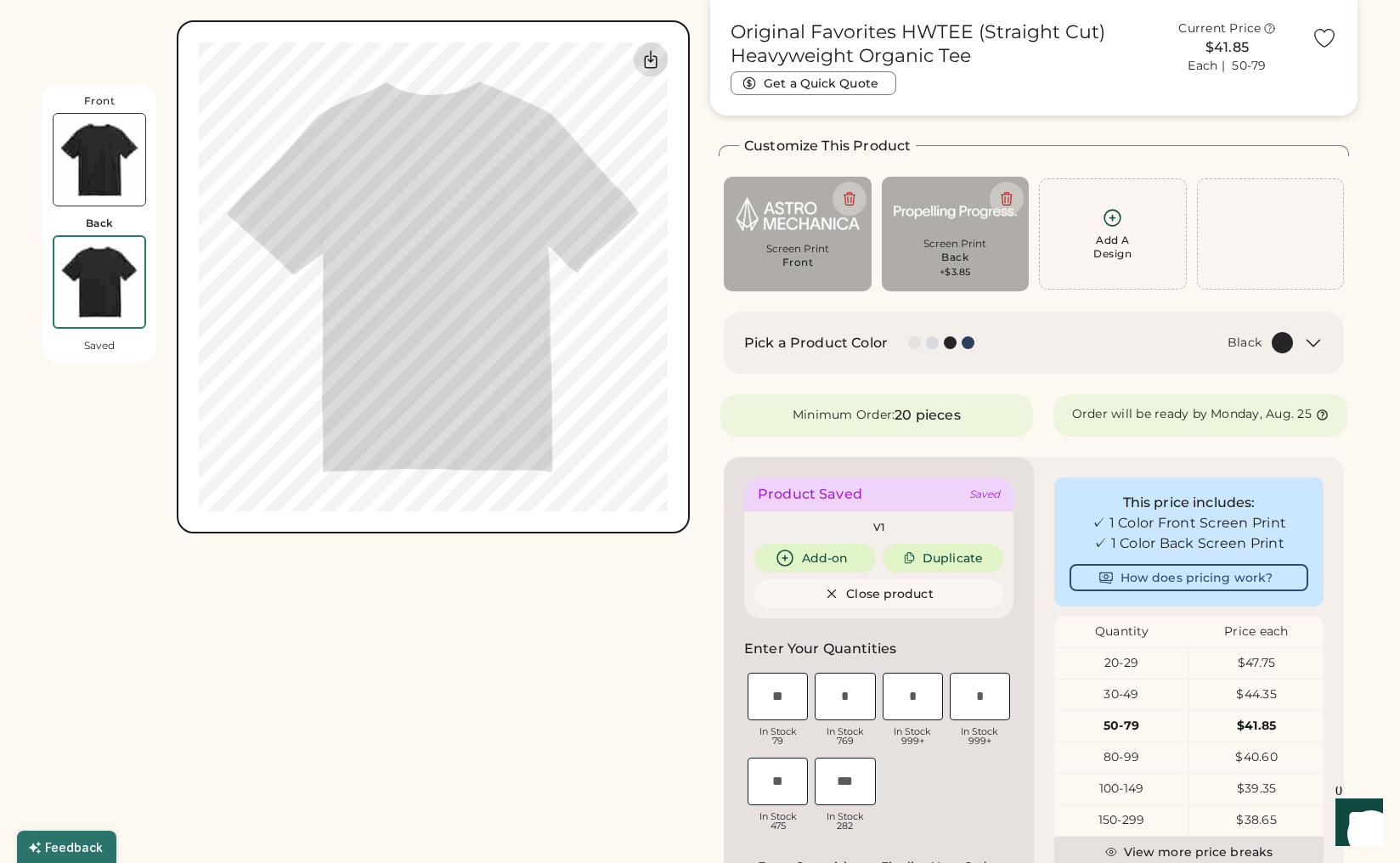 click 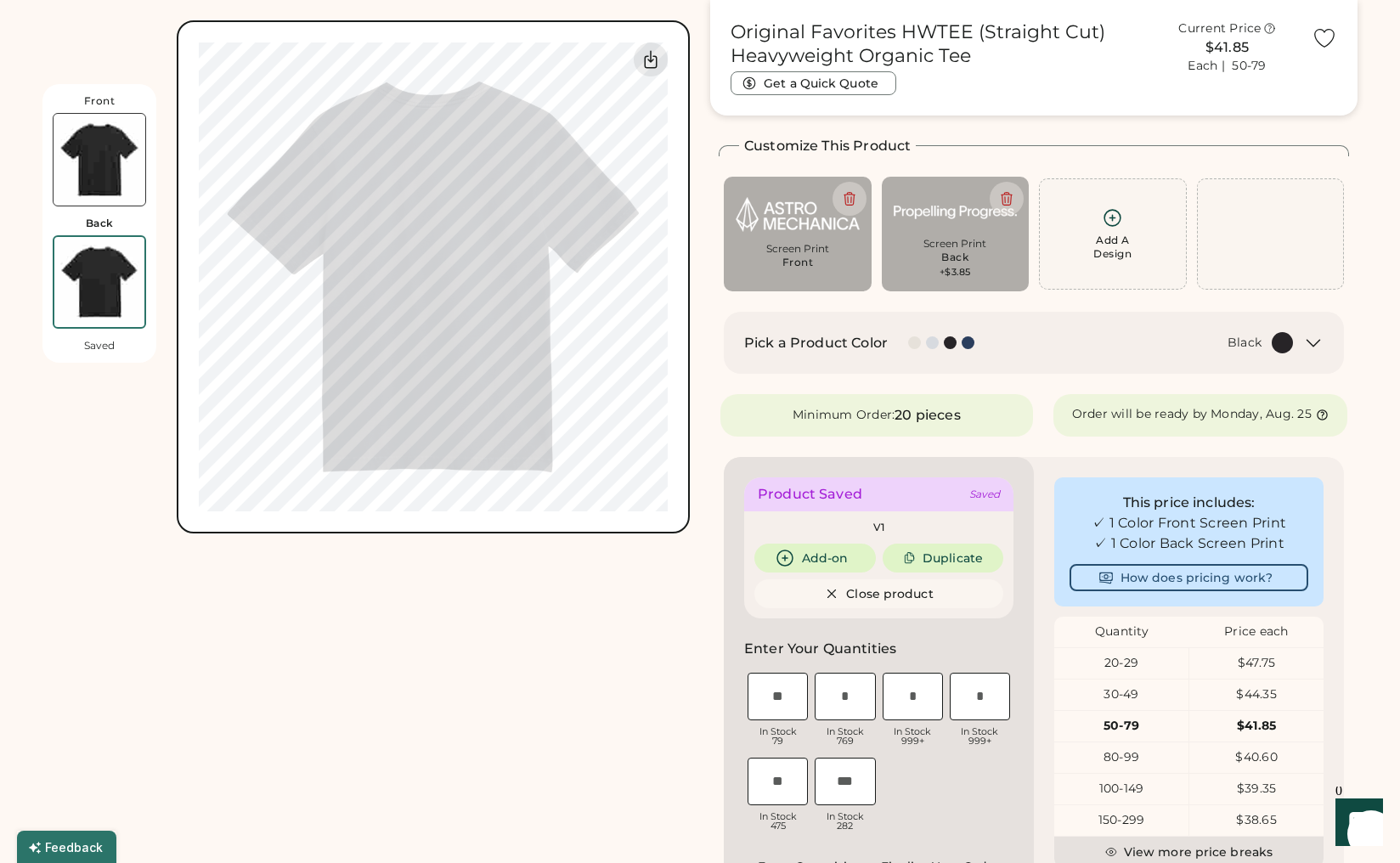type on "****" 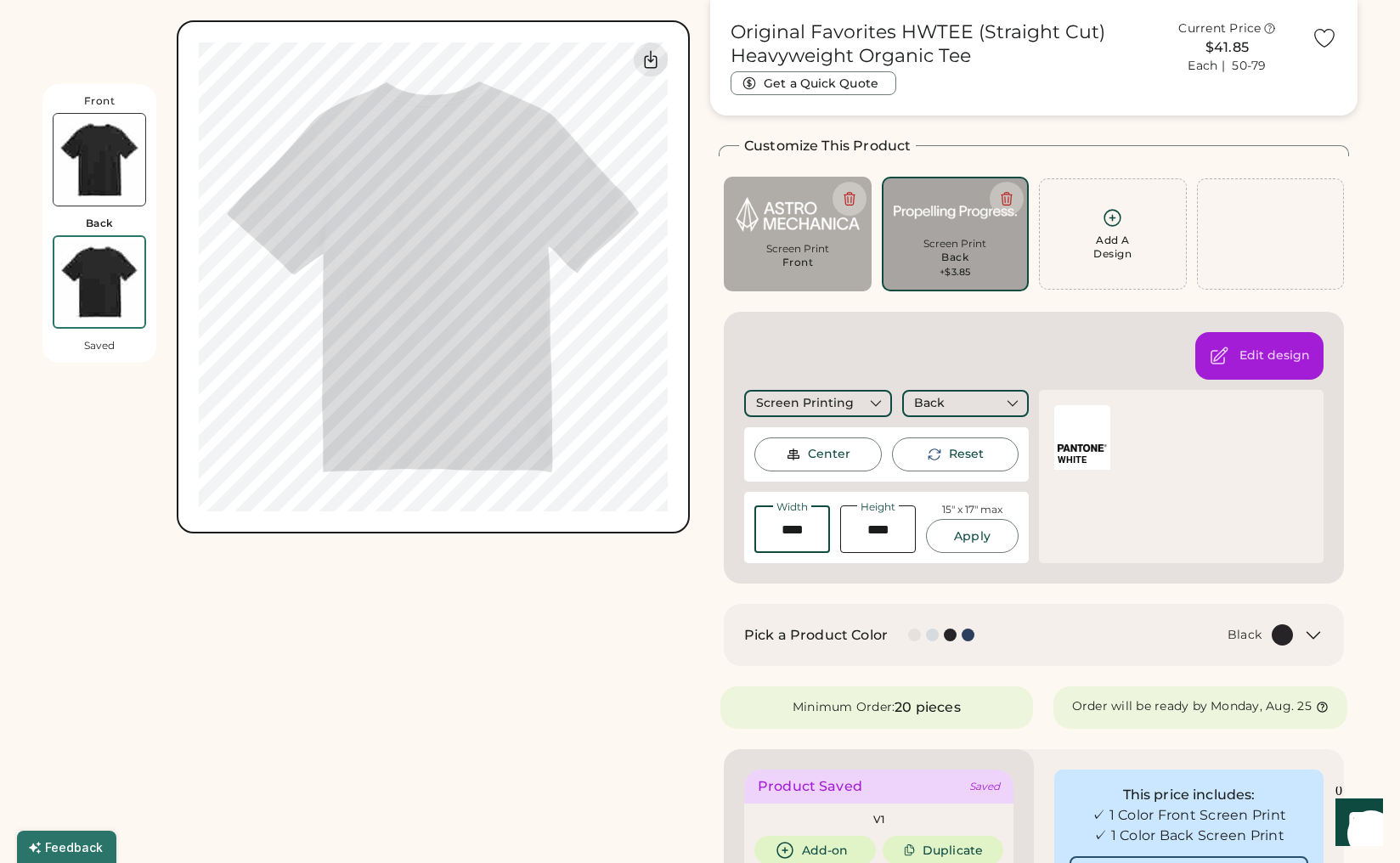 click at bounding box center [792, 529] 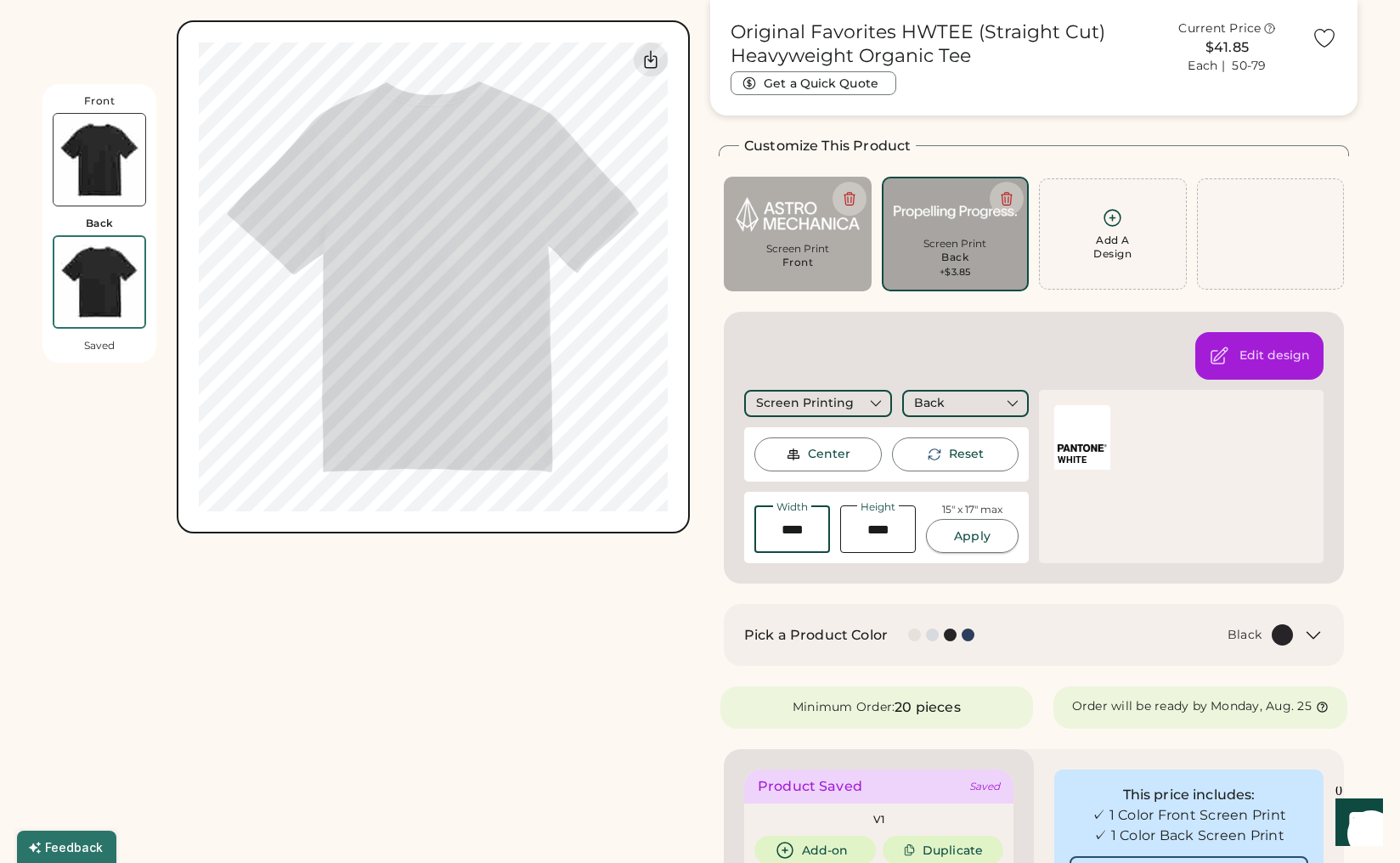 click on "Apply" at bounding box center (972, 536) 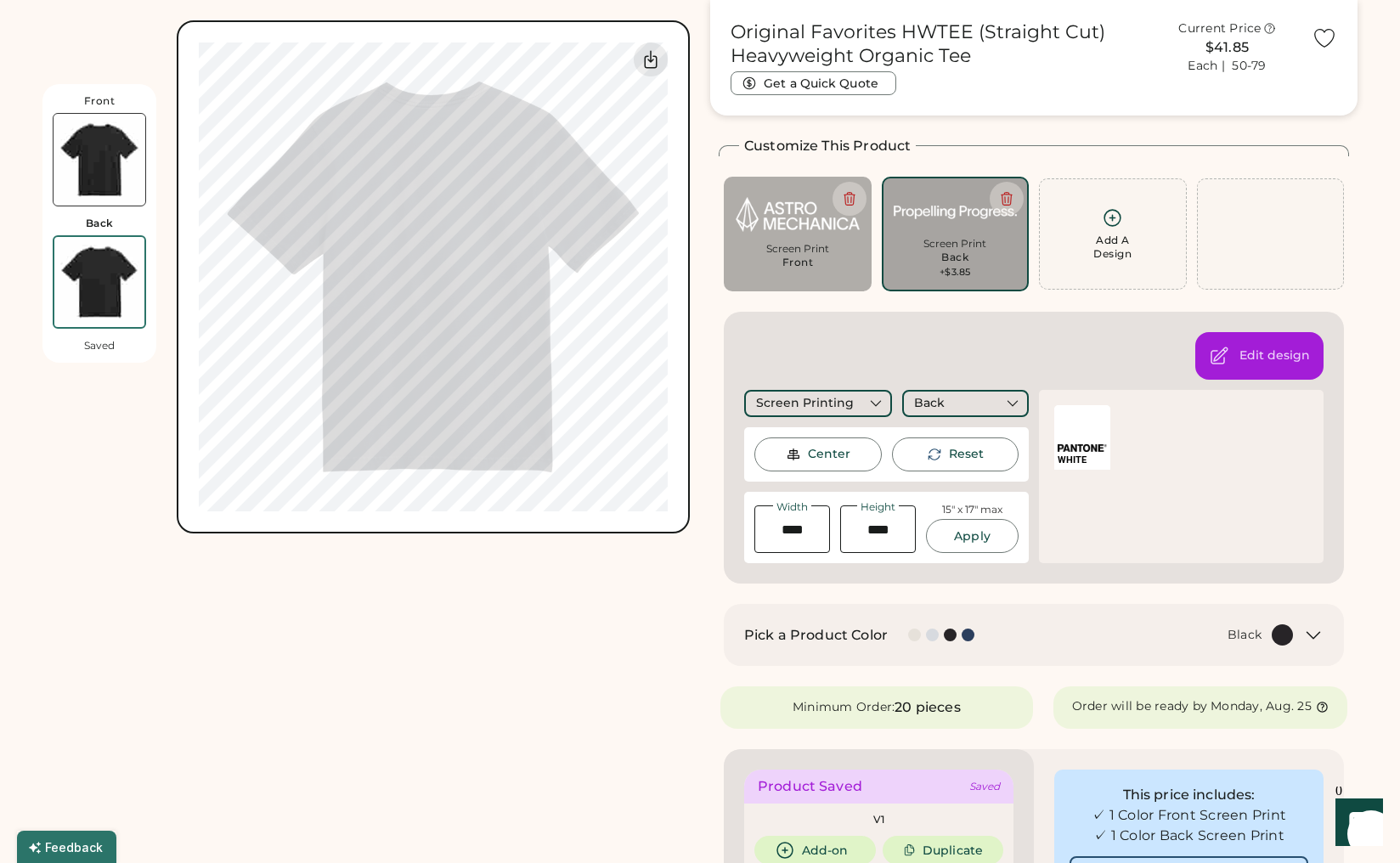 click on "Front Back Saved    0% 0%    Guidelines are approximate; our team will confirm the correct placement." at bounding box center [366, 928] 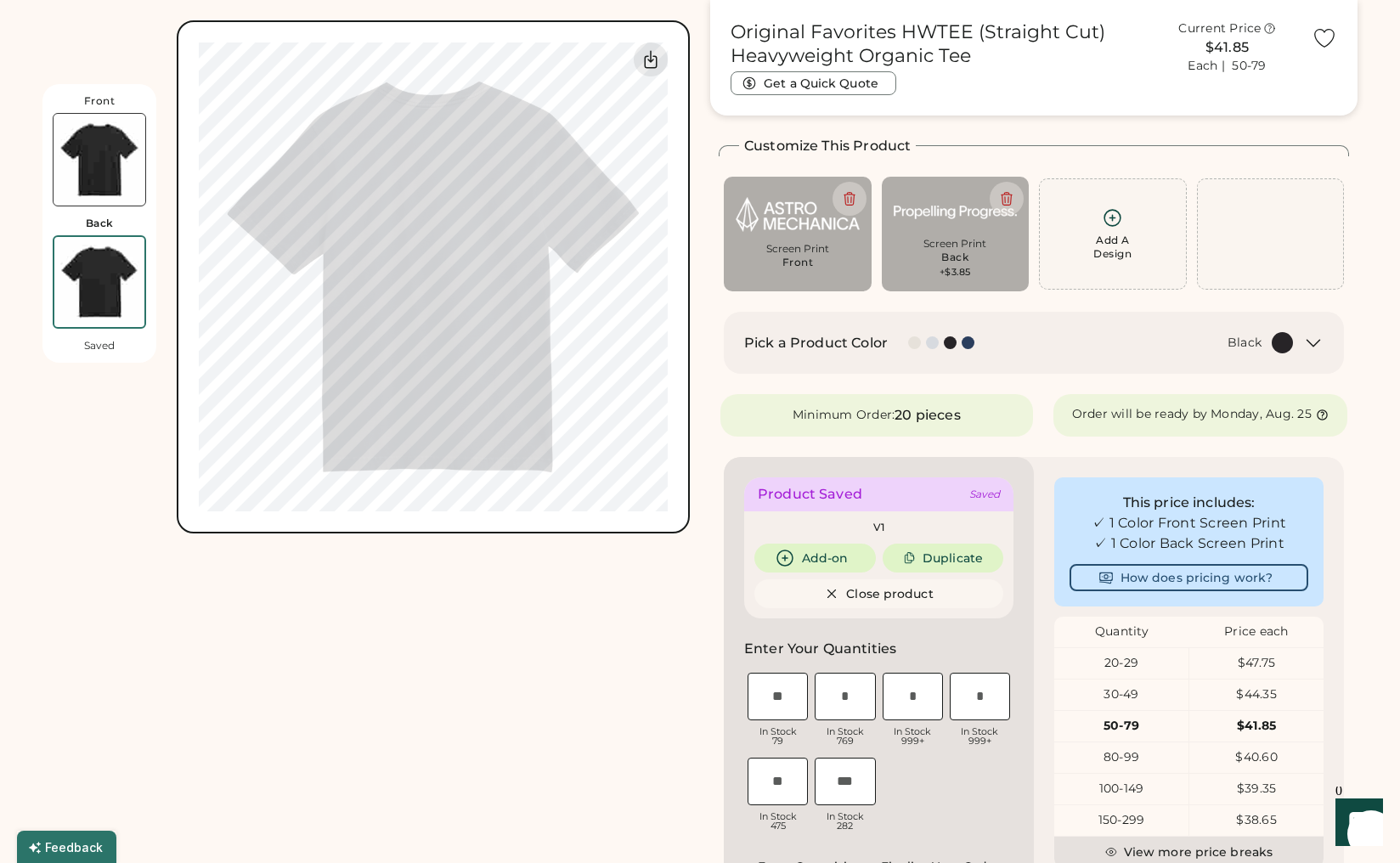 click at bounding box center [99, 160] 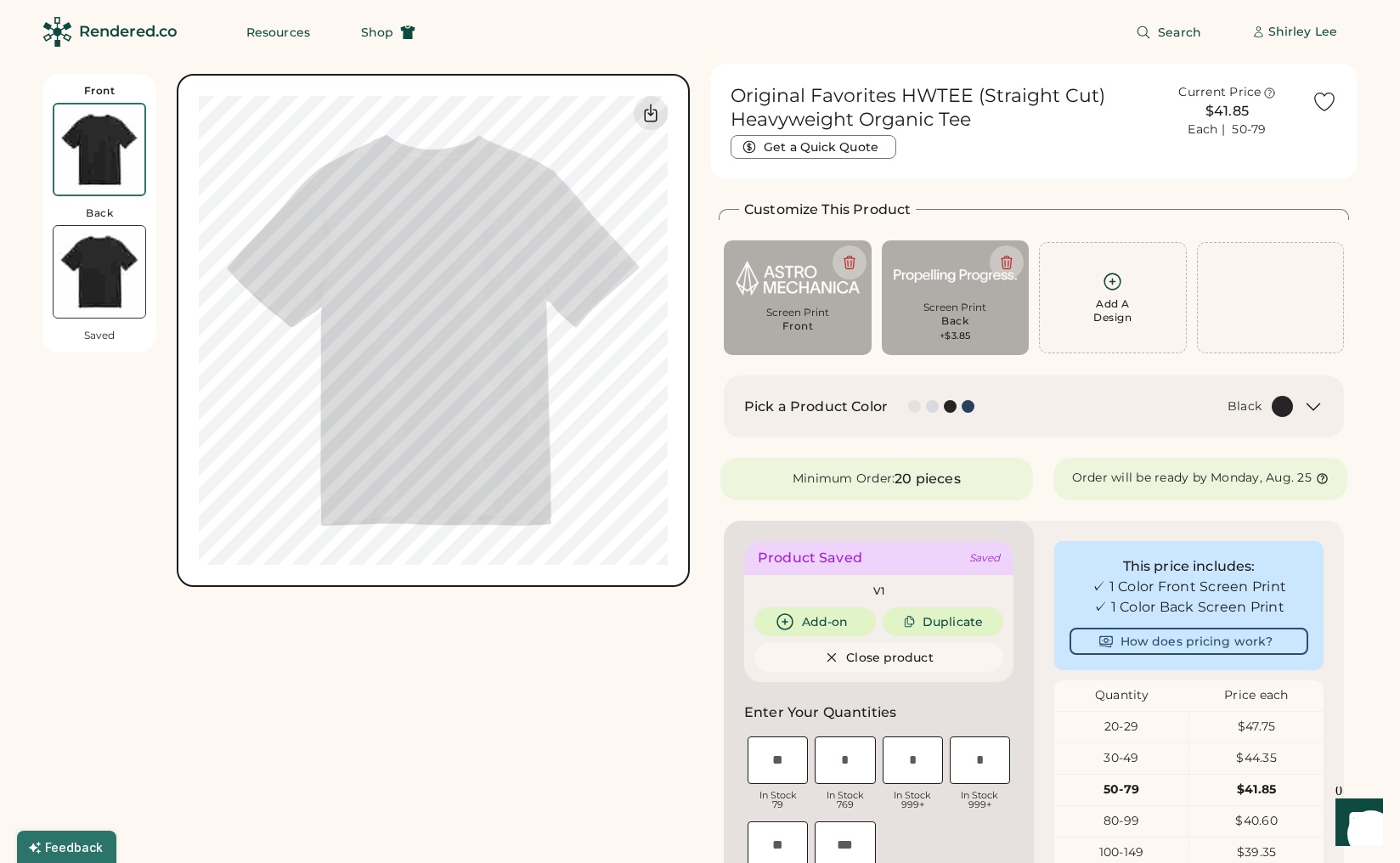 type on "****" 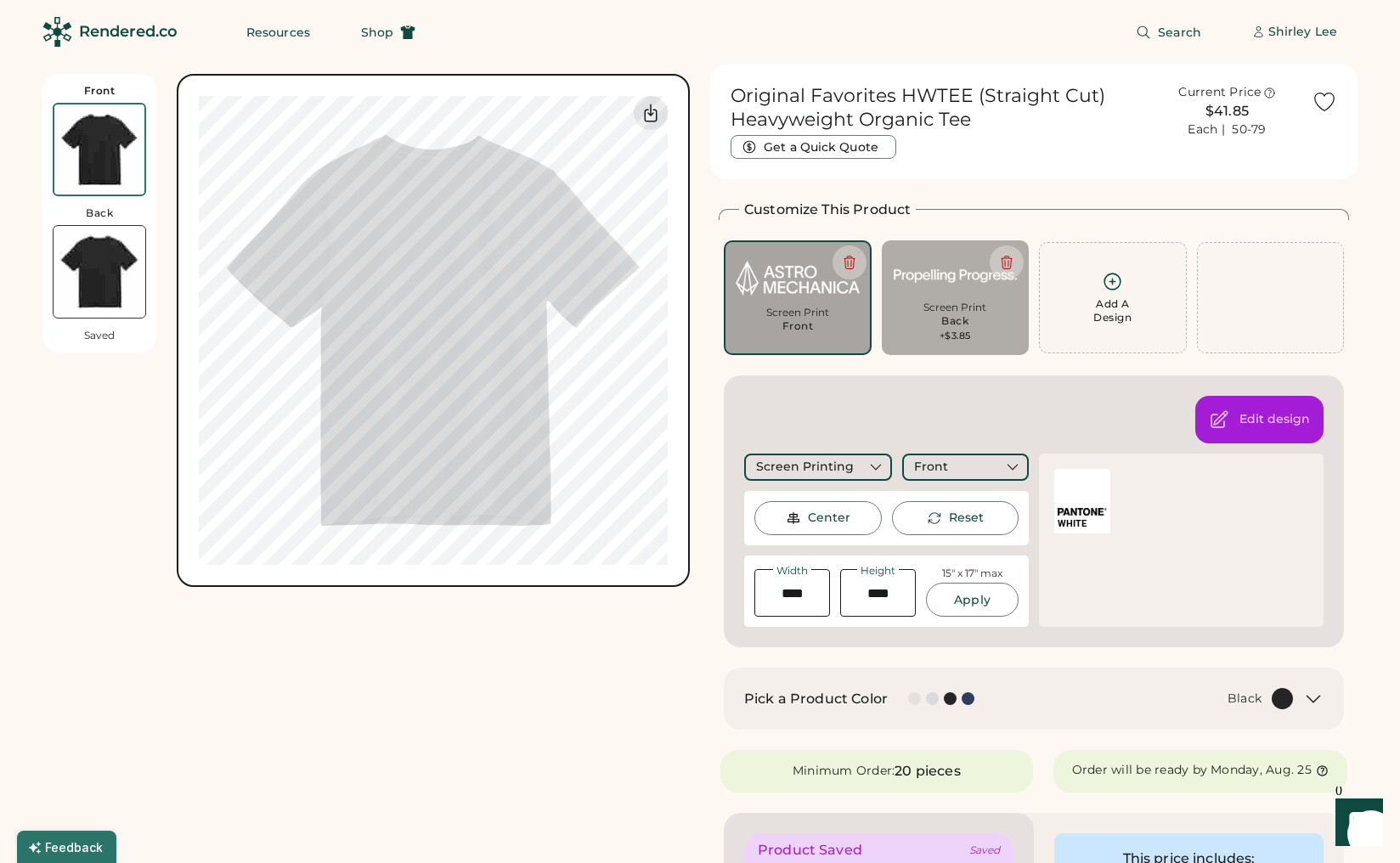 click at bounding box center [99, 272] 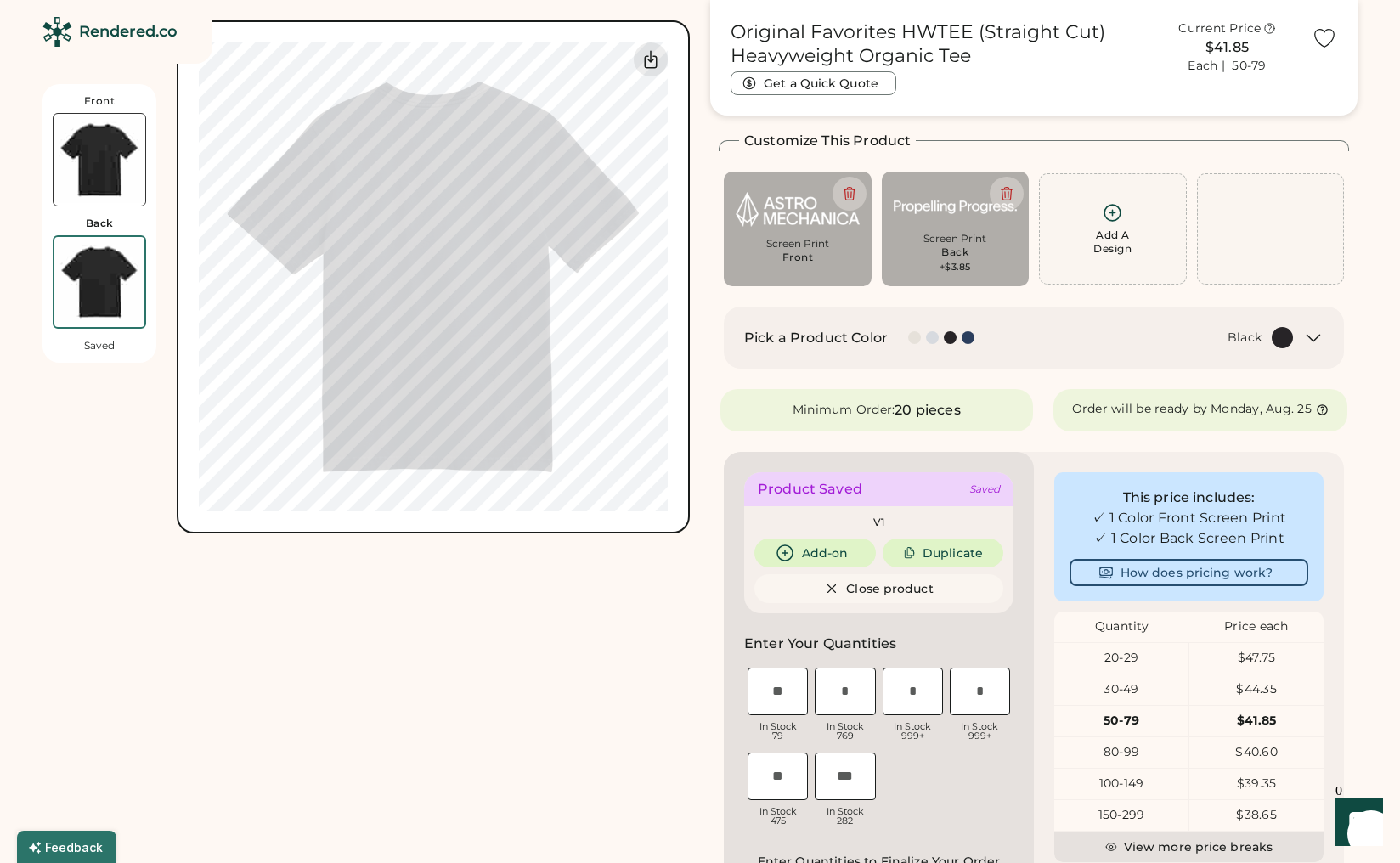 scroll, scrollTop: 74, scrollLeft: 0, axis: vertical 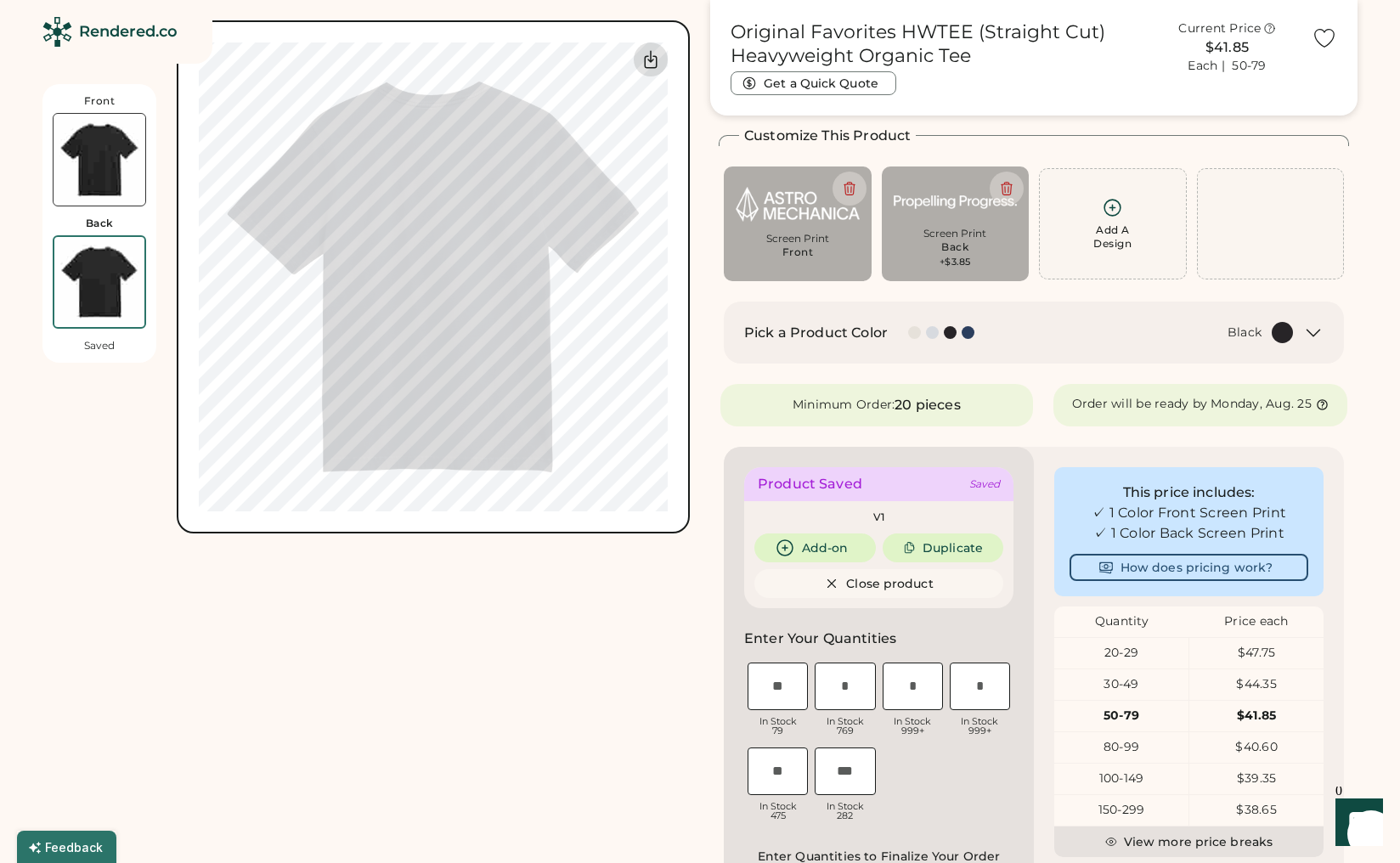 click 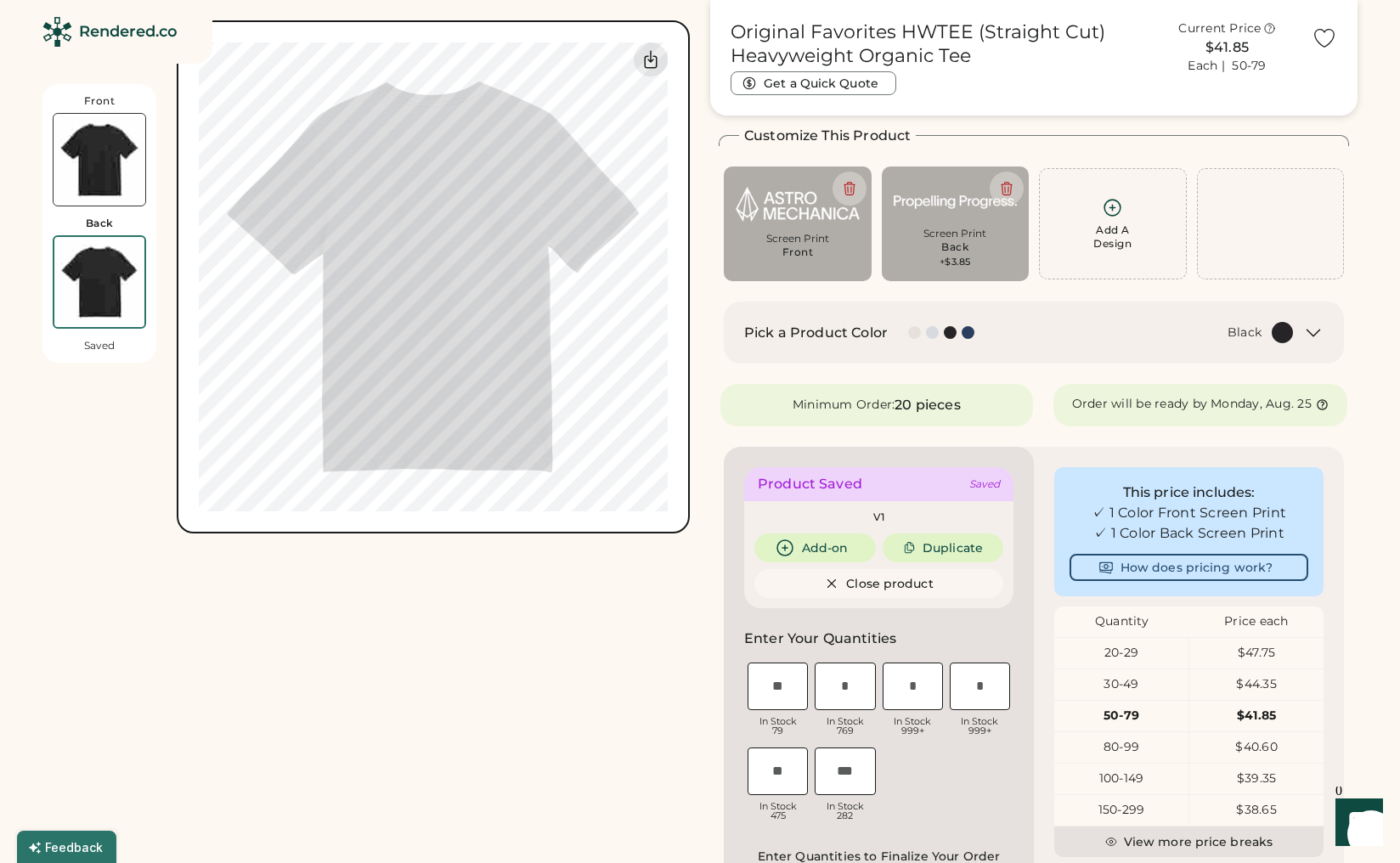 click at bounding box center (99, 160) 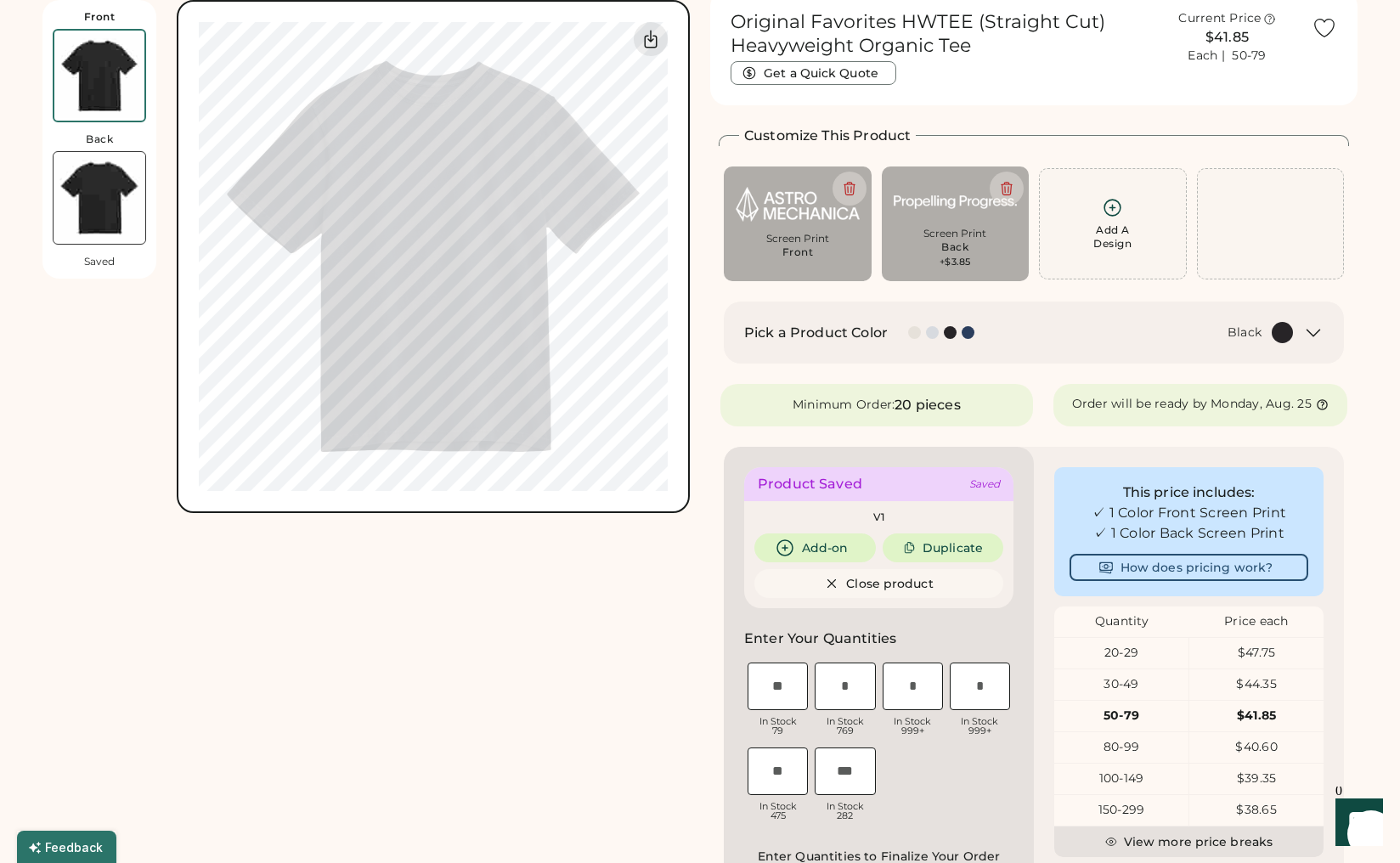 scroll, scrollTop: 0, scrollLeft: 0, axis: both 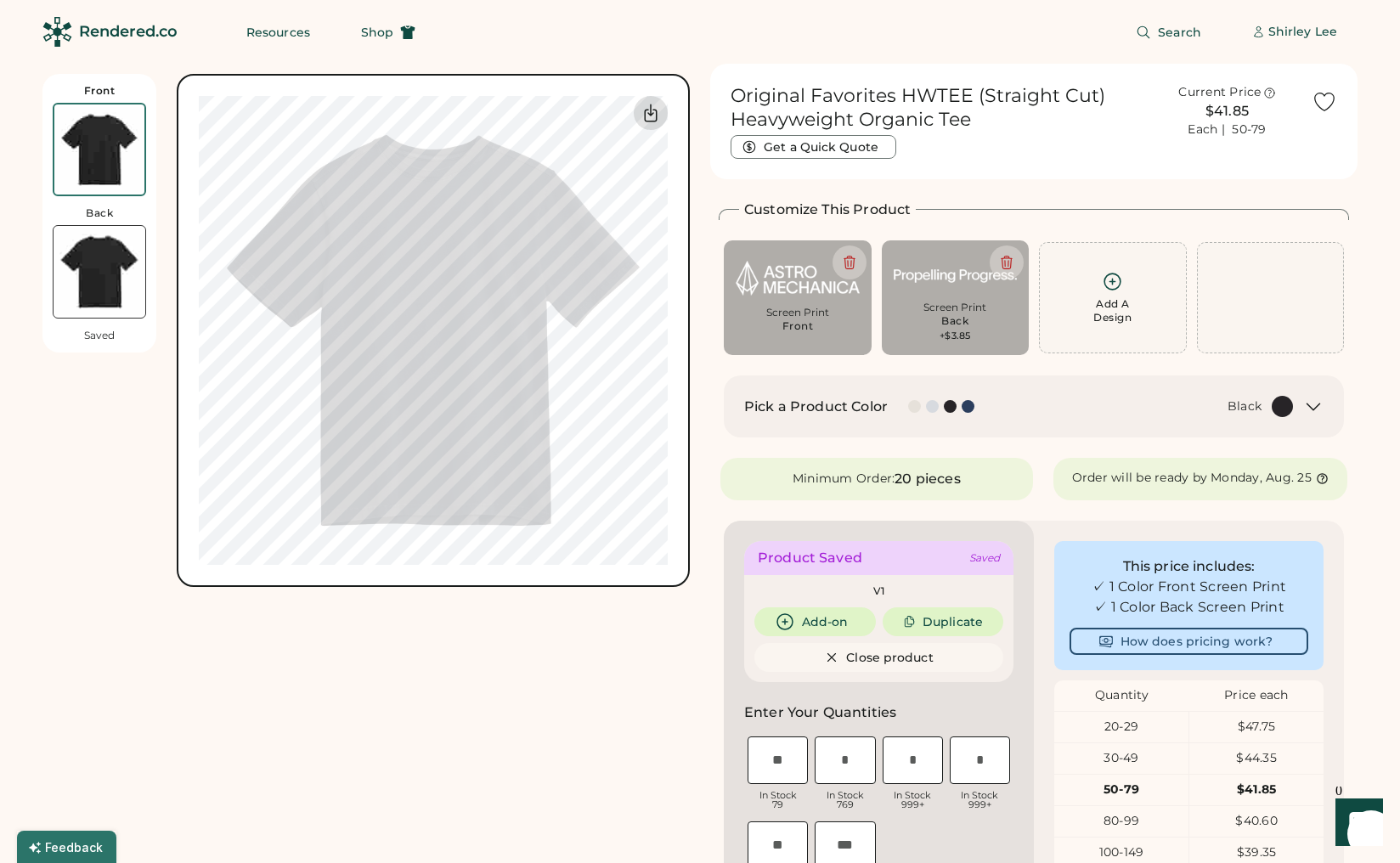click 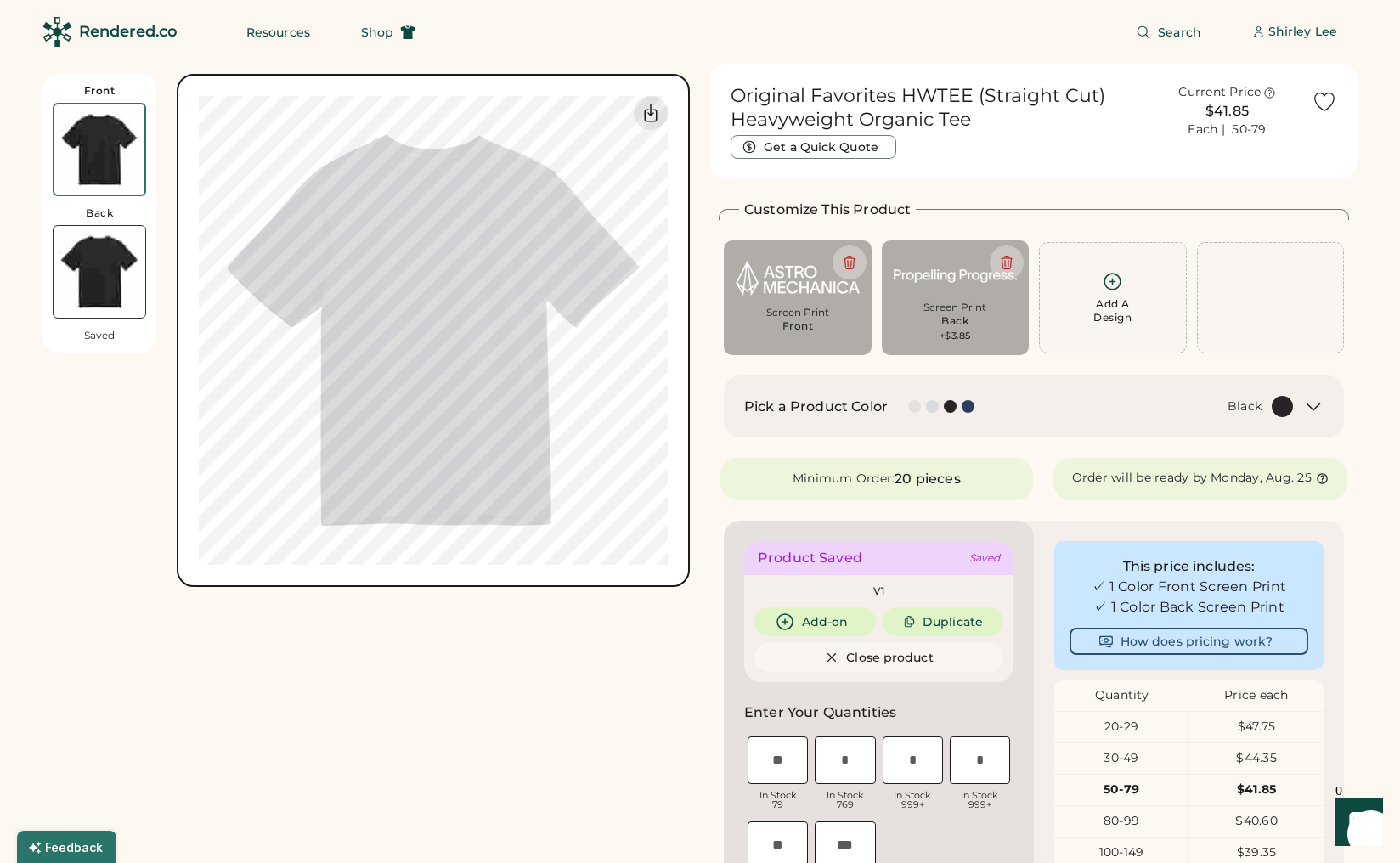 click at bounding box center (99, 149) 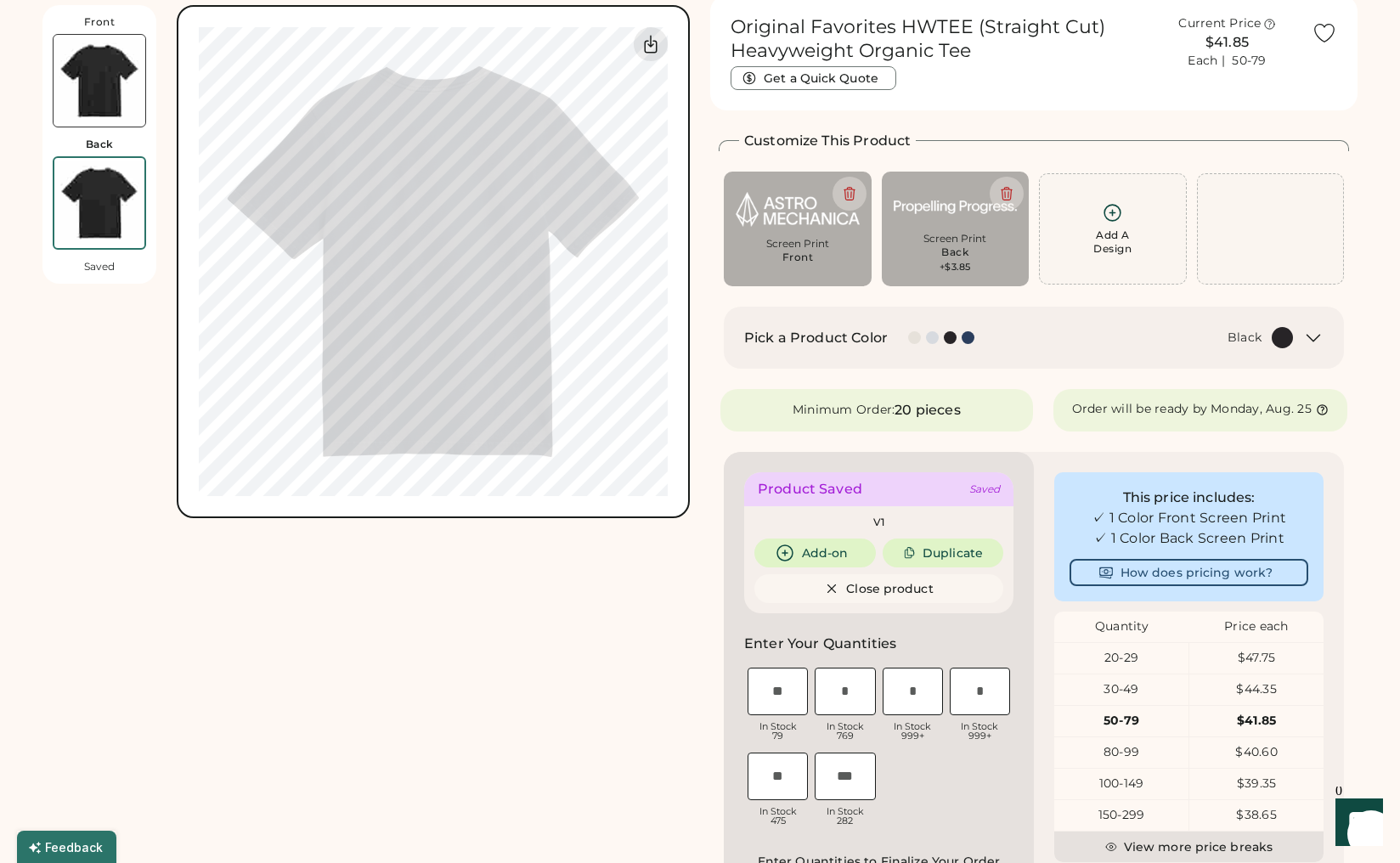 scroll, scrollTop: 74, scrollLeft: 0, axis: vertical 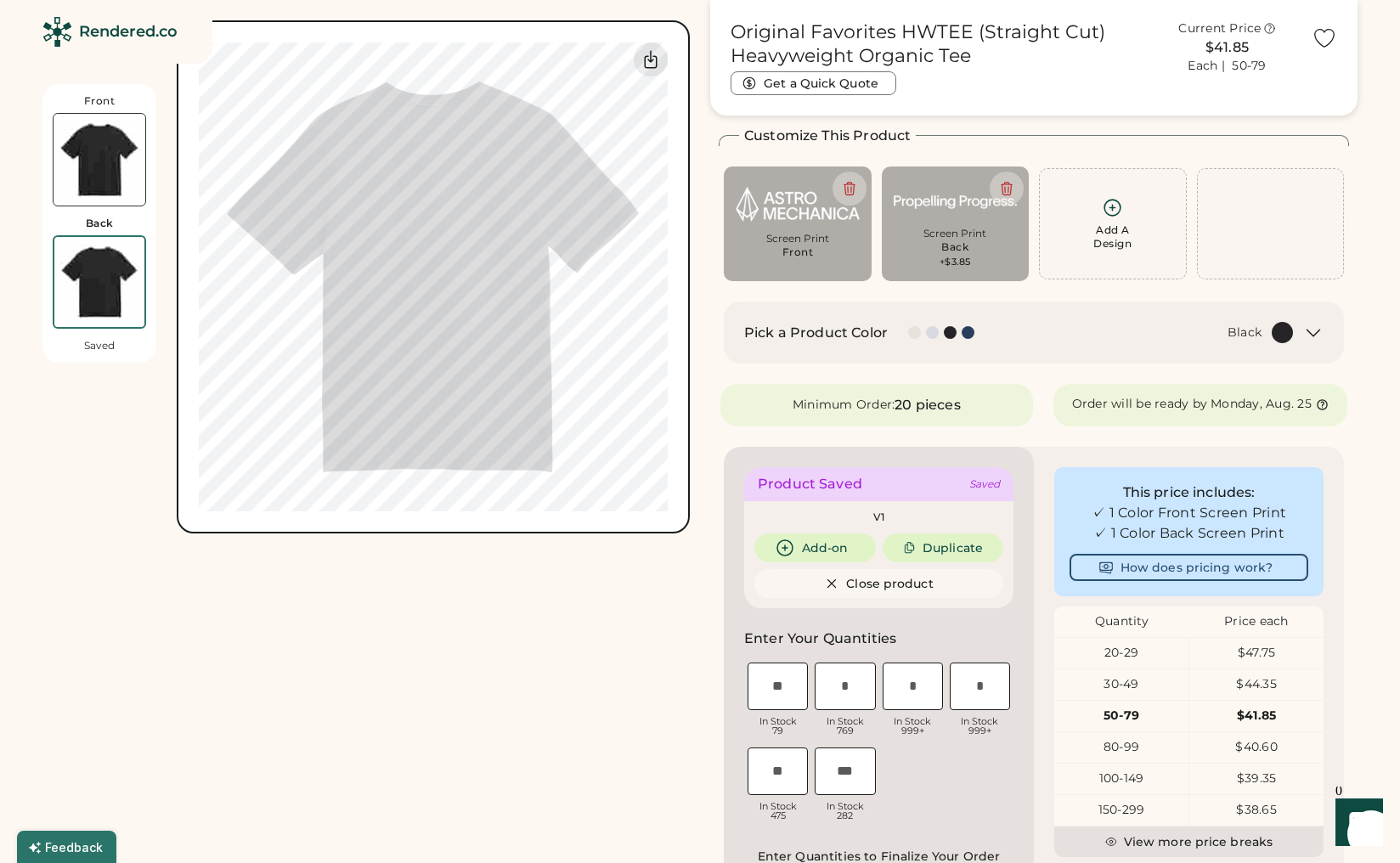 click at bounding box center [99, 160] 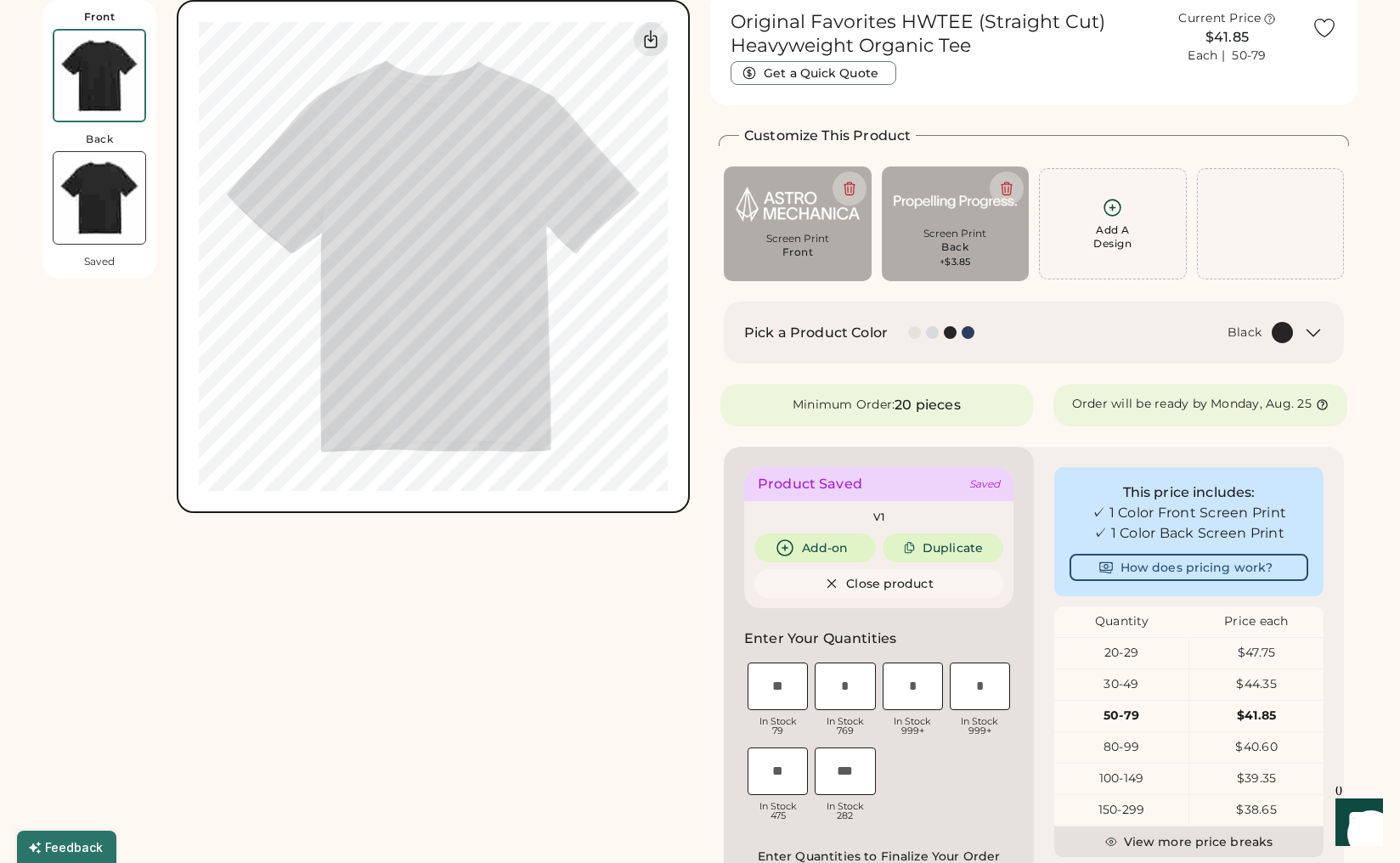 scroll, scrollTop: 0, scrollLeft: 0, axis: both 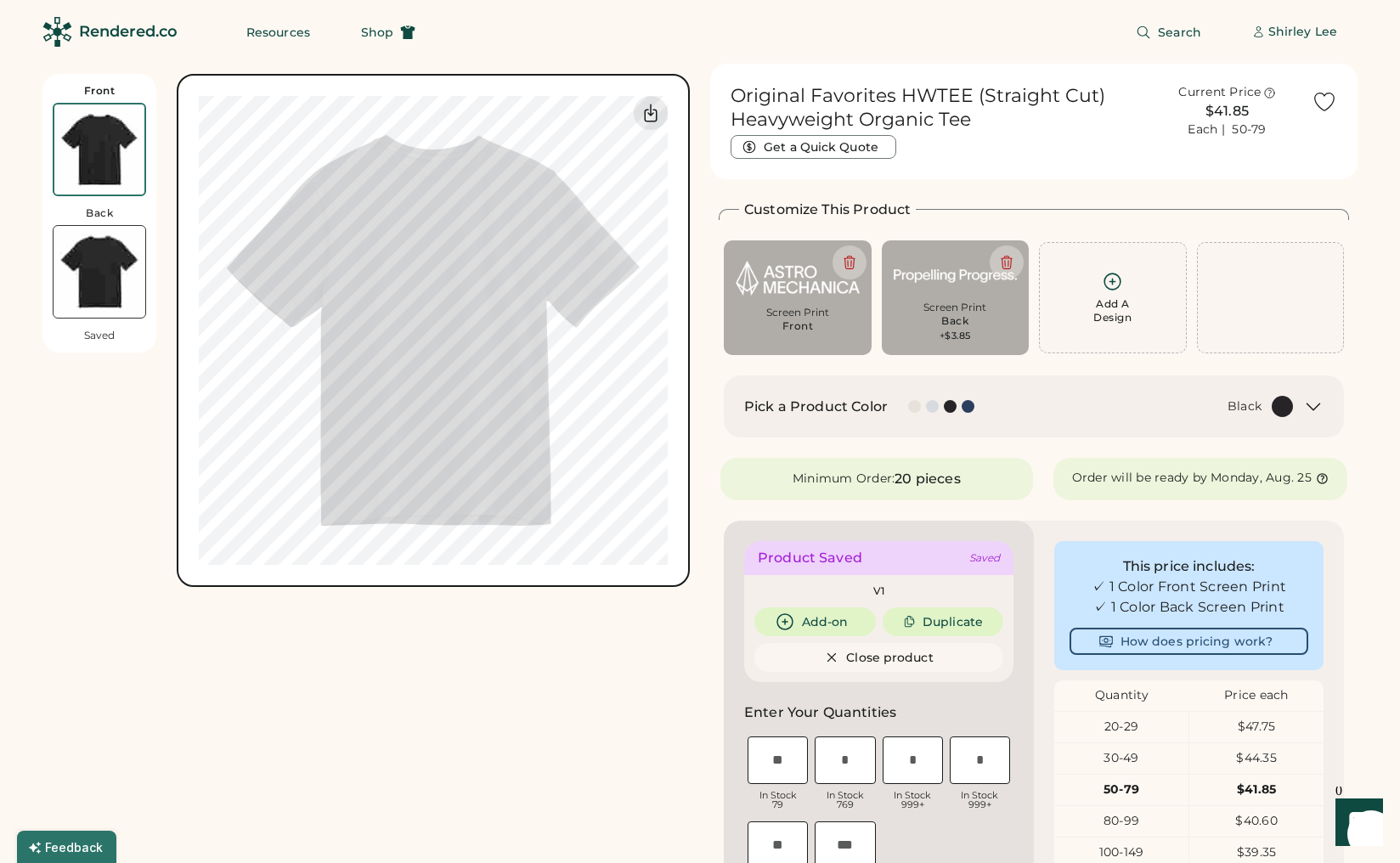 click on "Front Back Saved" at bounding box center [99, 213] 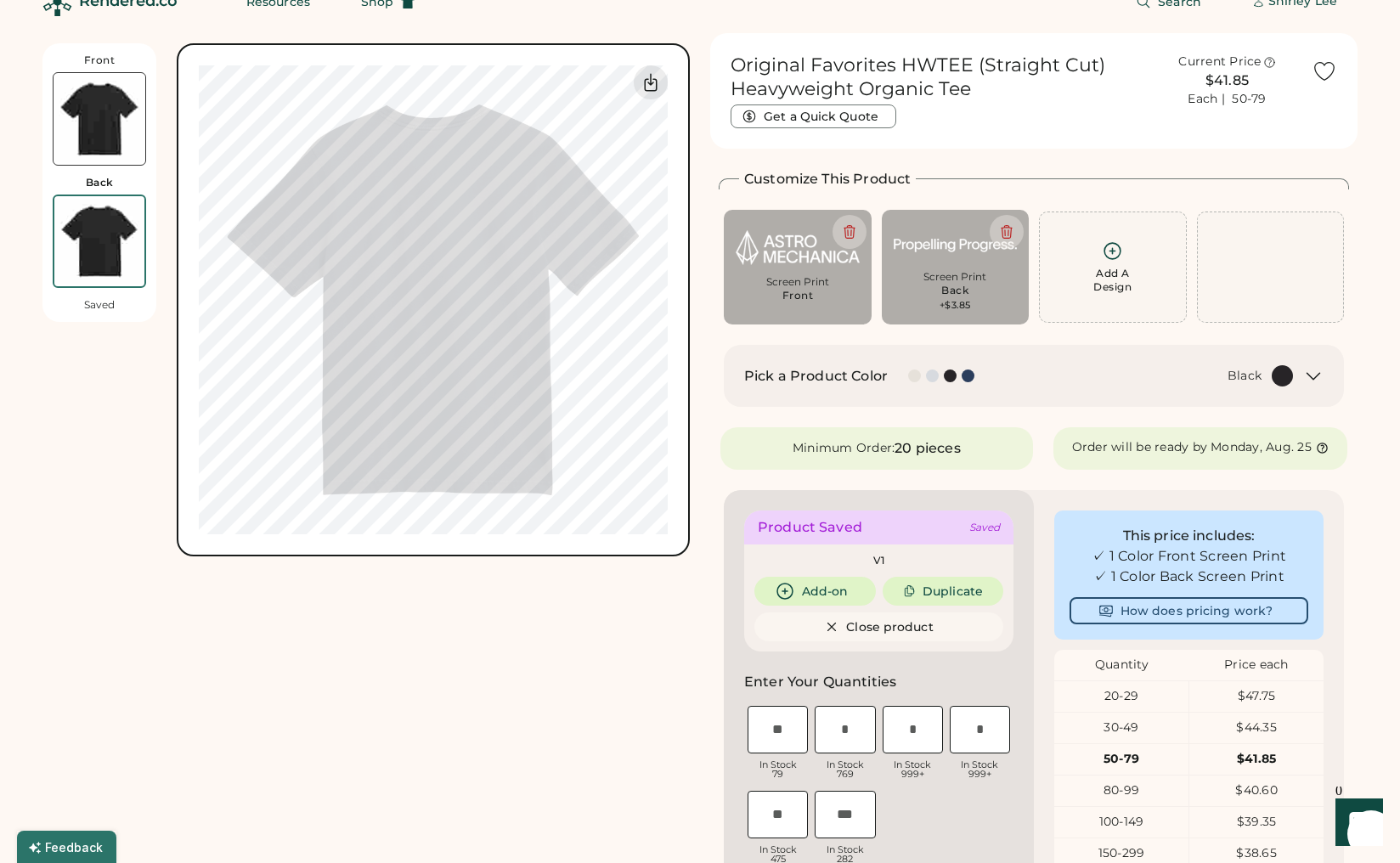 scroll, scrollTop: 74, scrollLeft: 0, axis: vertical 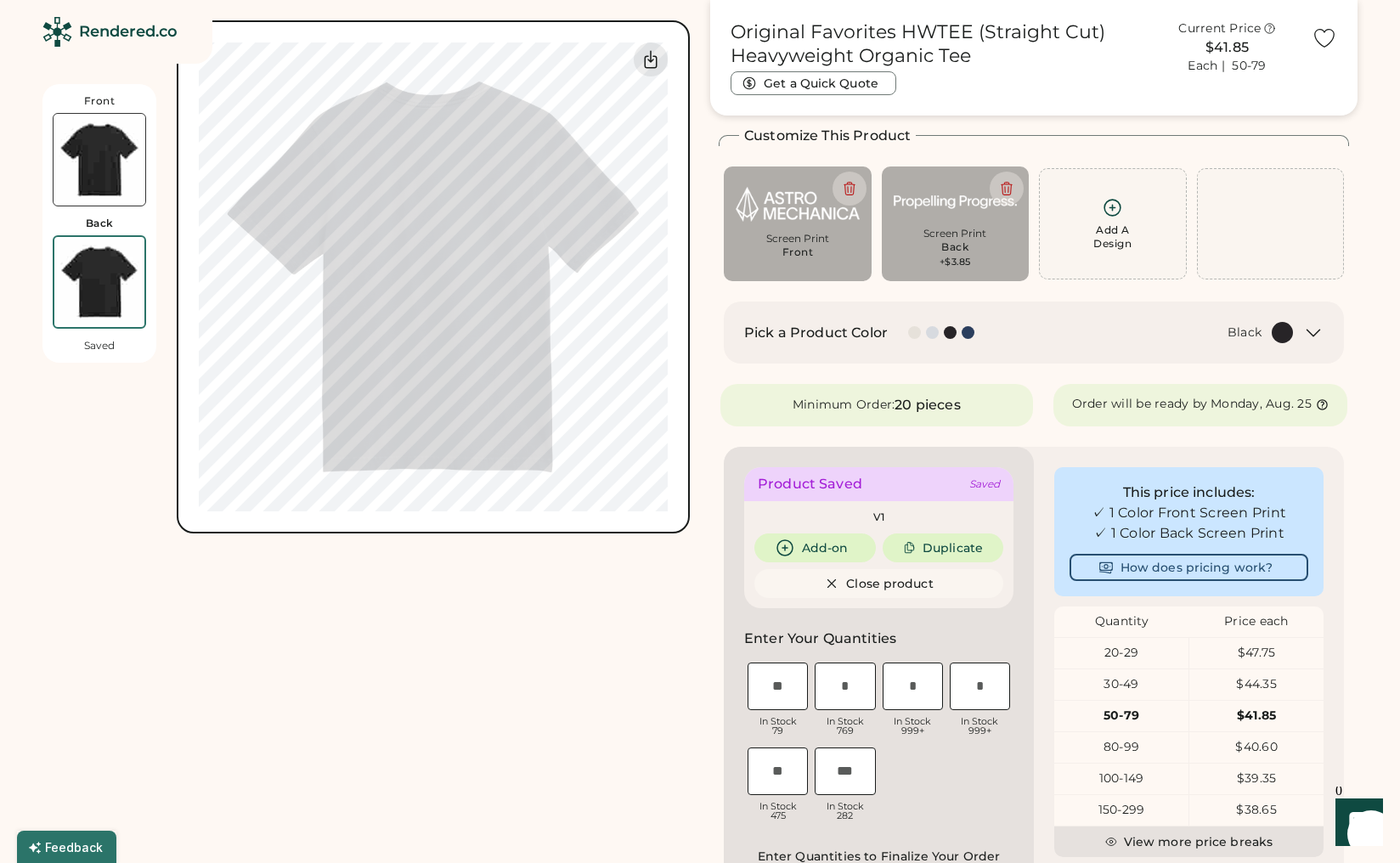 click on "Front Back Saved    Guidelines are approximate; our team will confirm the correct placement. 0% 0%    Guidelines are approximate; our team will confirm the correct placement." at bounding box center (366, 267) 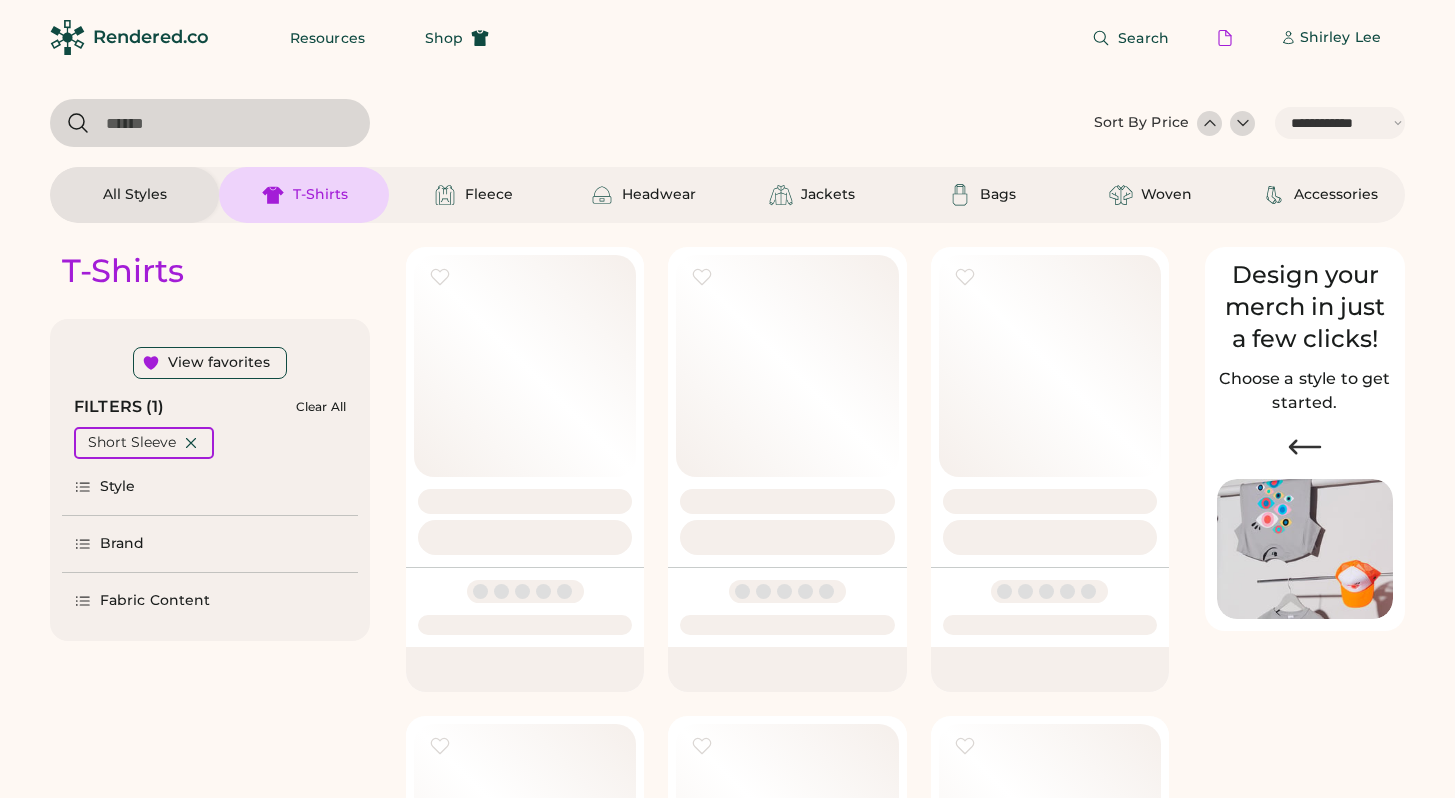 select on "*****" 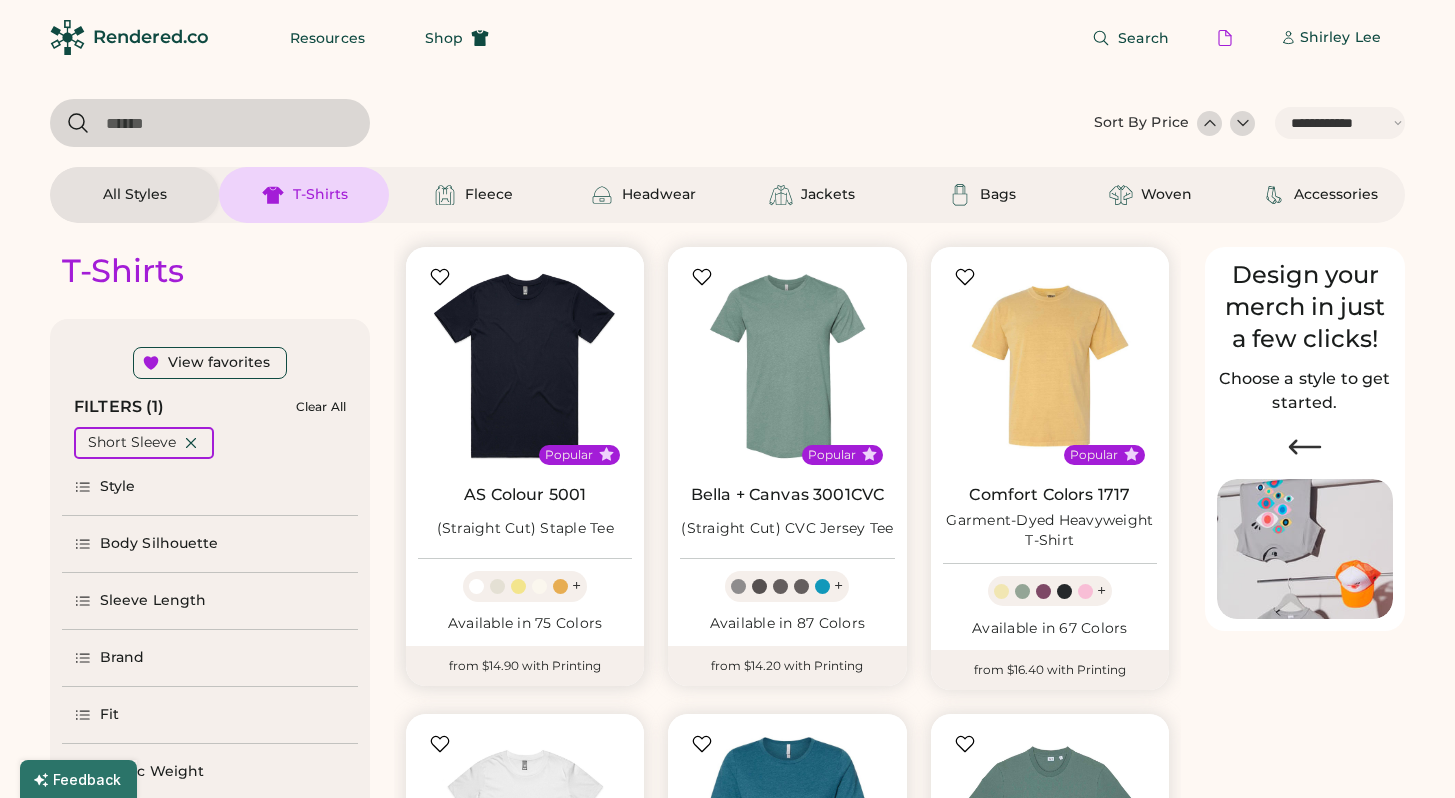 scroll, scrollTop: 0, scrollLeft: 0, axis: both 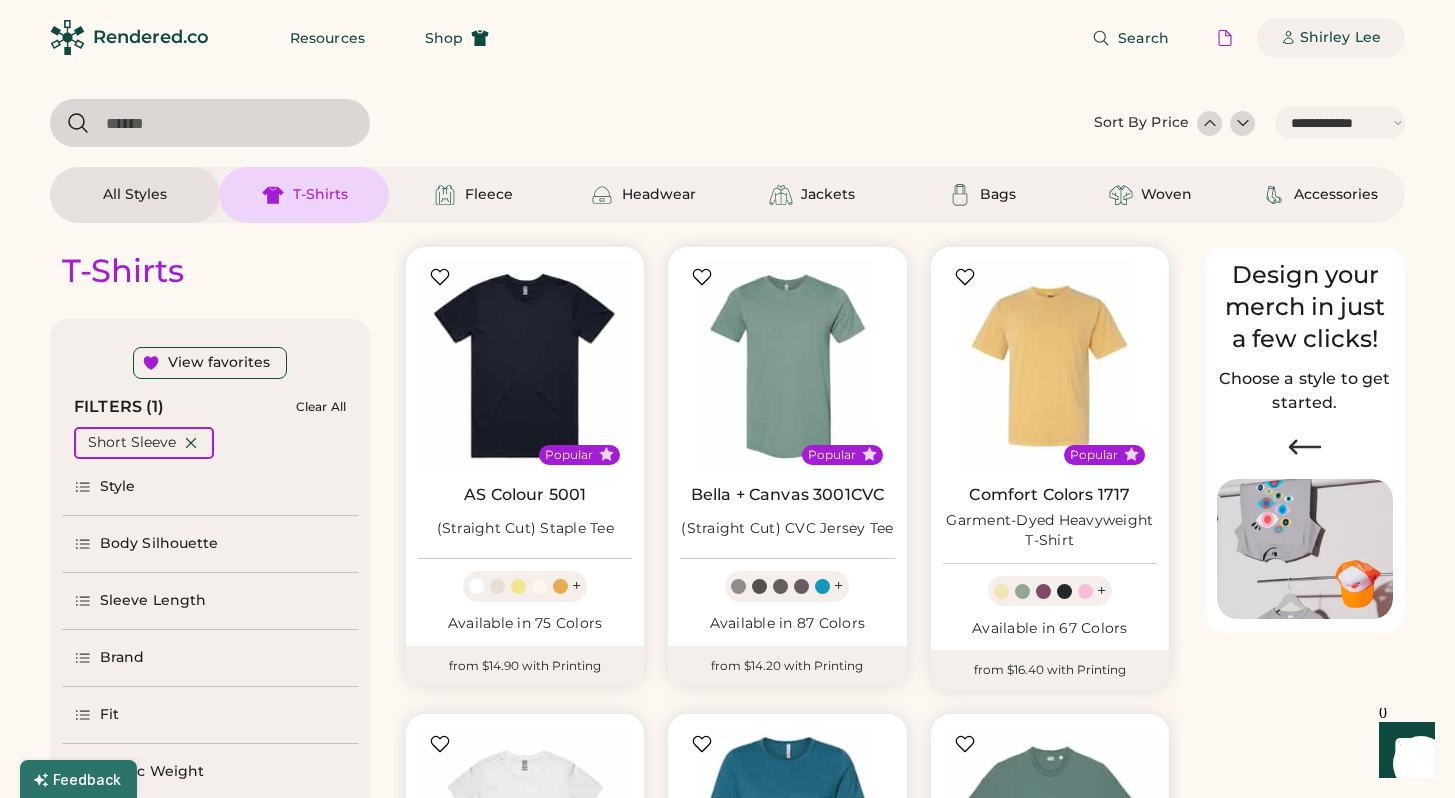 click on "Shirley Lee" at bounding box center (1340, 38) 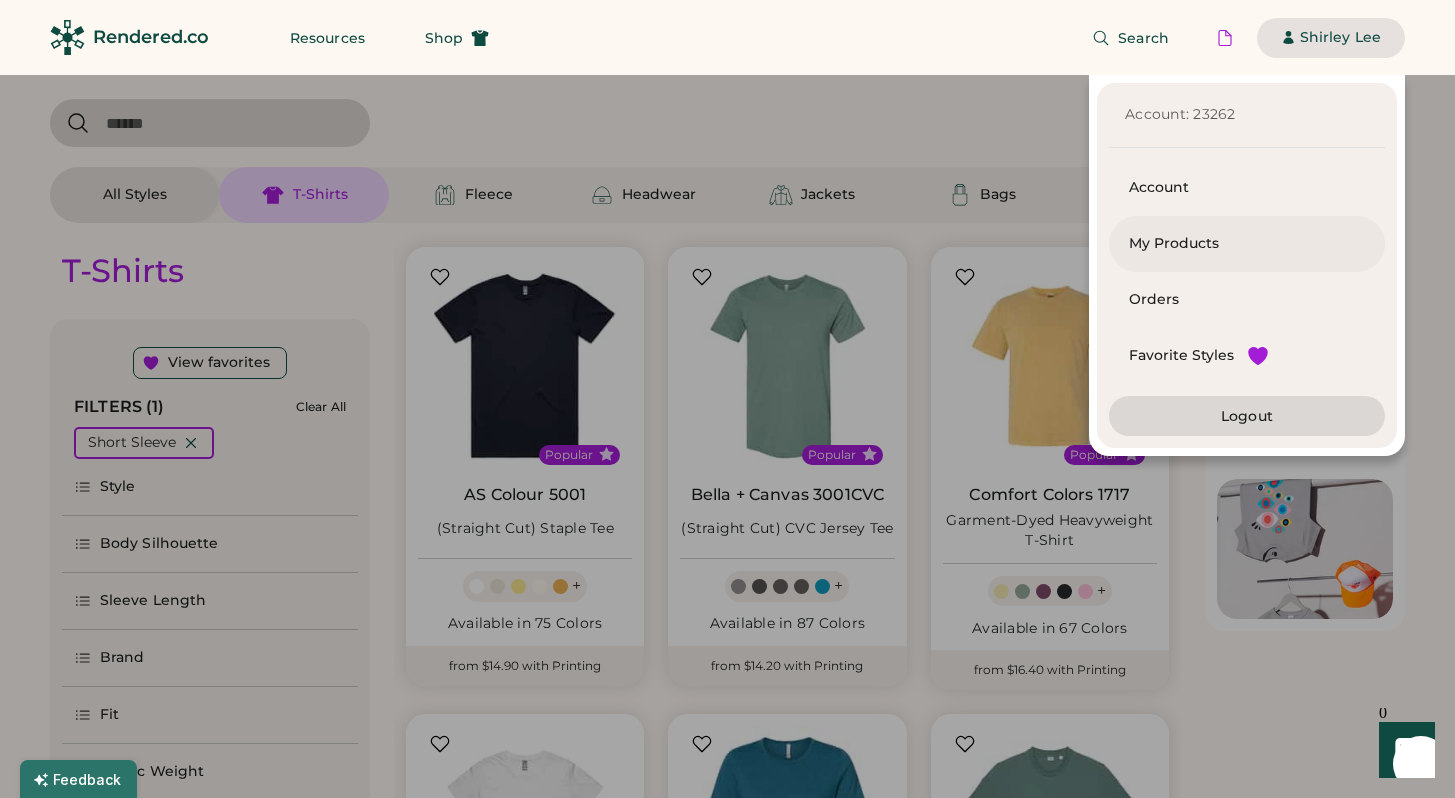 click on "My Products" at bounding box center [1247, 244] 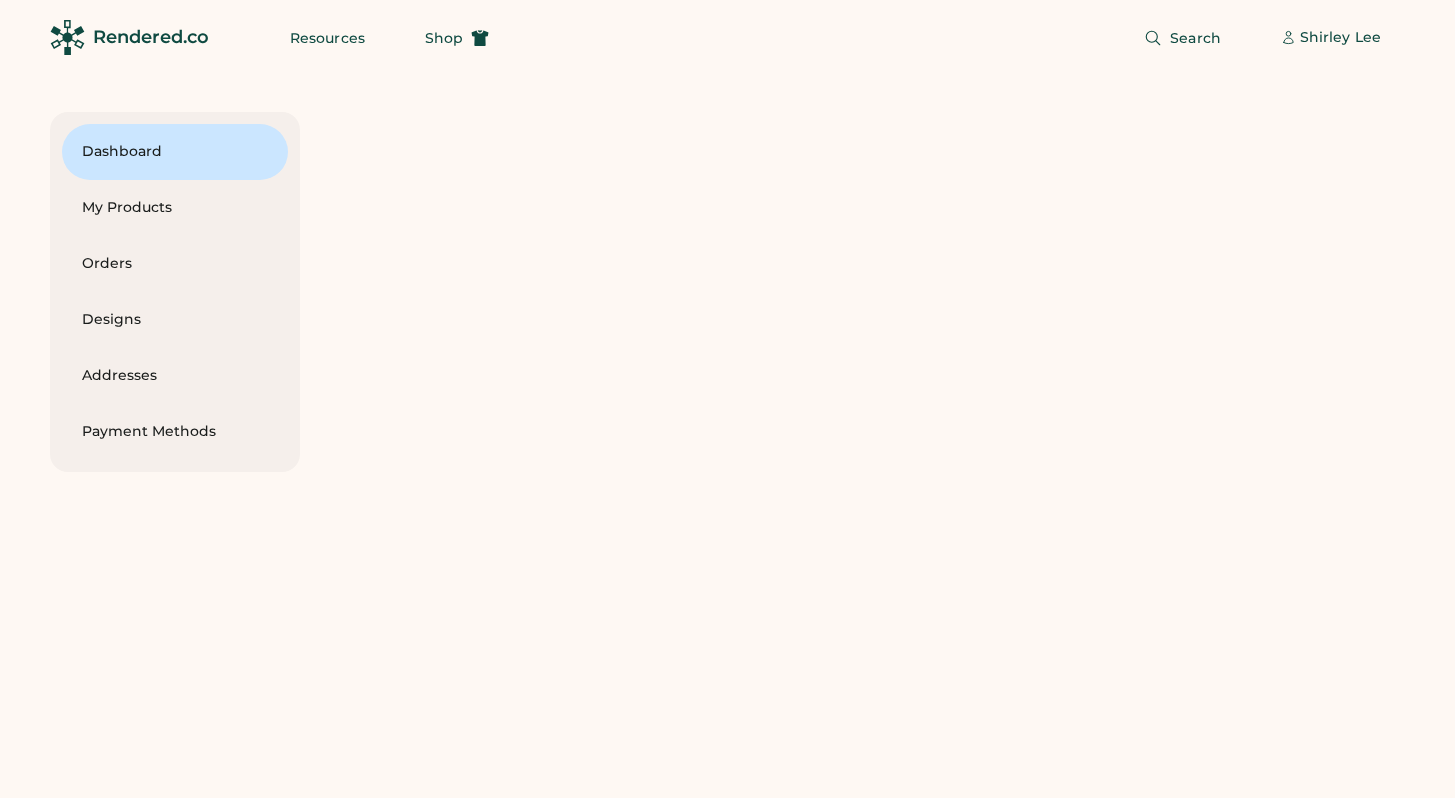 scroll, scrollTop: 0, scrollLeft: 0, axis: both 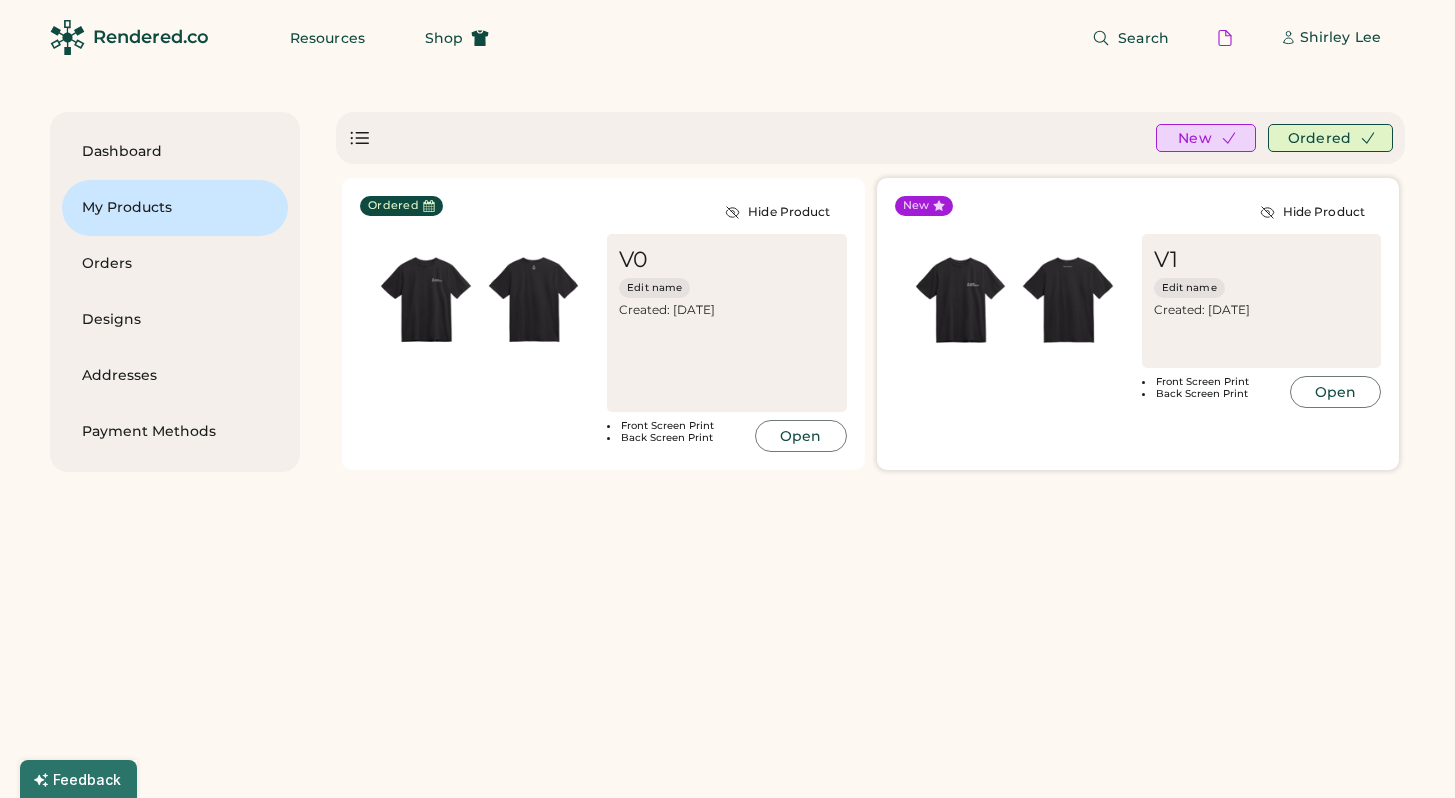 click at bounding box center [1068, 300] 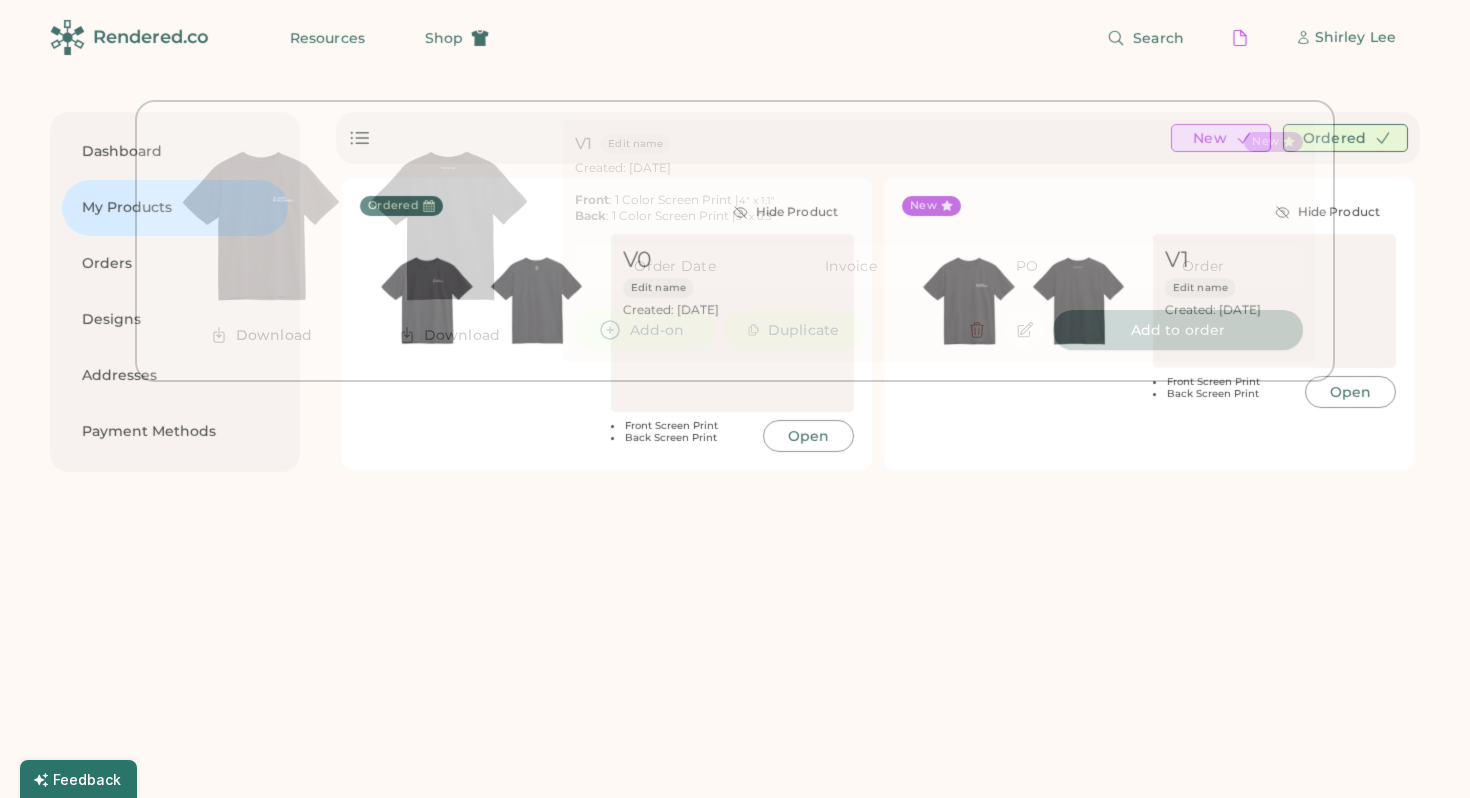 scroll, scrollTop: 0, scrollLeft: 0, axis: both 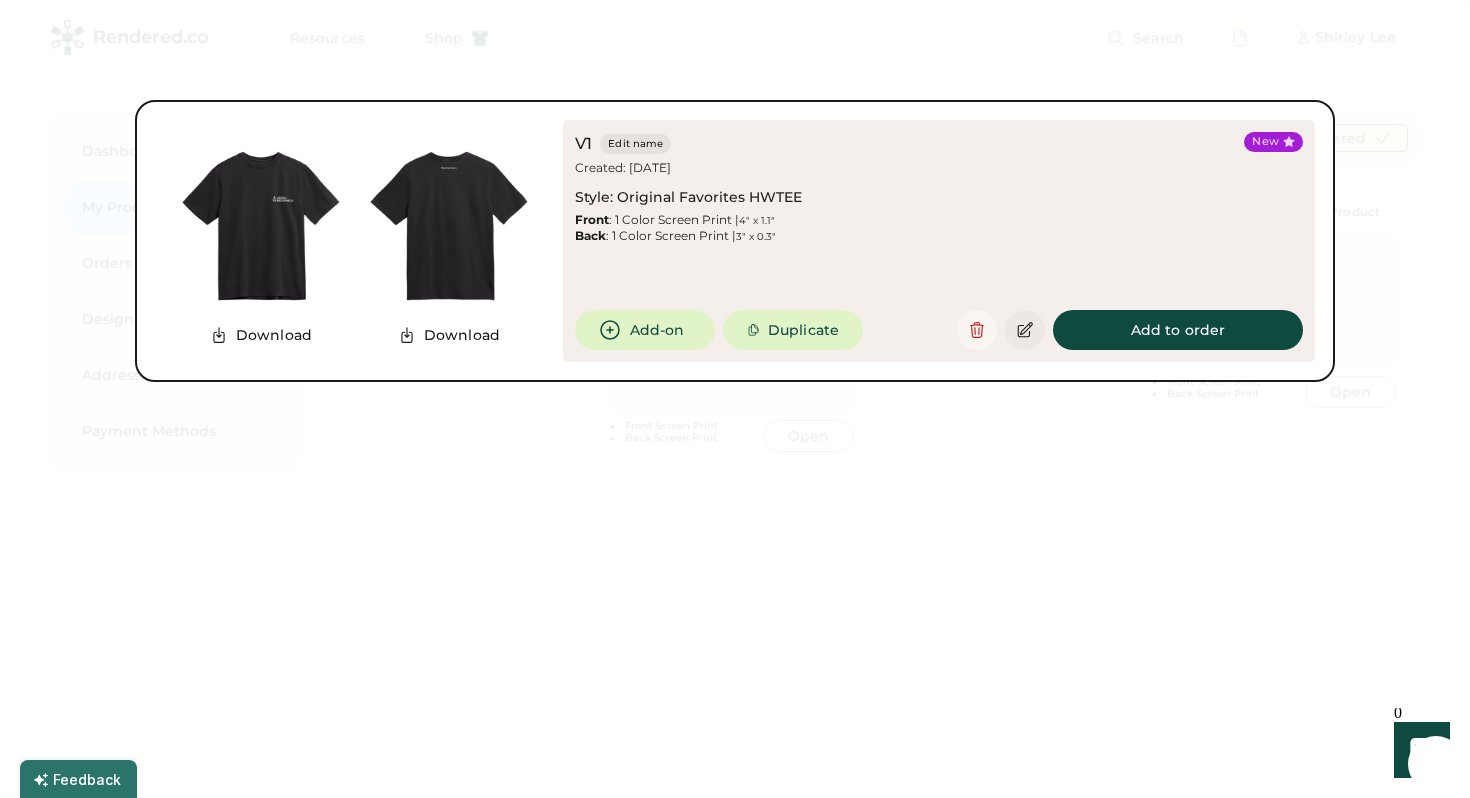 click 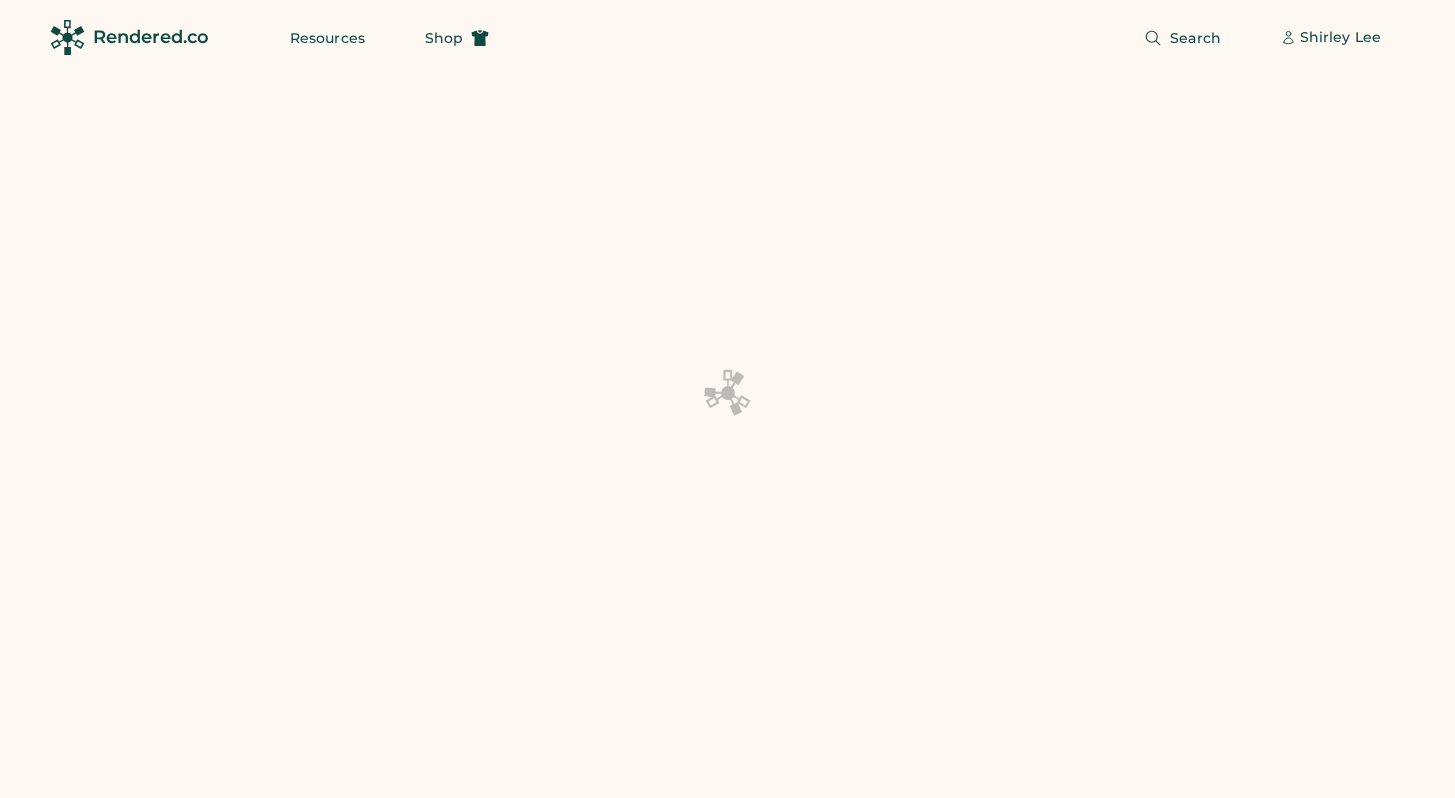 scroll, scrollTop: 0, scrollLeft: 0, axis: both 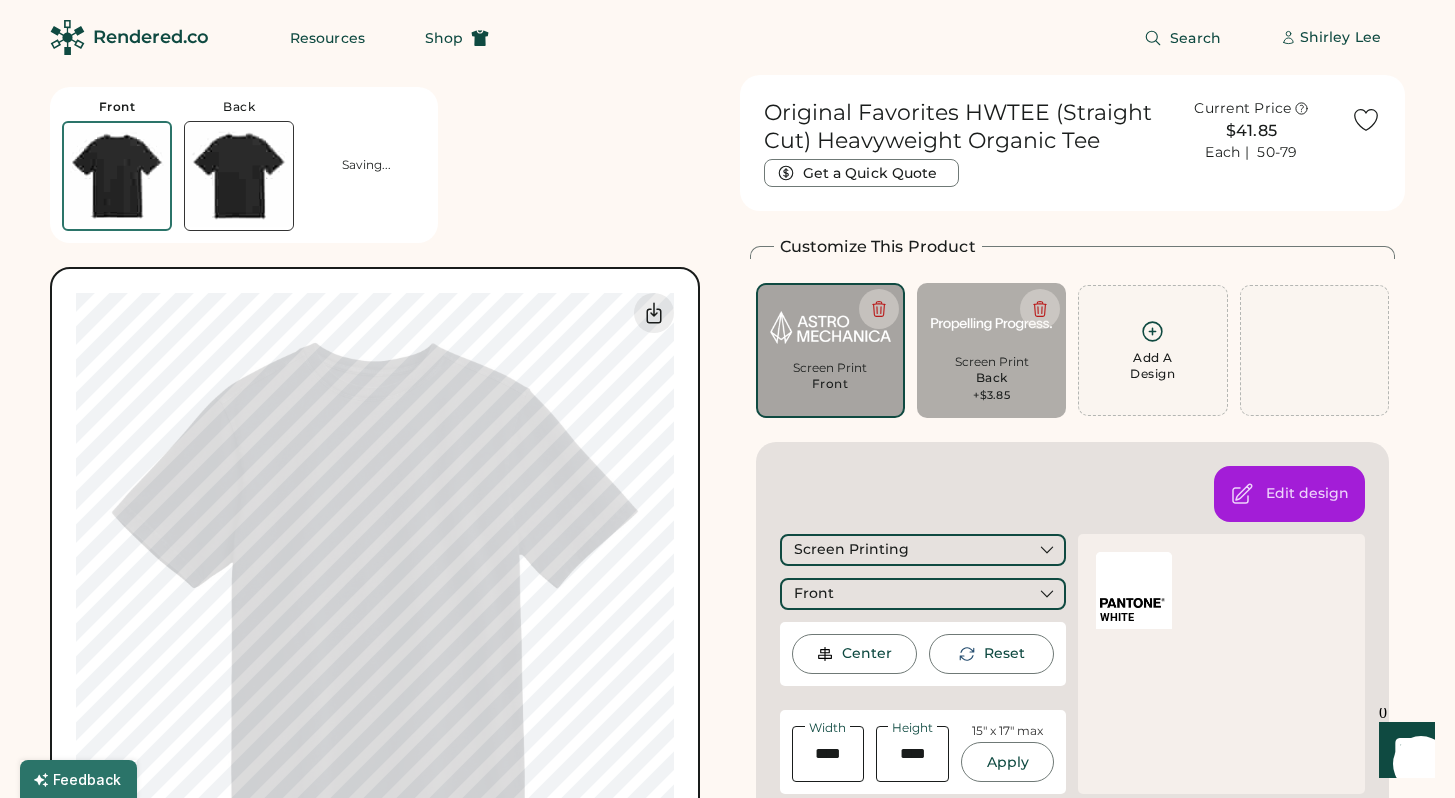 click on "Front Back Saving...    Guidelines are approximate; our team will confirm the correct placement. 0% 0%    Original Favorites HWTEE (Straight Cut) Heavyweight Organic Tee    Get a Quick Quote Current Price    $41.85 Each |  50-79    Customize This Product    Add A
Design
Screen Print Front
Screen Print Back +$3.85        Add A
Design    Edit design Screen Printing    Front    Center    Reset Width Height 15" x 17" max Apply WHITE Pick a Product Color Black    Minimum Order:  20 pieces Order will be ready by Monday, [DATE]     Product Saved Saving... V1    Add-on    Duplicate    Close product Enter Your Quantities XS Loading
Inventory In Stock
79 S Loading
Inventory In Stock
769 M Loading
Inventory In Stock
999+ L Loading
Inventory In Stock
999+ XL Loading
Inventory In Stock
475 2XL Loading
Inventory In Stock
282 Enter Quantities to Finalize Your Order Minimum Order Quantity is 20 Pieces Special instructions Add to cart This price includes:    How does pricing work? Quantity" at bounding box center (727, 1669) 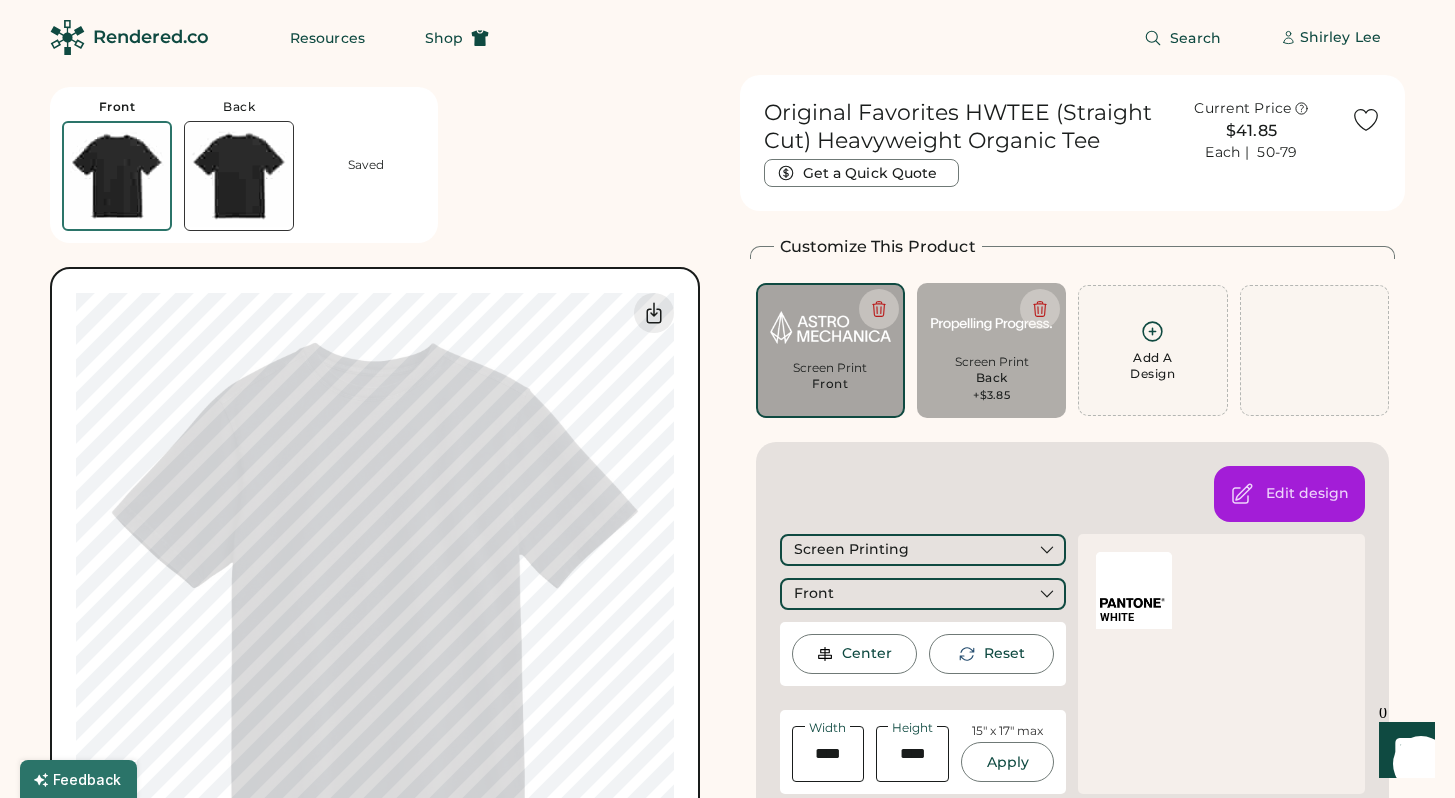 click on "Edit design Screen Printing    Front    Center    Reset Width Height 15" x 17" max Apply WHITE" at bounding box center (1073, 630) 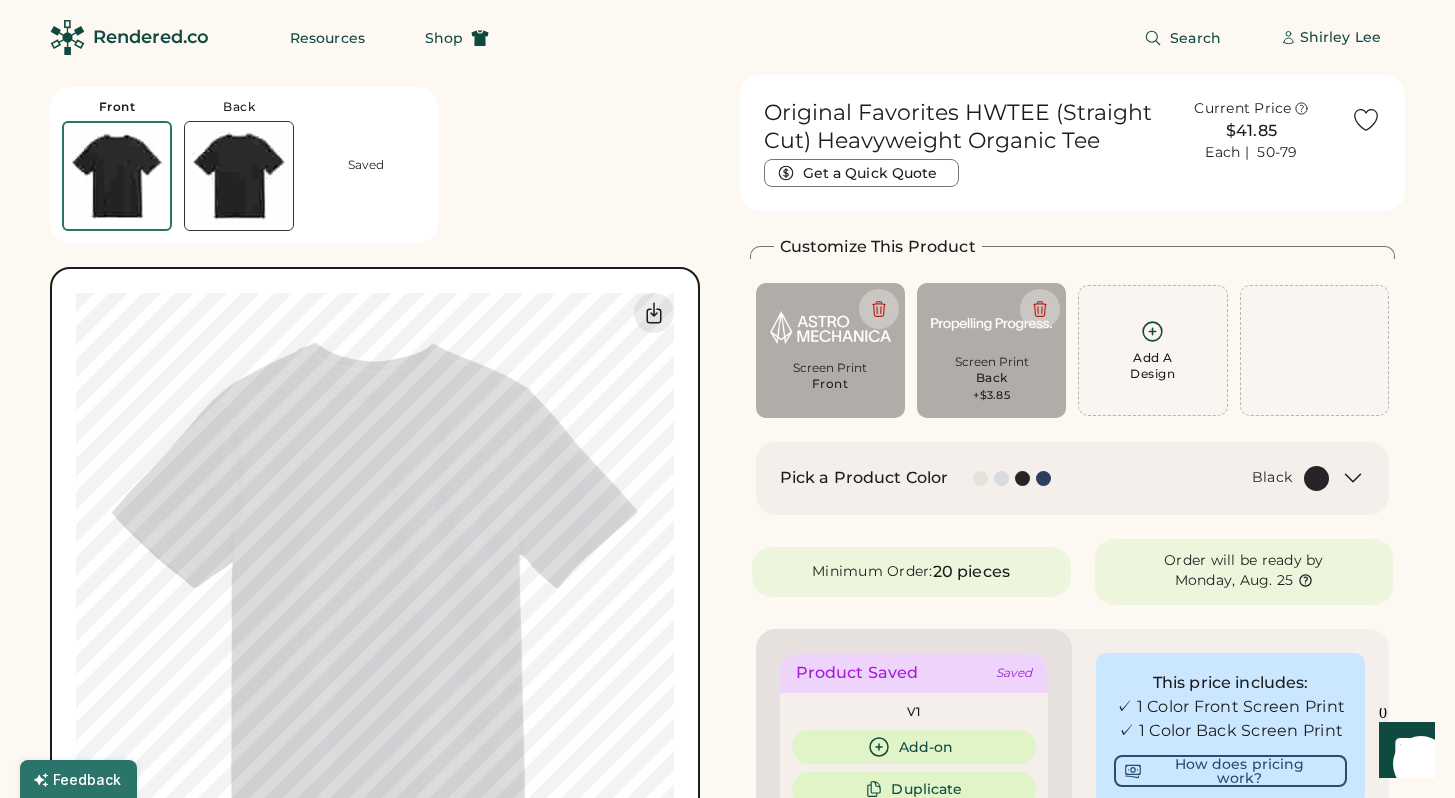 type on "****" 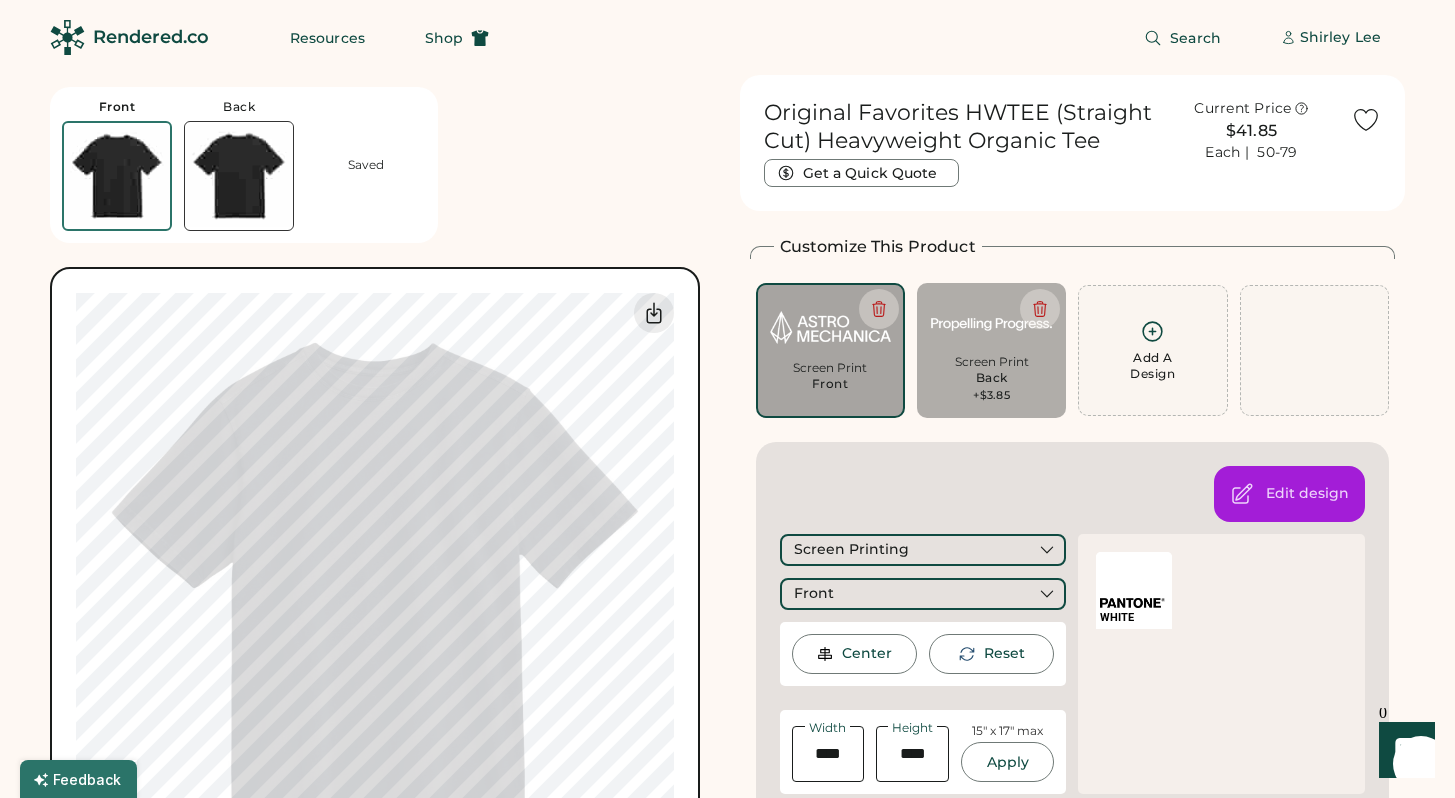 click on "Front Back Saved    Guidelines are approximate; our team will confirm the correct placement. 0% 0%    Original Favorites HWTEE (Straight Cut) Heavyweight Organic Tee    Get a Quick Quote Current Price    $41.85 Each |  50-79    Customize This Product    Add A
Design
Screen Print Front
Screen Print Back +$3.85        Add A
Design    Edit design Screen Printing    Front    Center    Reset Width Height 15" x 17" max Apply WHITE Pick a Product Color Black    Minimum Order:  20 pieces Order will be ready by Monday, Aug. 25     Product Saved Saved V1    Add-on    Duplicate    Close product Enter Your Quantities XS Loading
Inventory In Stock
79 S Loading
Inventory In Stock
769 M Loading
Inventory In Stock
999+ L Loading
Inventory In Stock
999+ XL Loading
Inventory In Stock
475 2XL Loading
Inventory In Stock
282 Enter Quantities to Finalize Your Order Minimum Order Quantity is 20 Pieces Special instructions Add to cart This price includes:    How does pricing work? Quantity 20-29" at bounding box center [727, 1669] 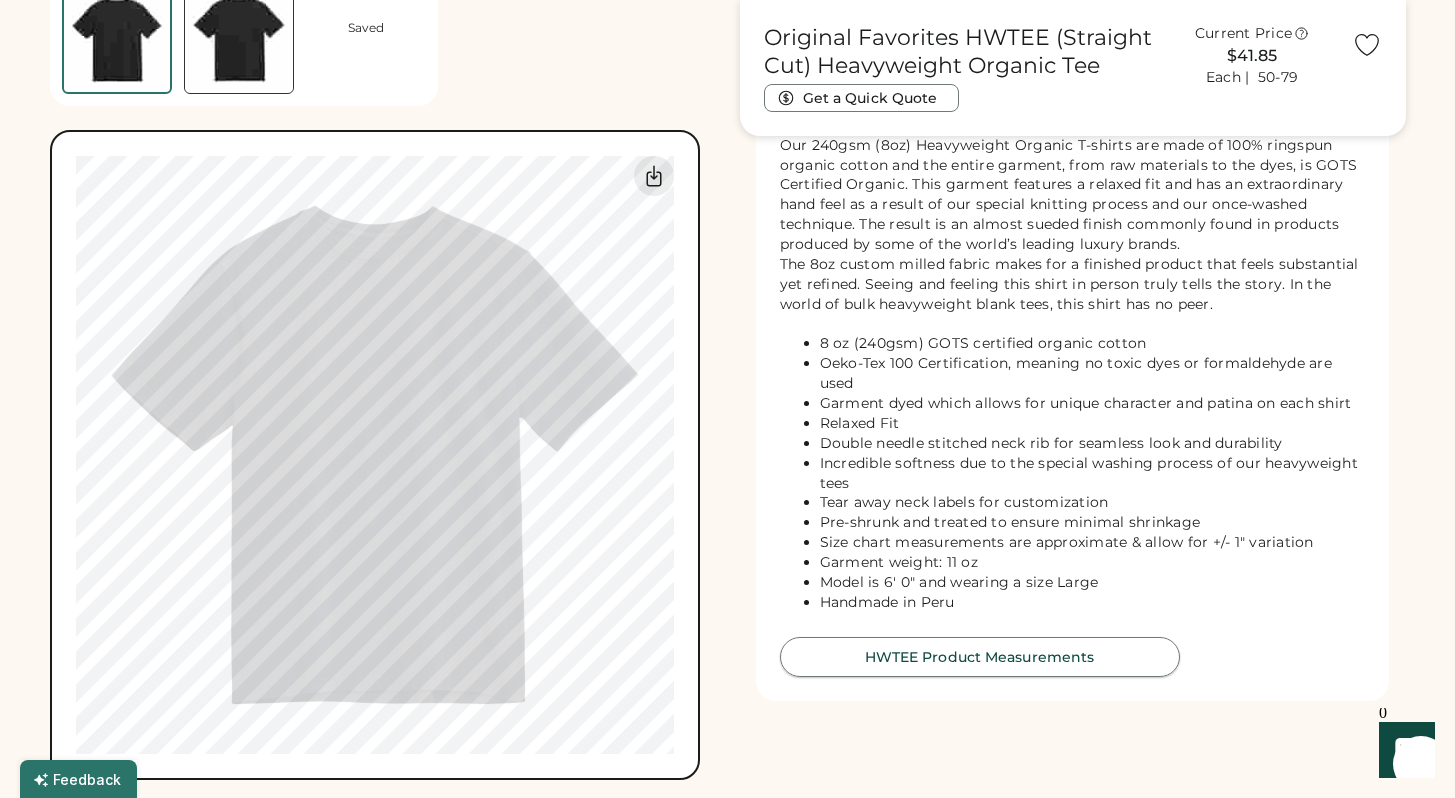scroll, scrollTop: 386, scrollLeft: 0, axis: vertical 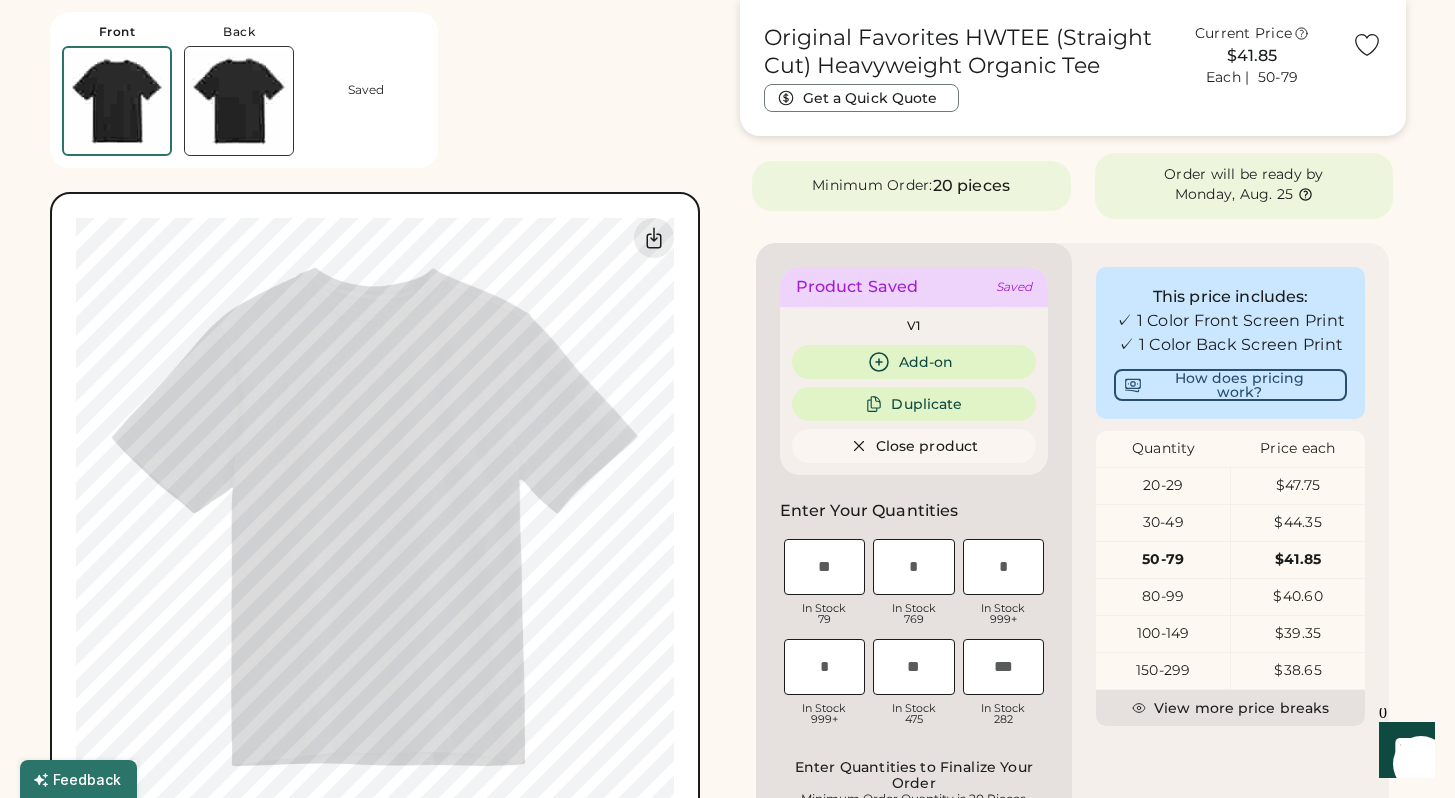 type on "****" 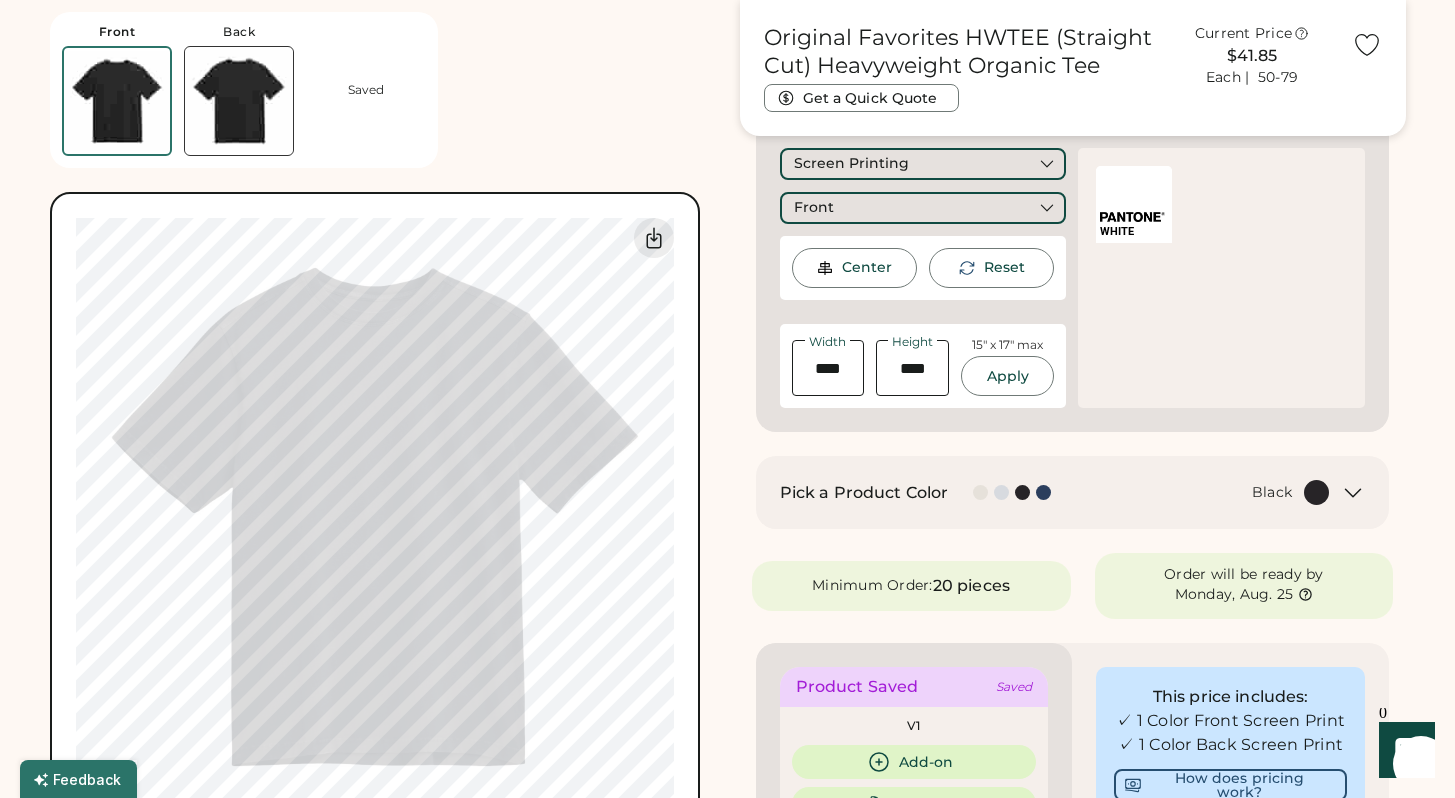 click on "Guidelines are approximate; our team will confirm the correct placement. 0% 0%" at bounding box center [375, 517] 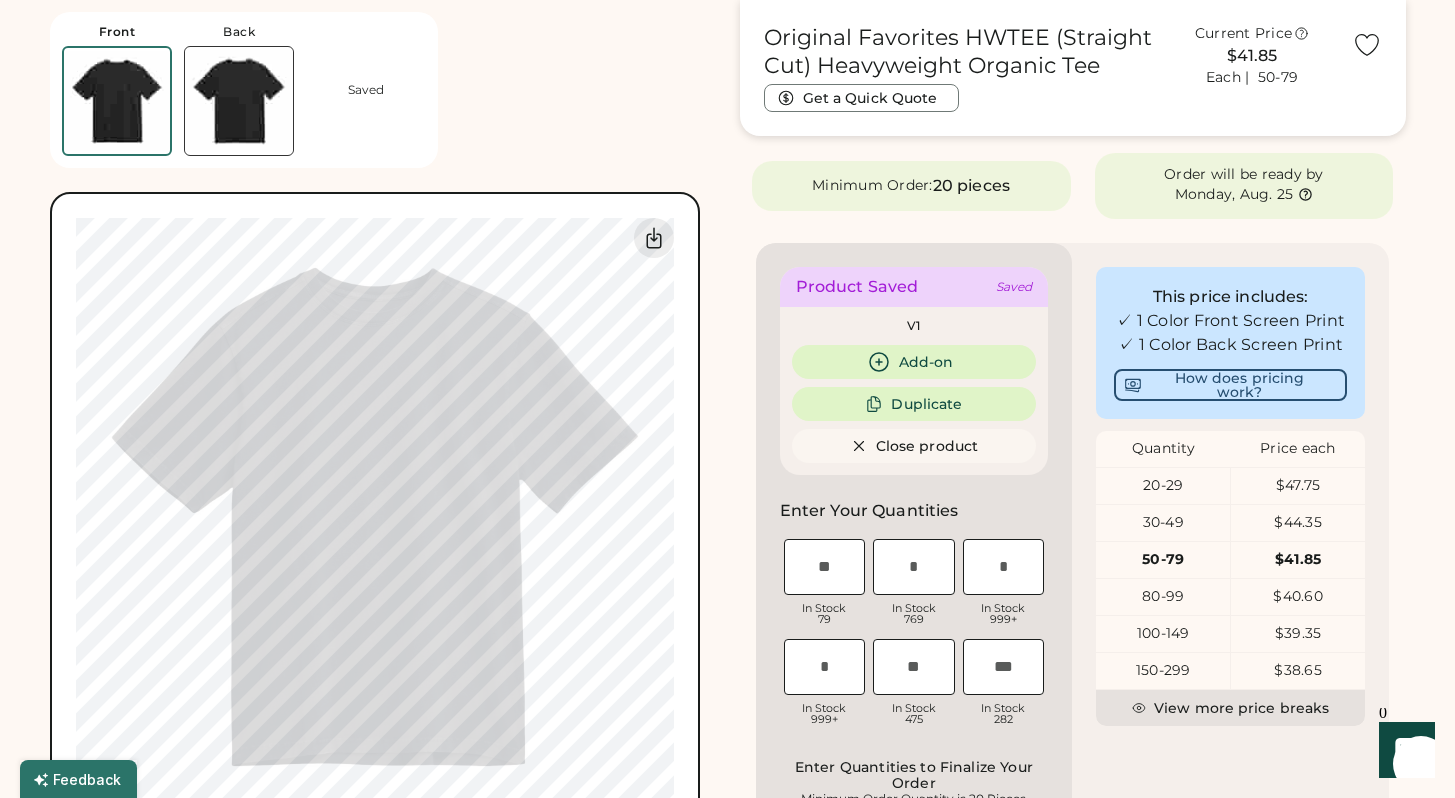 type on "****" 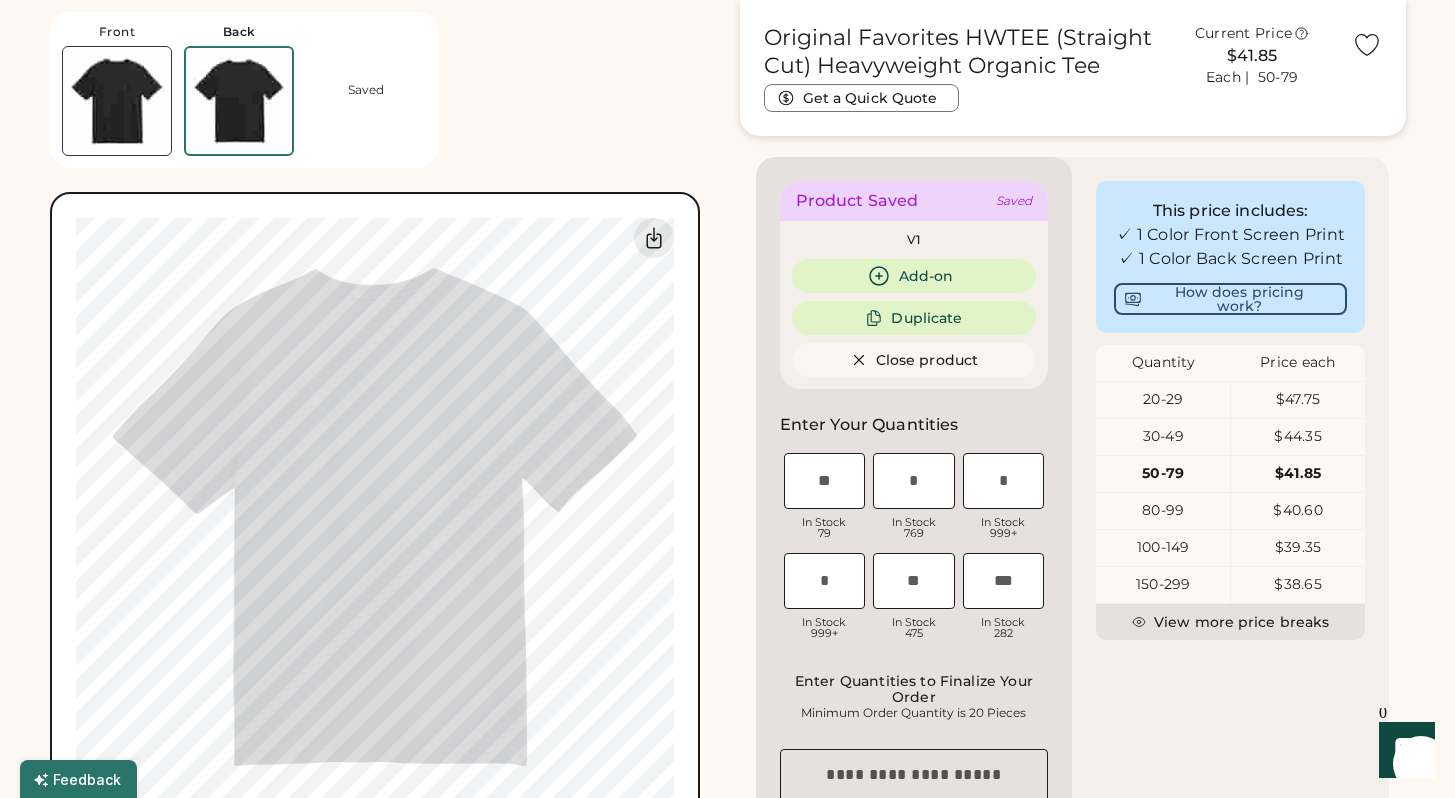 scroll, scrollTop: 529, scrollLeft: 0, axis: vertical 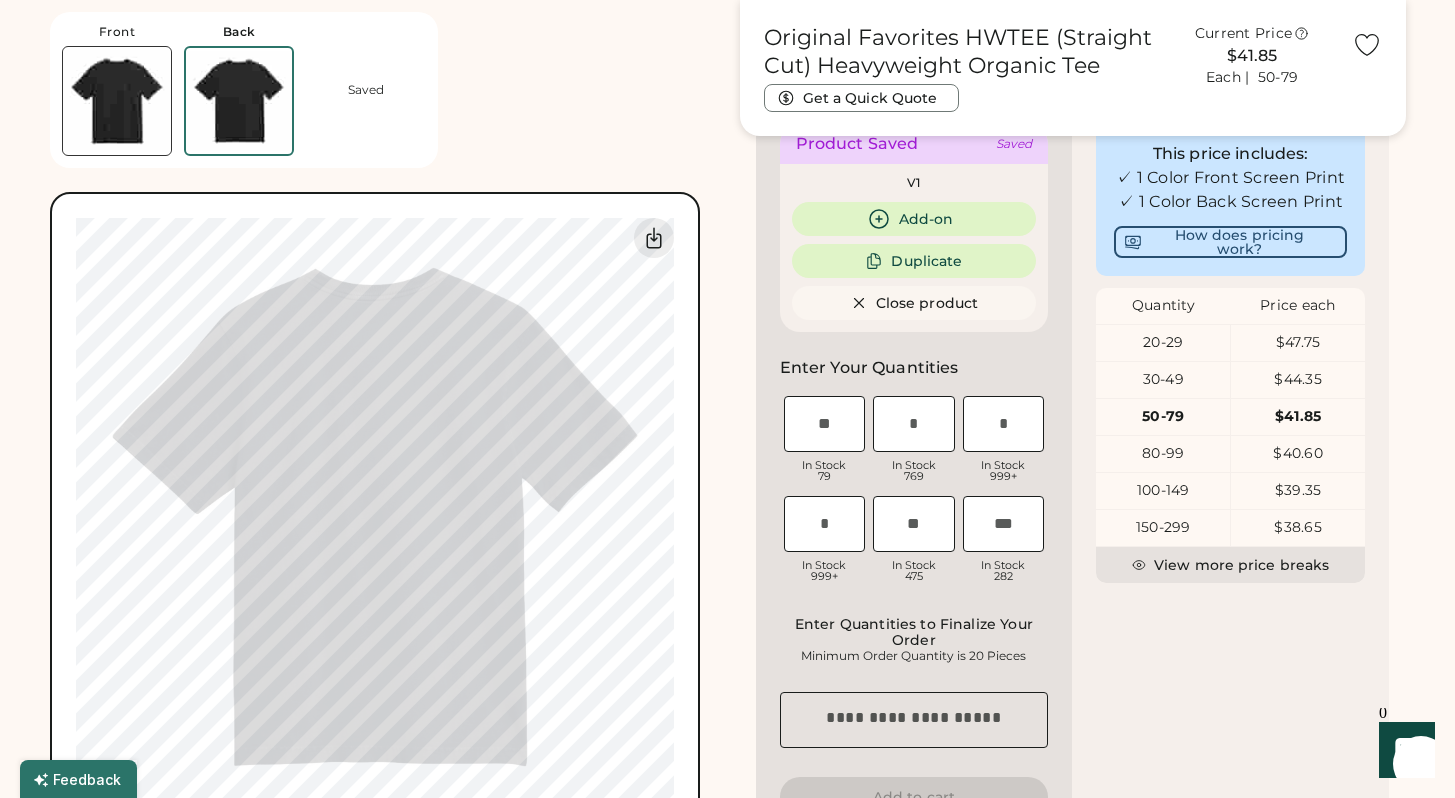 click at bounding box center (117, 101) 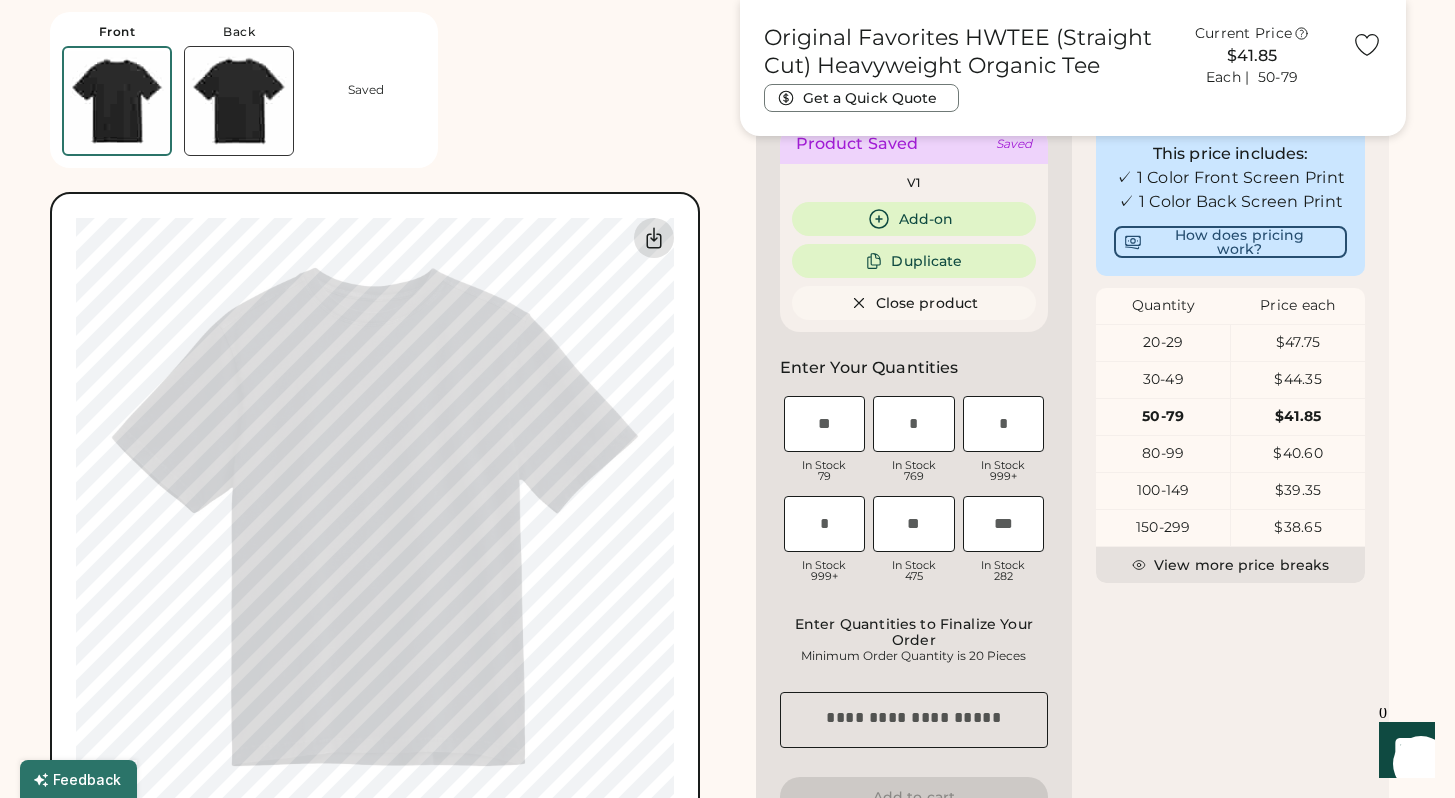 click 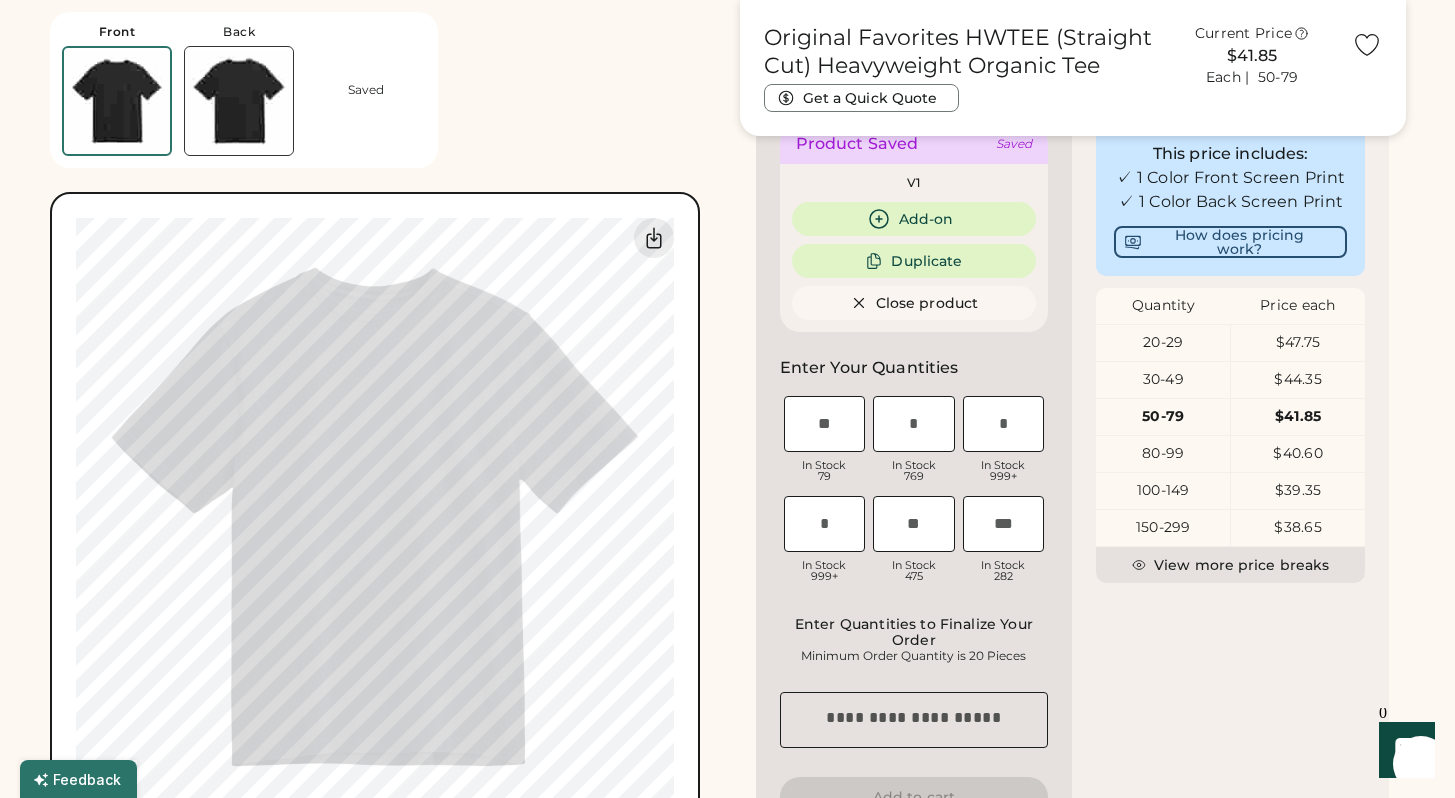 type on "****" 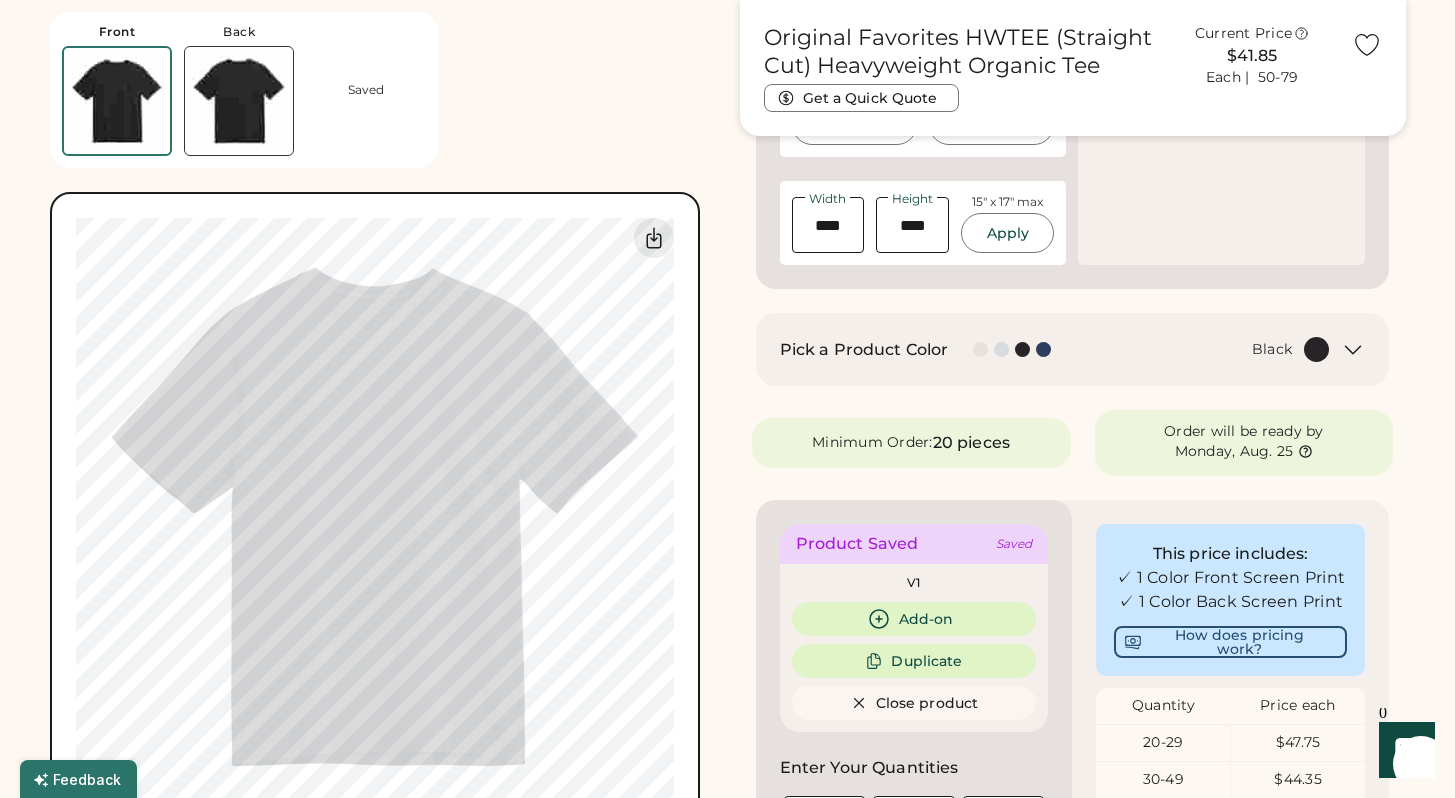 click on "Front Back Saved    Guidelines are approximate; our team will confirm the correct placement. 0% 0%    Original Favorites HWTEE (Straight Cut) Heavyweight Organic Tee    Get a Quick Quote Current Price    $41.85 Each |  50-79    Customize This Product    Add A
Design
Screen Print Front
Screen Print Back +$3.85        Add A
Design    Edit design Screen Printing    Front    Center    Reset Width Height 15" x 17" max Apply WHITE Pick a Product Color Black    Minimum Order:  20 pieces Order will be ready by Monday, Aug. 25     Product Saved Saved V1    Add-on    Duplicate    Close product Enter Your Quantities XS Loading
Inventory In Stock
79 S Loading
Inventory In Stock
769 M Loading
Inventory In Stock
999+ L Loading
Inventory In Stock
999+ XL Loading
Inventory In Stock
475 2XL Loading
Inventory In Stock
282 Enter Quantities to Finalize Your Order Minimum Order Quantity is 20 Pieces Special instructions Add to cart This price includes:    How does pricing work? Quantity 20-29" at bounding box center (727, 734) 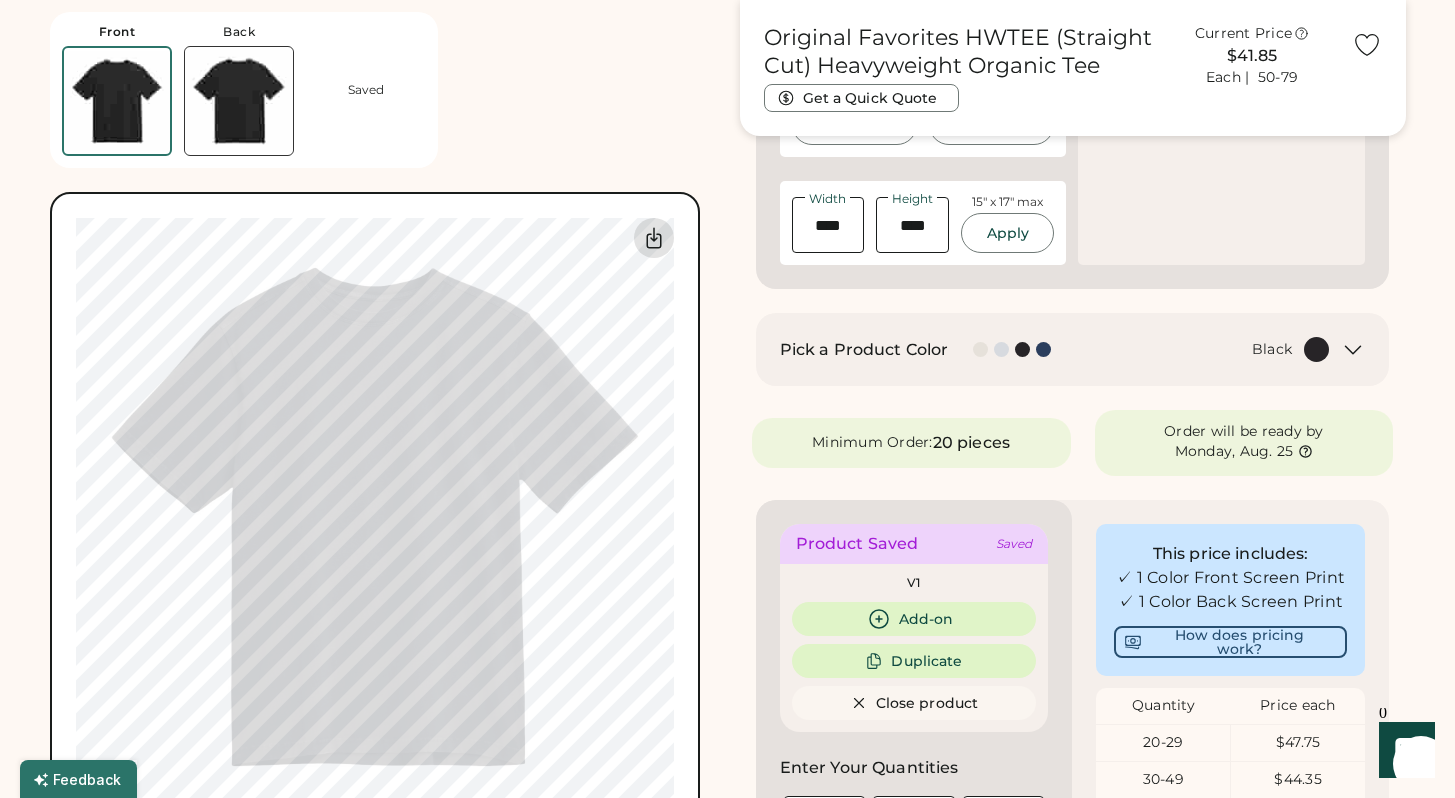 click 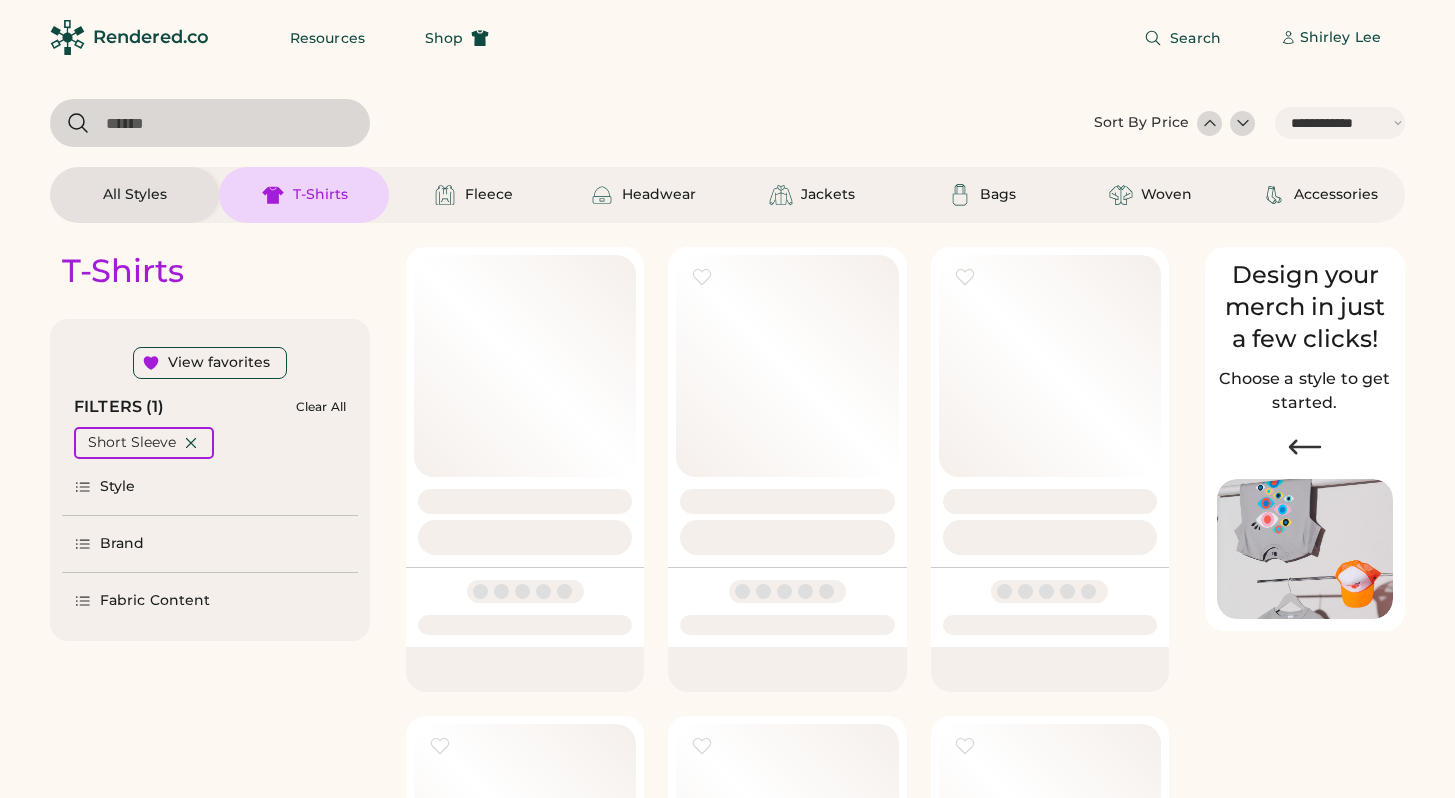 select on "*****" 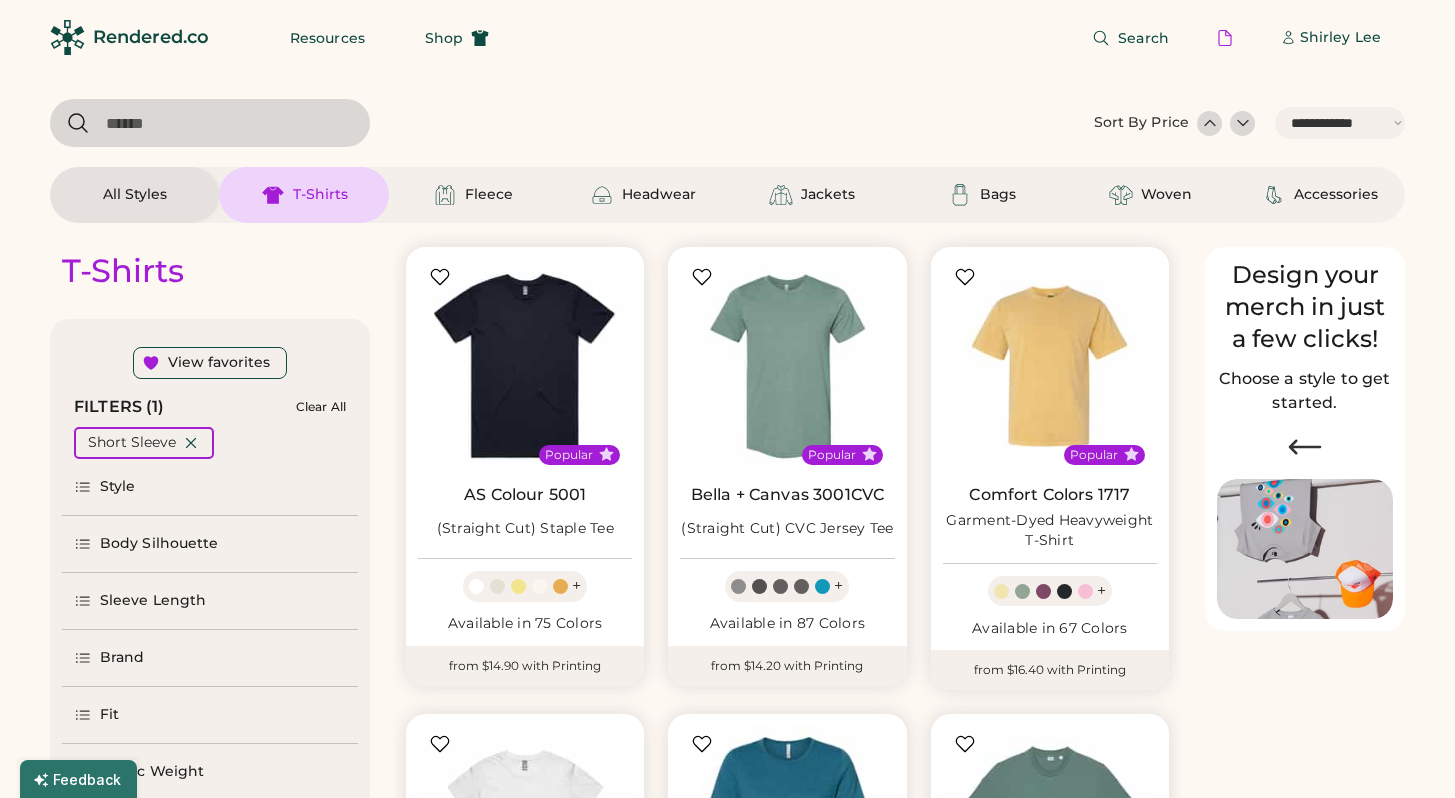 scroll, scrollTop: 0, scrollLeft: 0, axis: both 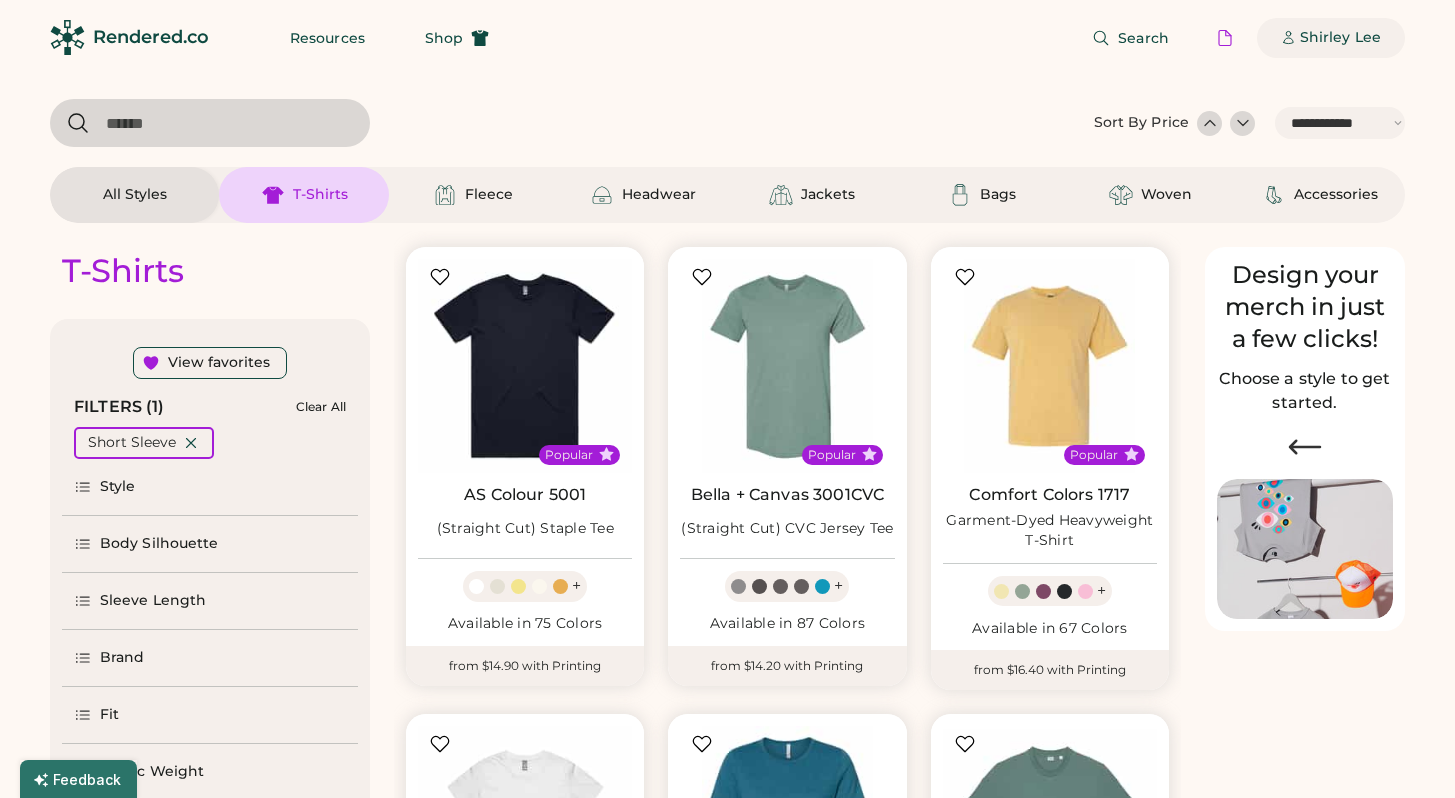 click on "Shirley Lee" at bounding box center (1340, 38) 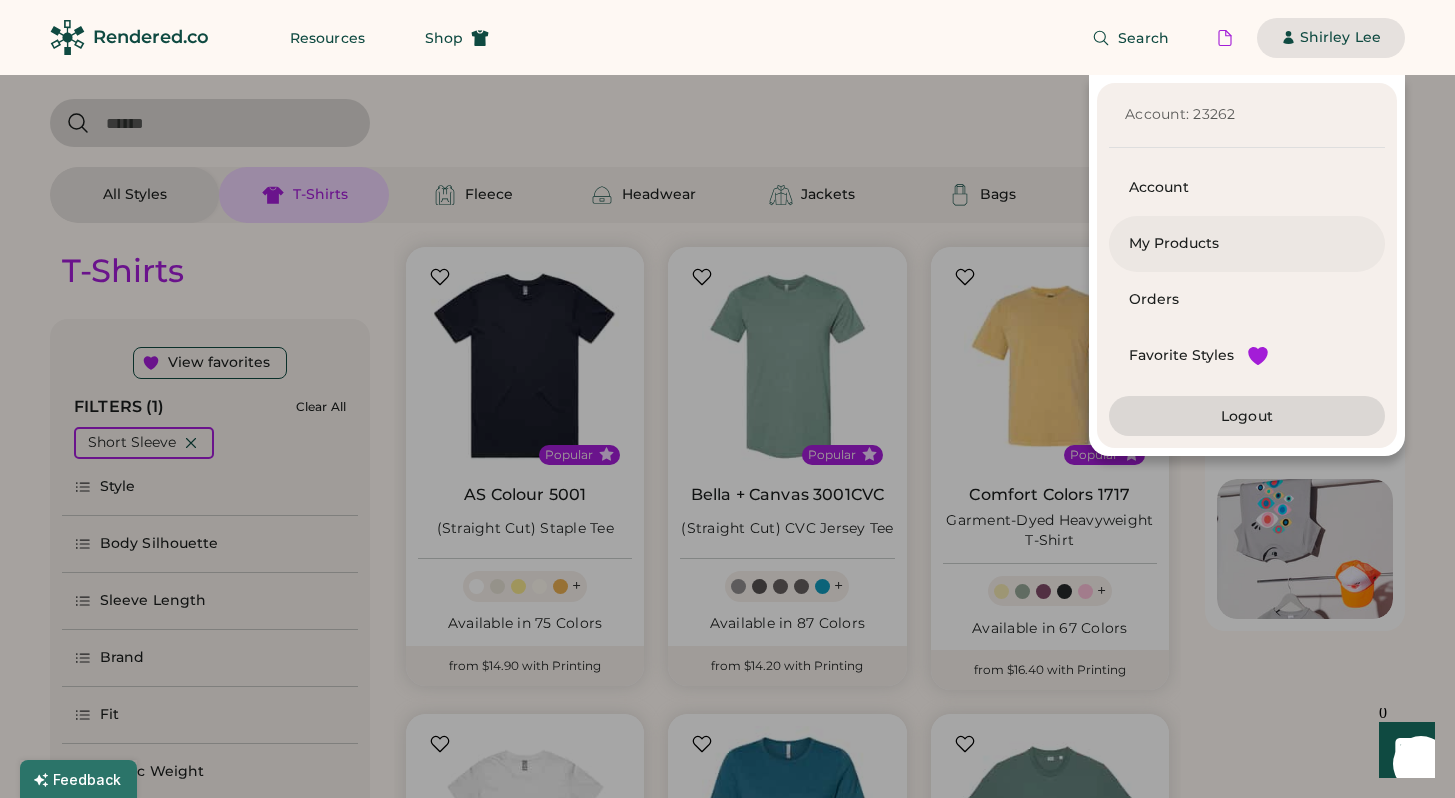 click on "My Products" at bounding box center [1247, 244] 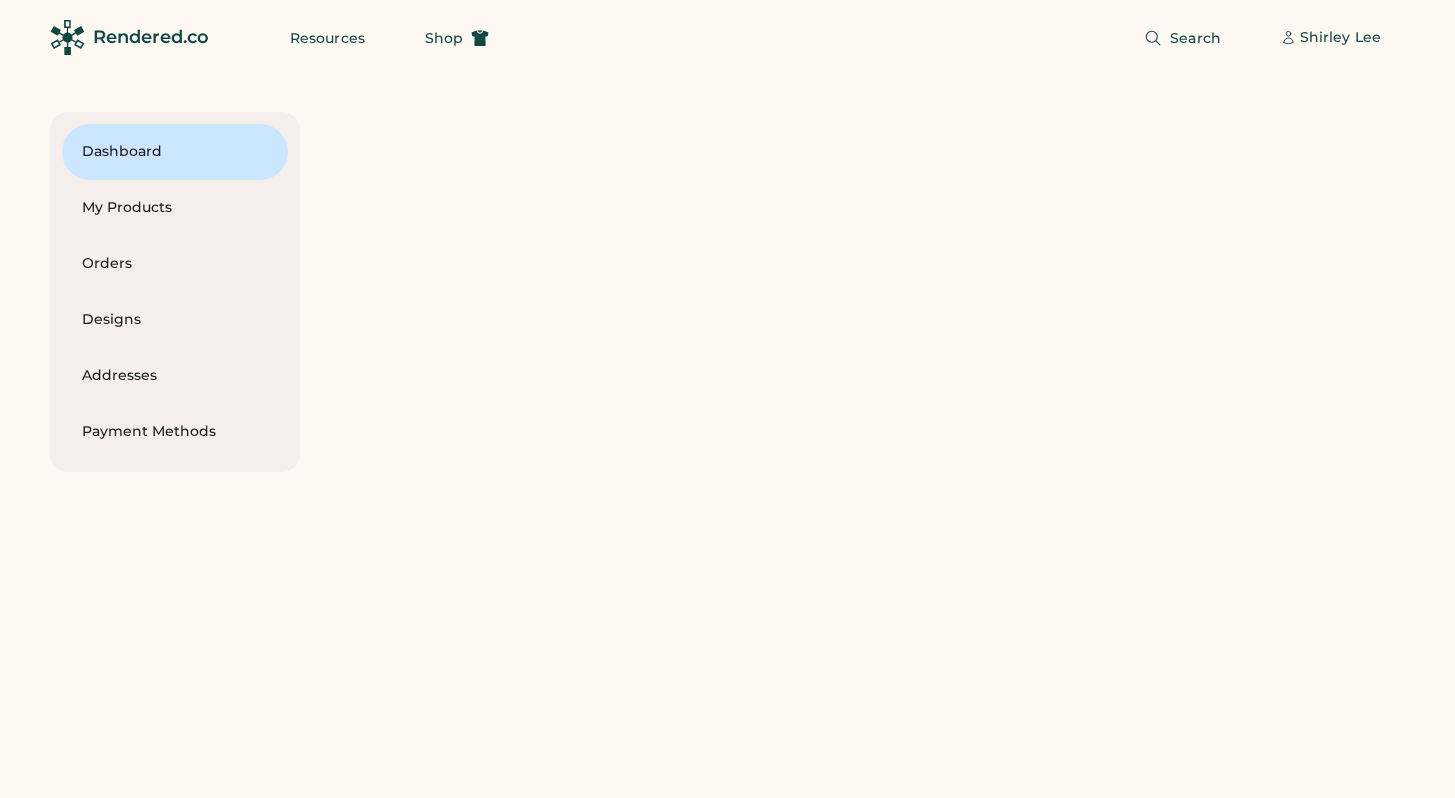 scroll, scrollTop: 0, scrollLeft: 0, axis: both 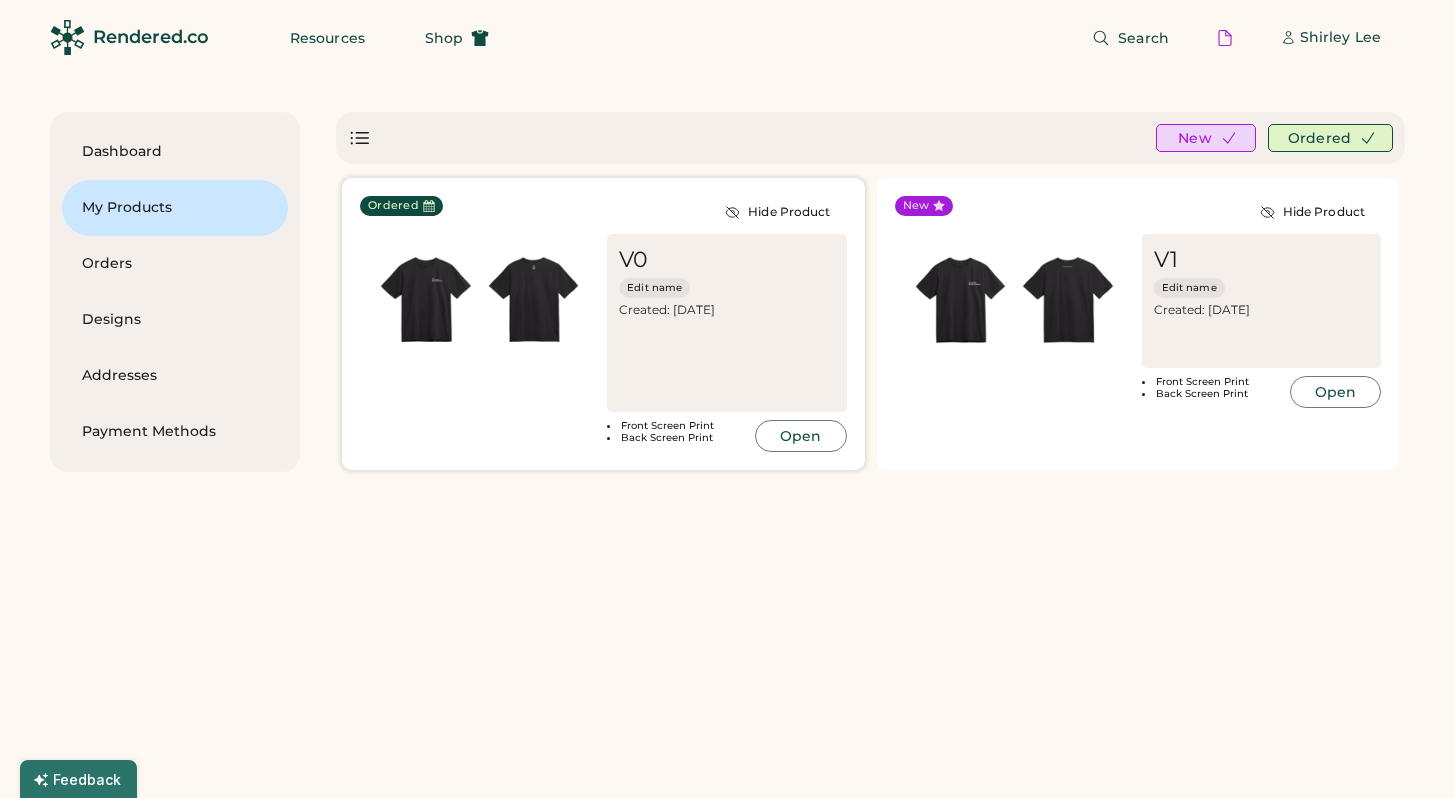 click at bounding box center [534, 300] 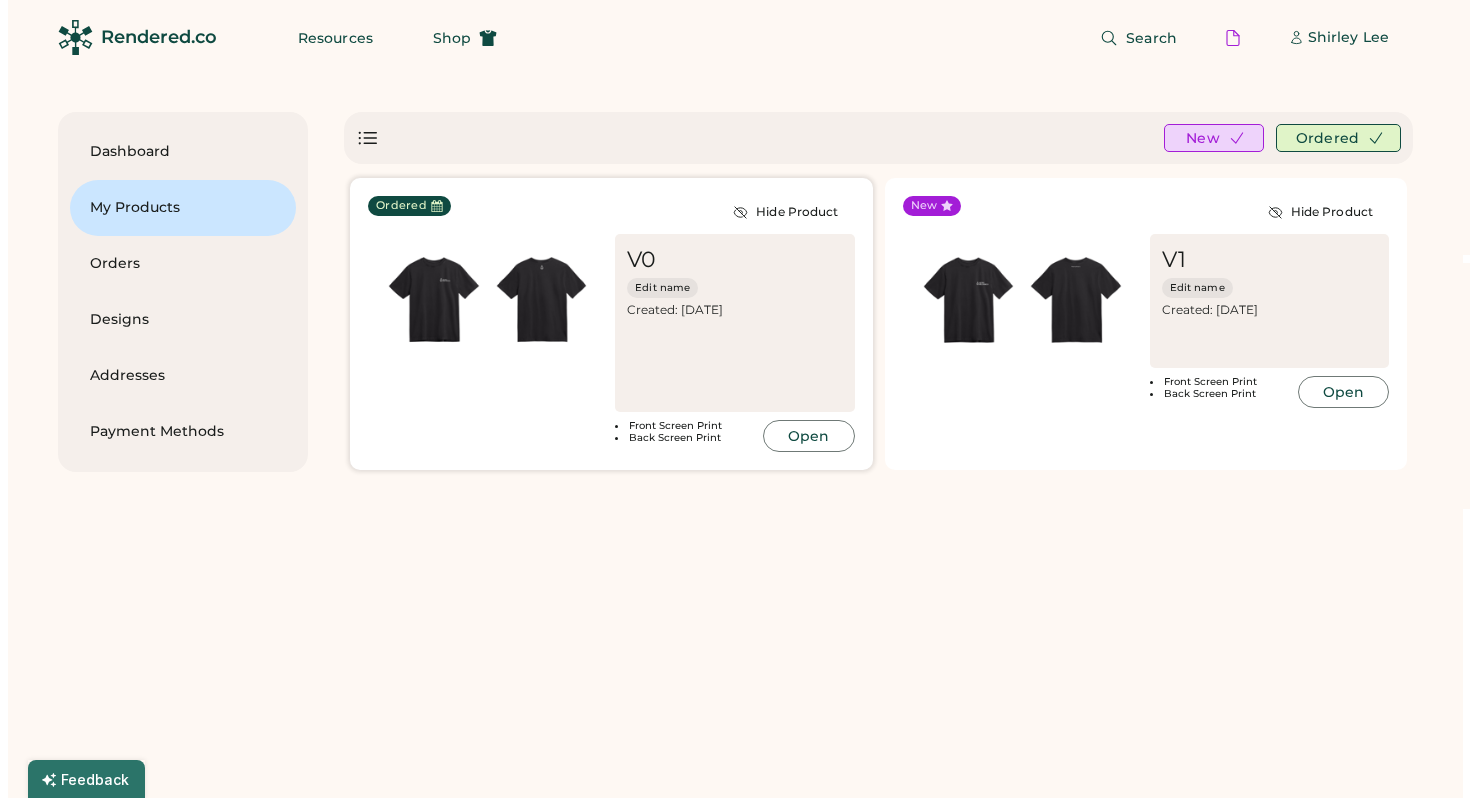 scroll, scrollTop: 0, scrollLeft: 0, axis: both 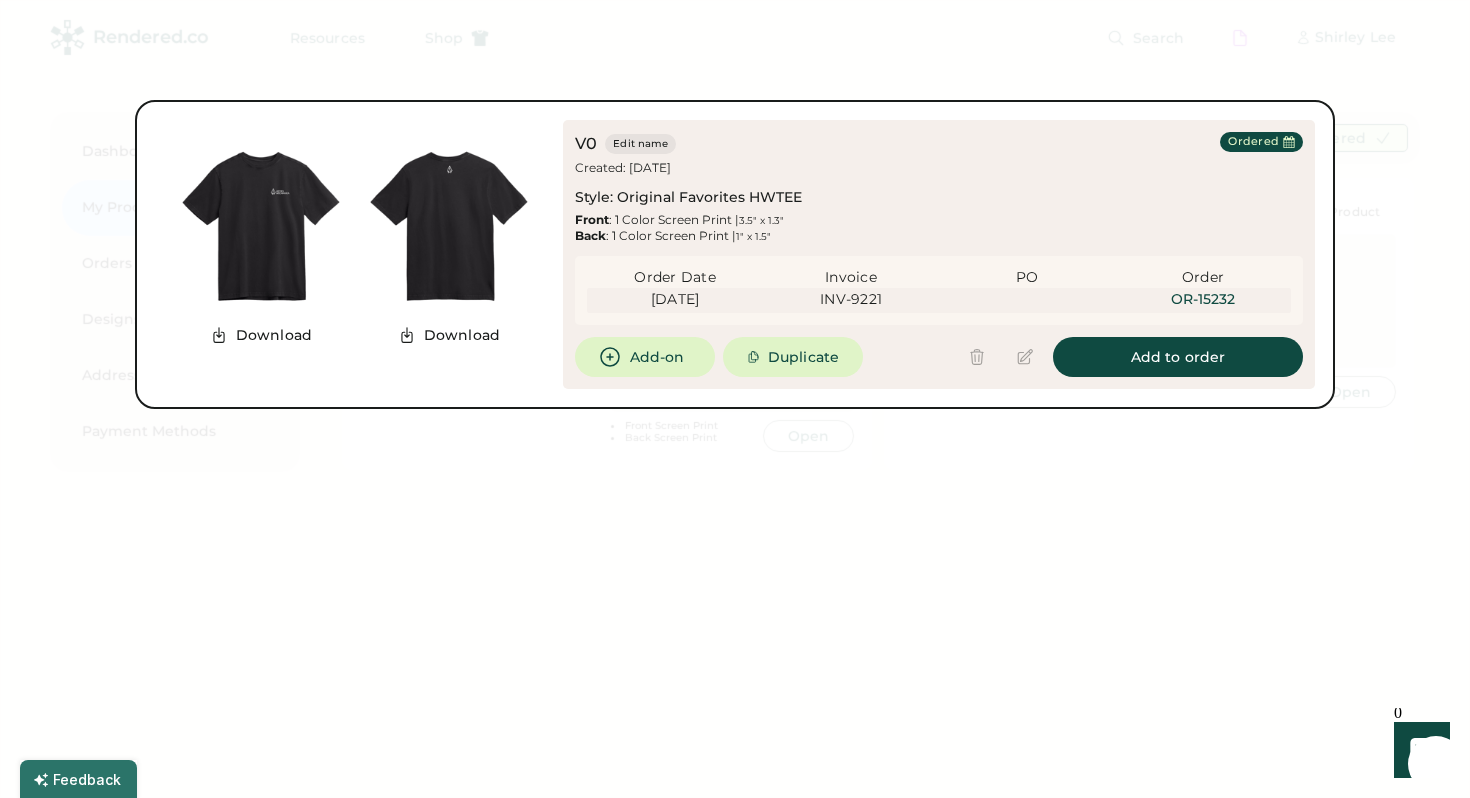 click at bounding box center (261, 226) 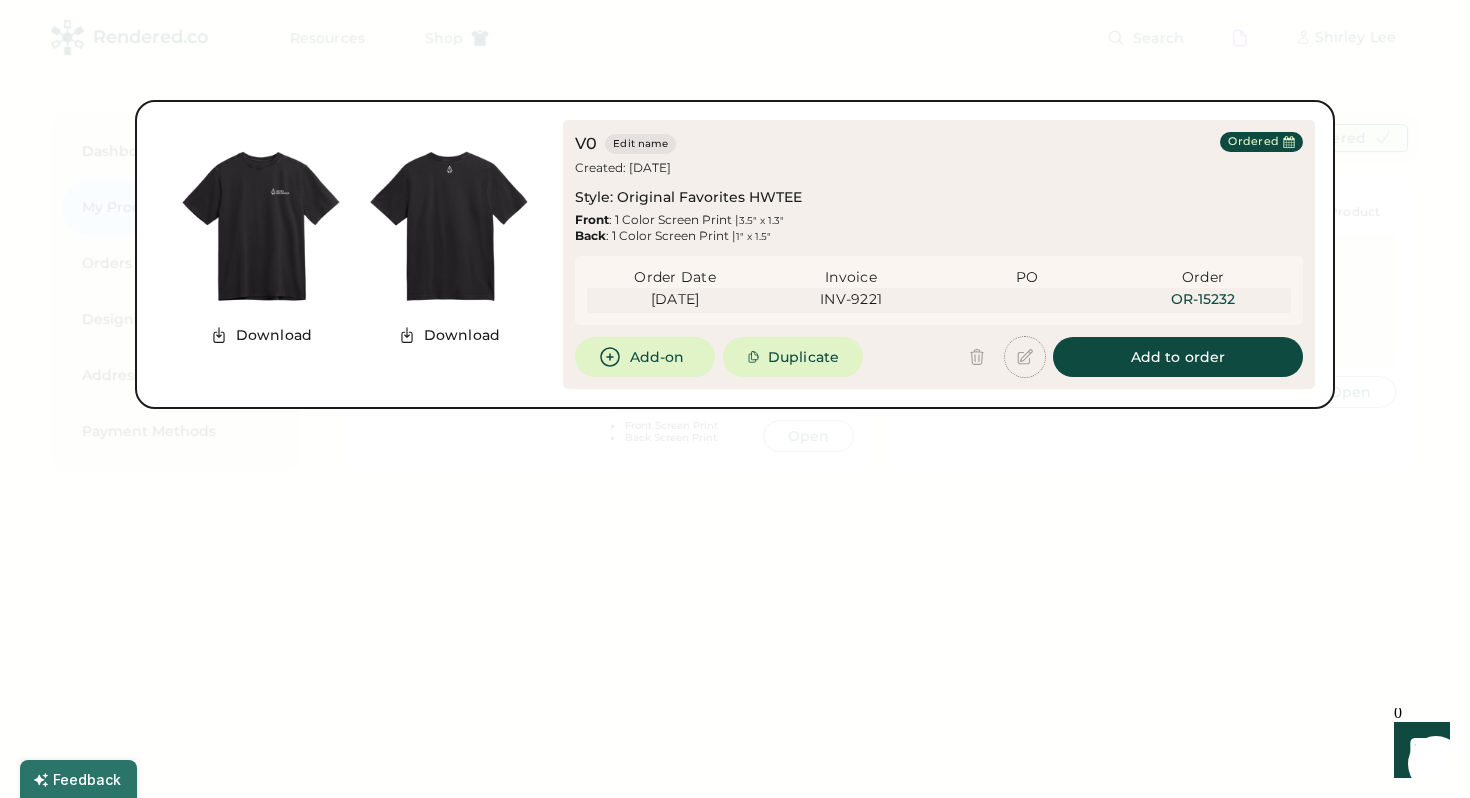 click 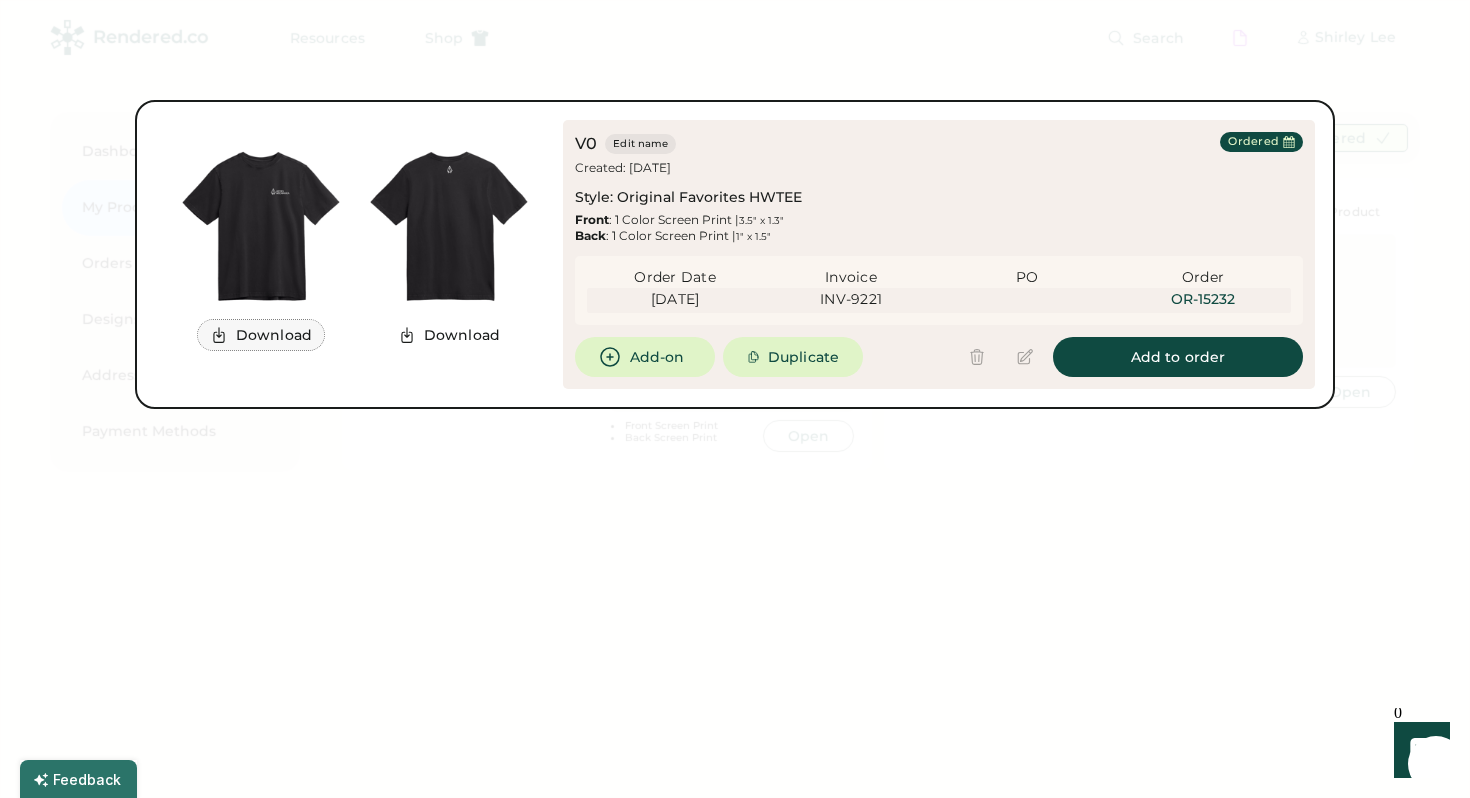 click on "Download" at bounding box center [261, 335] 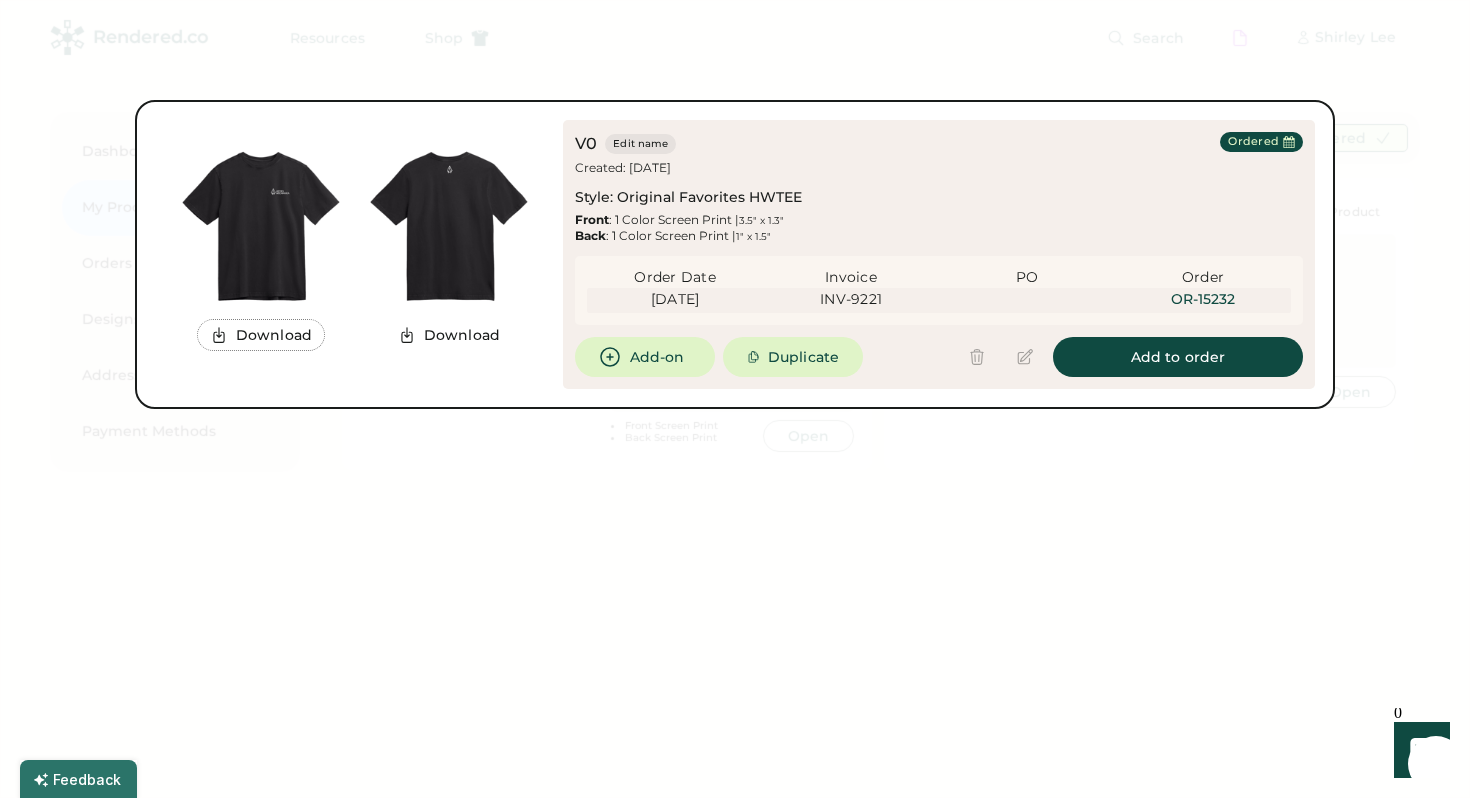 click on "Download" at bounding box center (449, 335) 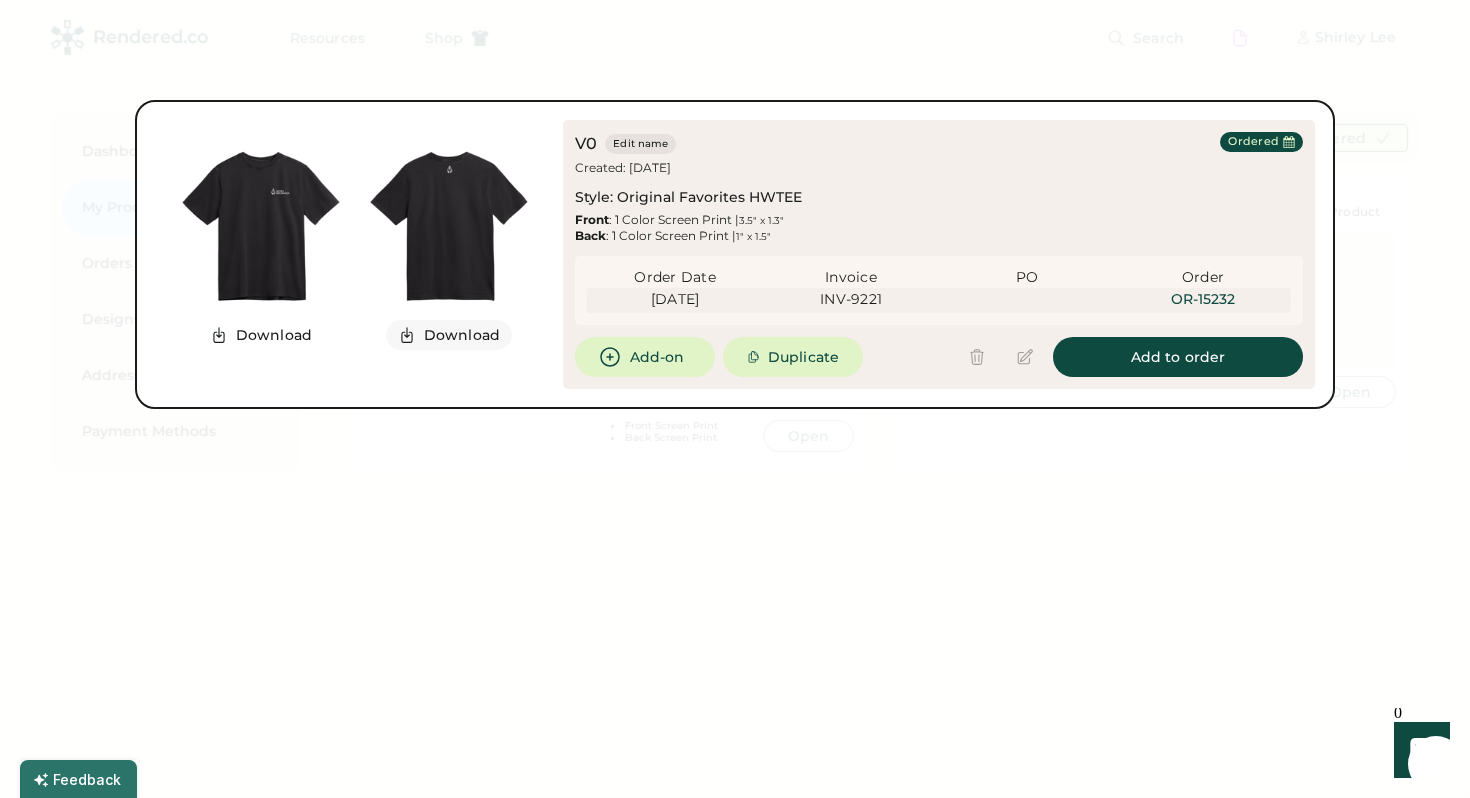 click on "Download" at bounding box center [449, 335] 